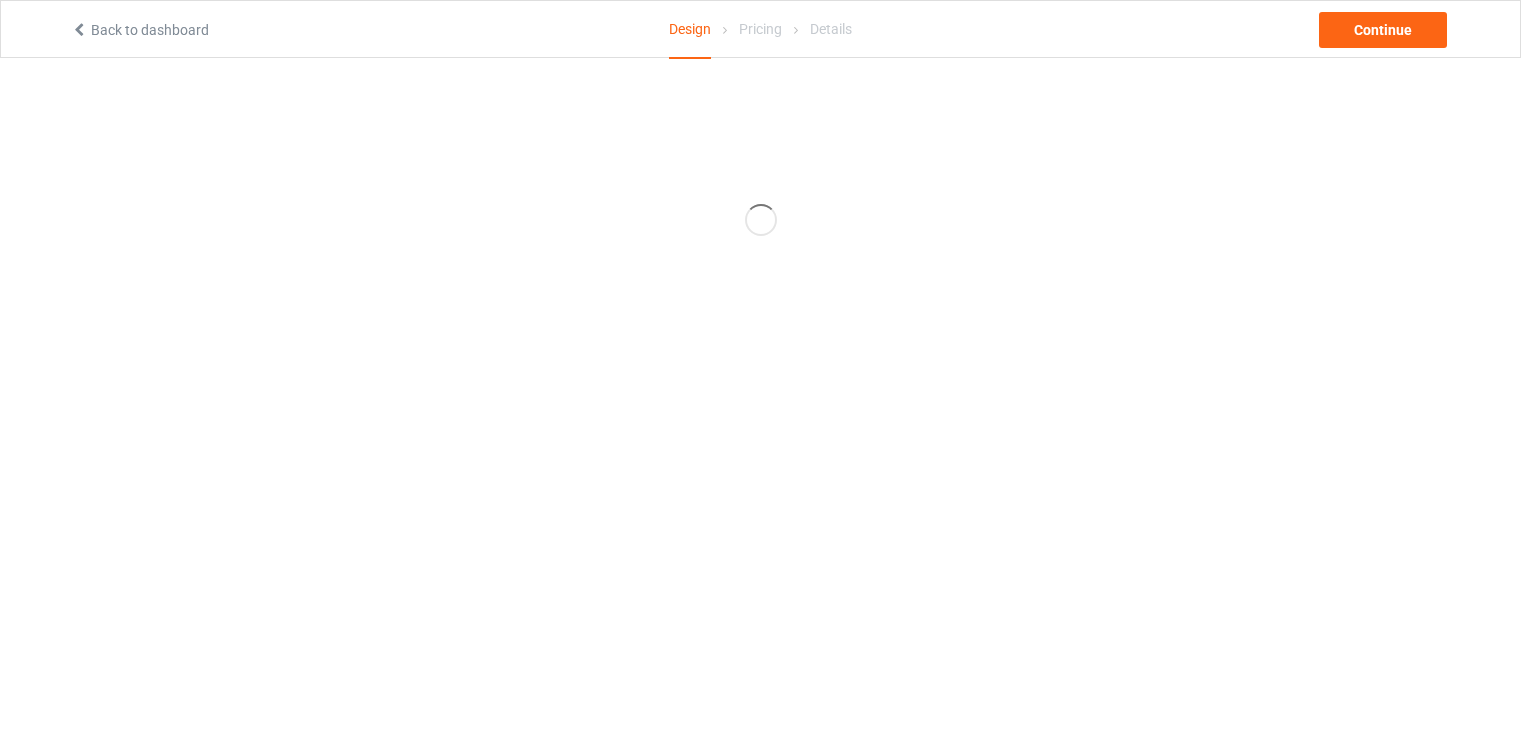scroll, scrollTop: 0, scrollLeft: 0, axis: both 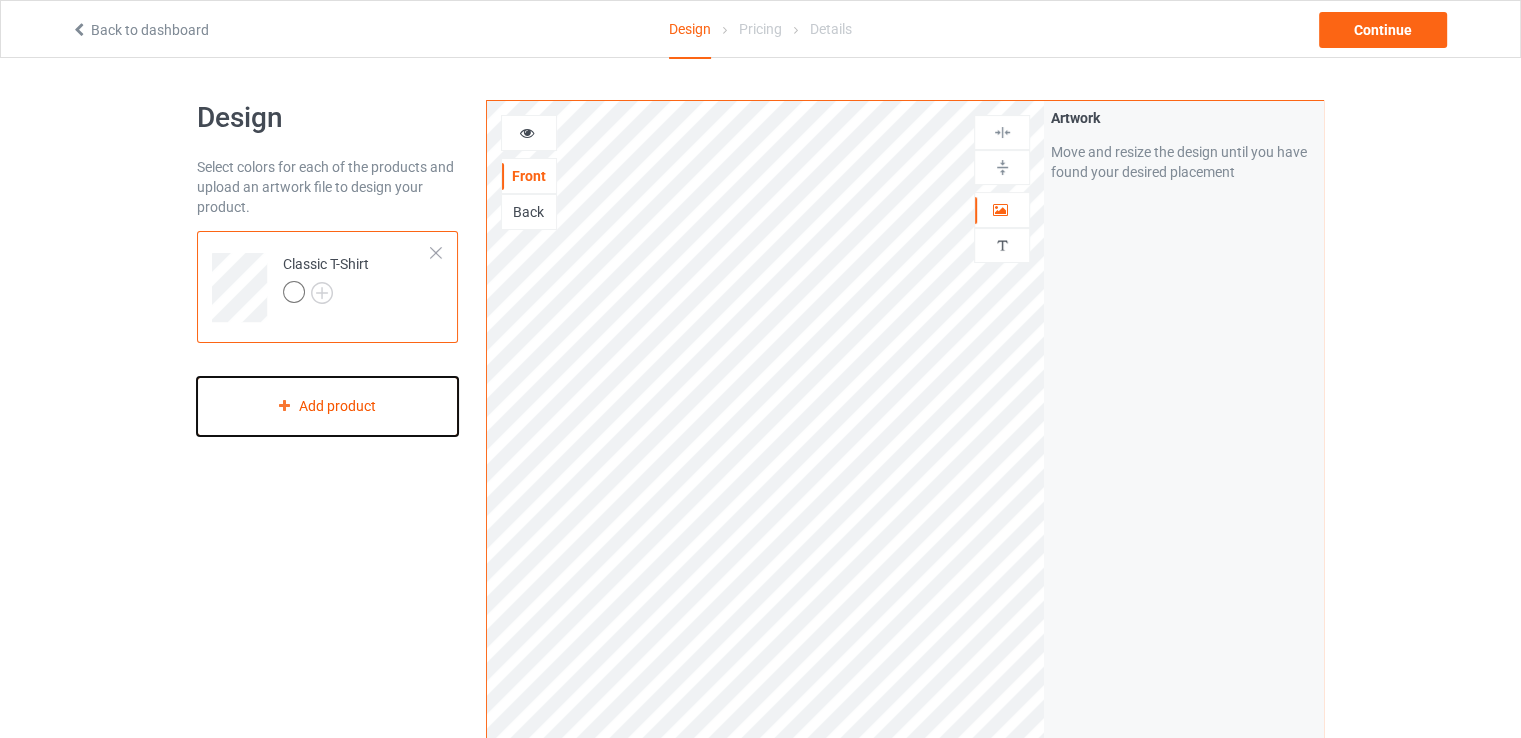 click on "Add product" at bounding box center (327, 406) 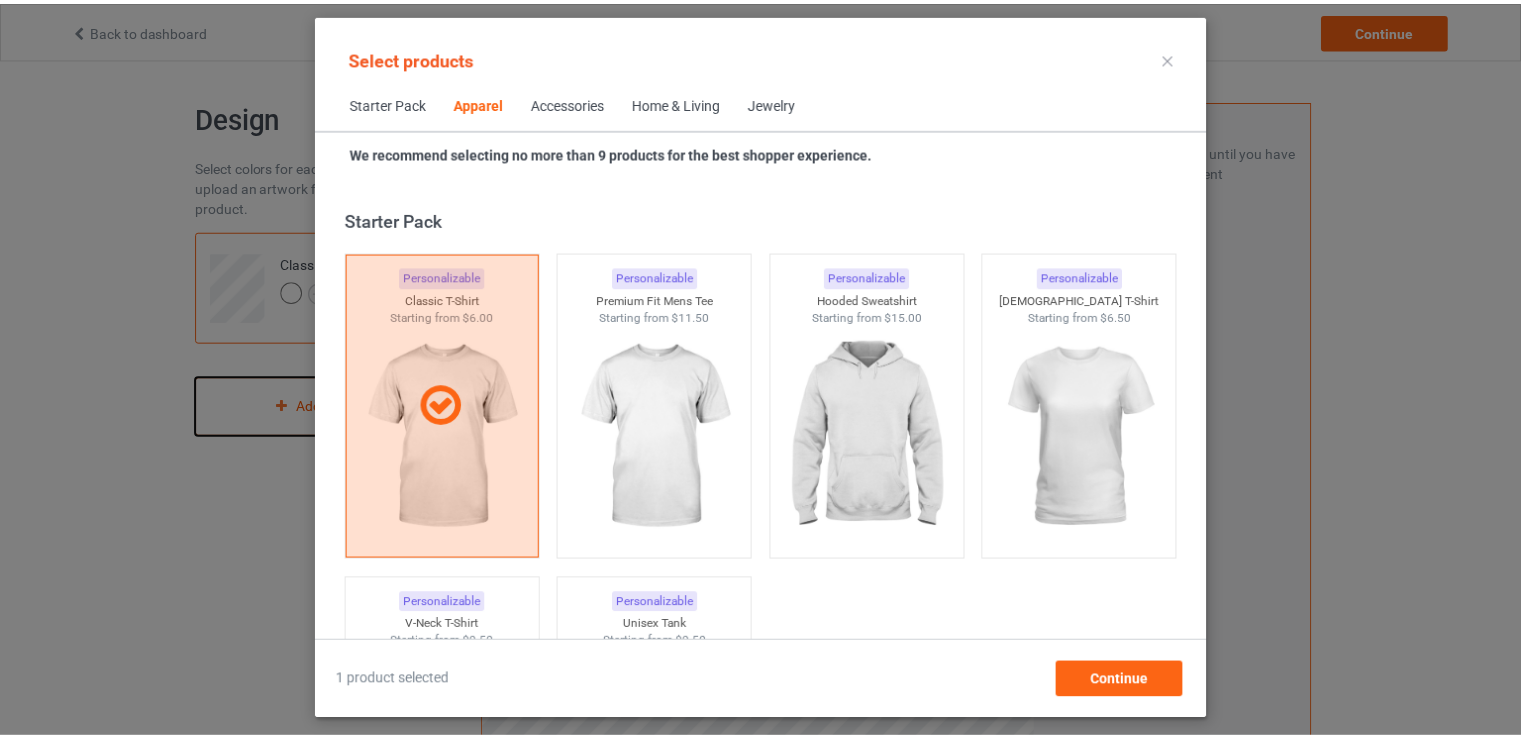 scroll, scrollTop: 744, scrollLeft: 0, axis: vertical 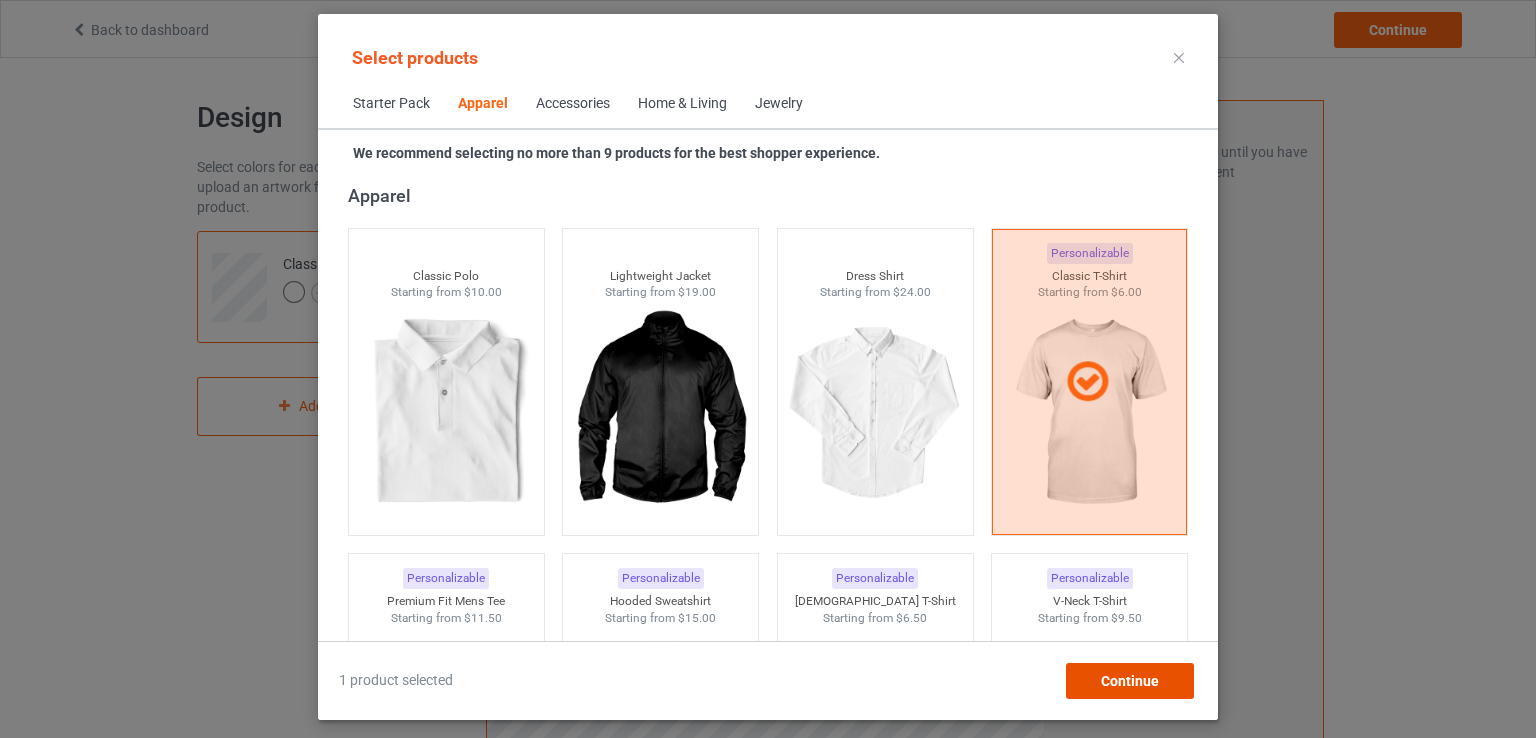 click on "Continue" at bounding box center [1130, 681] 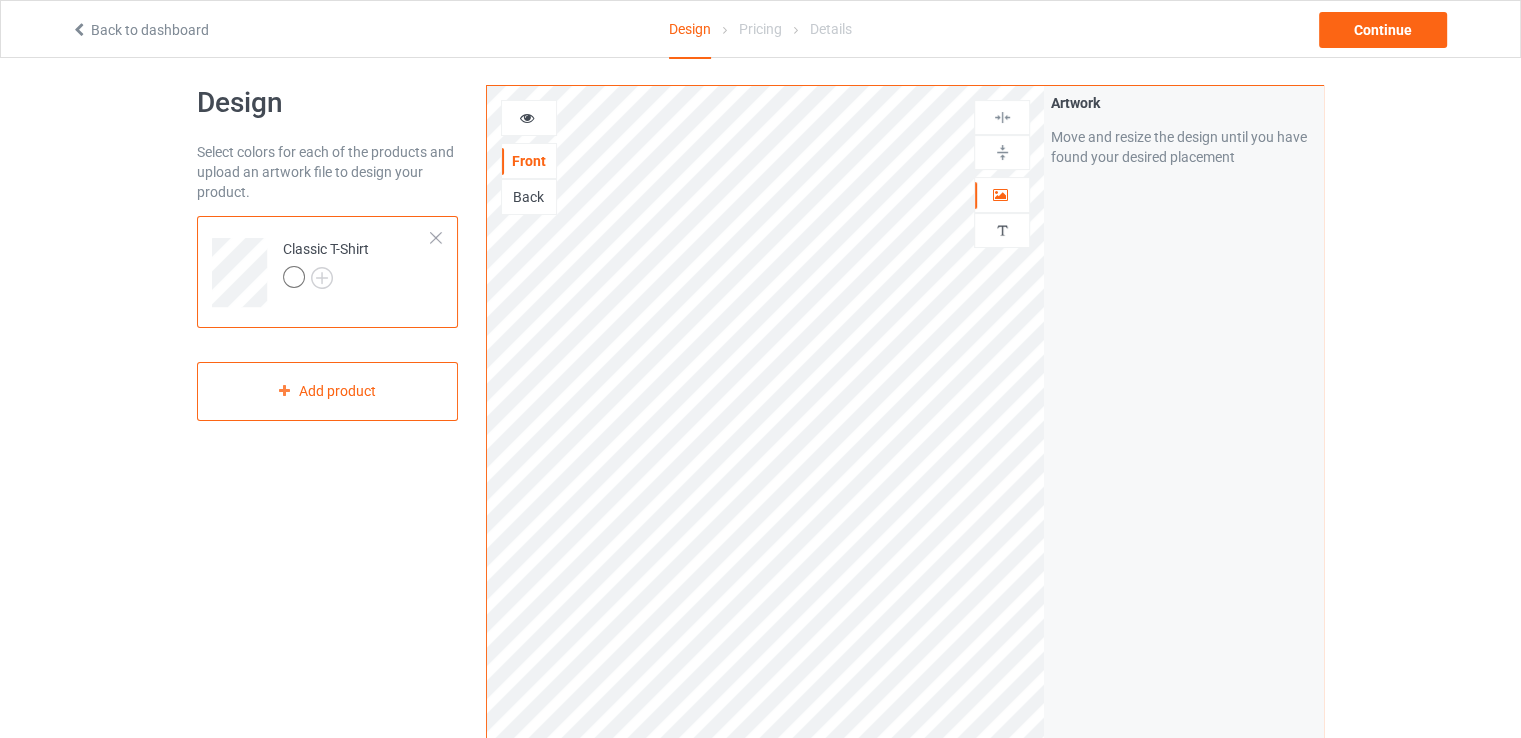 scroll, scrollTop: 0, scrollLeft: 0, axis: both 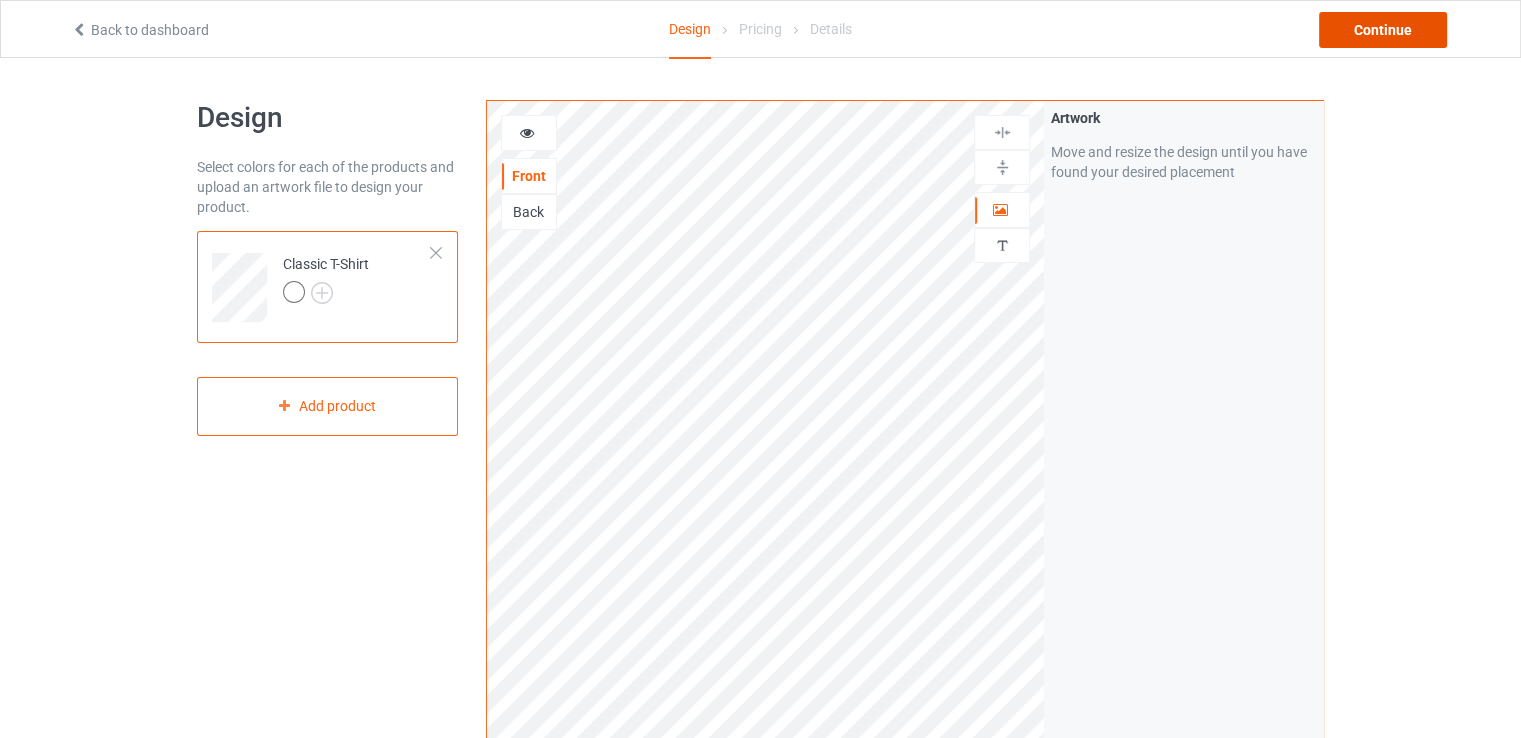 click on "Continue" at bounding box center (1383, 30) 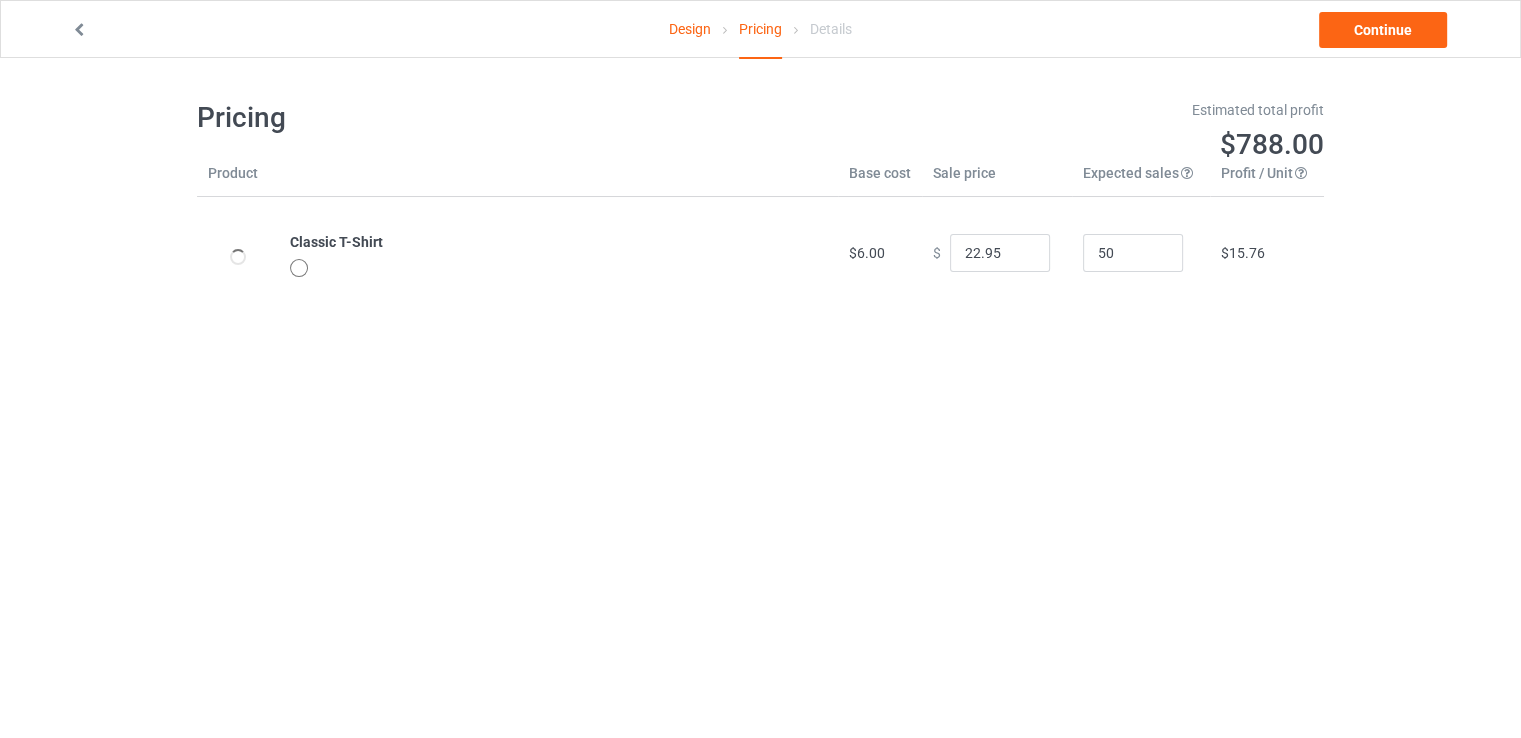 click at bounding box center (299, 268) 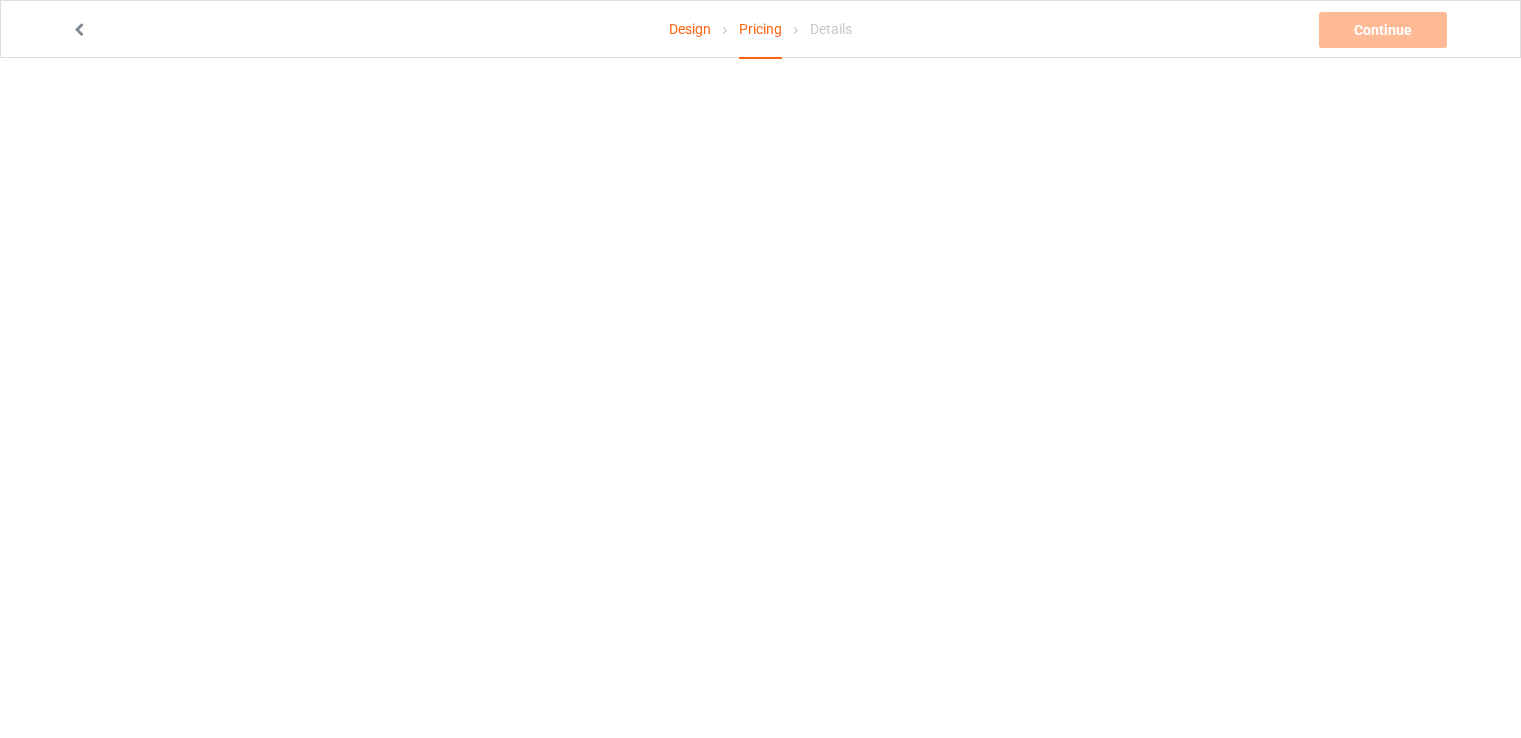 scroll, scrollTop: 0, scrollLeft: 0, axis: both 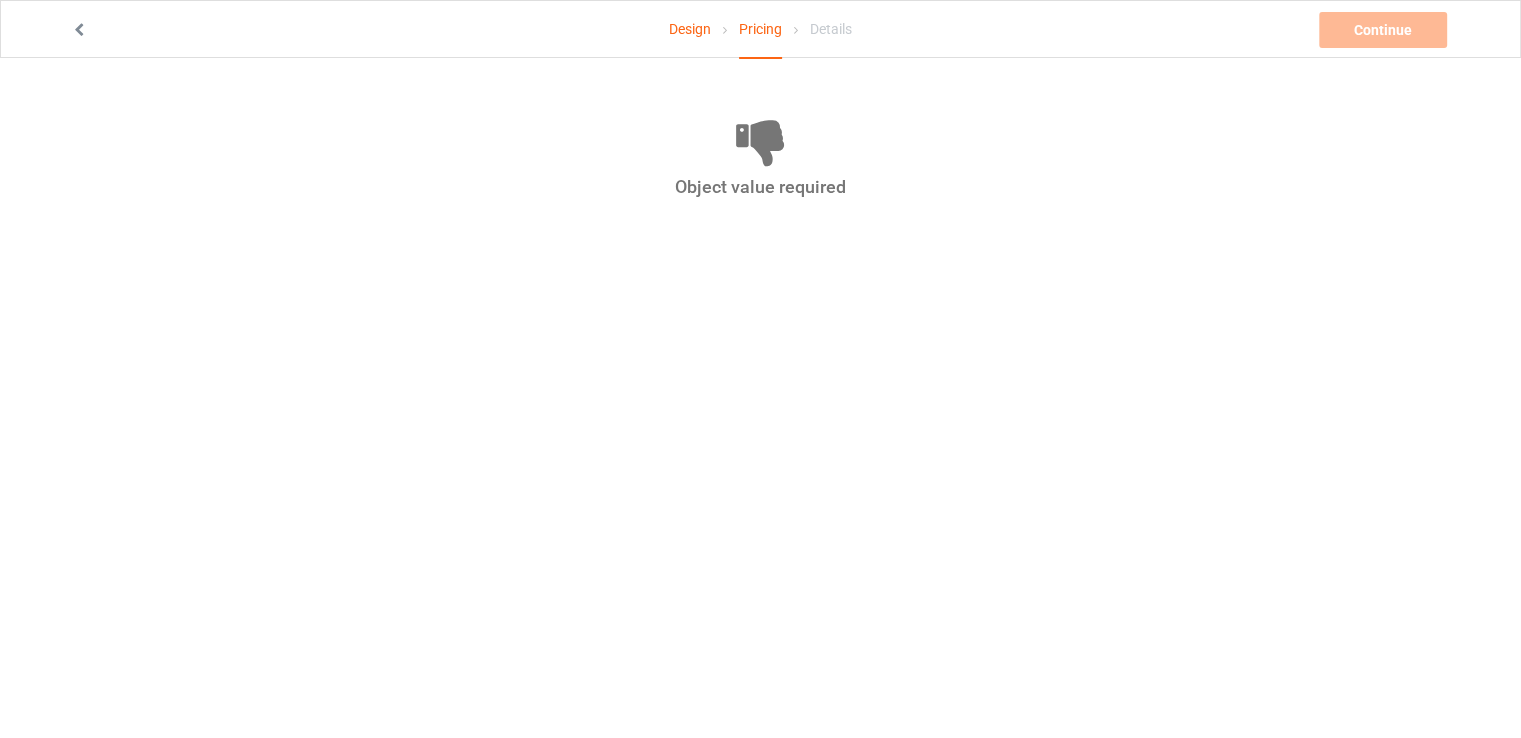 click on "Design" at bounding box center (690, 29) 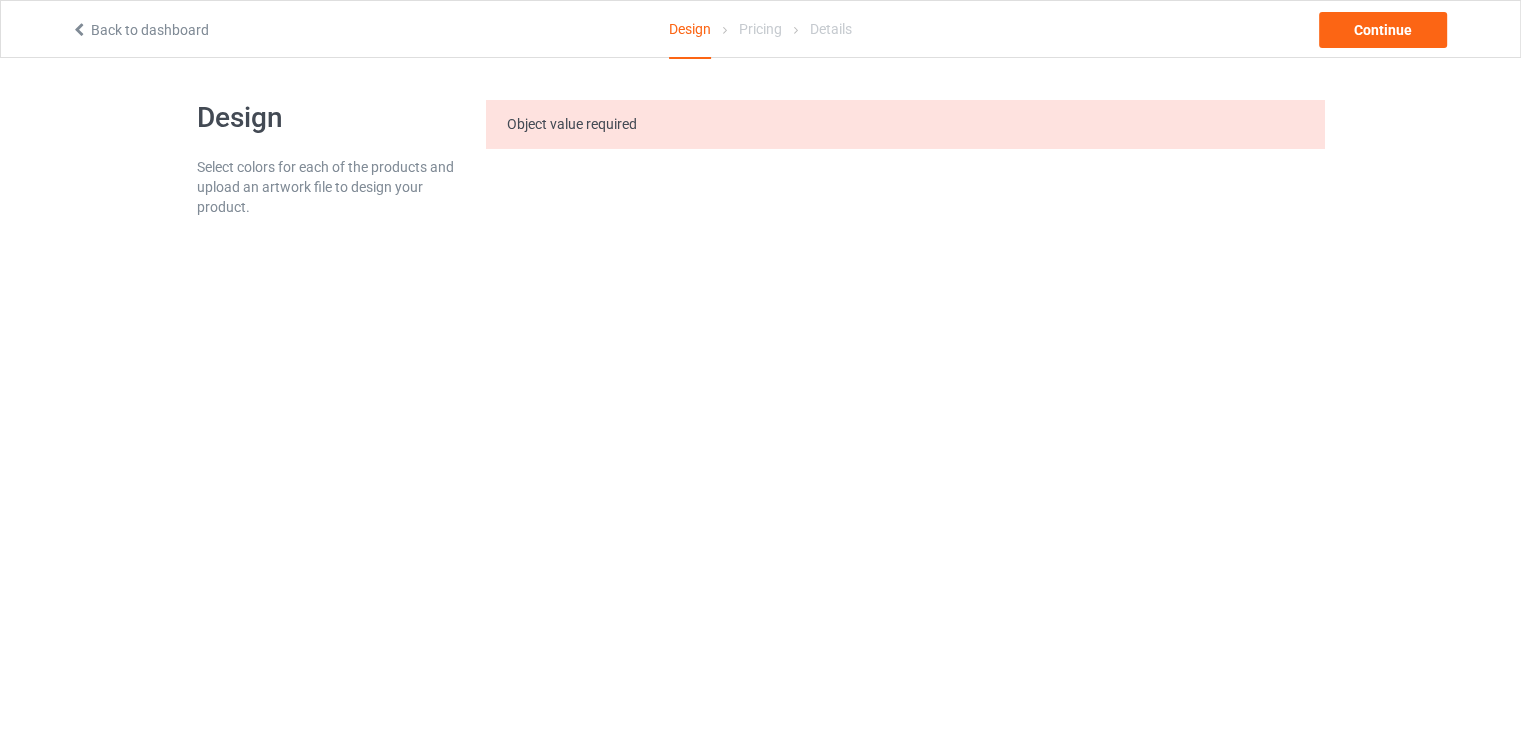click on "Back to dashboard" at bounding box center [140, 30] 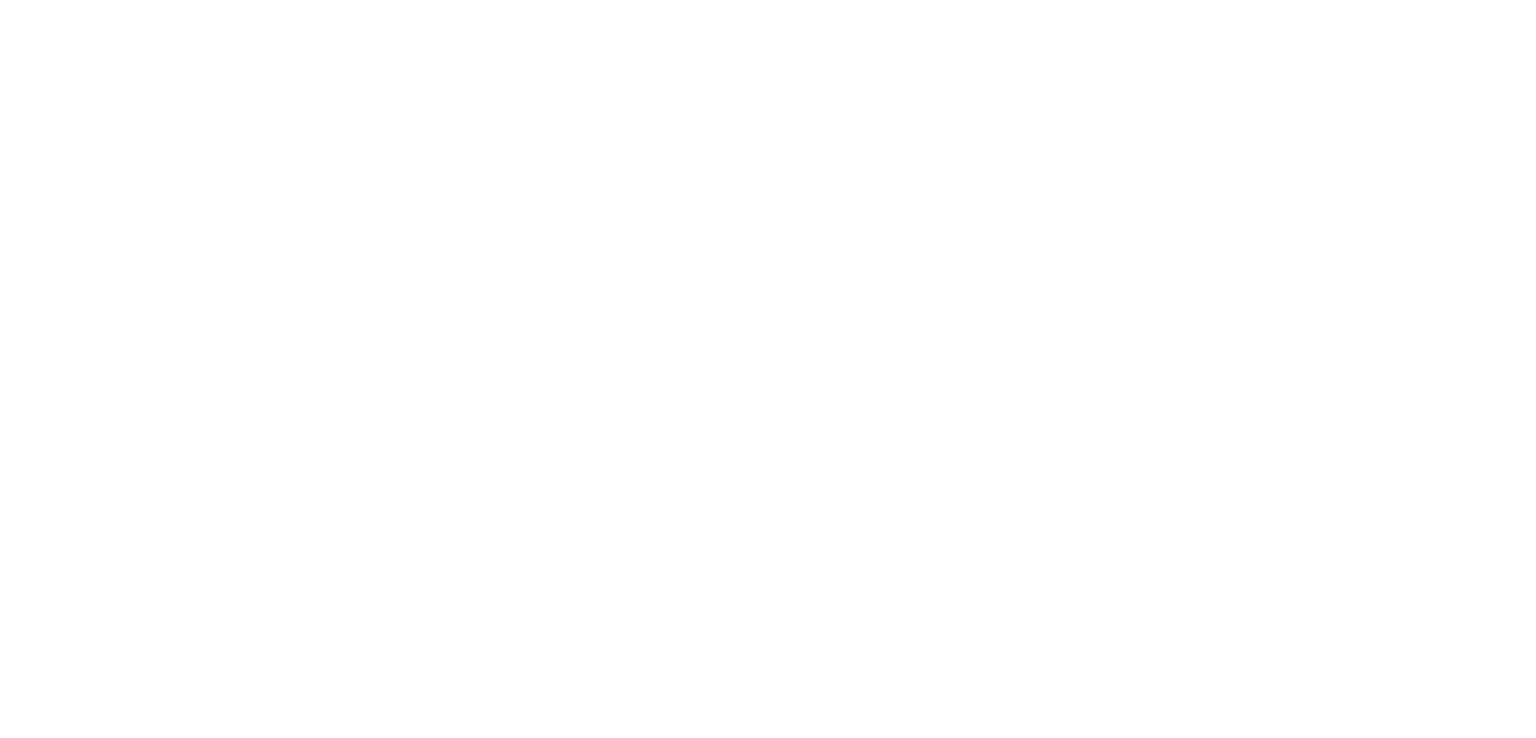 scroll, scrollTop: 0, scrollLeft: 0, axis: both 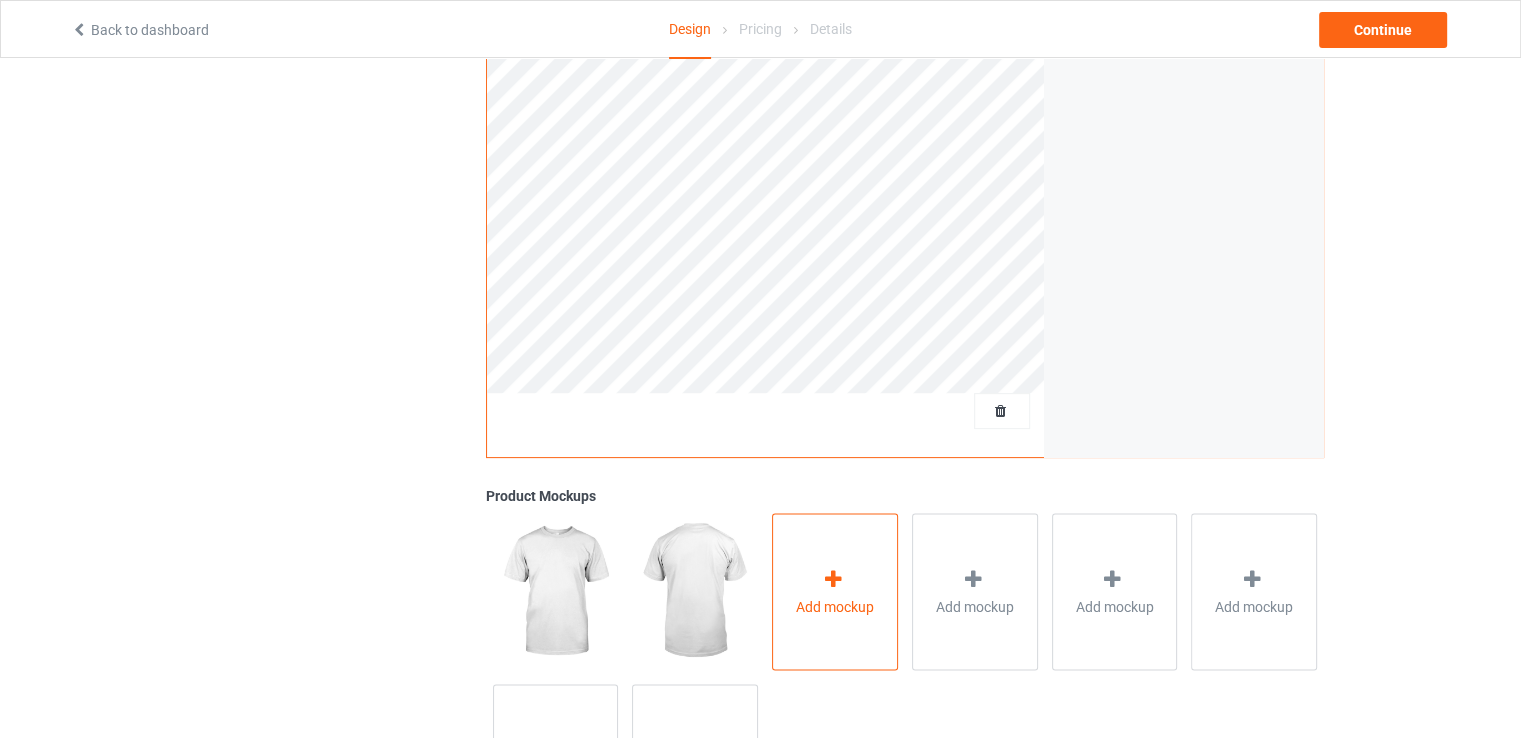 click at bounding box center (833, 578) 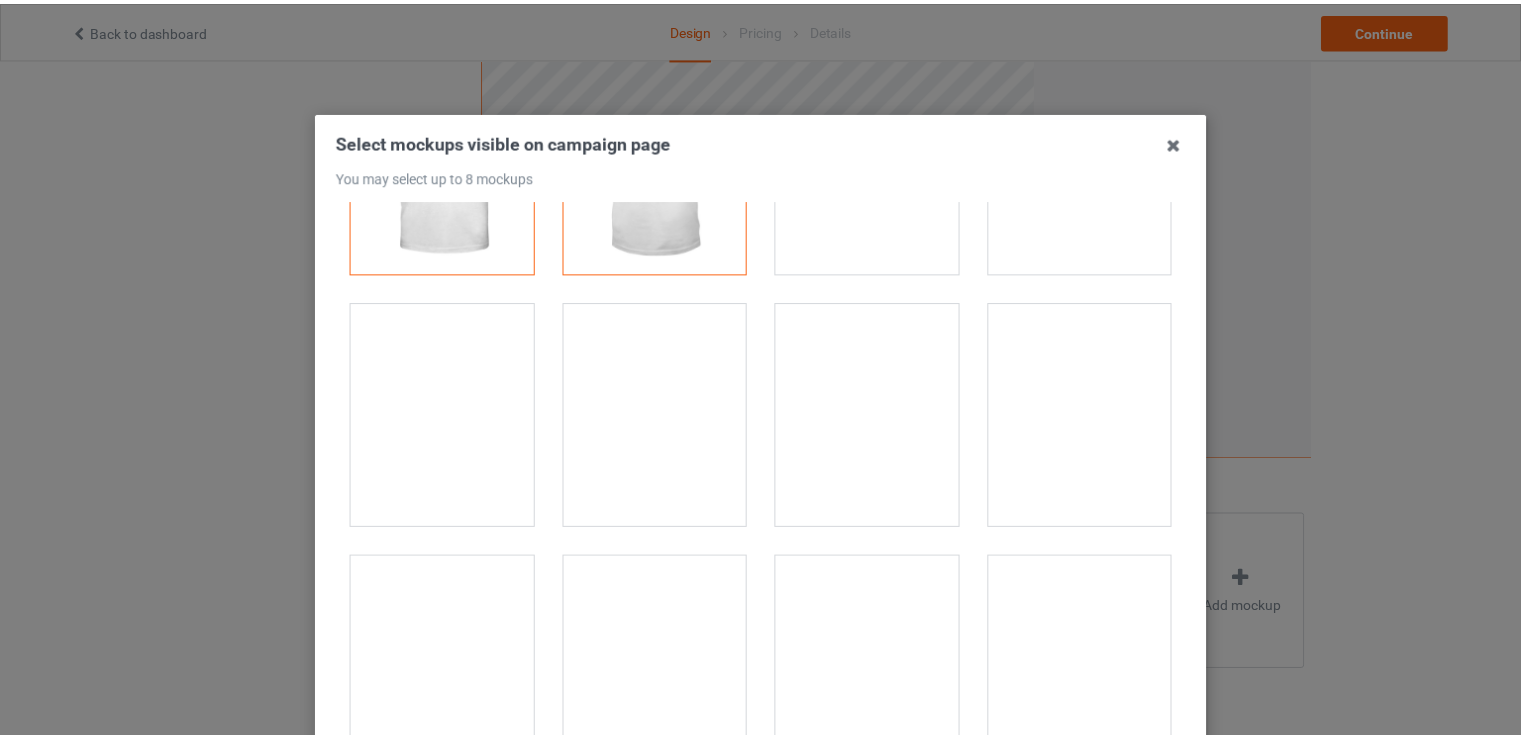 scroll, scrollTop: 0, scrollLeft: 0, axis: both 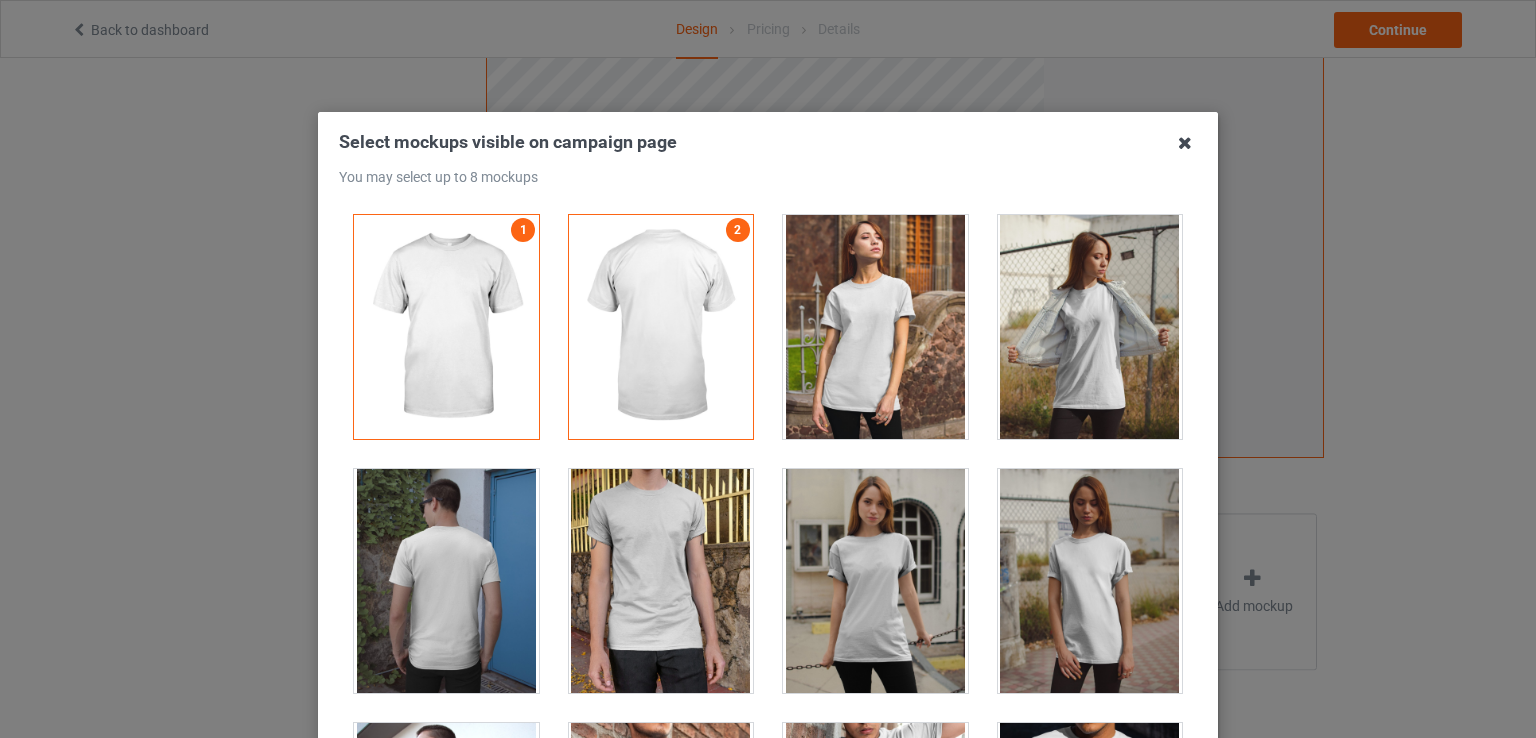click at bounding box center [1185, 143] 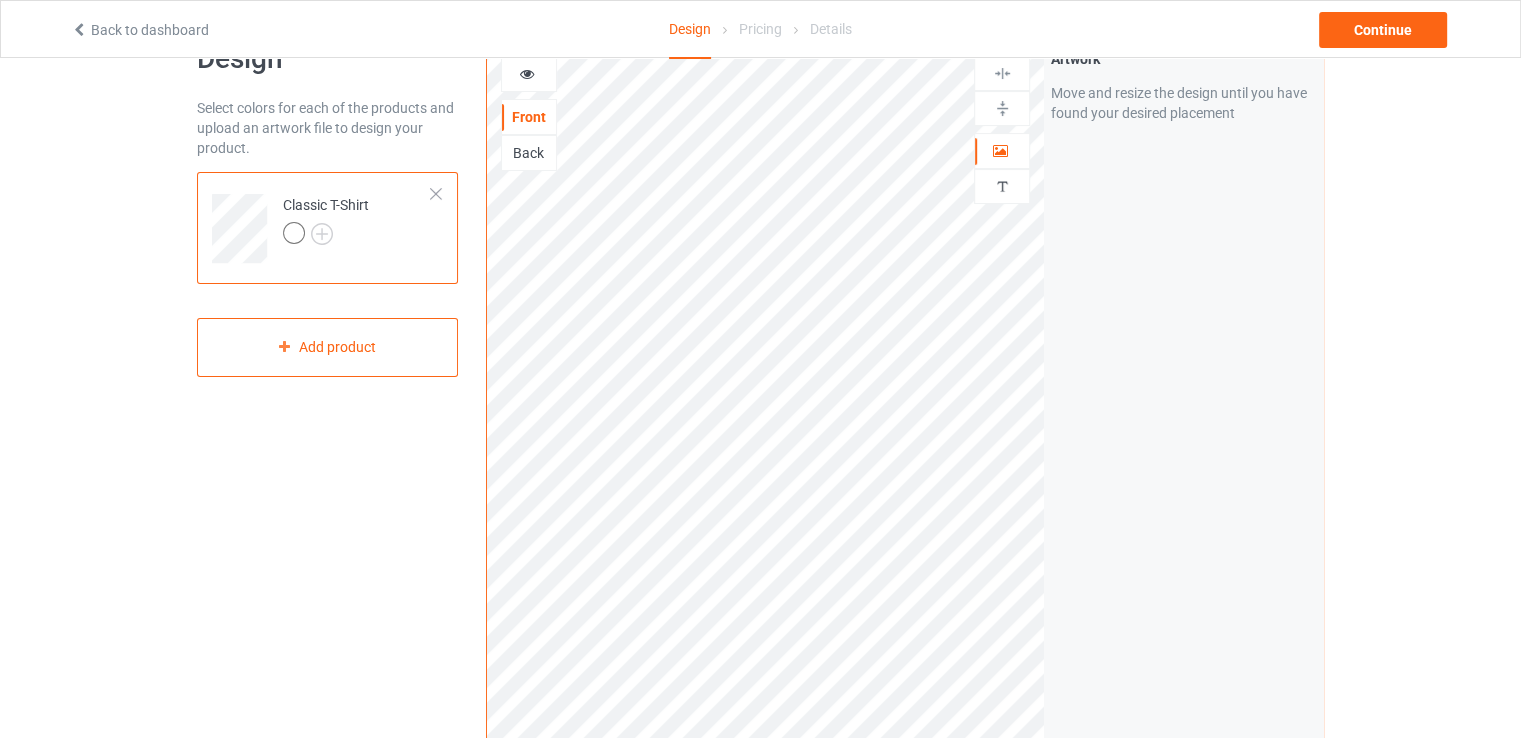 scroll, scrollTop: 0, scrollLeft: 0, axis: both 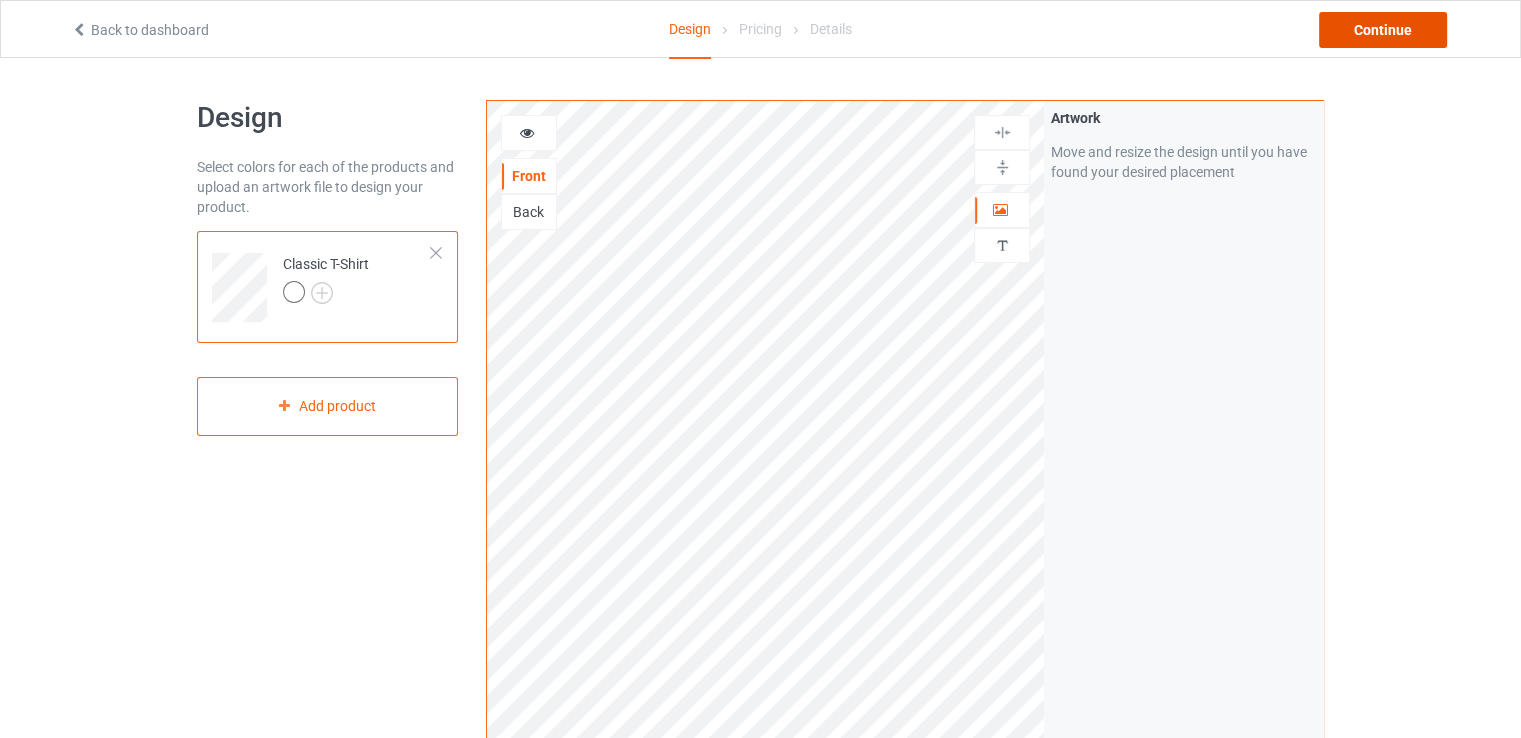 click on "Continue" at bounding box center (1383, 30) 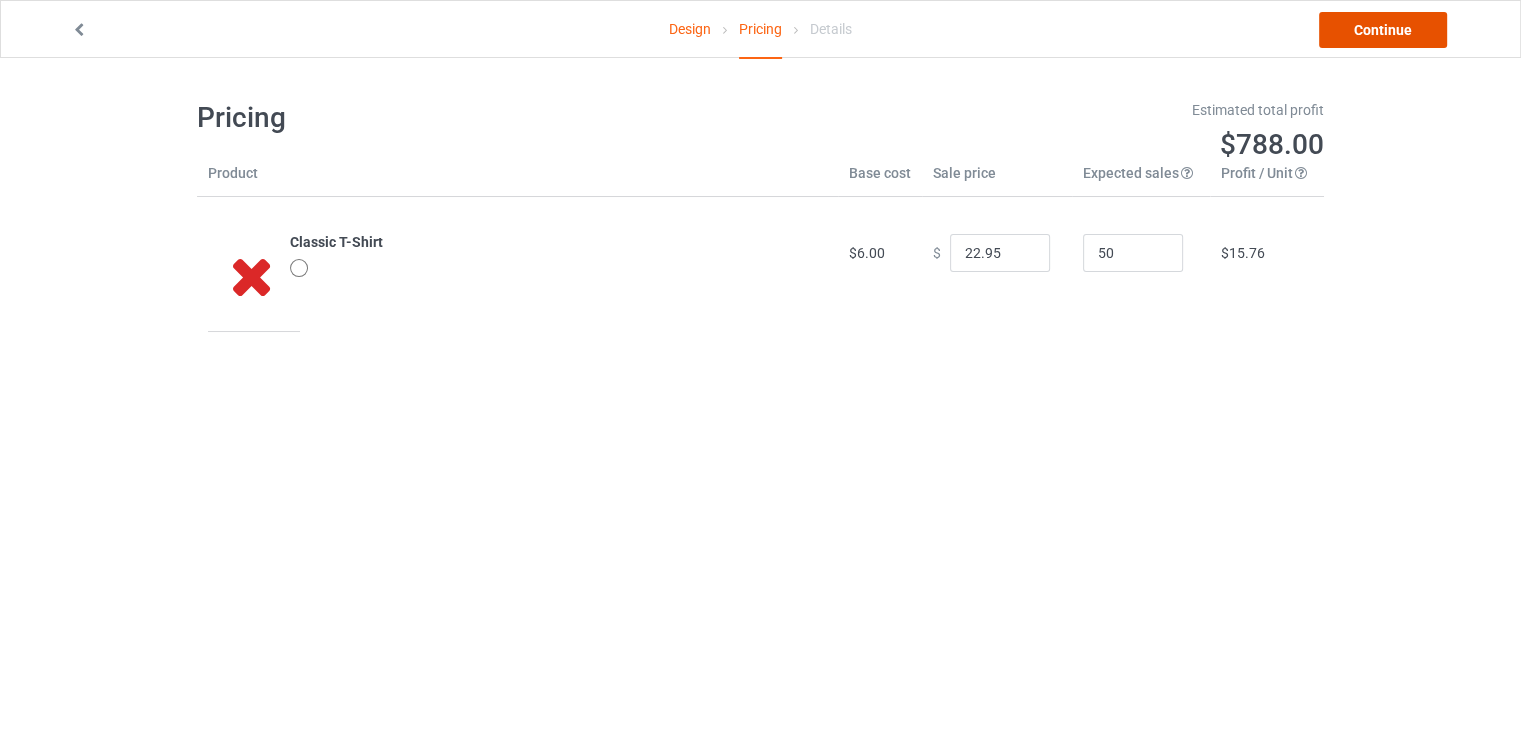 click on "Continue" at bounding box center (1383, 30) 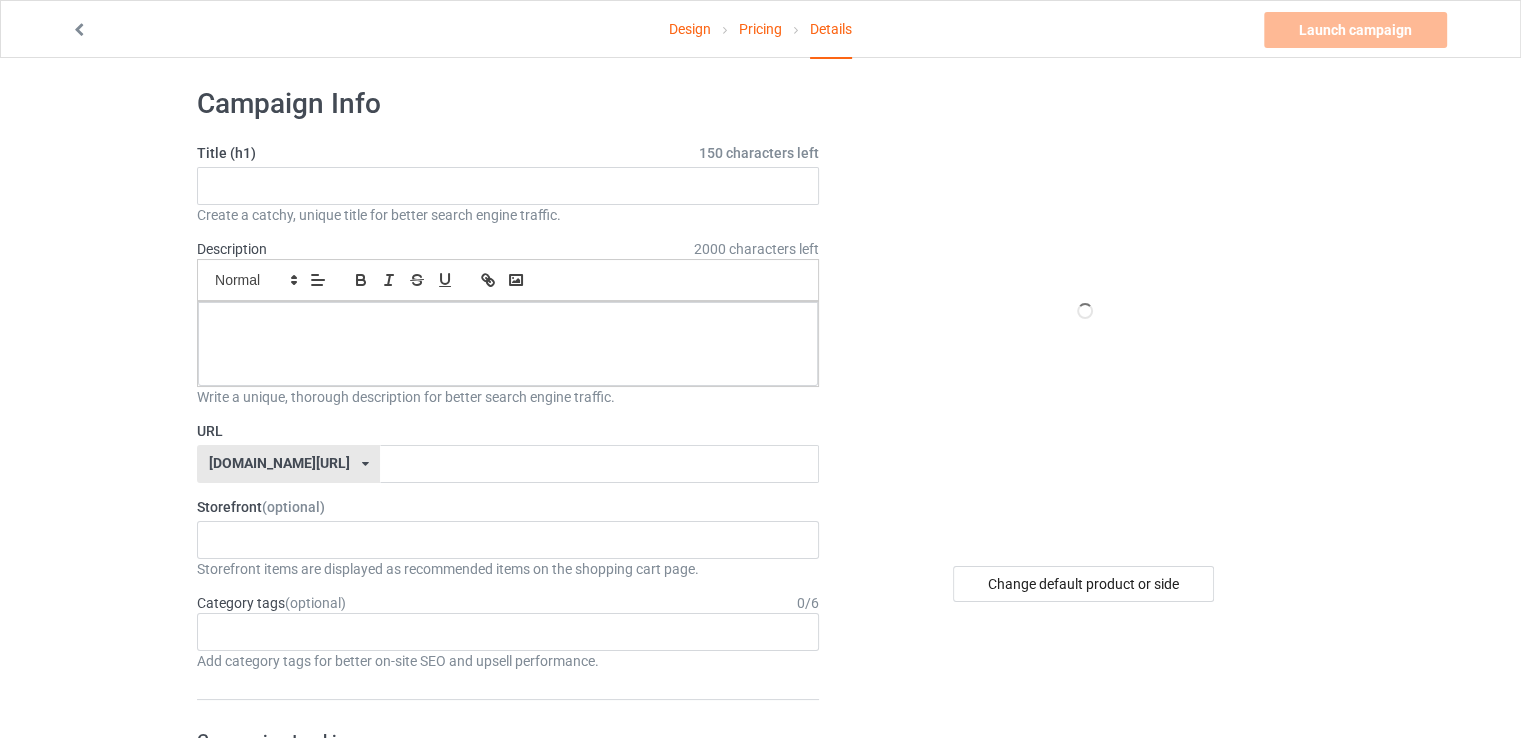 scroll, scrollTop: 0, scrollLeft: 0, axis: both 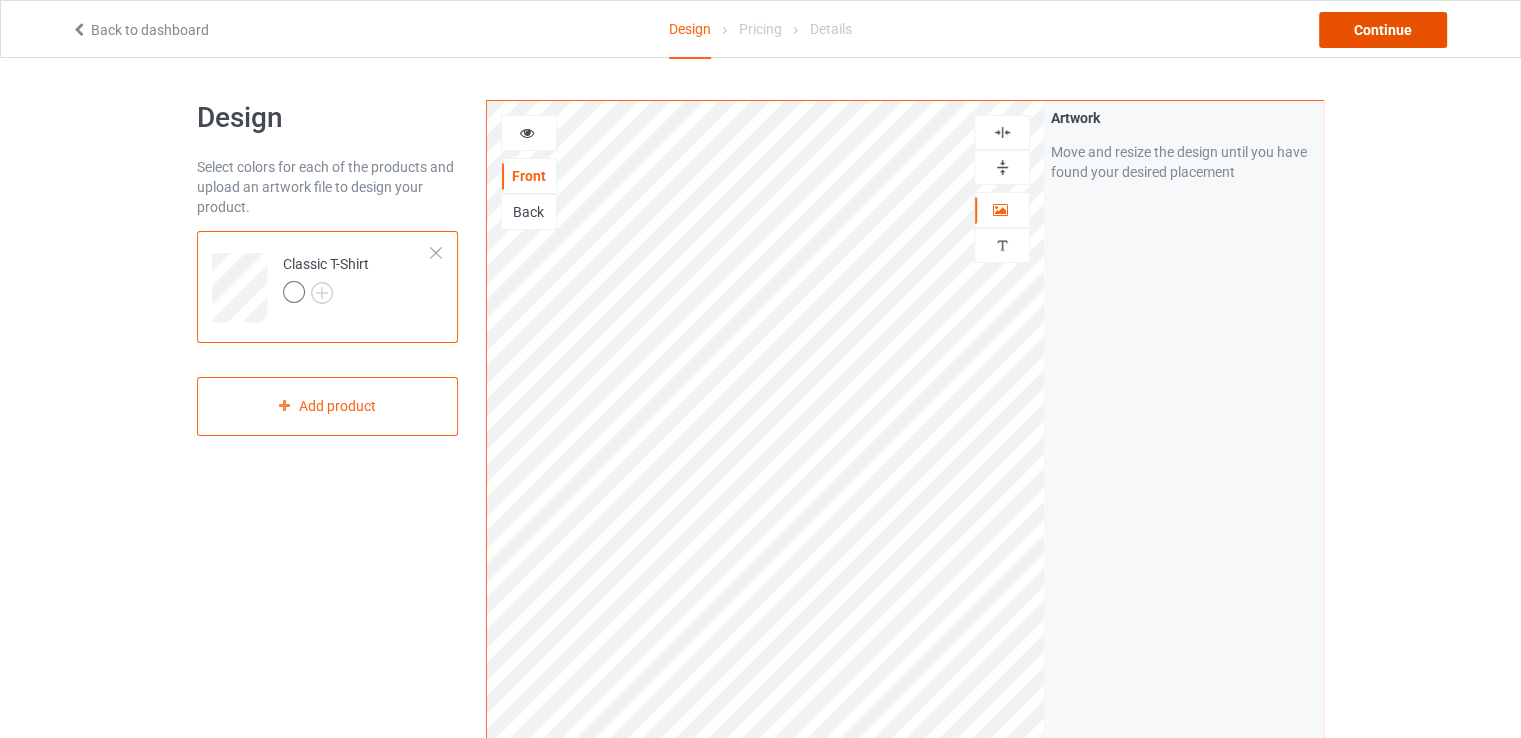 click on "Continue" at bounding box center (1383, 30) 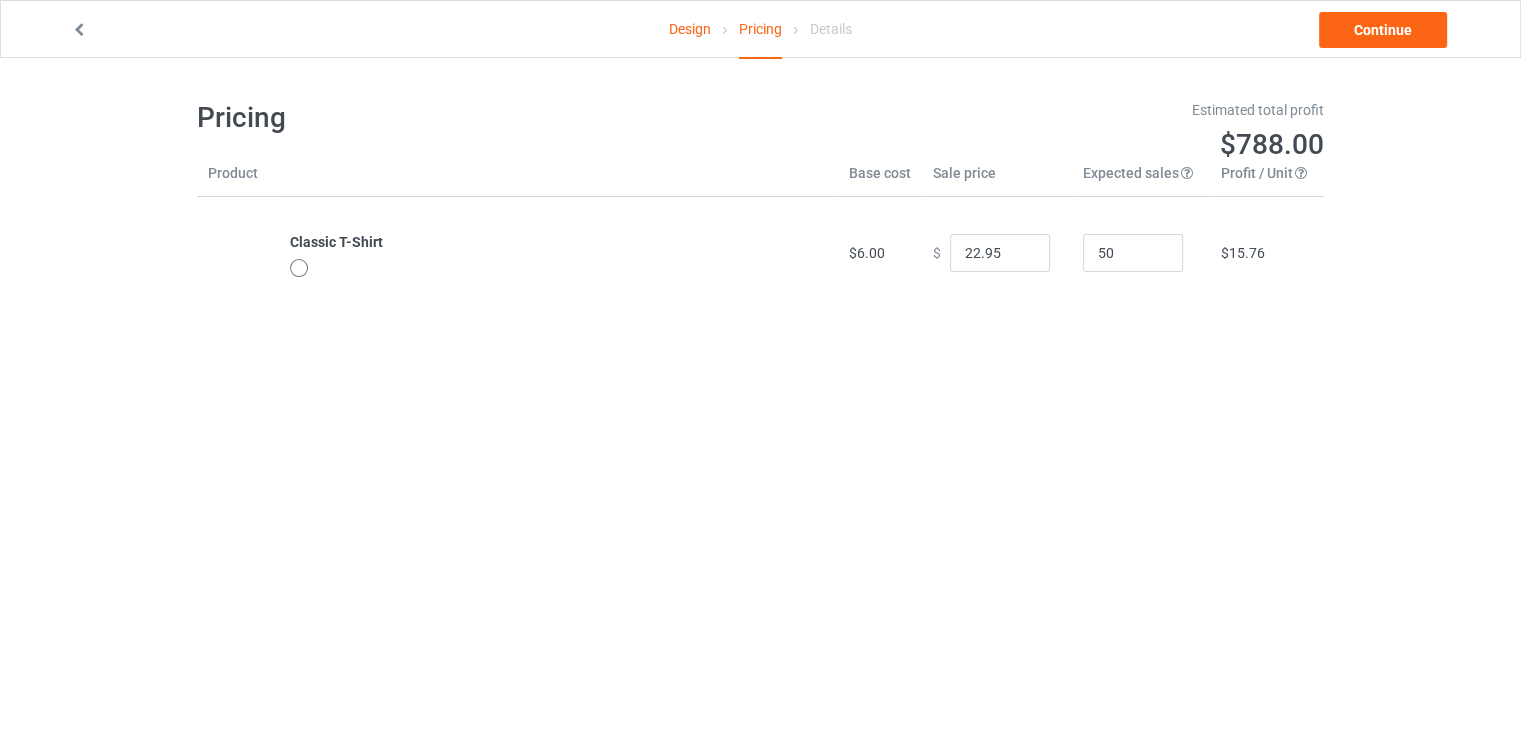 click at bounding box center [301, 270] 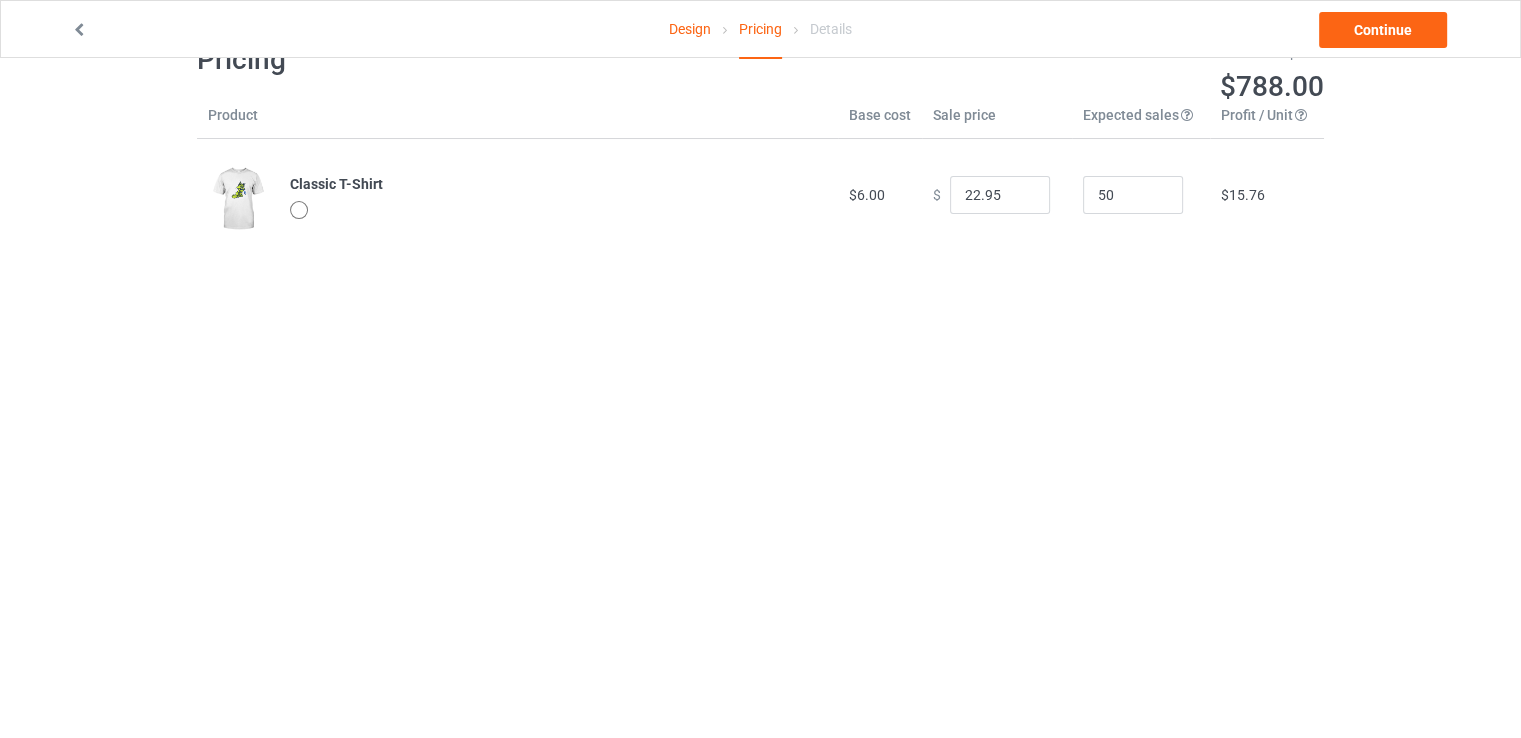 scroll, scrollTop: 0, scrollLeft: 0, axis: both 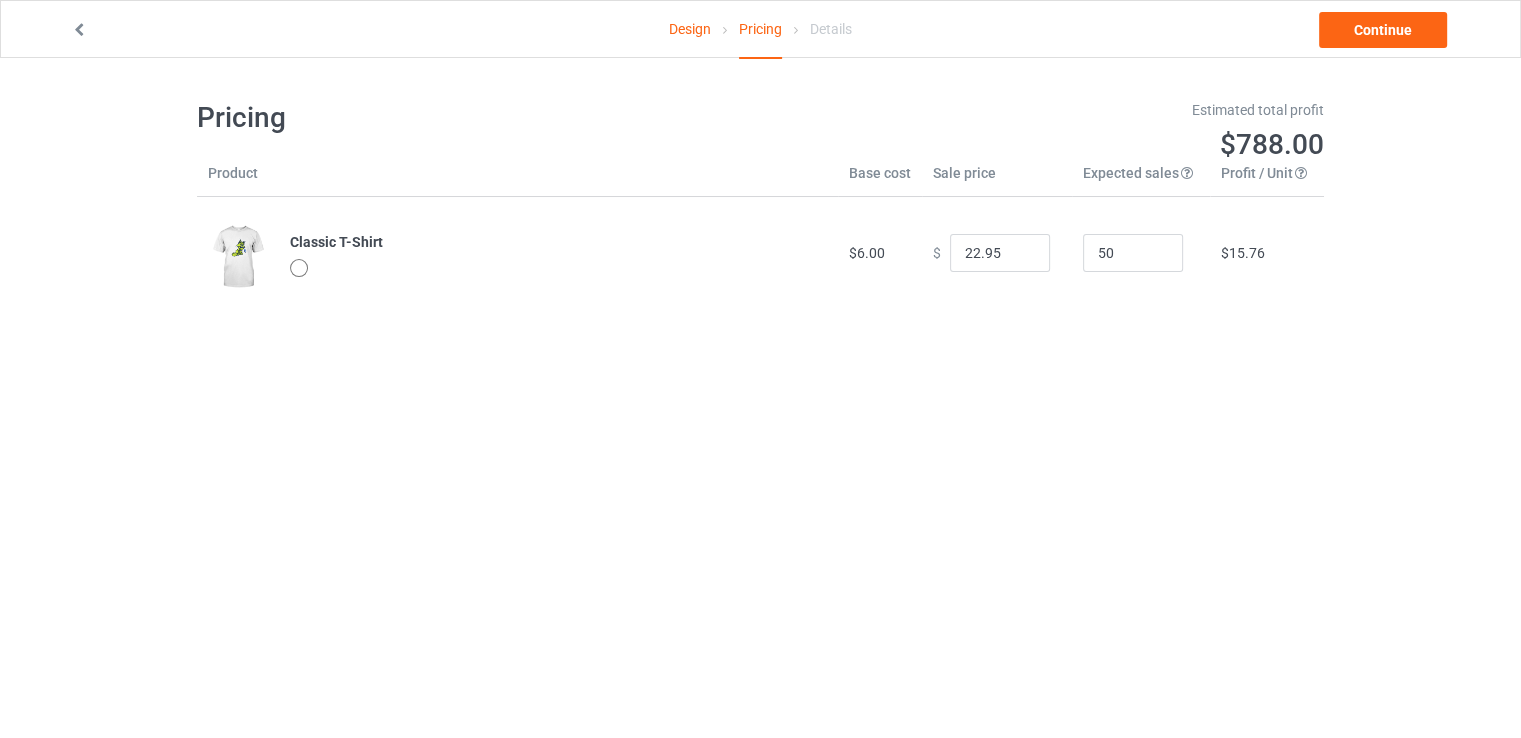click on "Design Pricing Details Continue Pricing Estimated total profit $788.00 Product Base cost Sale price Expected sales   Your expected sales will change your profit estimate (on the right), but will not affect the actual amount of profit you earn. Profit / Unit   Your profit is your sale price minus your base cost and processing fee. Classic T-Shirt $6.00 $     22.95 50 $15.76" at bounding box center (760, 427) 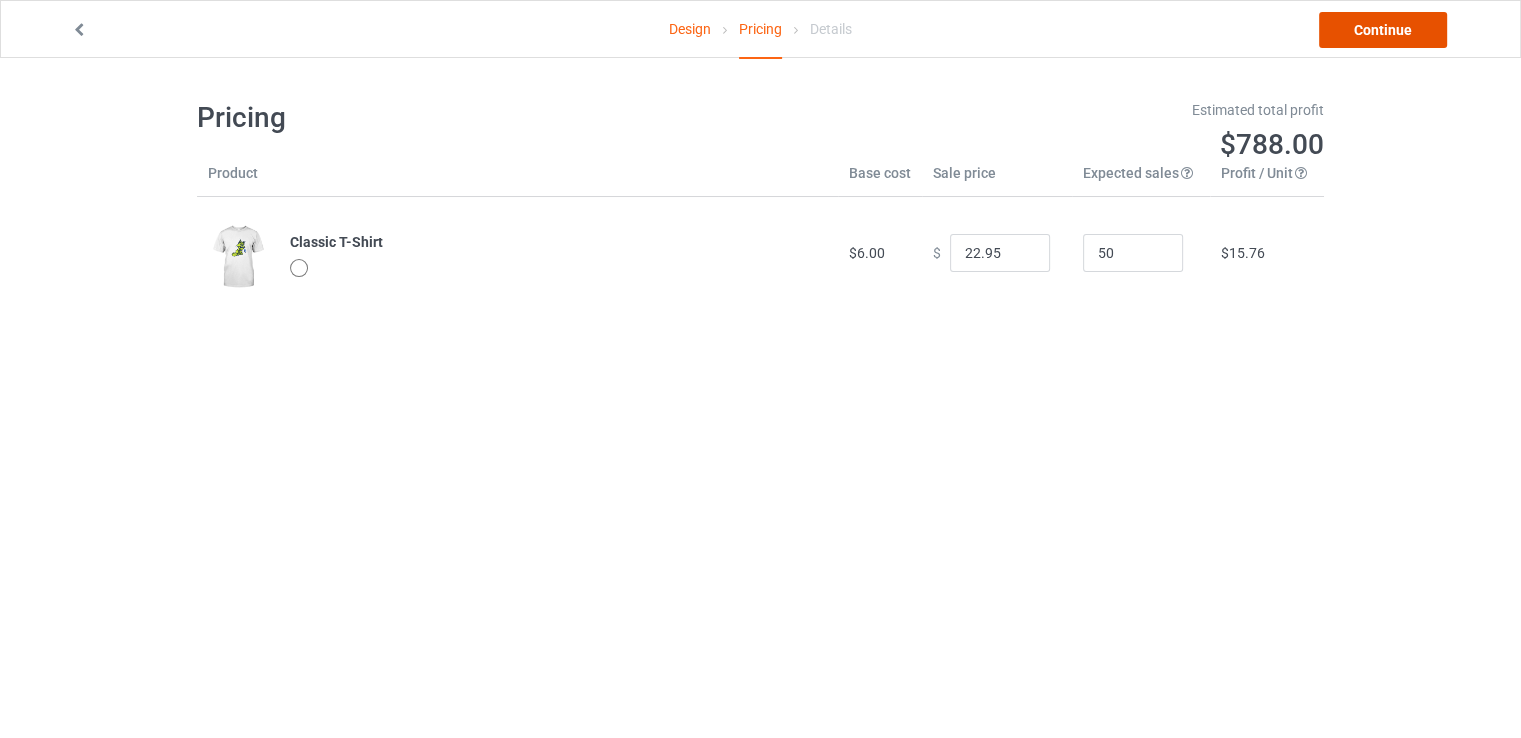 click on "Continue" at bounding box center (1383, 30) 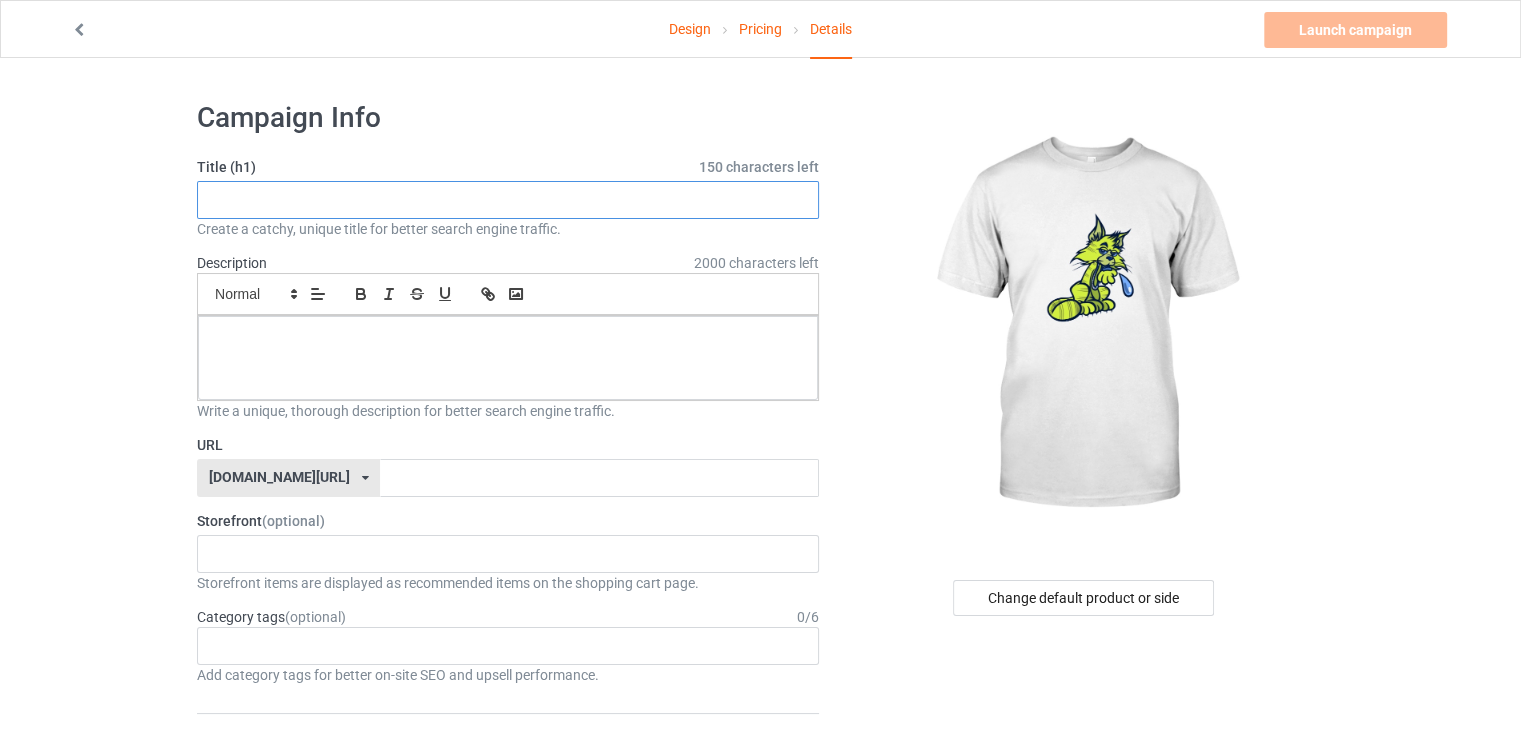 click at bounding box center (508, 200) 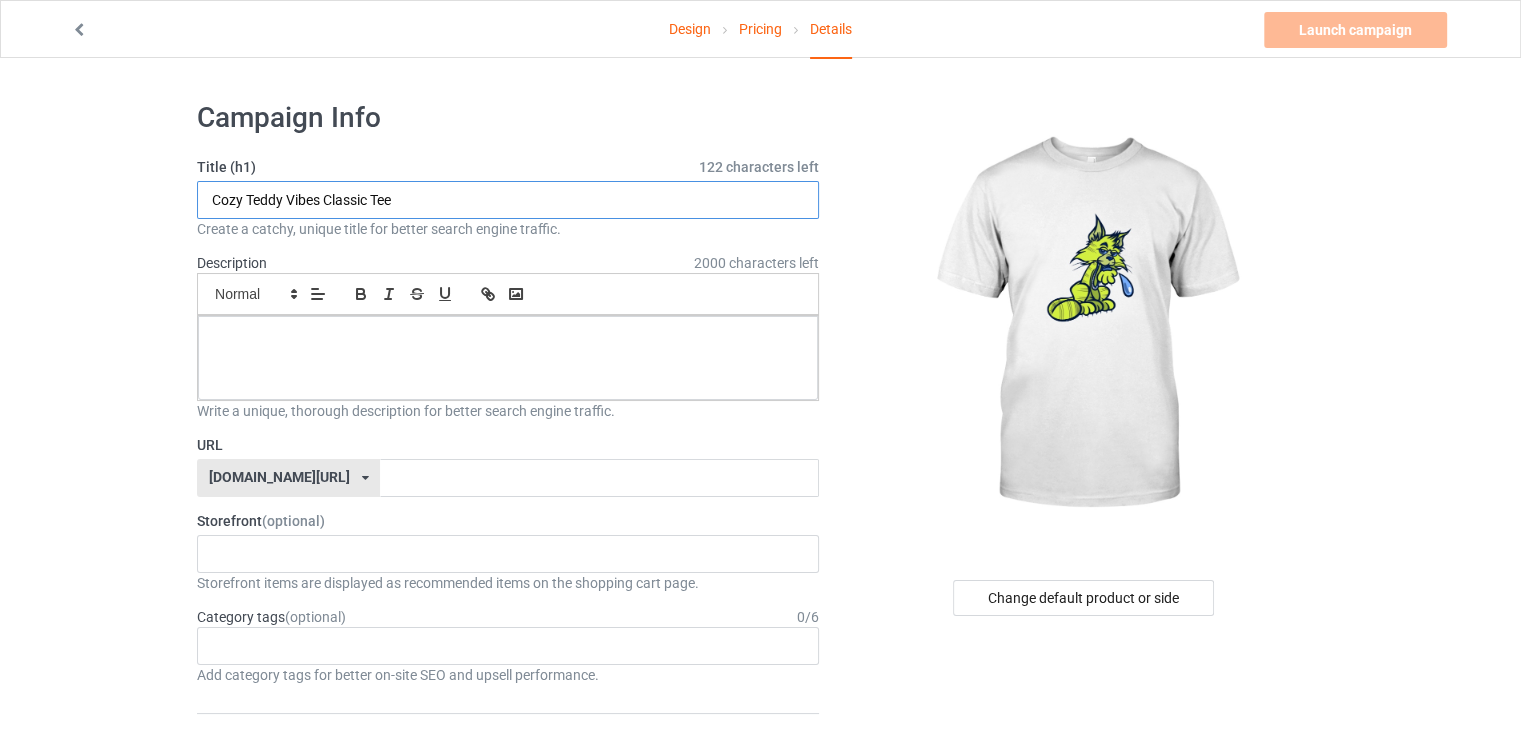 type on "Cozy Teddy Vibes Classic Tee" 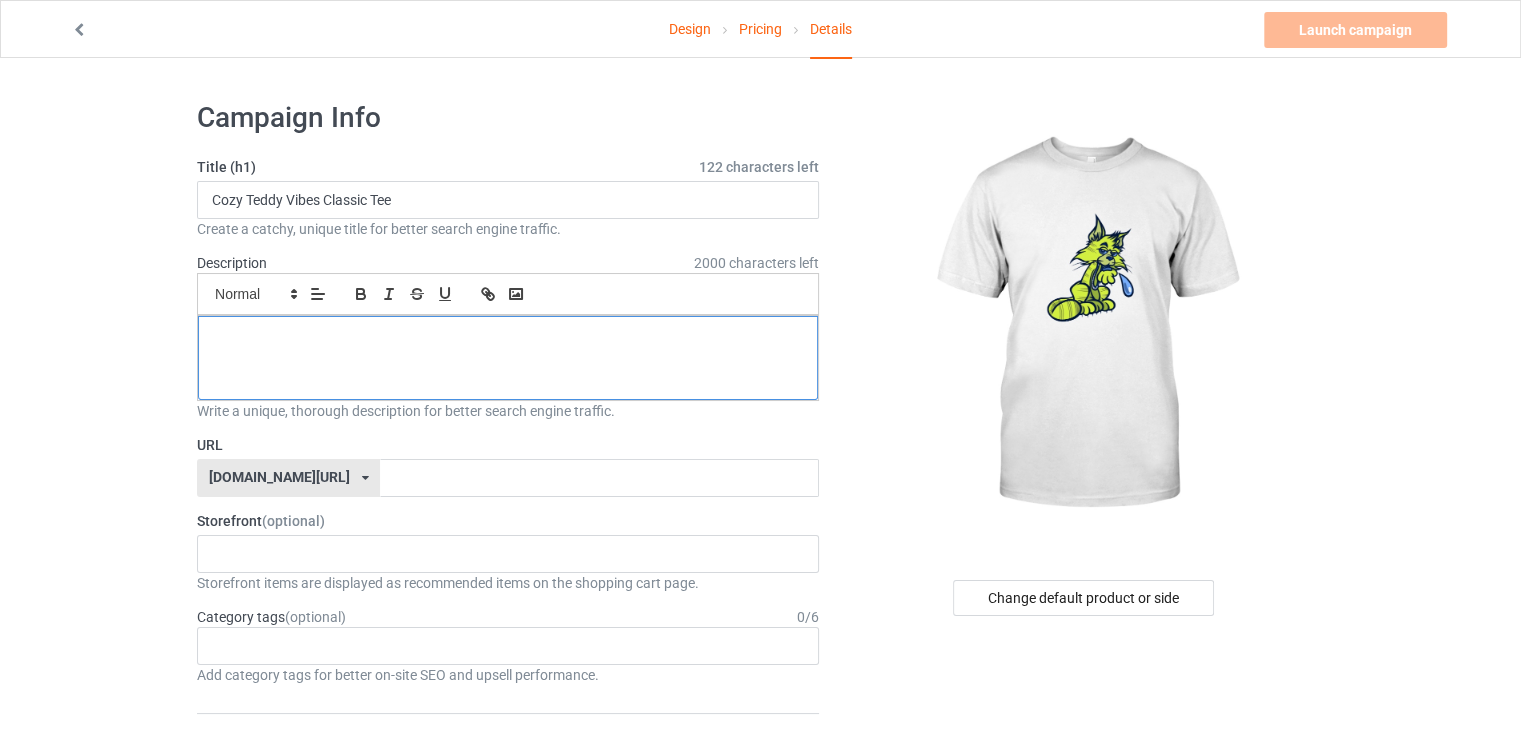 click at bounding box center (508, 338) 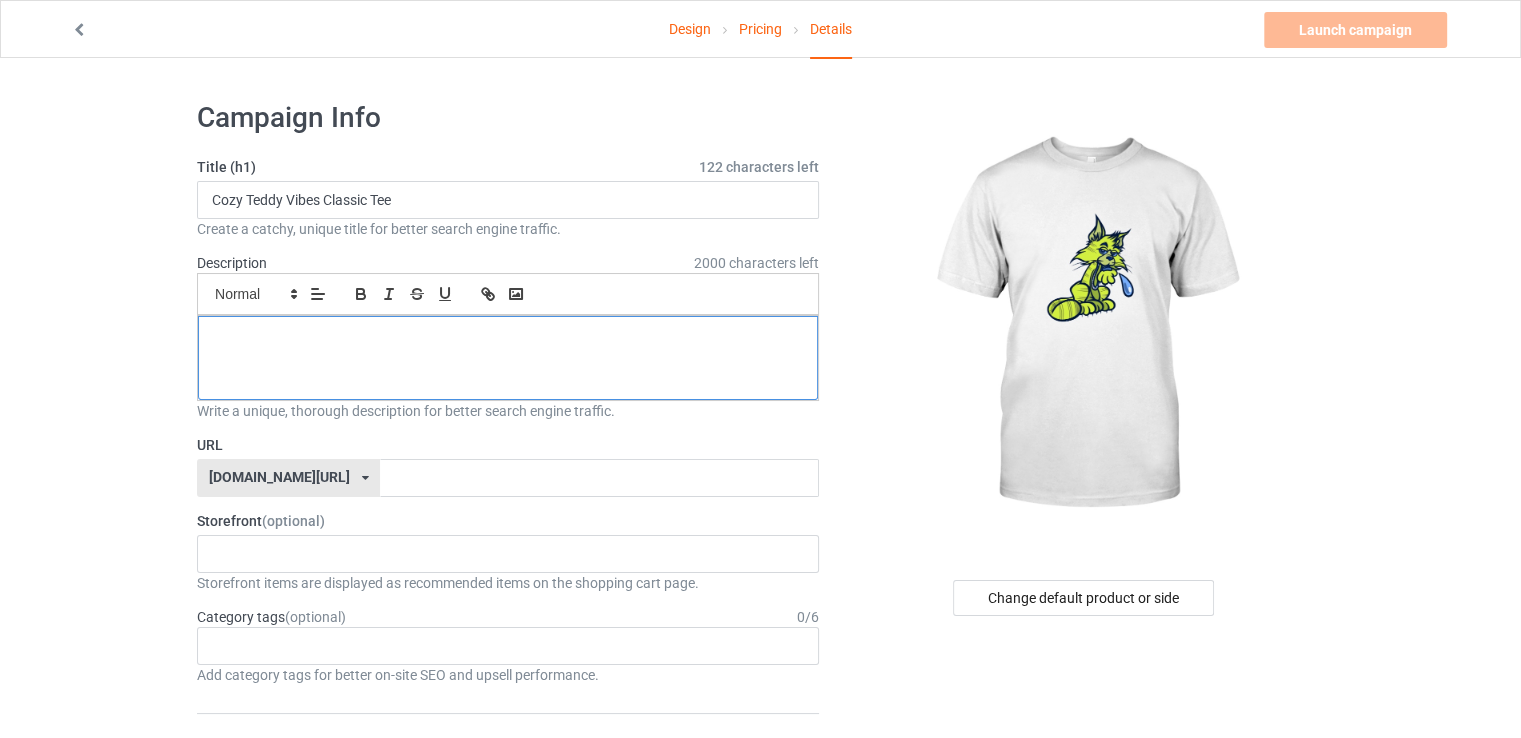 type 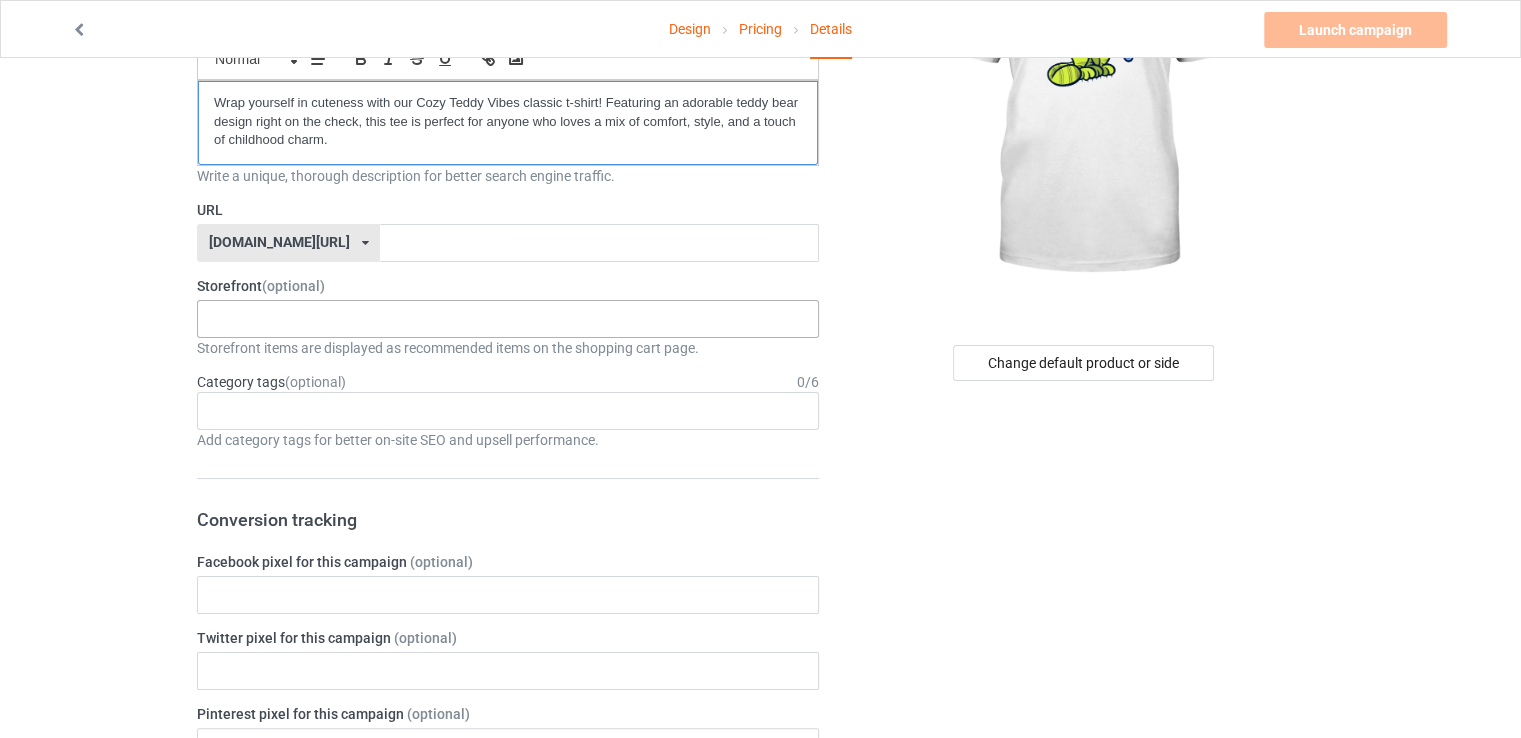 scroll, scrollTop: 236, scrollLeft: 0, axis: vertical 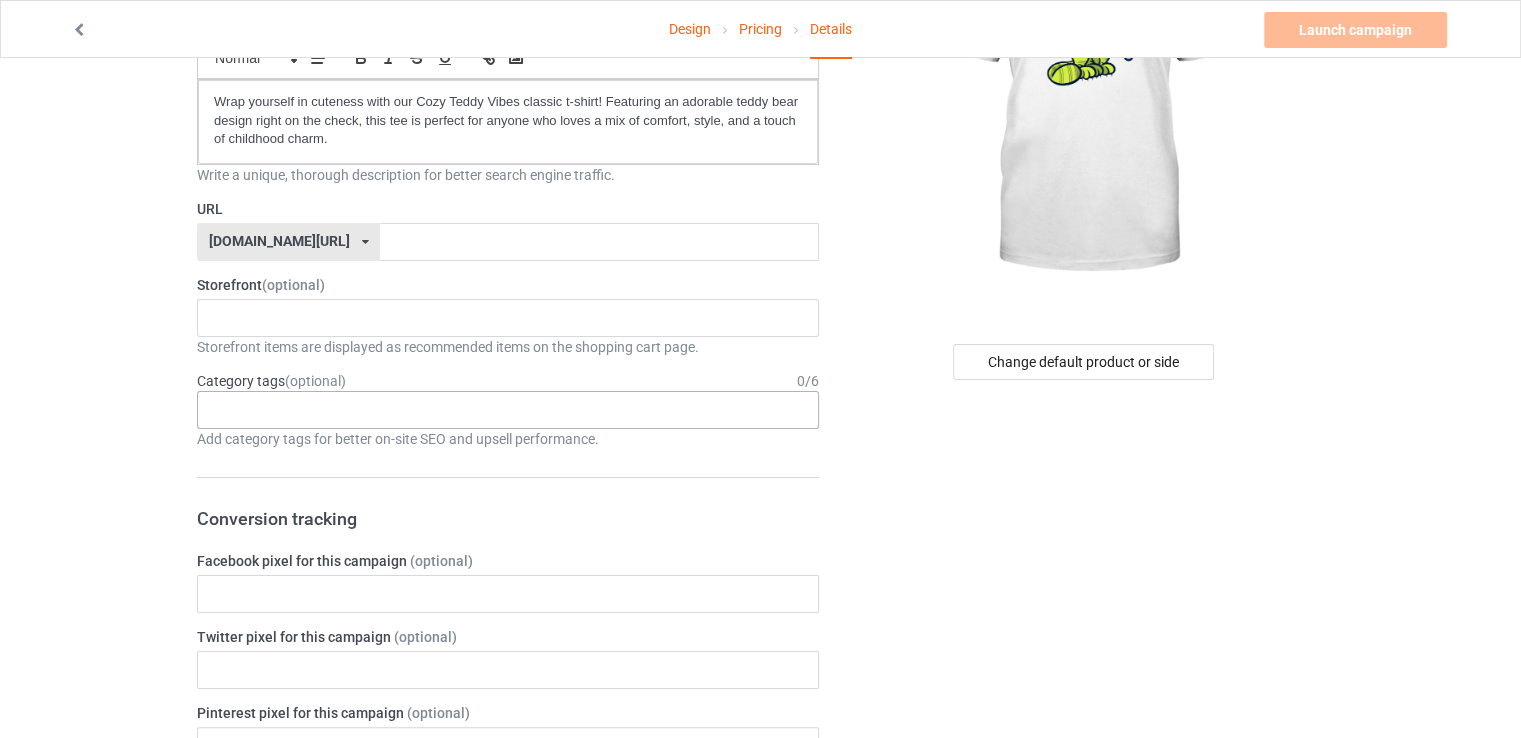 click on "Age > 1-19 > 1 Age > 1-12 Months > 1 Month Age > 1-12 Months Age > 1-19 Age > 1-19 > 10 Age > 1-12 Months > 10 Month Age > 80-100 > 100 Sports > Running > 10K Run Age > 1-19 > 11 Age > 1-12 Months > 11 Month Age > 1-19 > 12 Age > 1-12 Months > 12 Month Age > 1-19 > 13 Age > 1-19 > 14 Age > 1-19 > 15 Sports > Running > 15K Run Age > 1-19 > 16 Age > 1-19 > 17 Age > 1-19 > 18 Age > 1-19 > 19 Age > Decades > 1920s Age > Decades > 1930s Age > Decades > 1940s Age > Decades > 1950s Age > Decades > 1960s Age > Decades > 1970s Age > Decades > 1980s Age > Decades > 1990s Age > 1-19 > 2 Age > 1-12 Months > 2 Month Age > 20-39 > 20 Age > 20-39 Age > Decades > 2000s Age > Decades > 2010s Age > 20-39 > 21 Age > 20-39 > 22 Age > 20-39 > 23 Age > 20-39 > 24 Age > 20-39 > 25 Age > 20-39 > 26 Age > 20-39 > 27 Age > 20-39 > 28 Age > 20-39 > 29 Age > 1-19 > 3 Age > 1-12 Months > 3 Month Sports > Basketball > 3-Pointer Age > 20-39 > 30 Age > 20-39 > 31 Age > 20-39 > 32 Age > 20-39 > 33 Age > 20-39 > 34 Age > 20-39 > 35 Age Jobs 1" at bounding box center [508, 410] 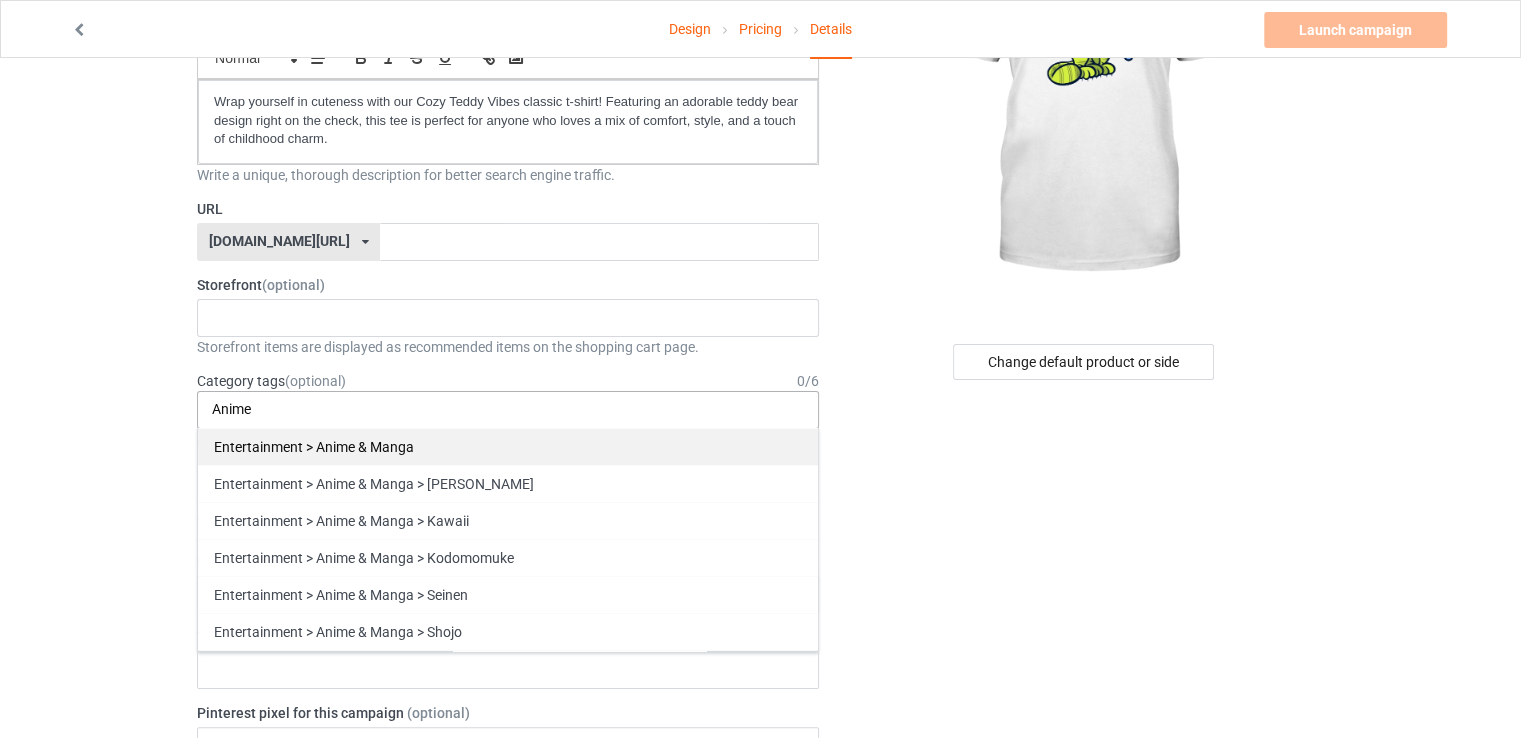 type on "Anime" 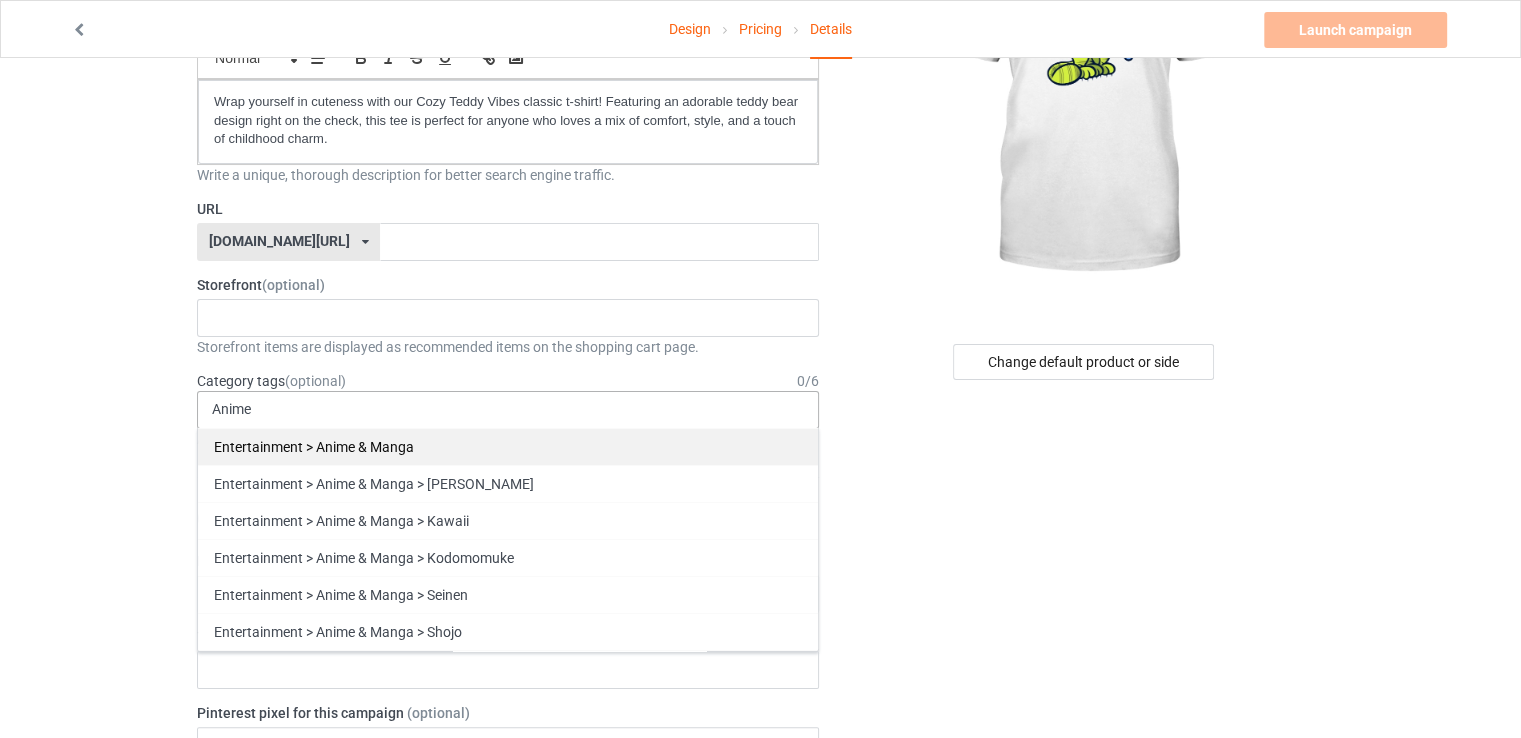 click on "Entertainment > Anime & Manga" at bounding box center [508, 446] 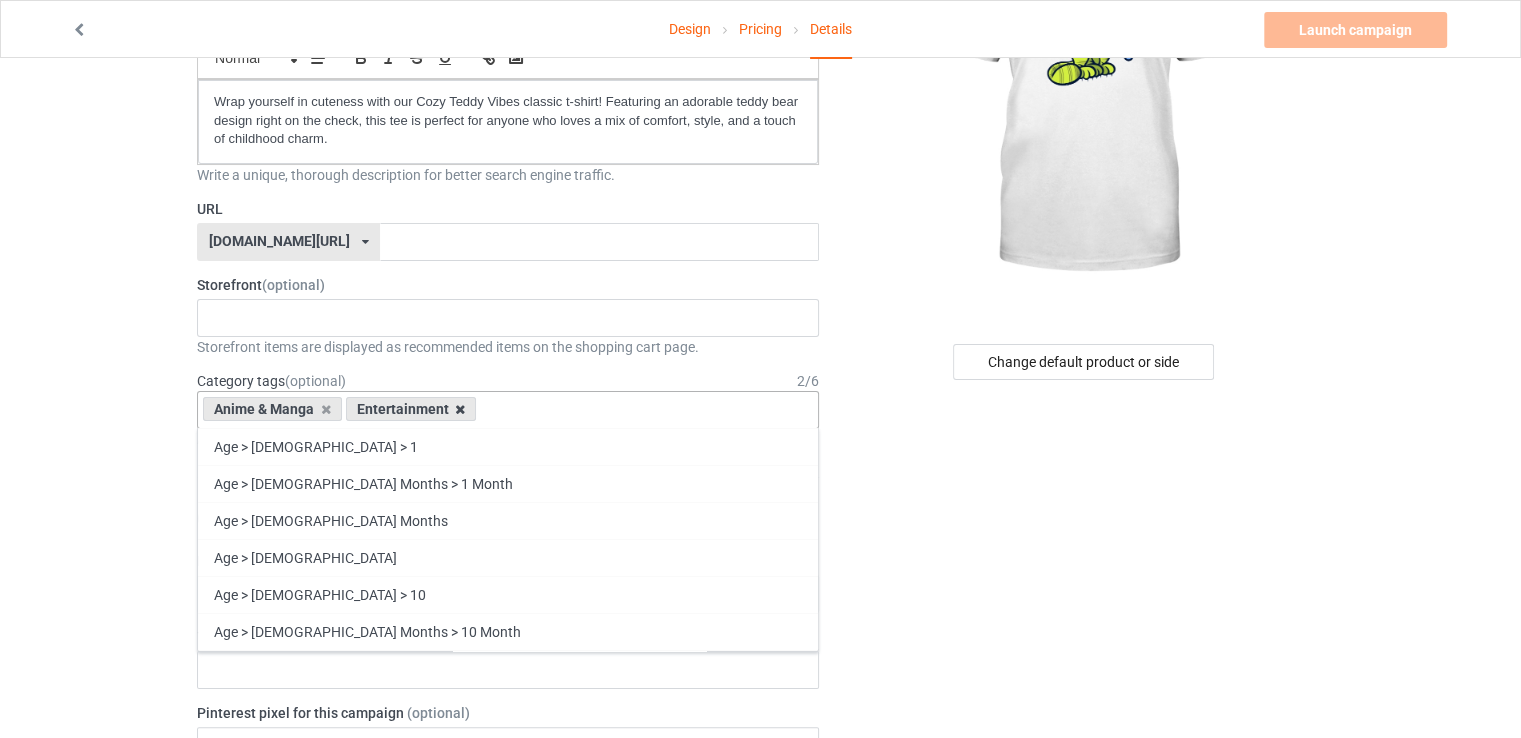 click at bounding box center [460, 409] 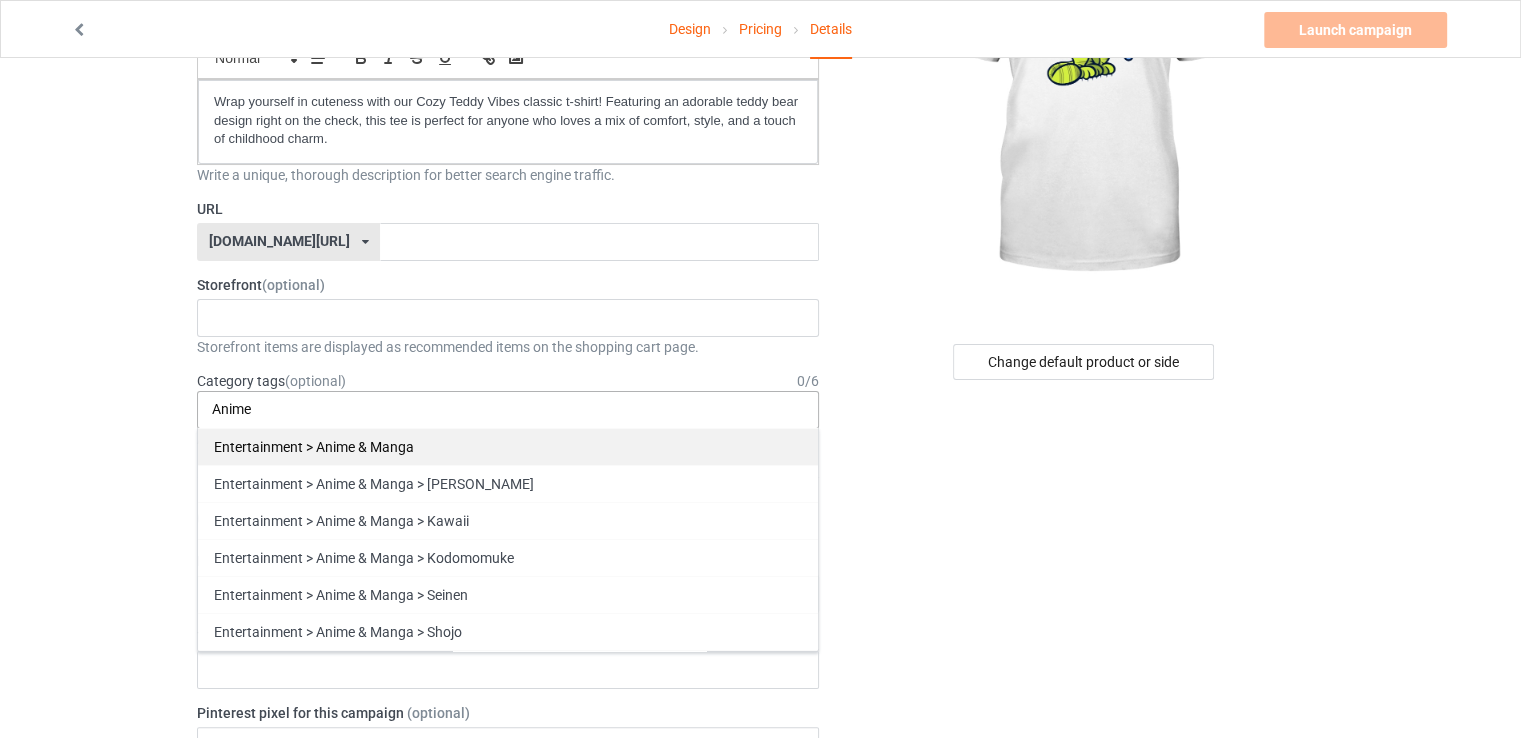type on "Anime" 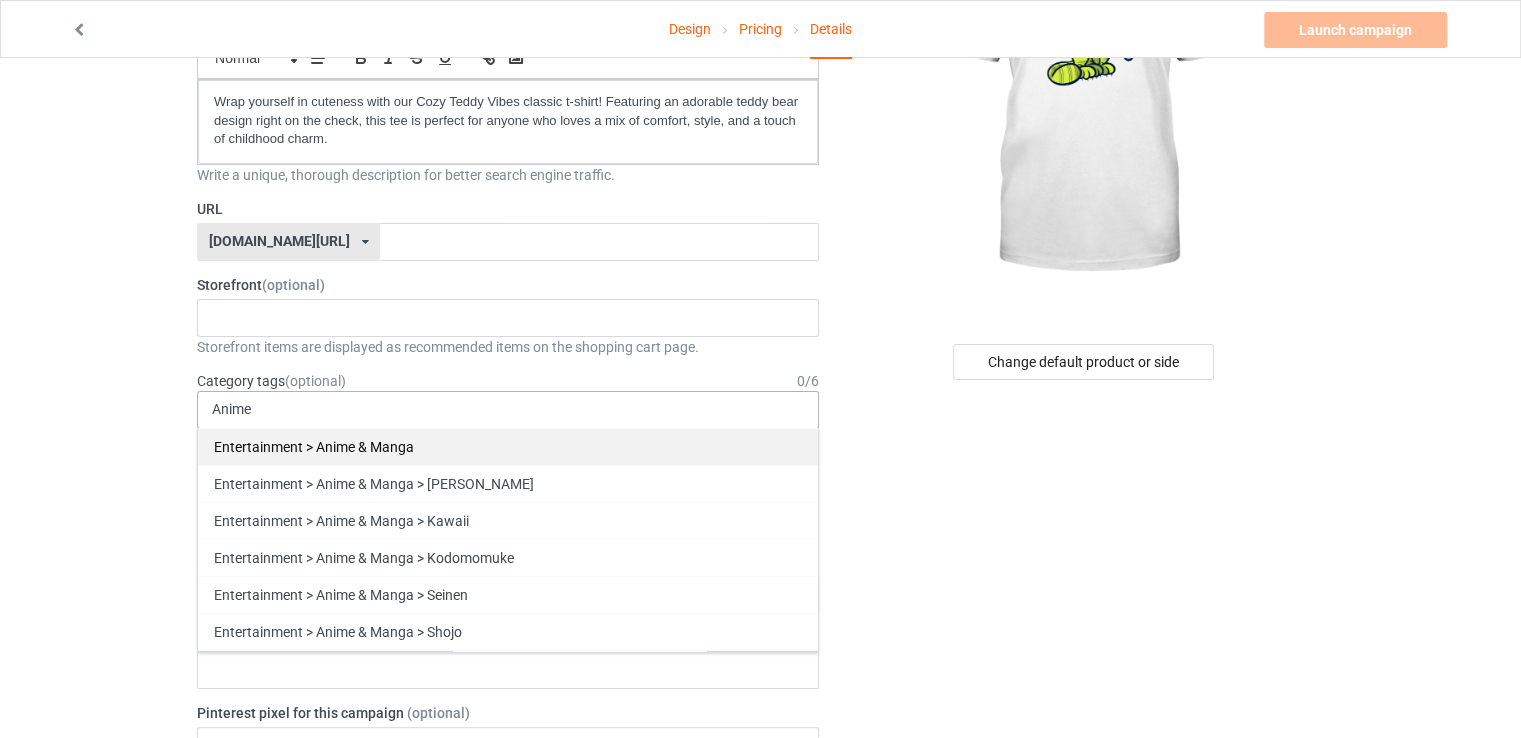 click on "Entertainment > Anime & Manga" at bounding box center (508, 446) 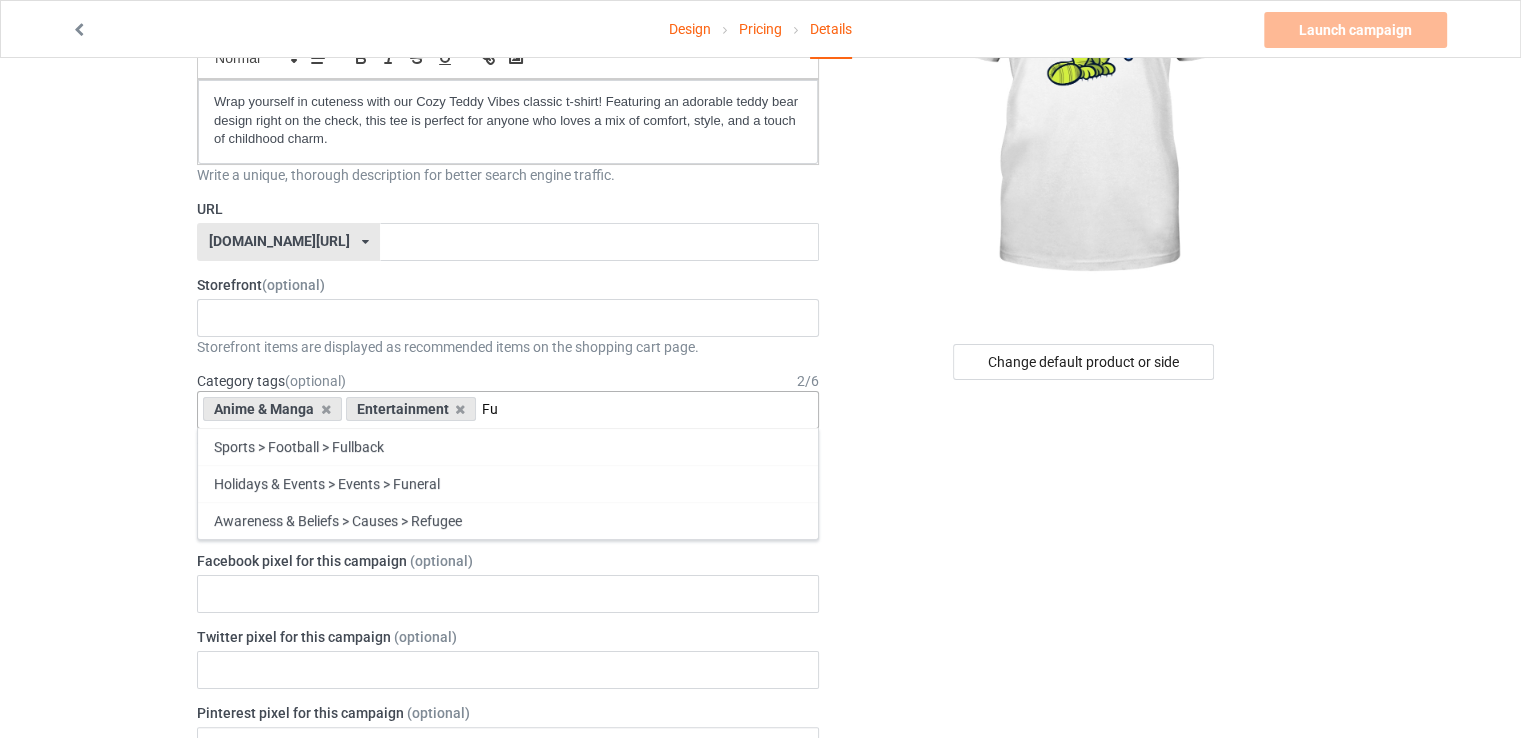 type on "F" 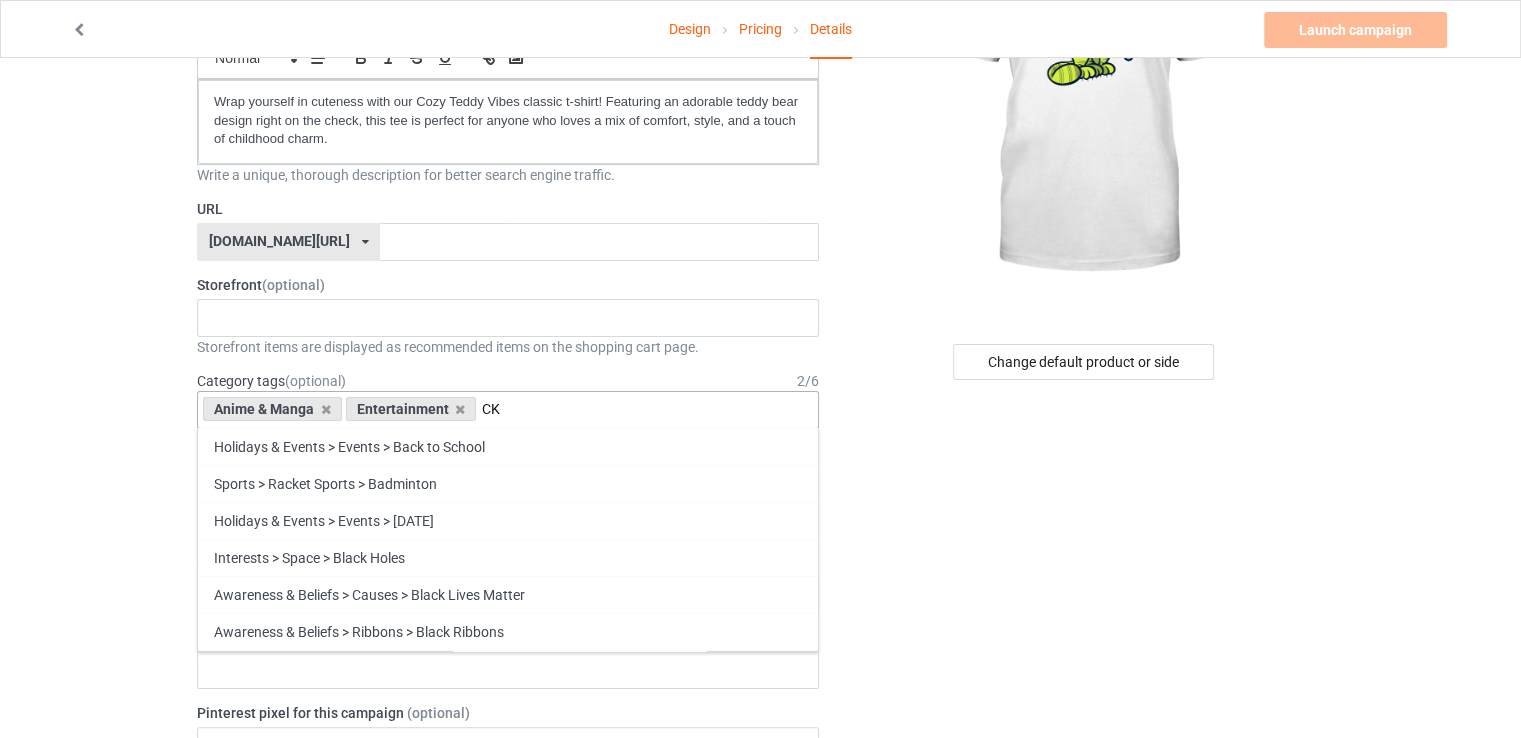 type on "C" 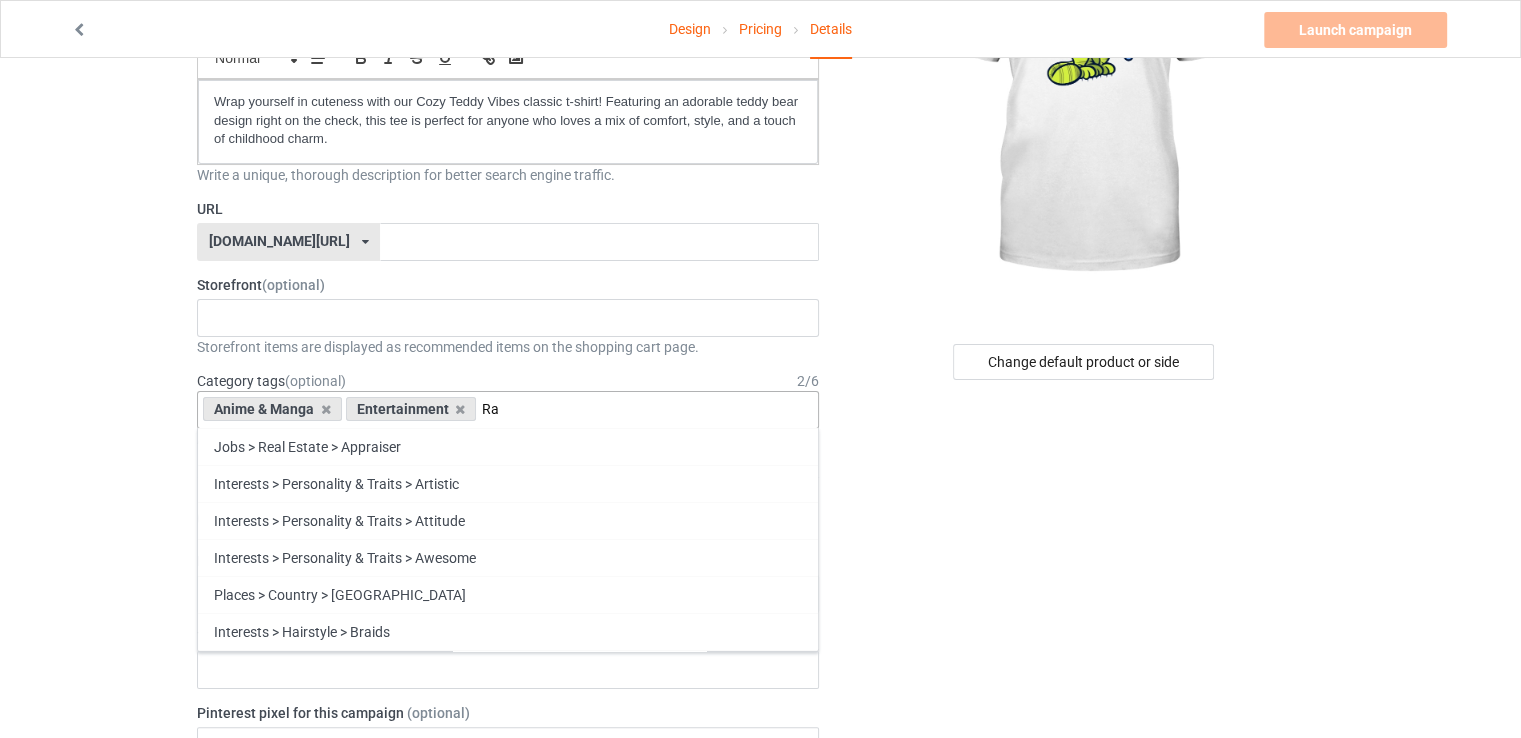 type on "R" 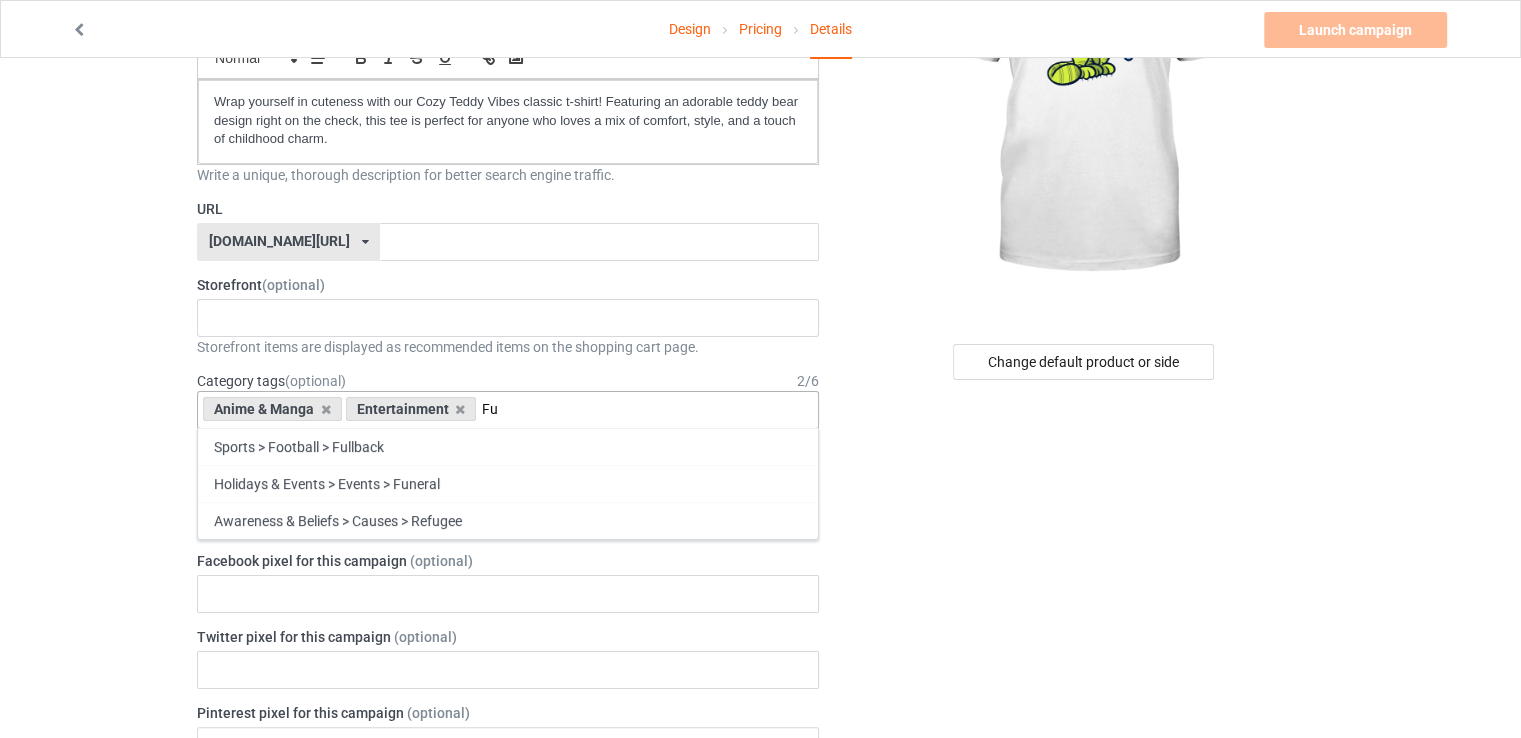 type on "F" 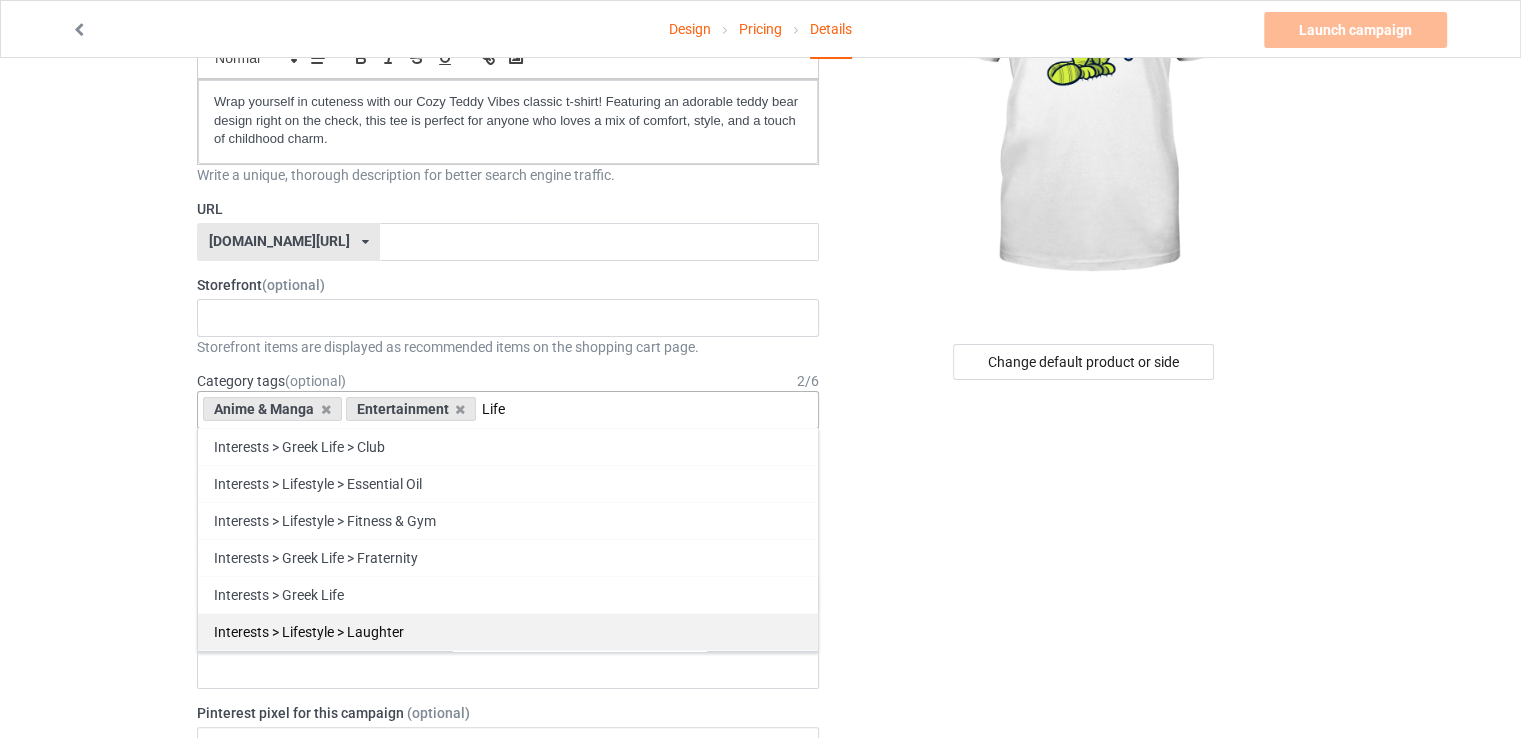 type on "Life" 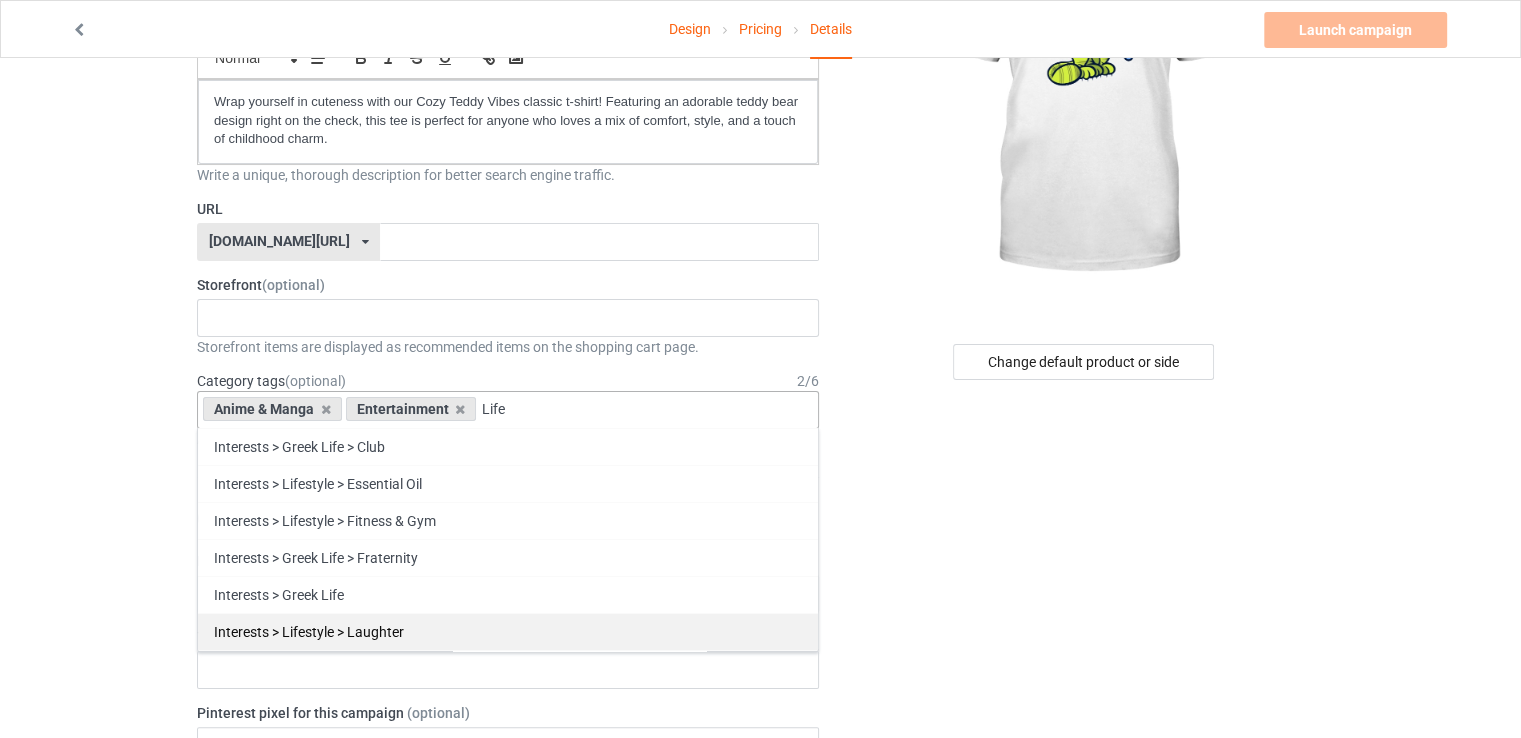 click on "Interests > Lifestyle > Laughter" at bounding box center (508, 631) 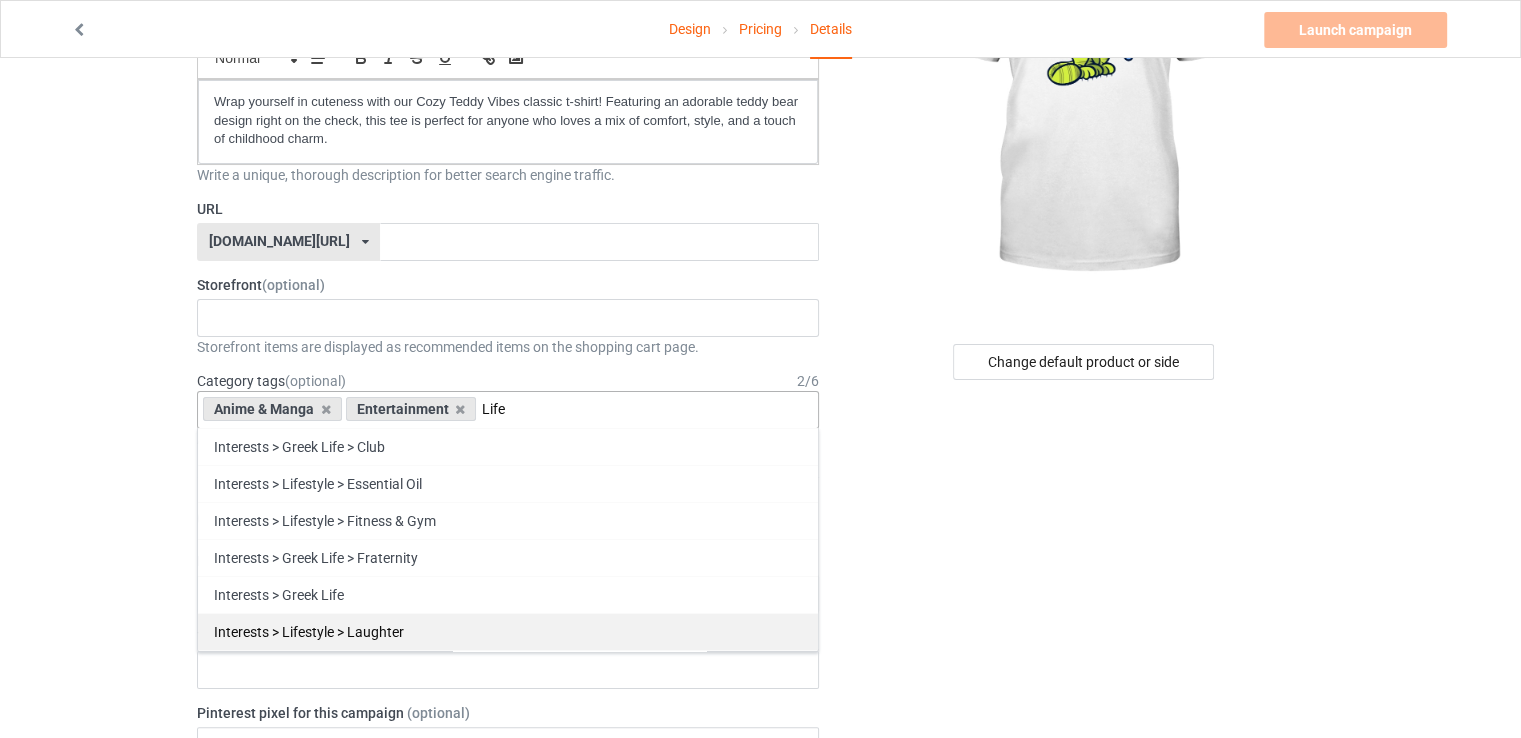 type 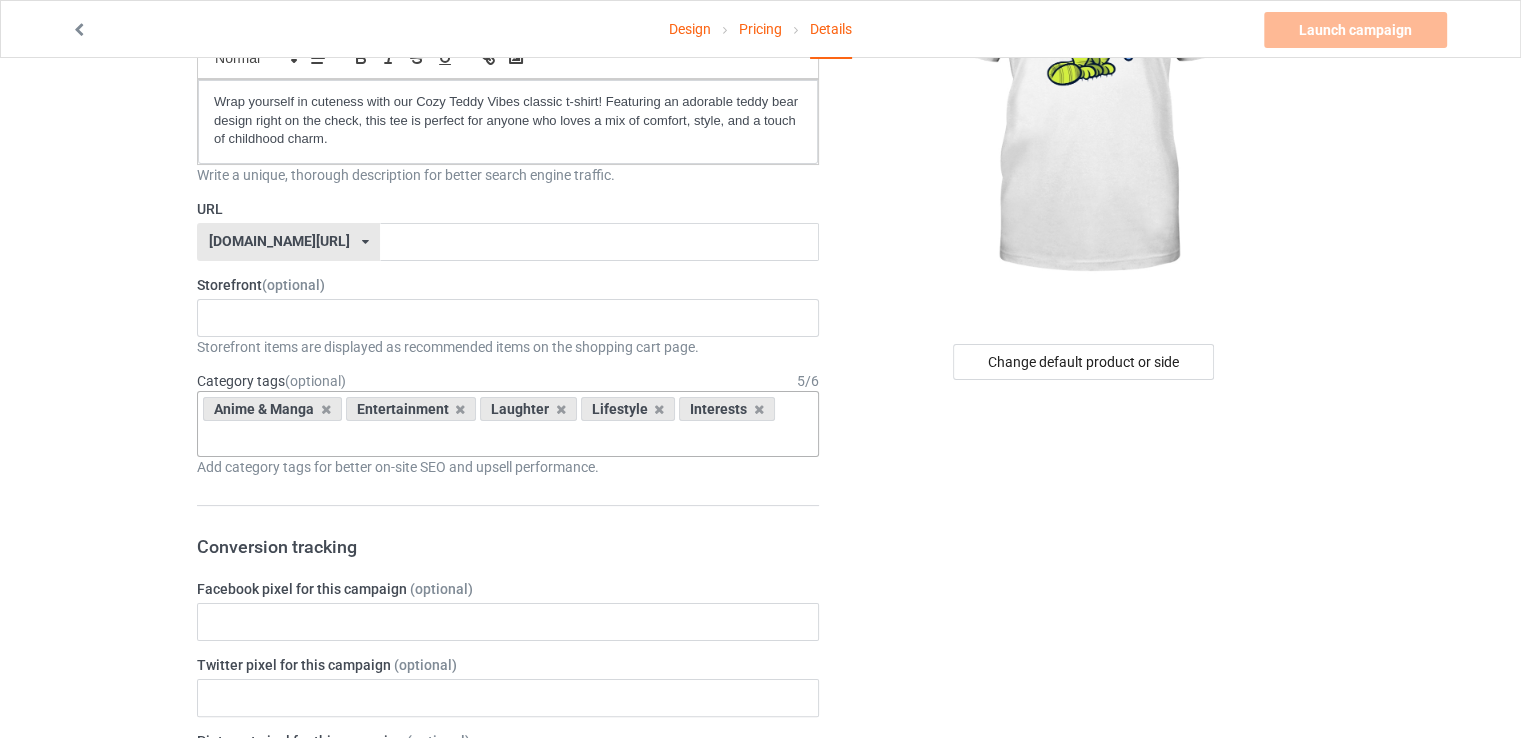 click on "Change default product or side" at bounding box center (1085, 872) 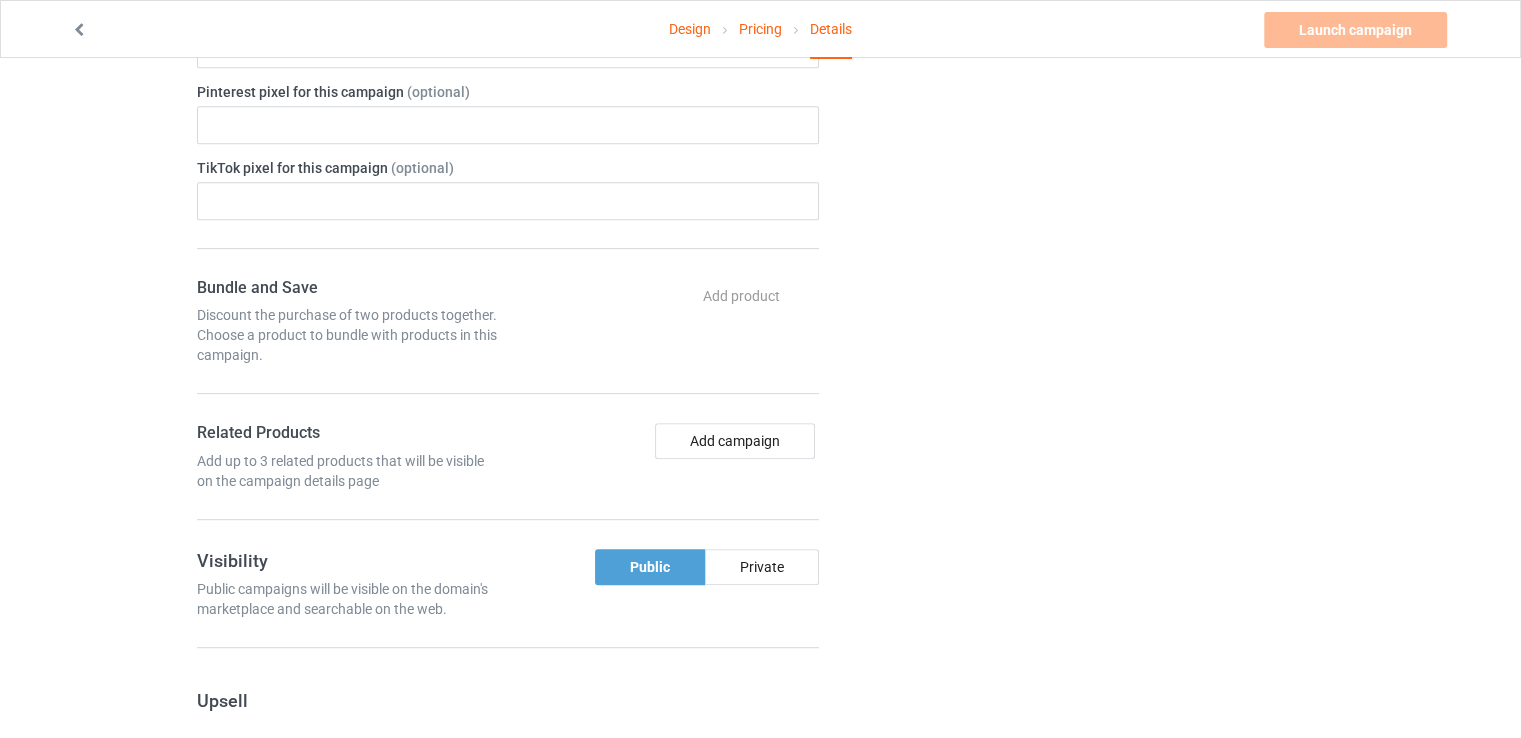 scroll, scrollTop: 872, scrollLeft: 0, axis: vertical 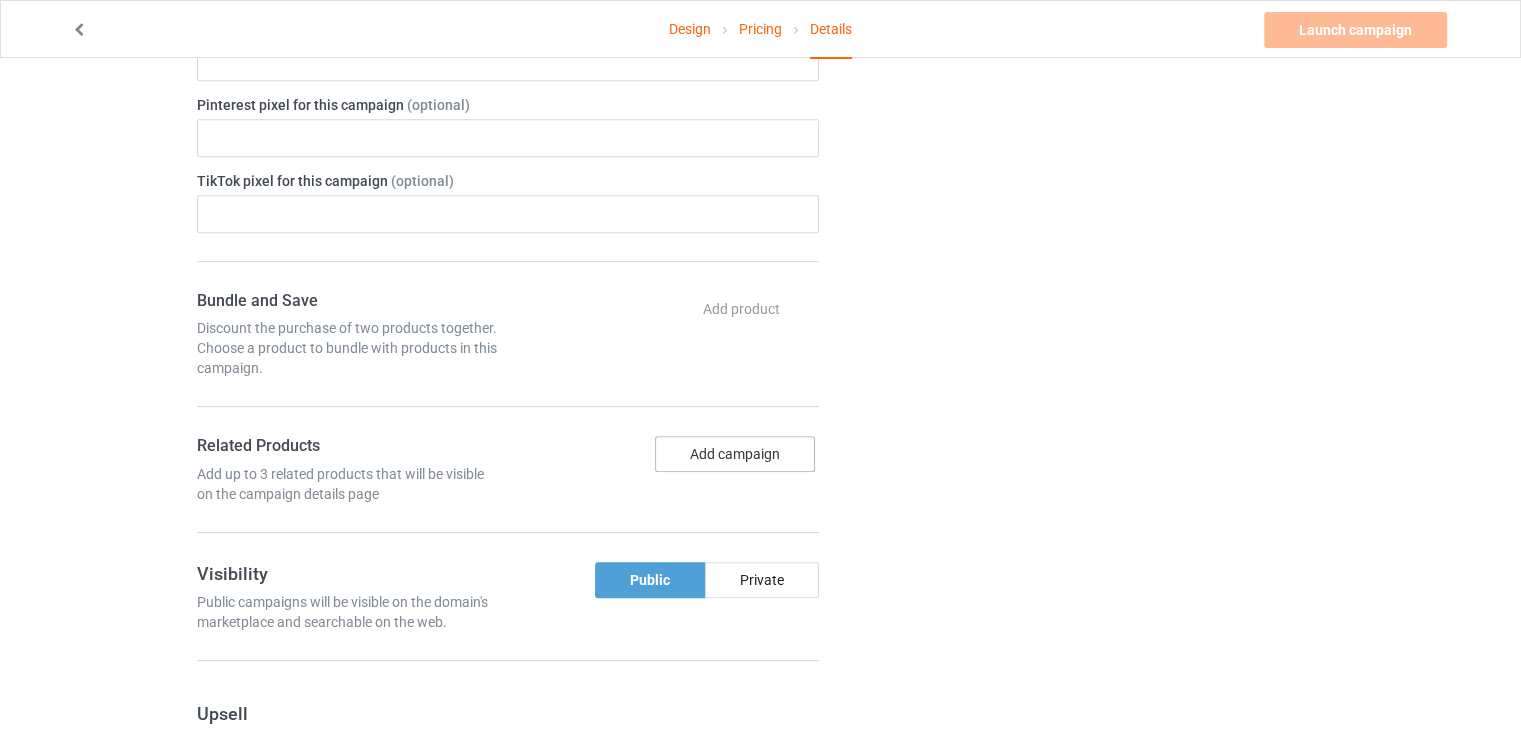 click on "Add campaign" at bounding box center [735, 454] 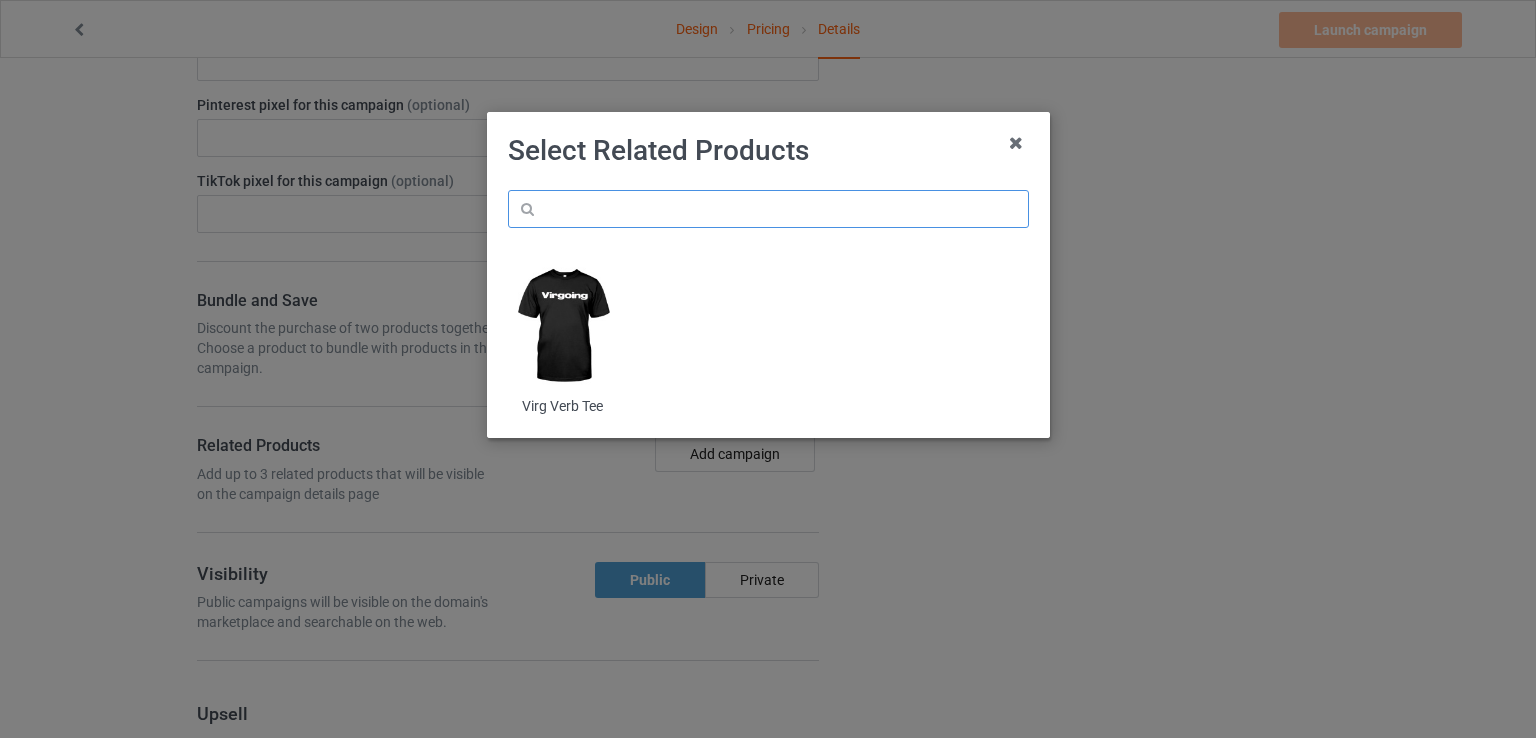 click at bounding box center (768, 209) 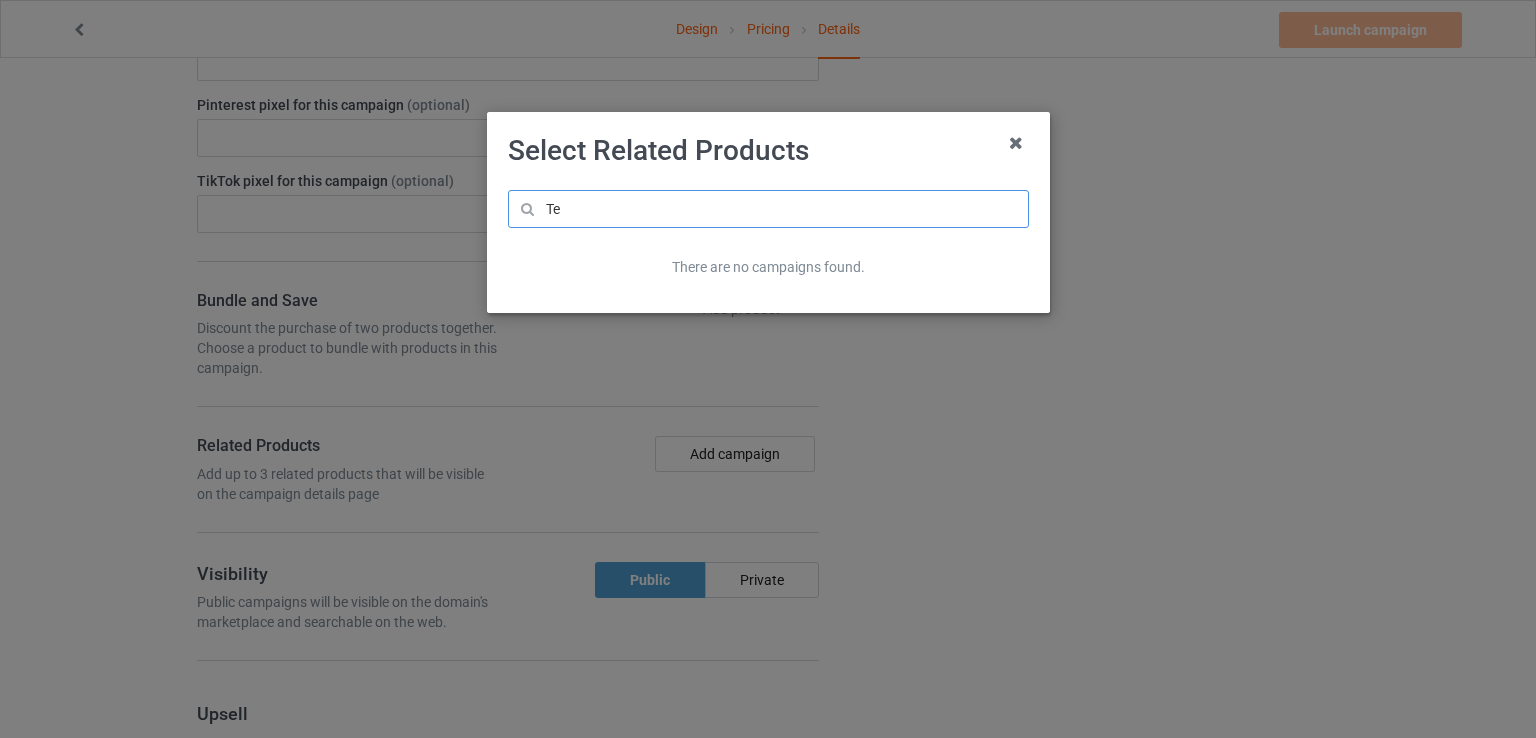 type on "T" 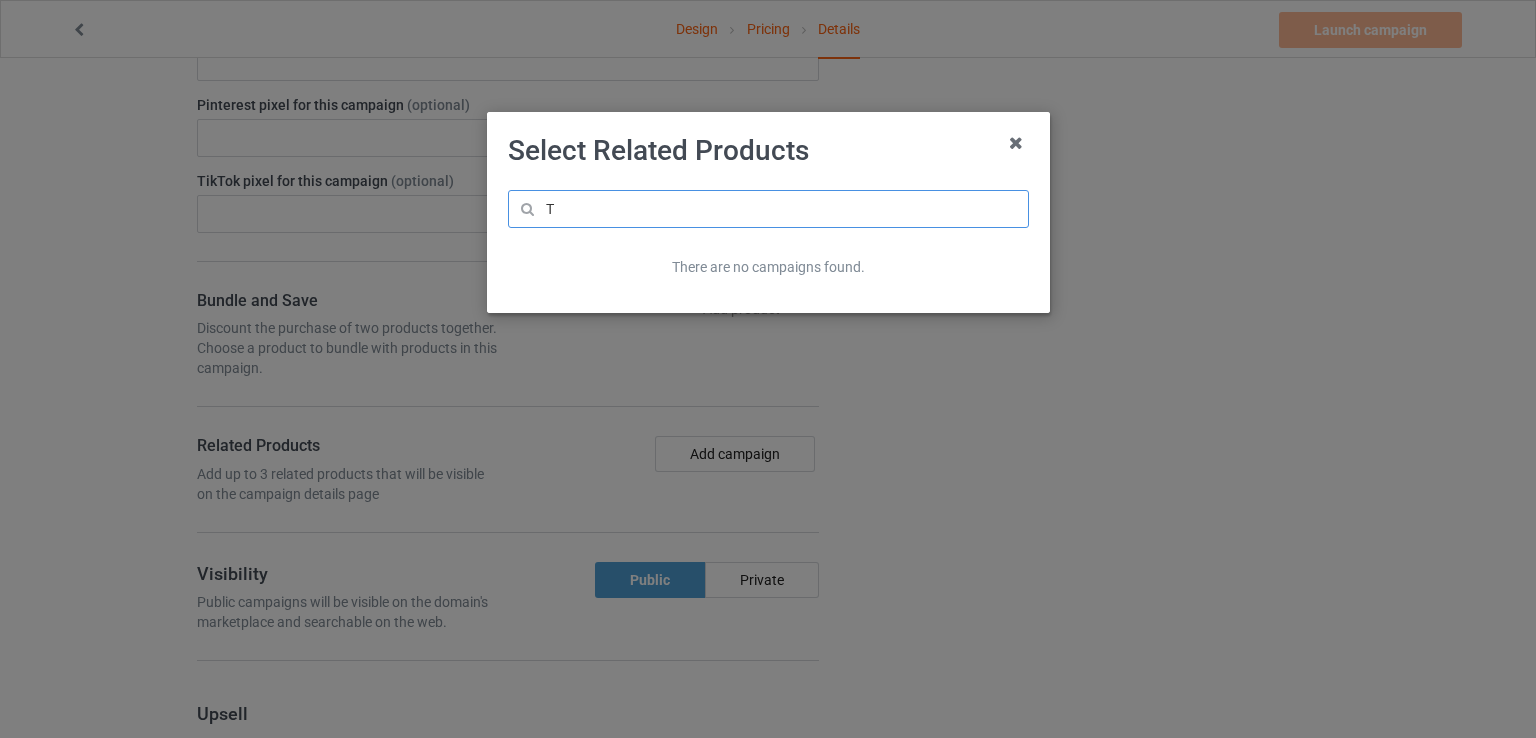type 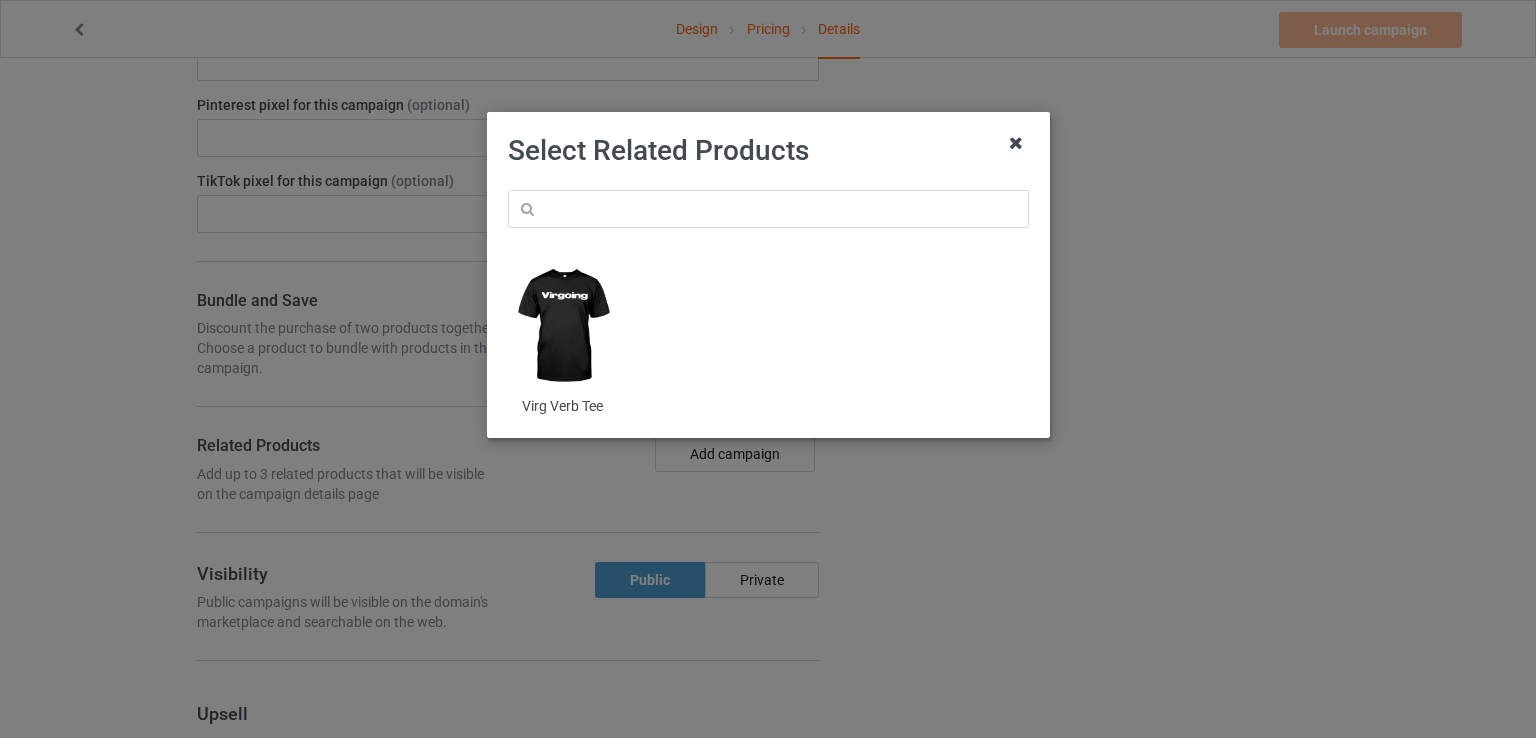 click at bounding box center [1016, 143] 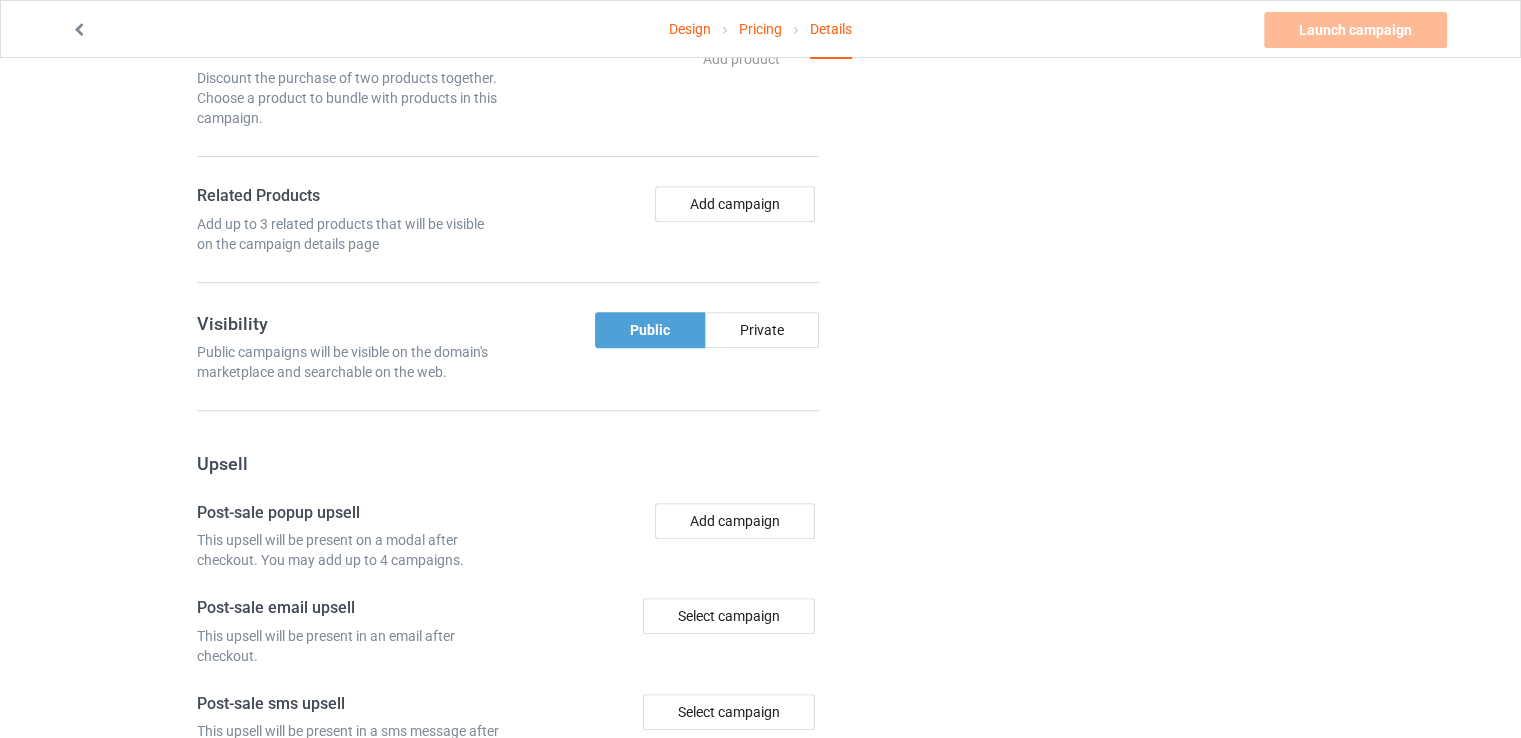 scroll, scrollTop: 1124, scrollLeft: 0, axis: vertical 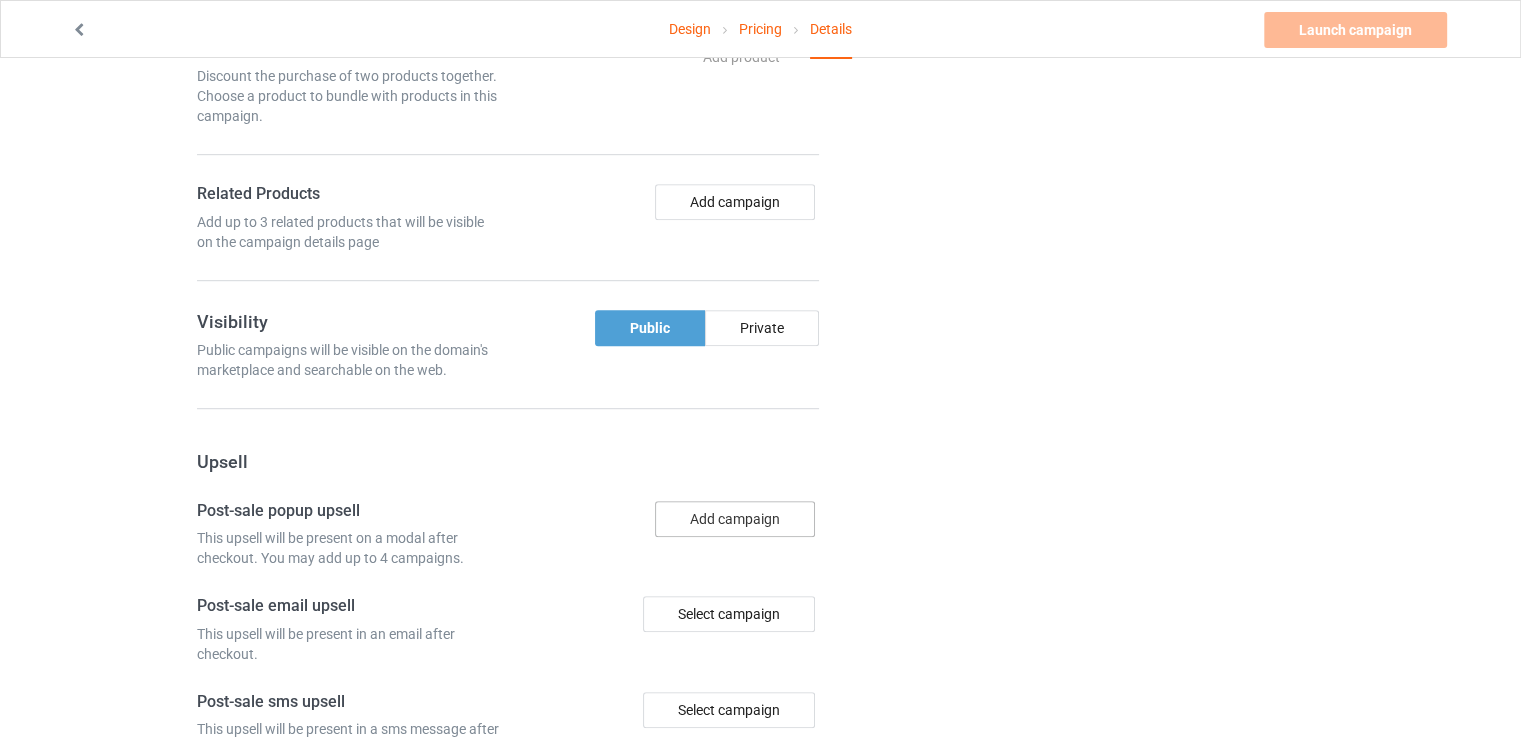 click on "Add campaign" at bounding box center (735, 519) 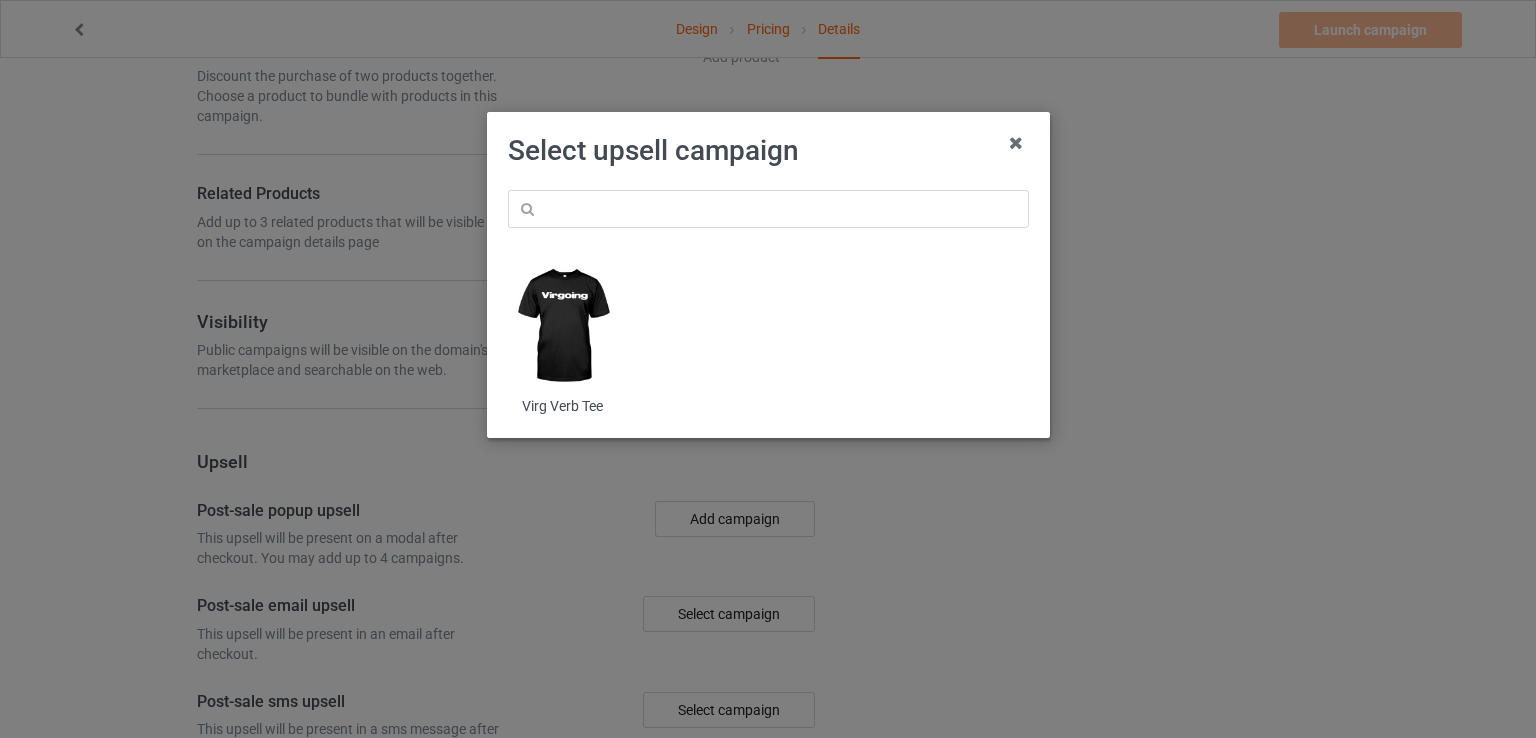 click at bounding box center [562, 326] 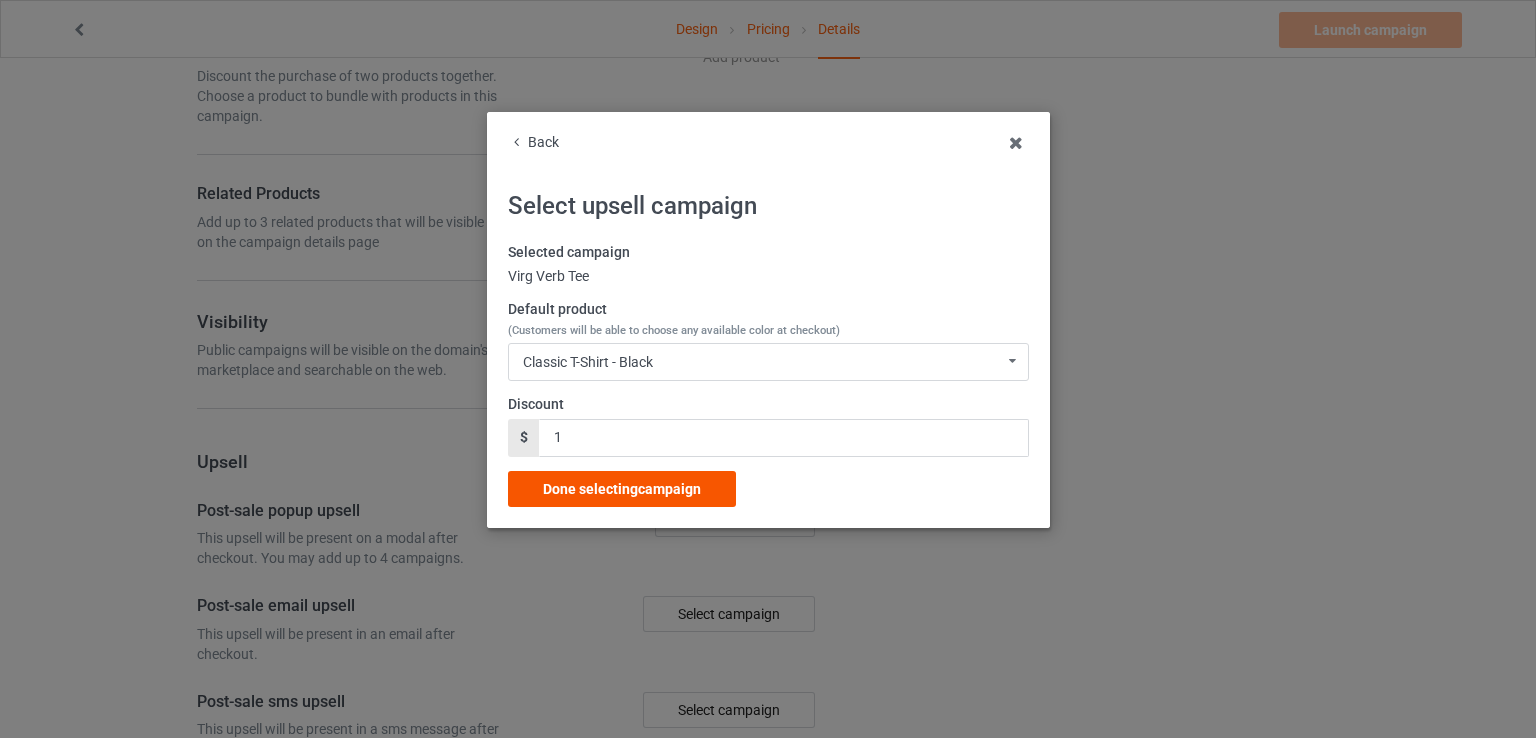 click on "Done selecting  campaign" at bounding box center [622, 489] 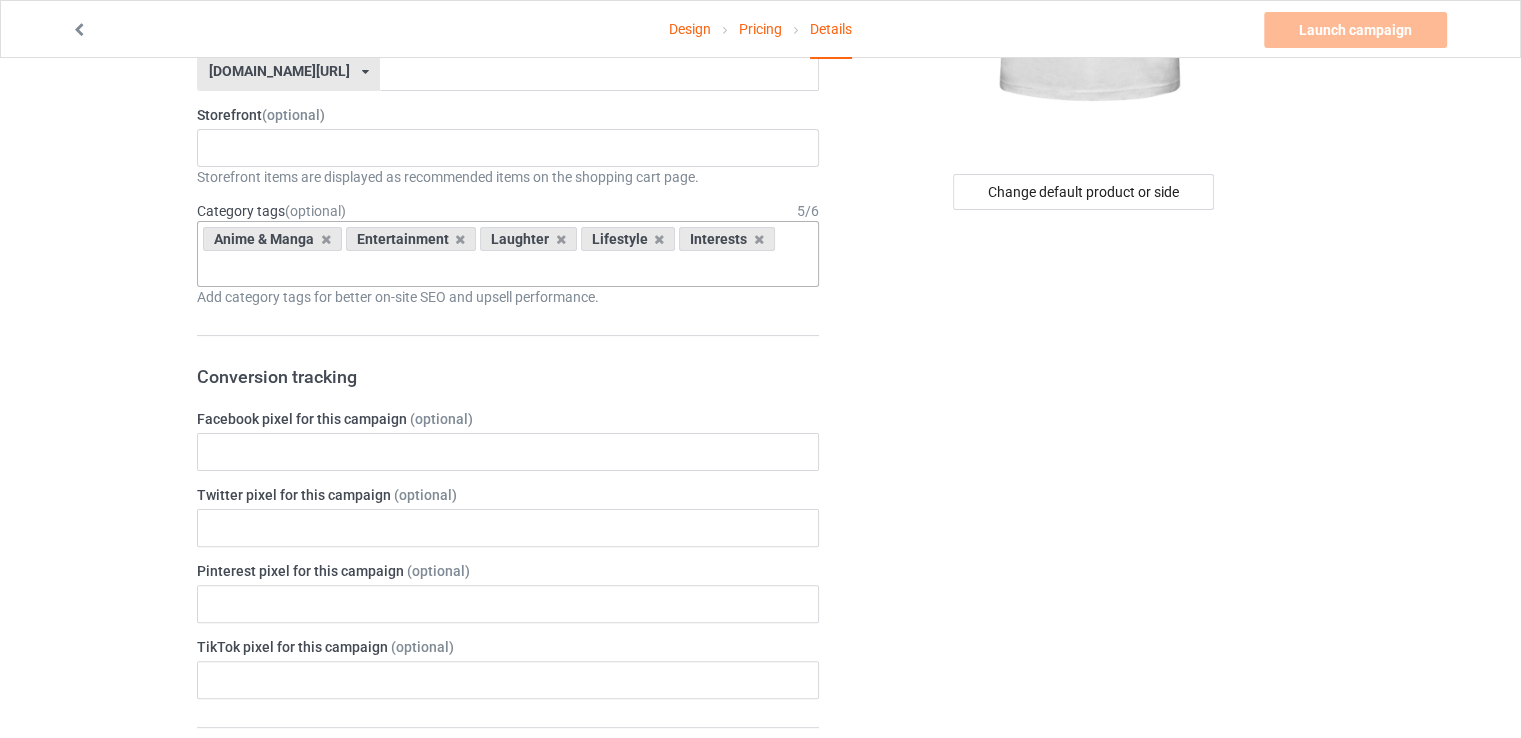 scroll, scrollTop: 411, scrollLeft: 0, axis: vertical 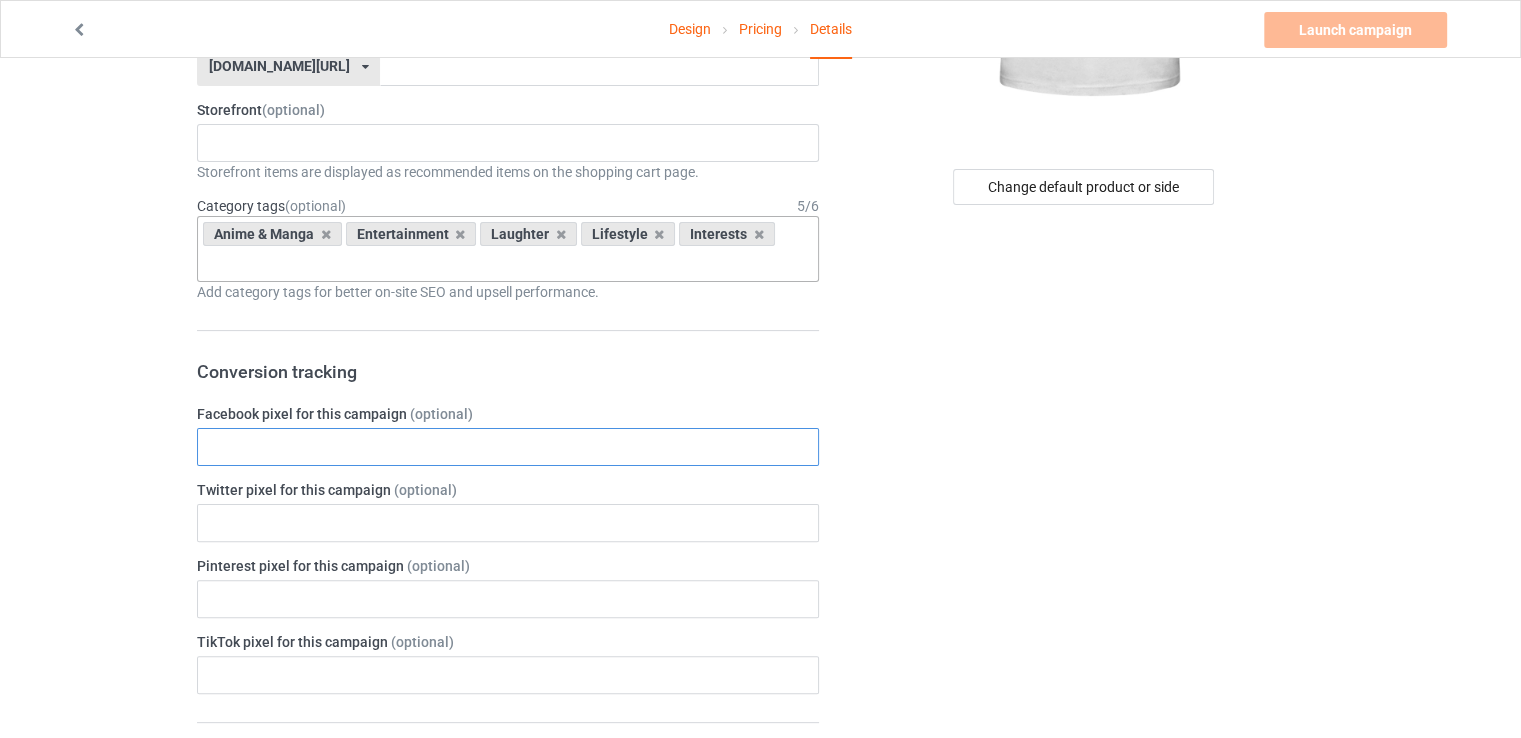 click at bounding box center [508, 447] 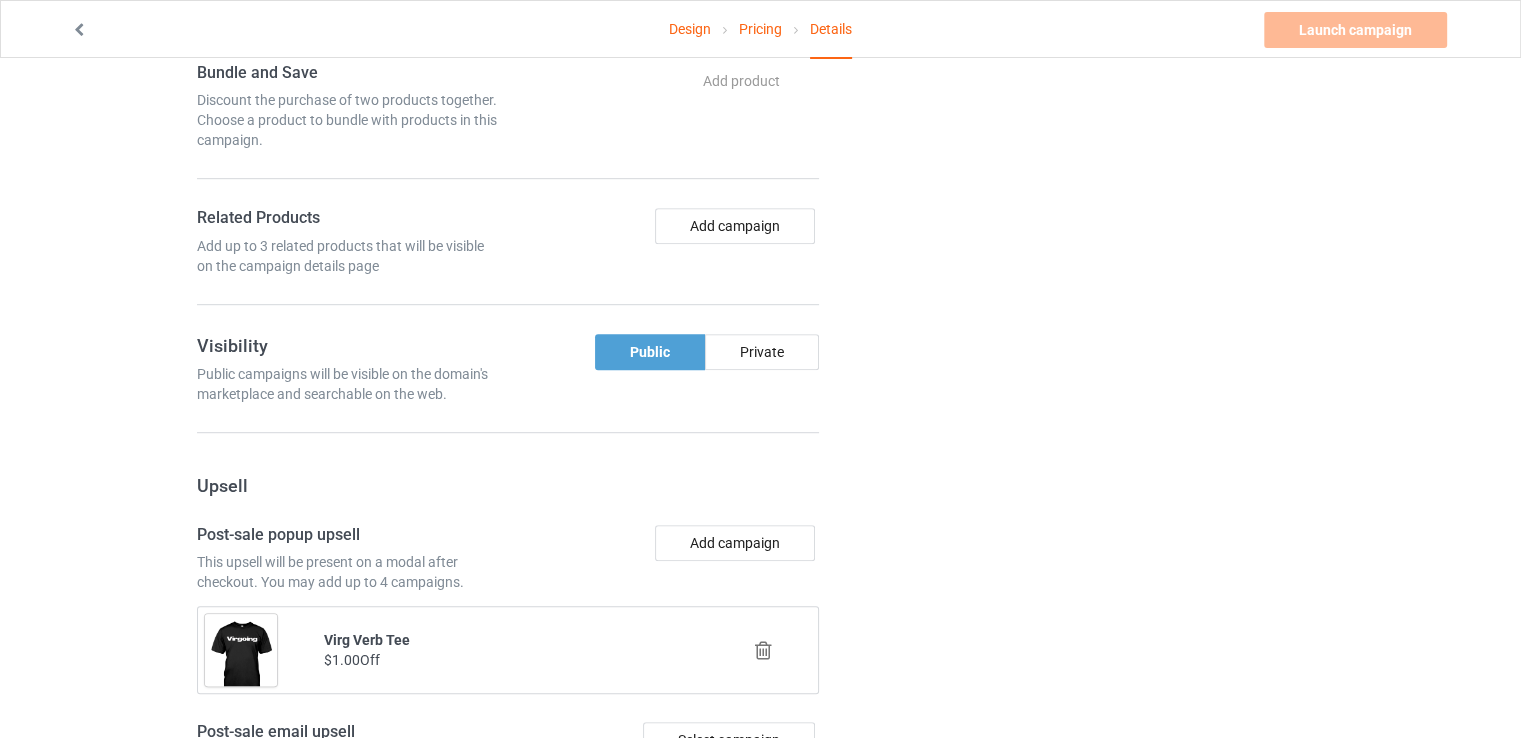 scroll, scrollTop: 1099, scrollLeft: 0, axis: vertical 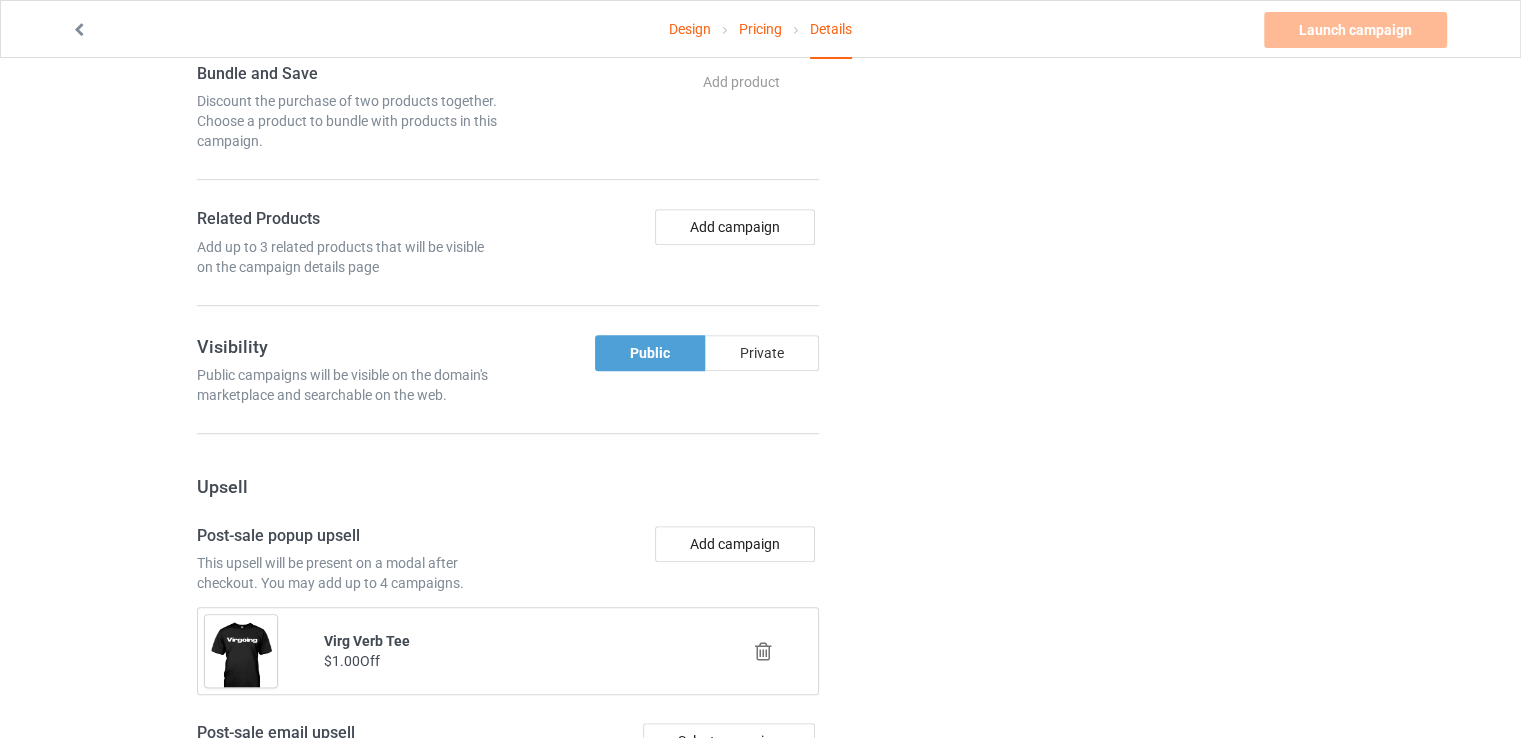 click on "Private" at bounding box center (762, 353) 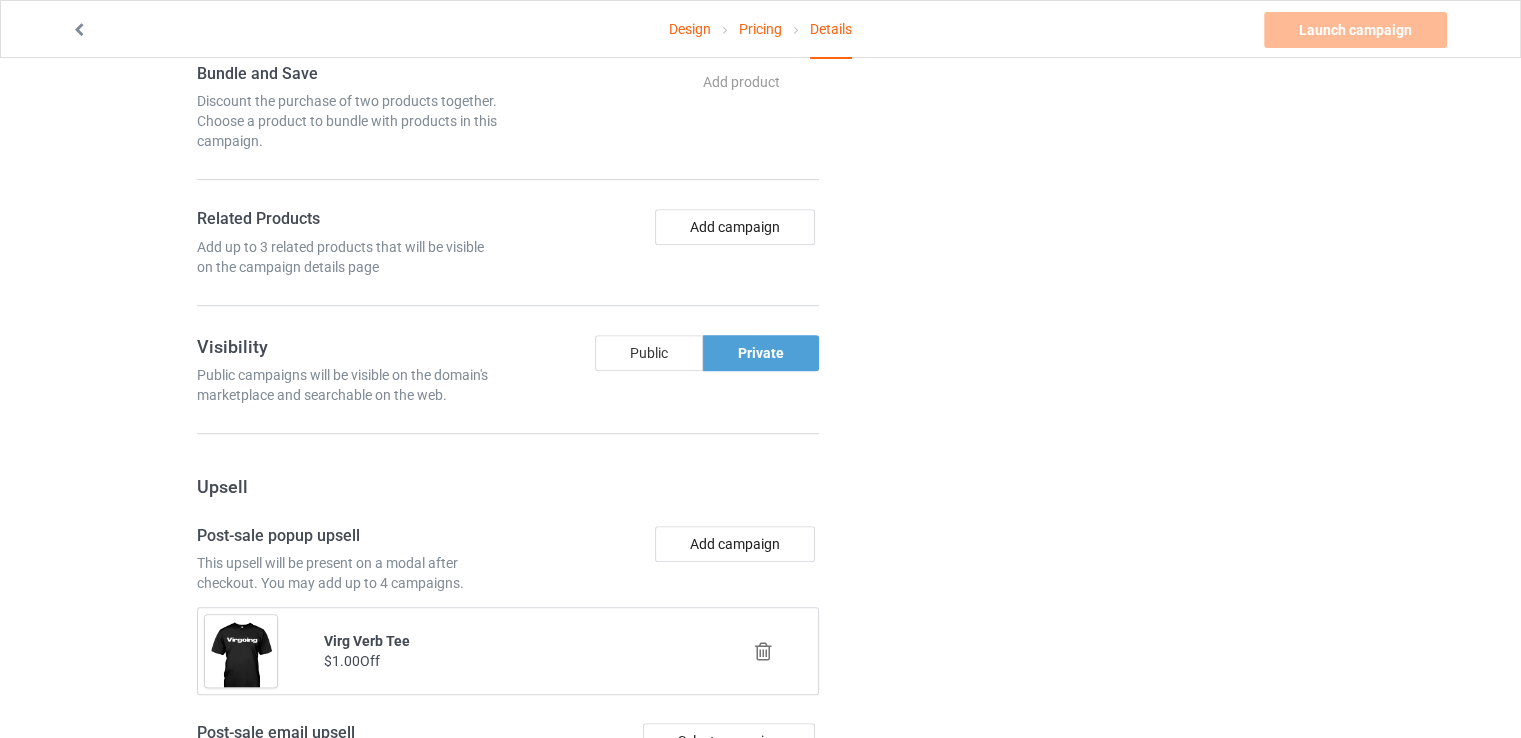 click on "Public" at bounding box center [649, 353] 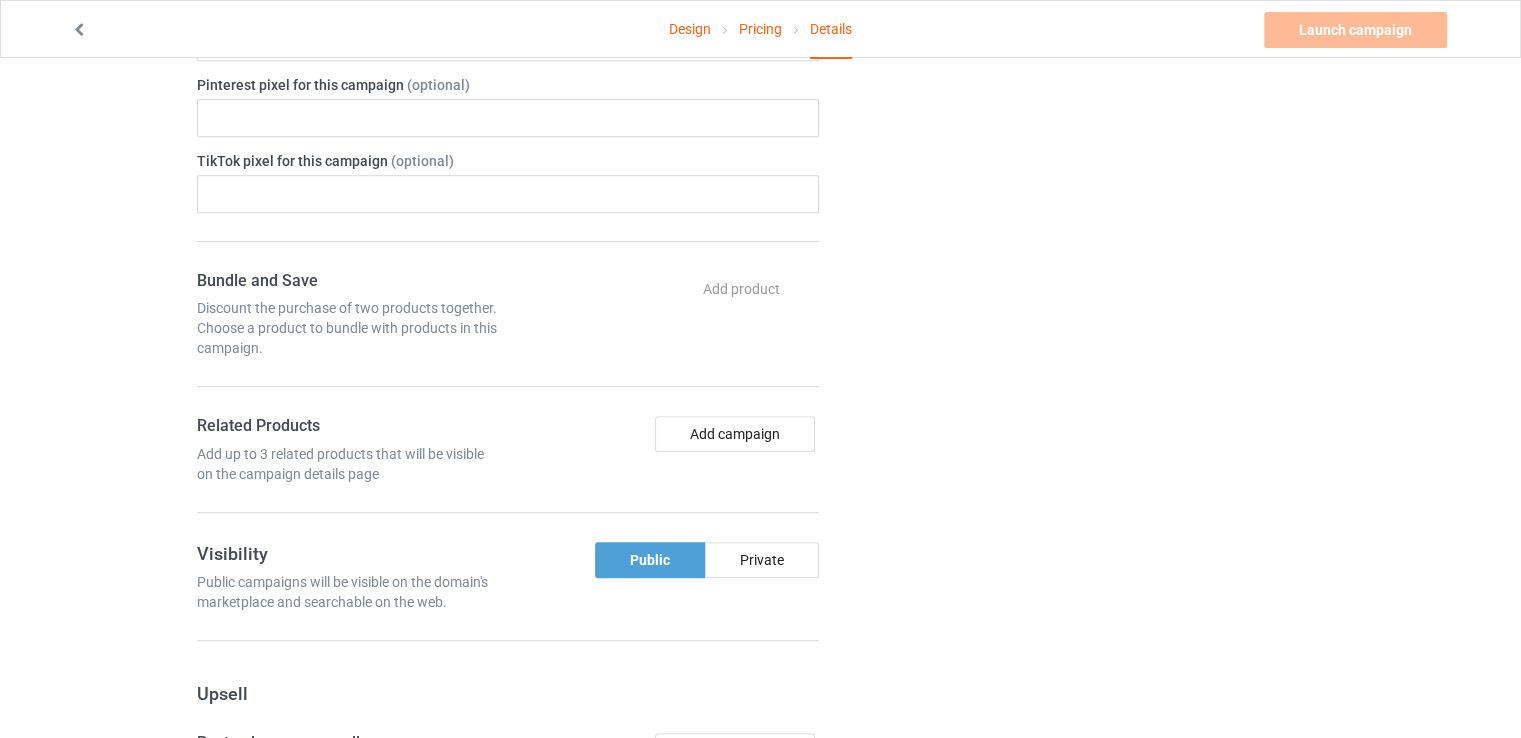 scroll, scrollTop: 891, scrollLeft: 0, axis: vertical 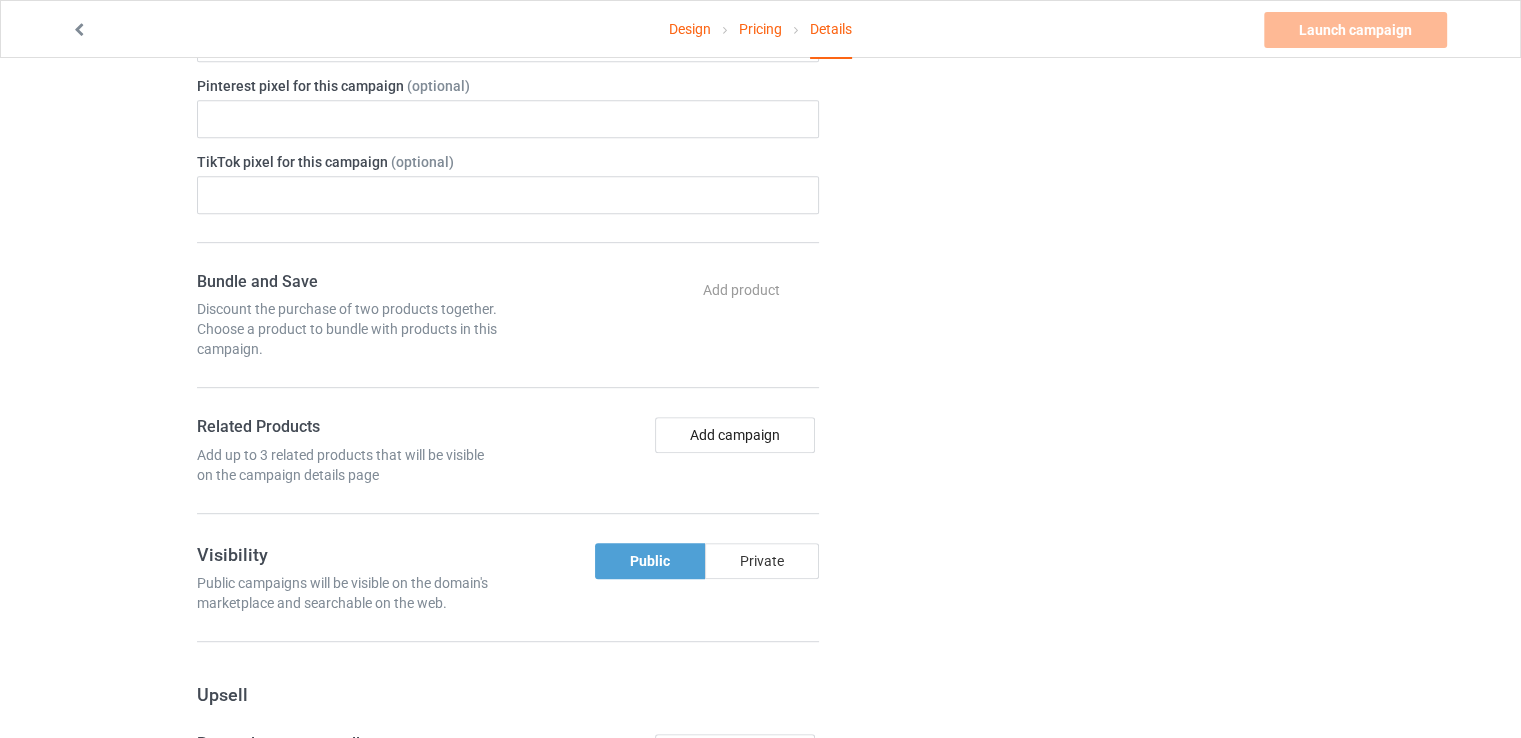 click on "Private" at bounding box center [762, 561] 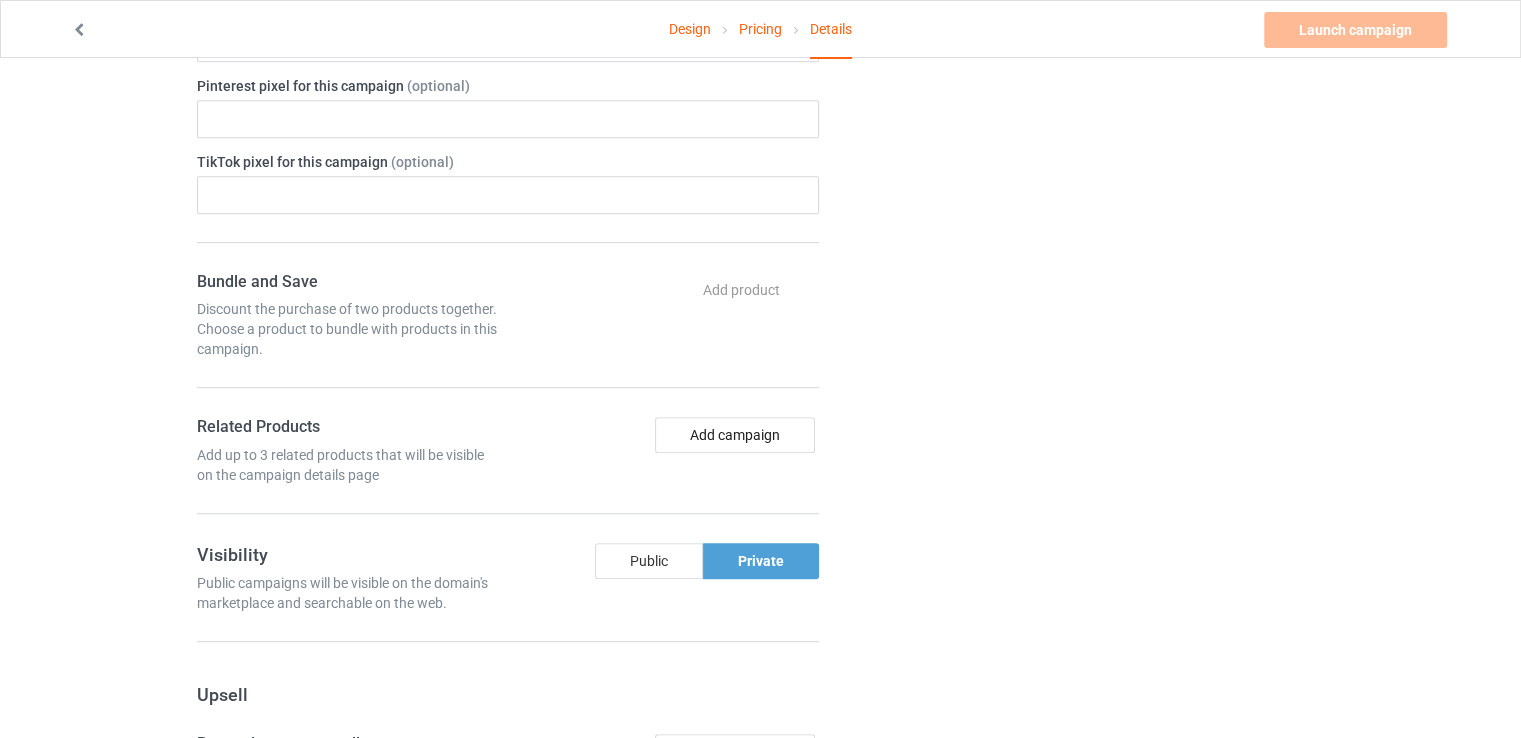 click on "Public" at bounding box center (649, 561) 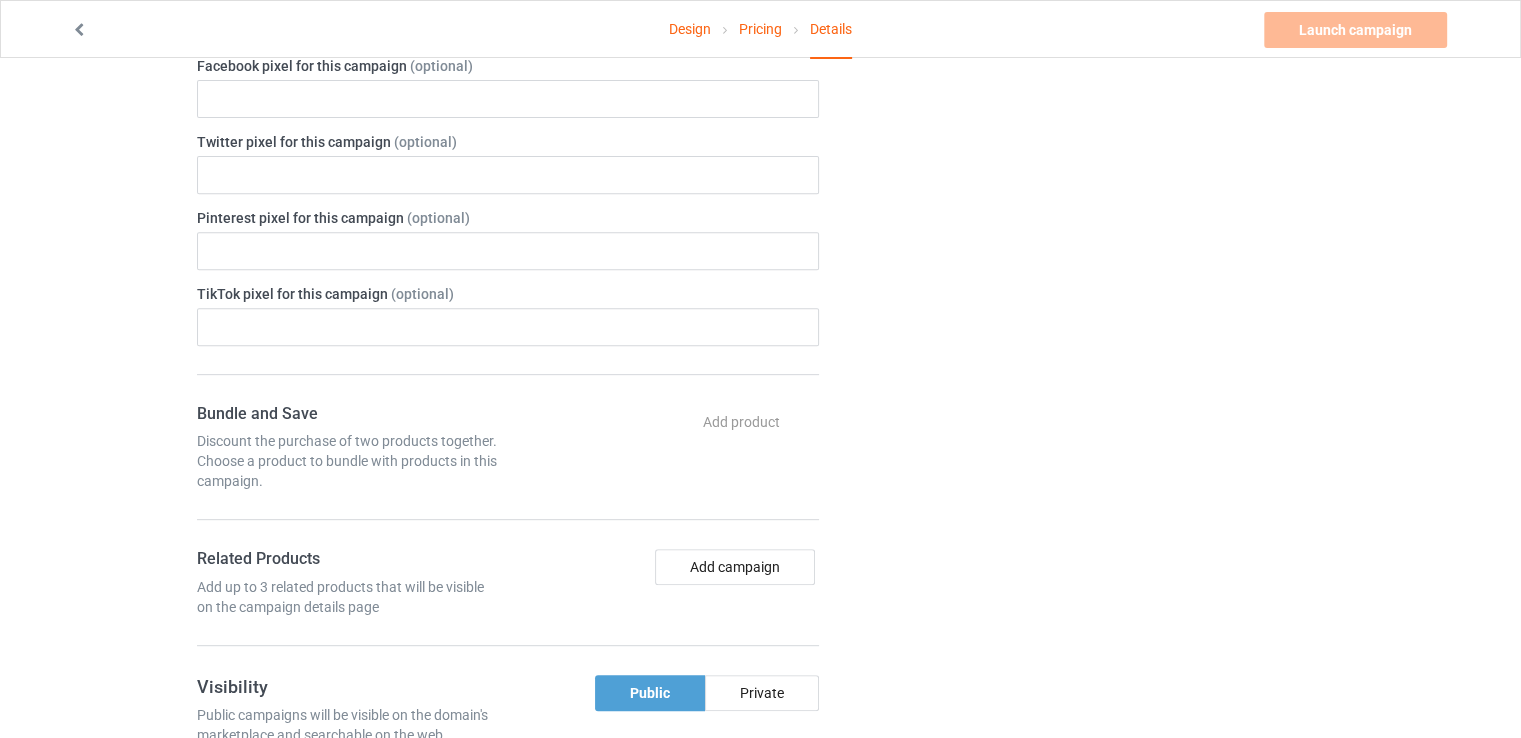 scroll, scrollTop: 755, scrollLeft: 0, axis: vertical 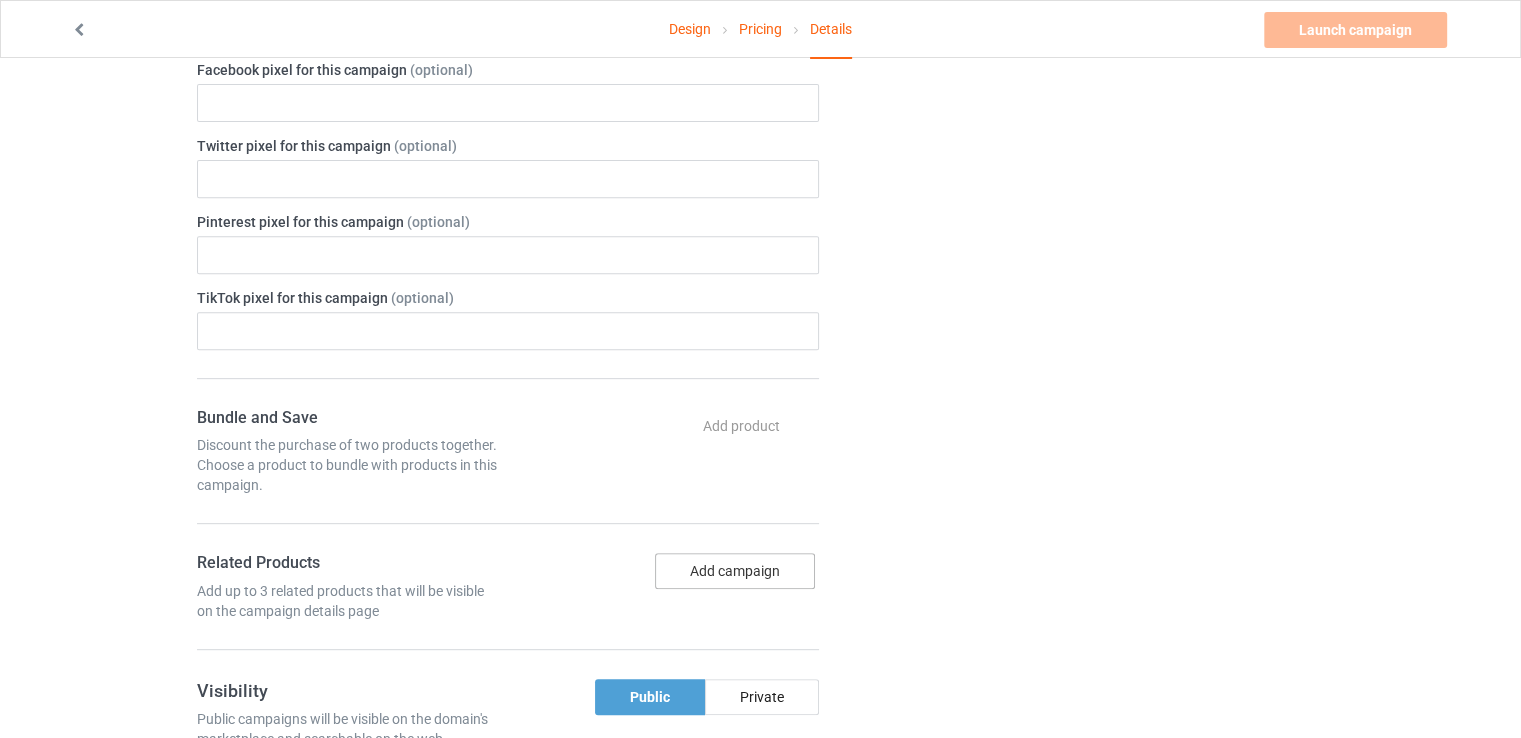 click on "Add campaign" at bounding box center [735, 571] 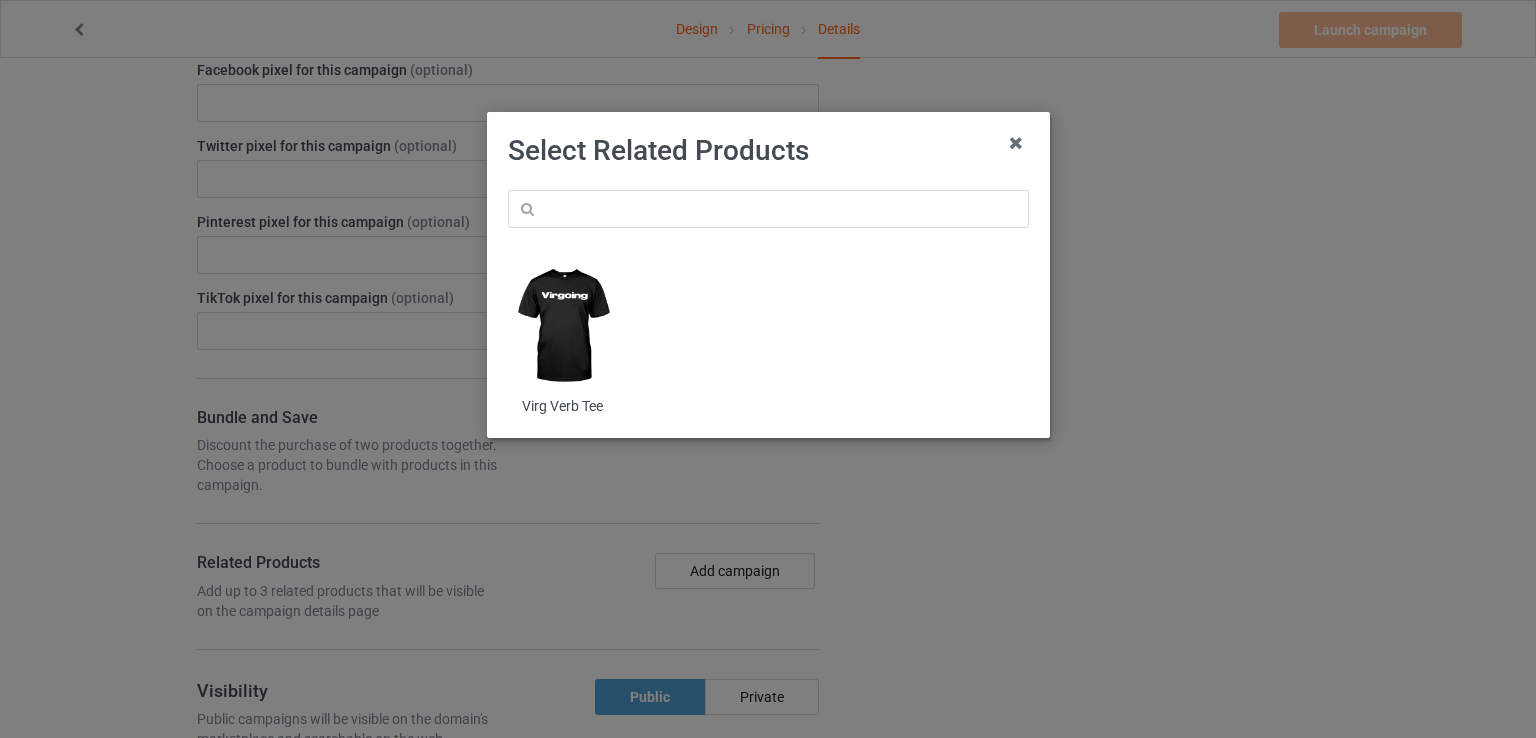 click at bounding box center (562, 326) 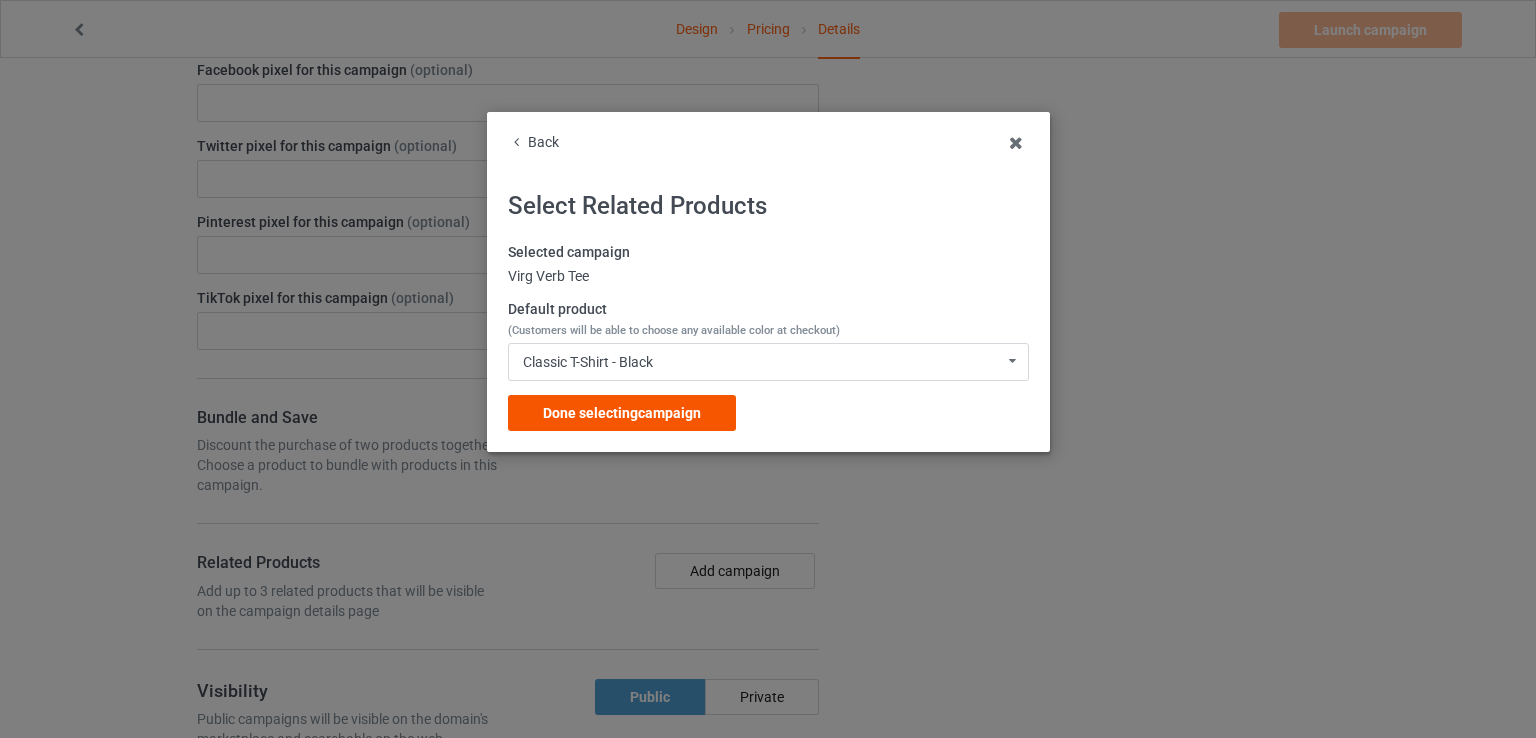 click on "Done selecting  campaign" at bounding box center [622, 413] 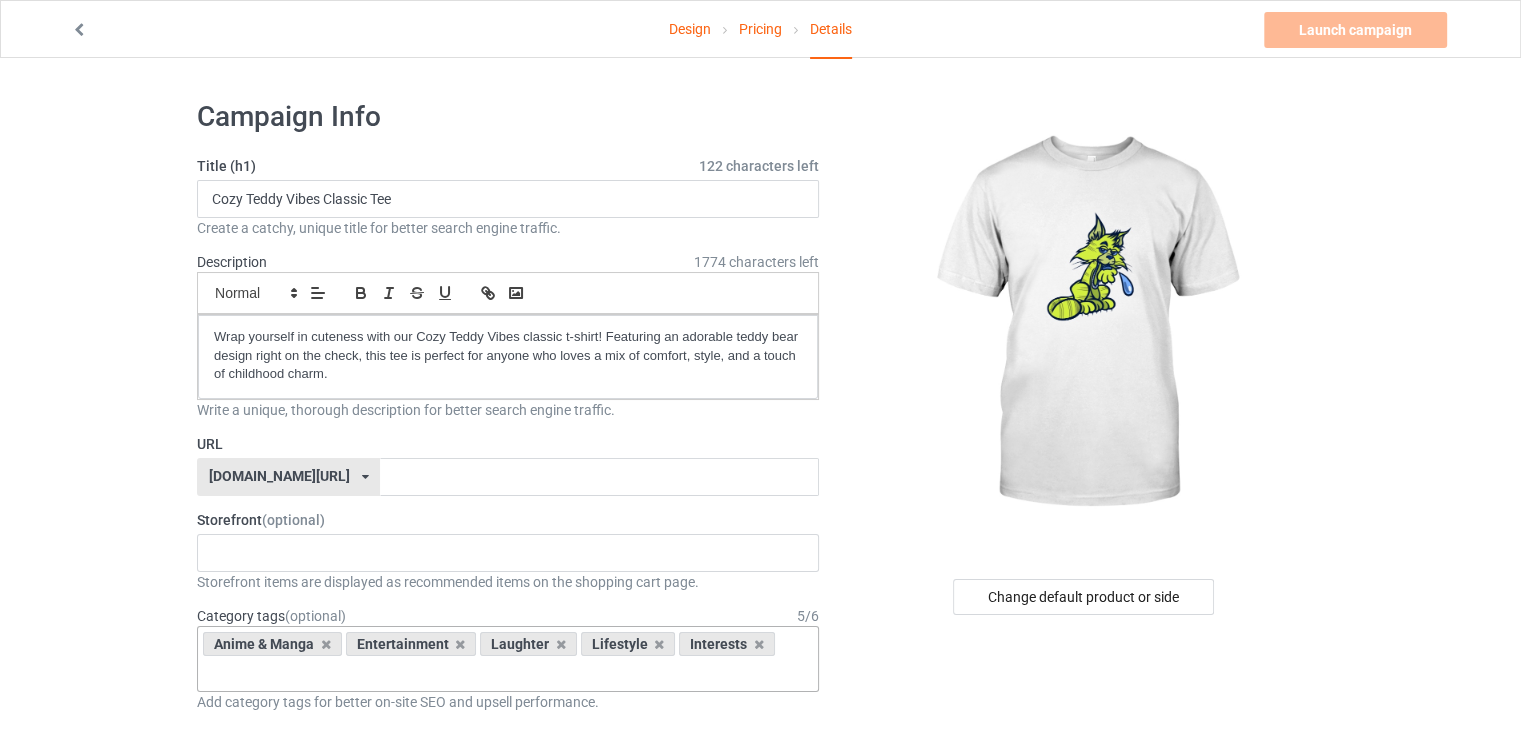 scroll, scrollTop: 0, scrollLeft: 0, axis: both 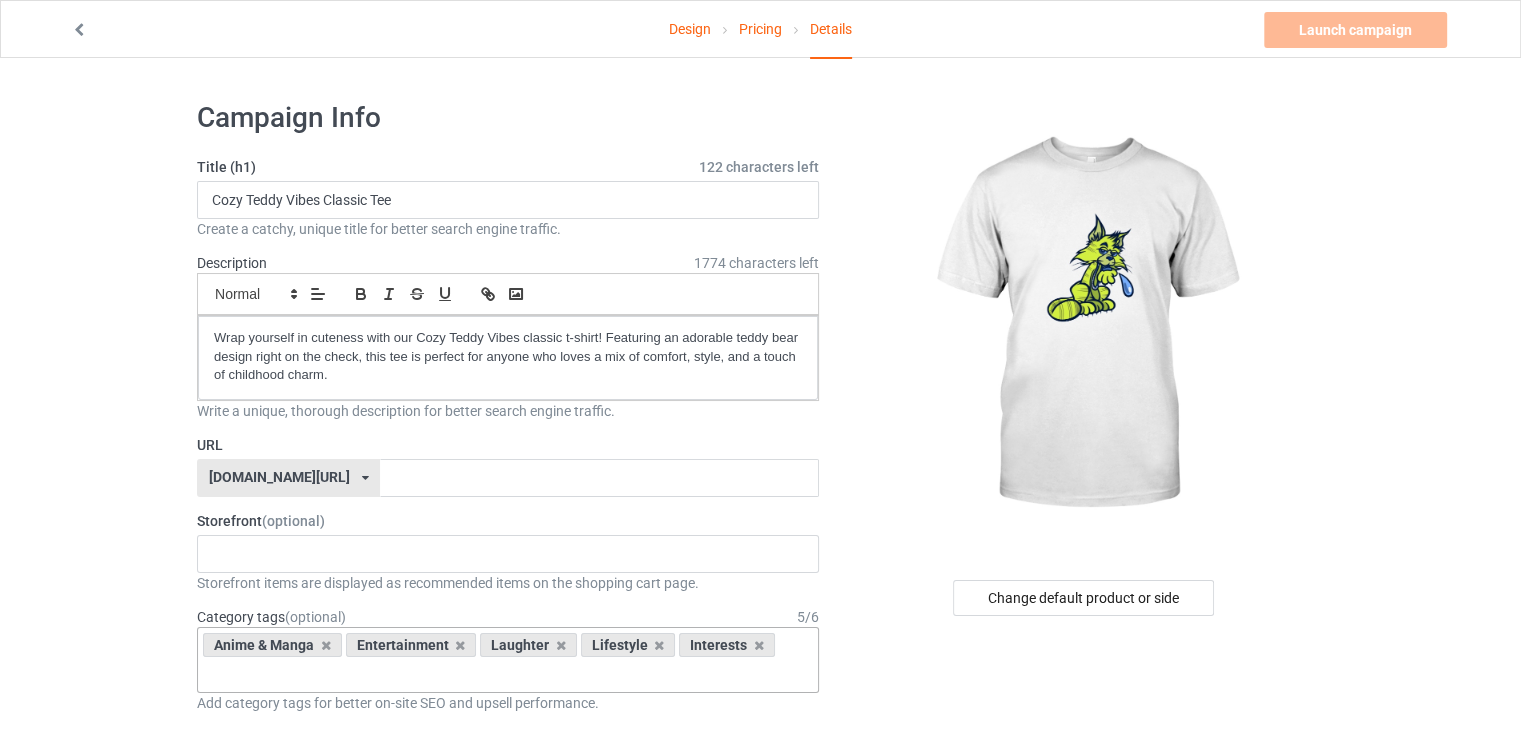 click at bounding box center [365, 478] 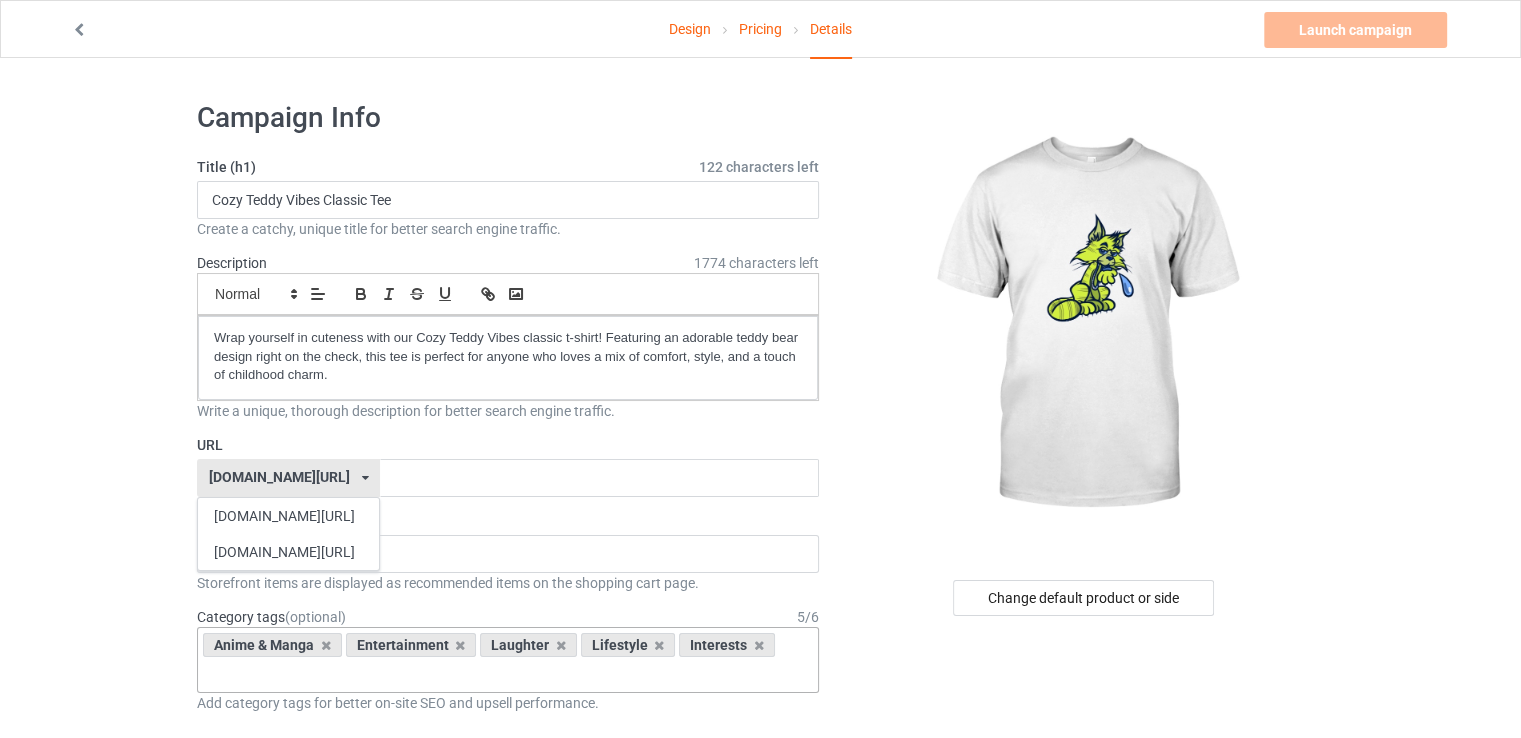 click on "mistervaden.com/" at bounding box center [279, 477] 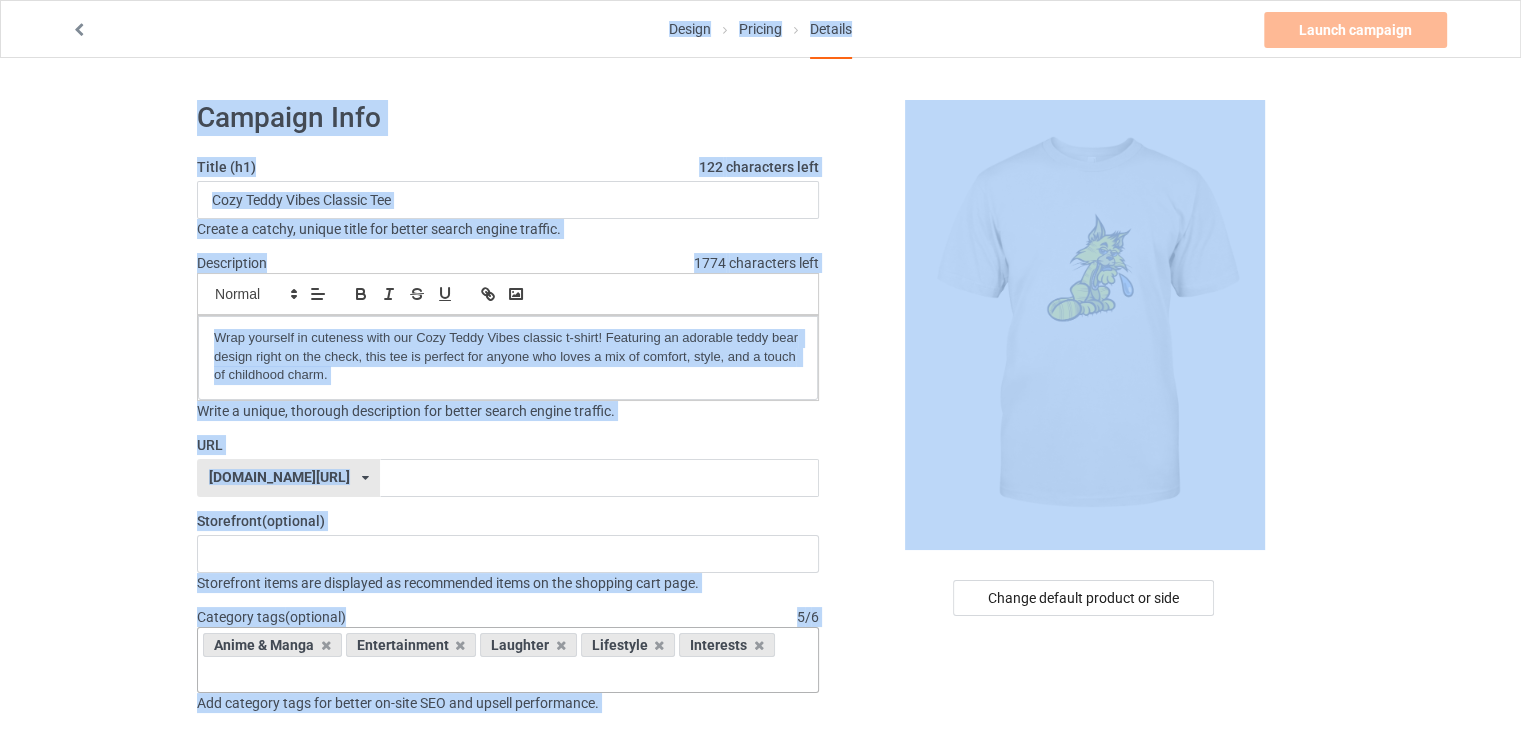 click on "mistervaden.com/" at bounding box center [279, 477] 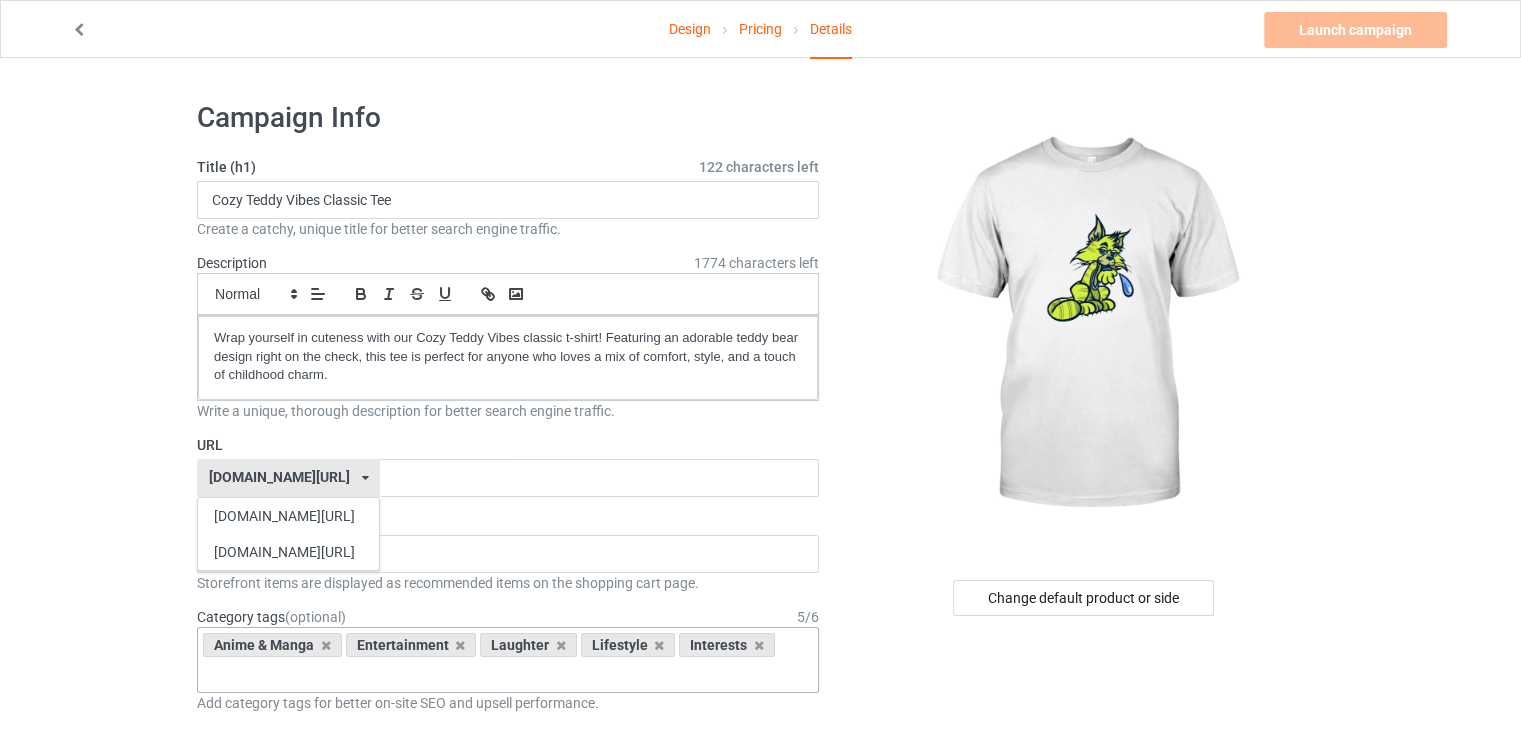 click on "mistervaden.com/" at bounding box center [279, 477] 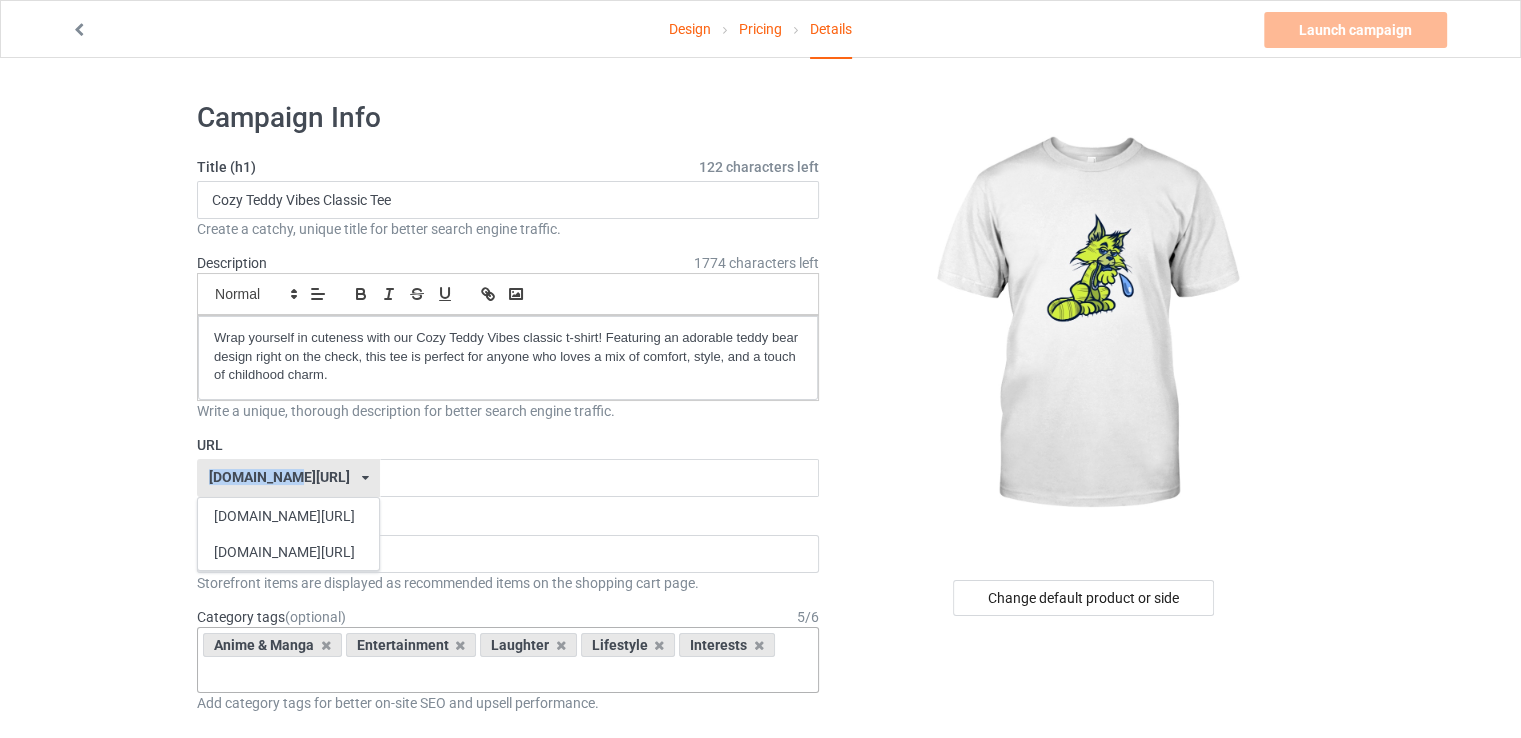 click on "mistervaden.com/" at bounding box center [279, 477] 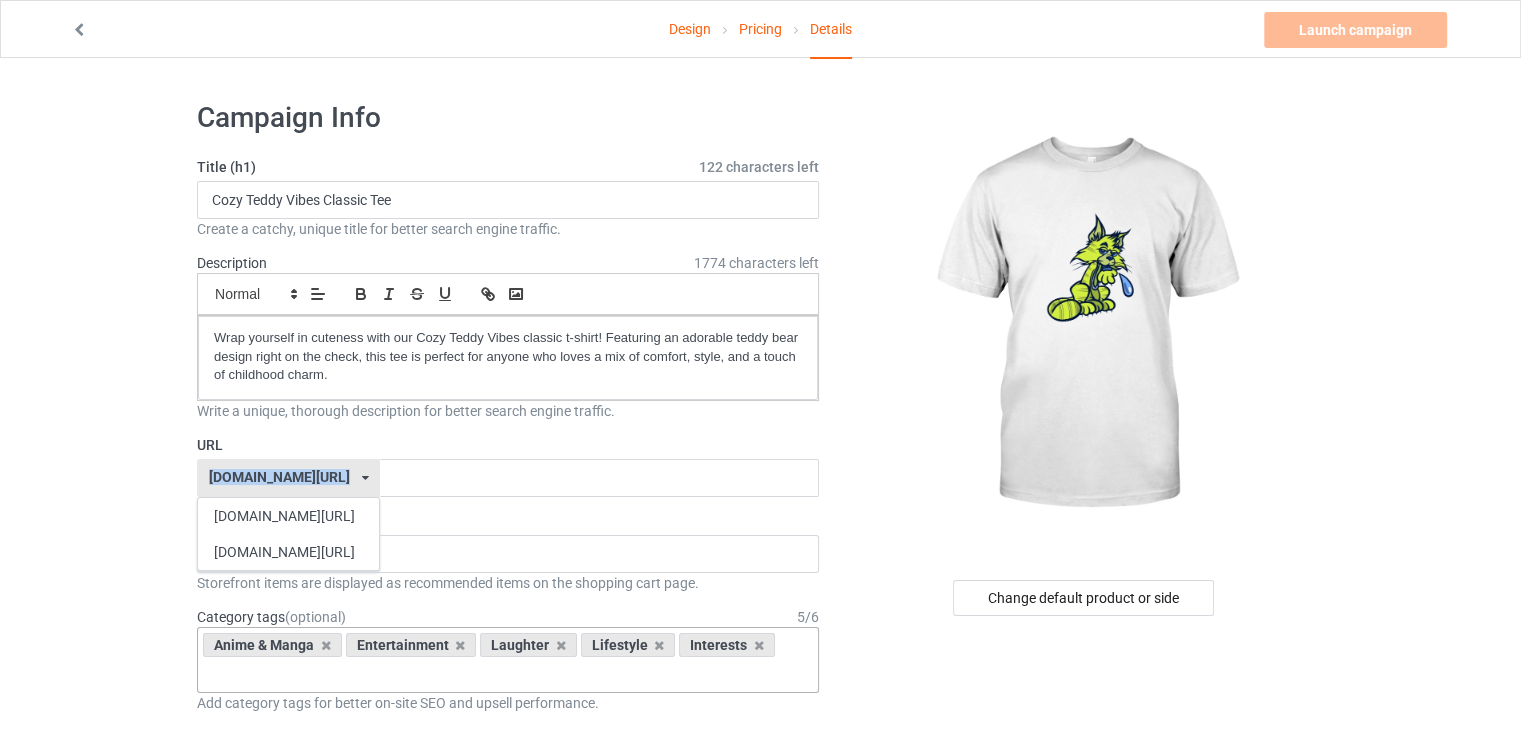click on "mistervaden.com/" at bounding box center (279, 477) 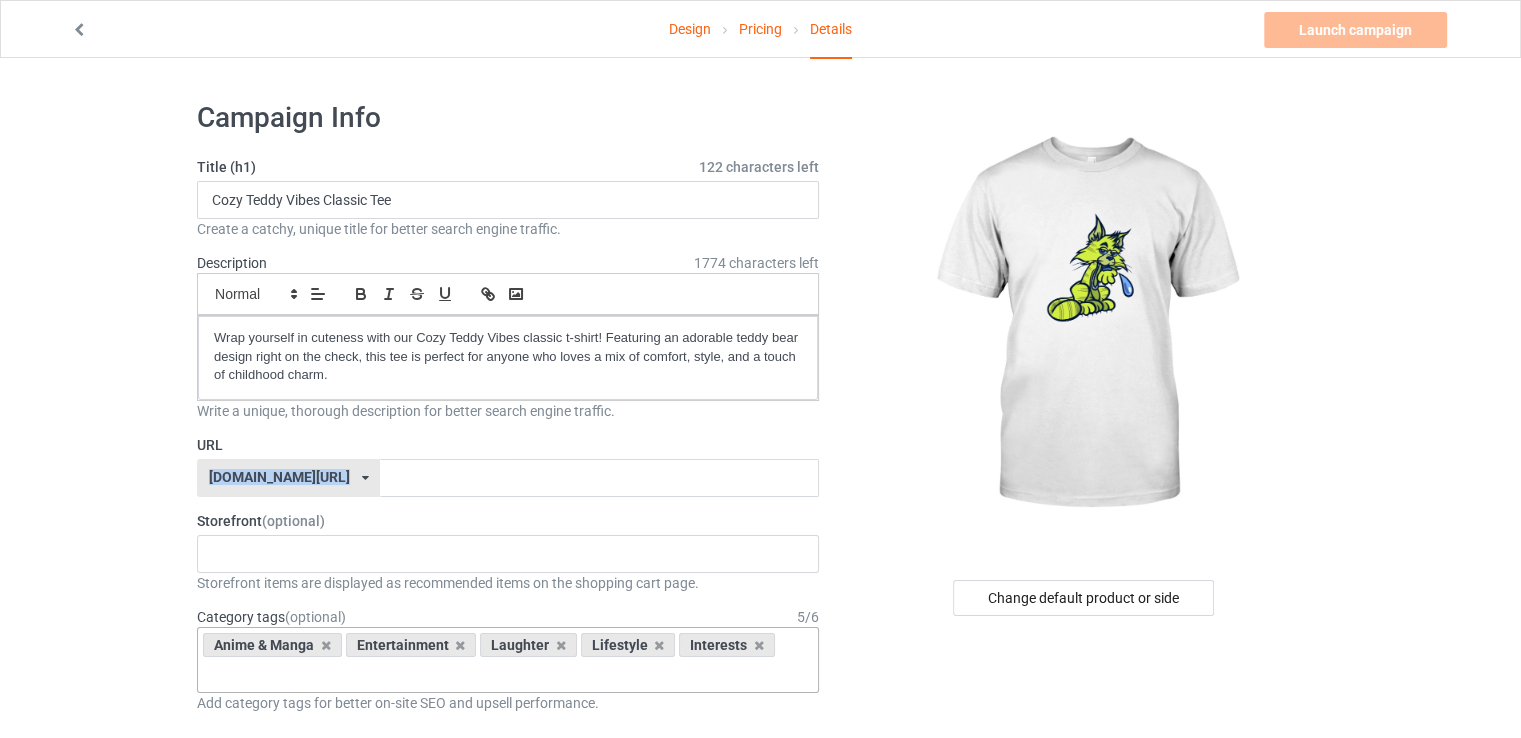 click on "mistervaden.com/" at bounding box center (279, 477) 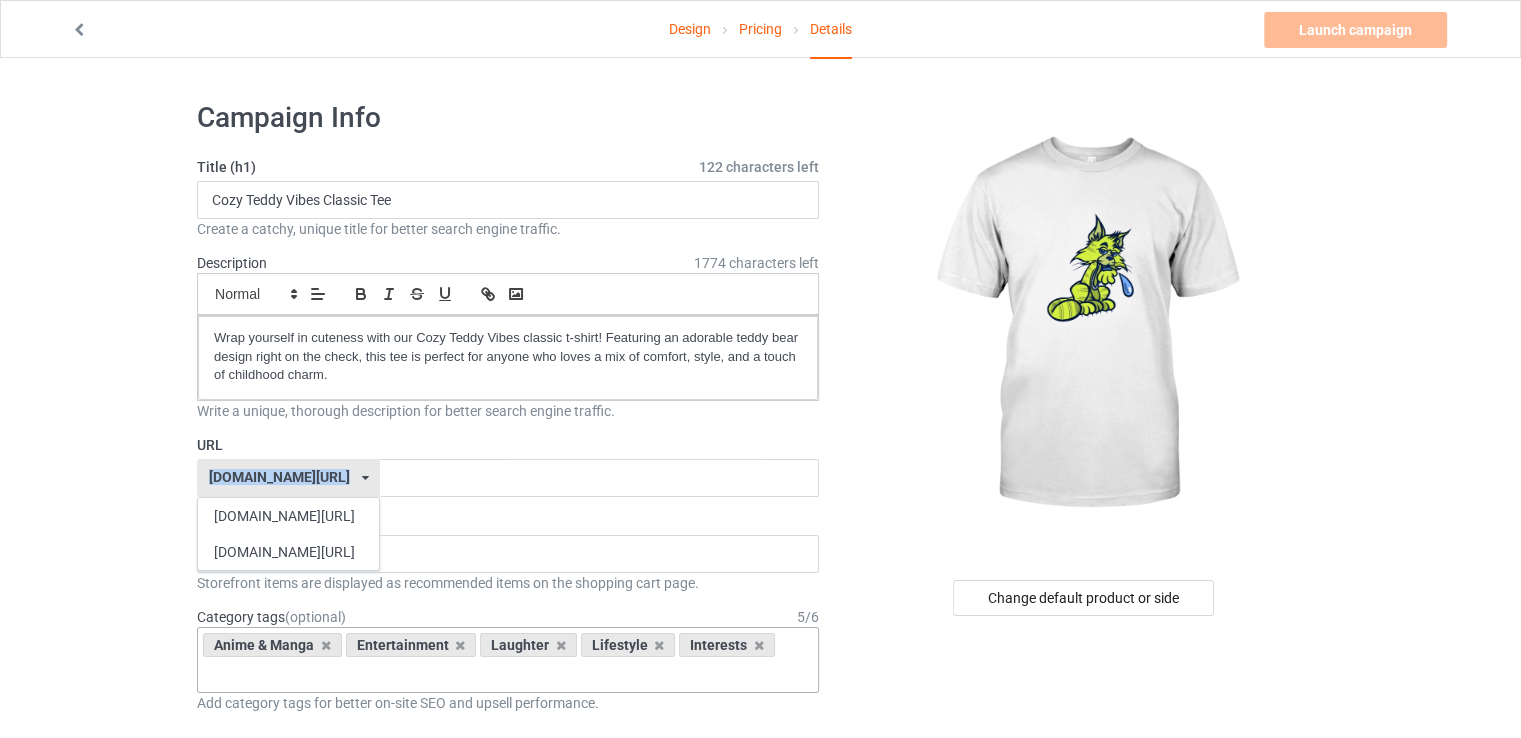 copy on "mistervaden.com/" 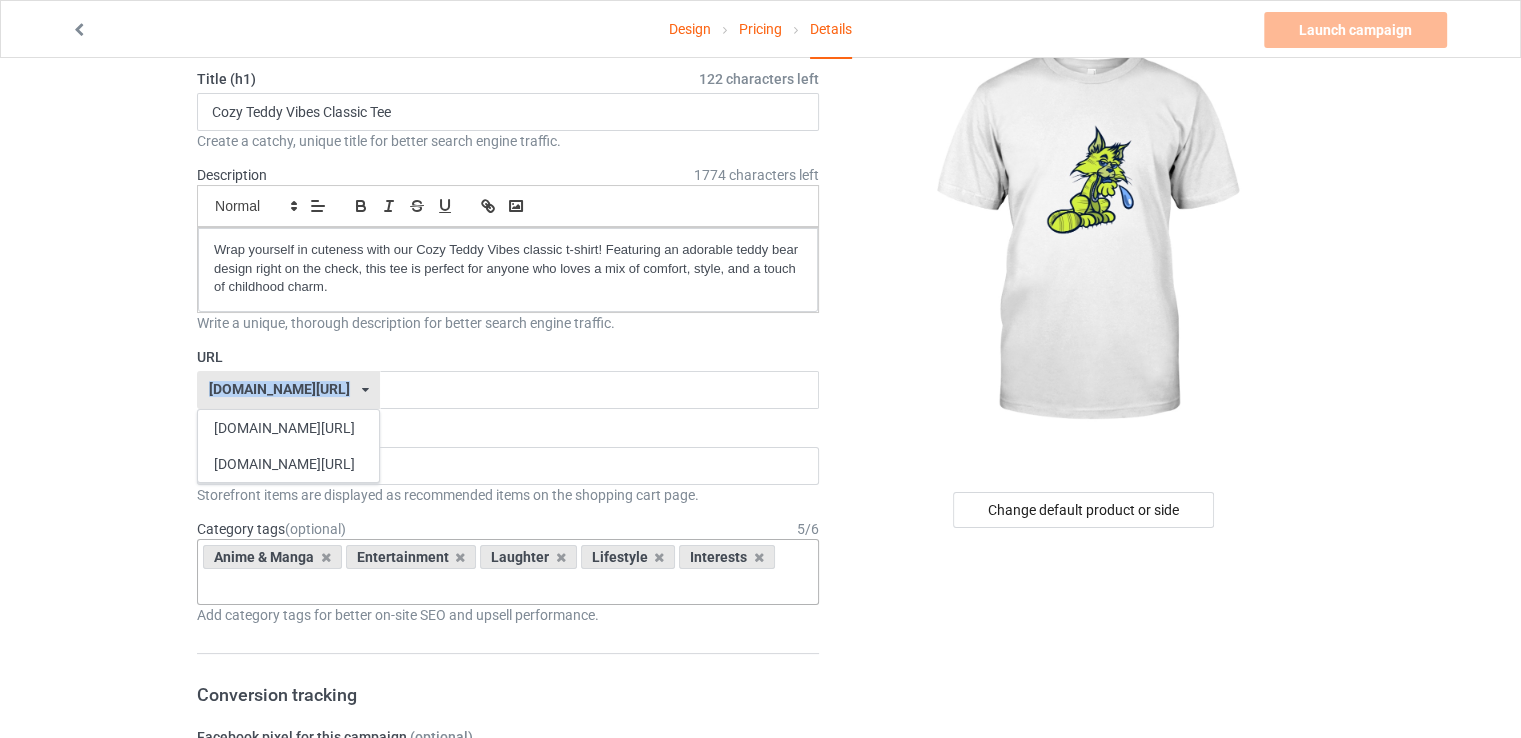 scroll, scrollTop: 0, scrollLeft: 0, axis: both 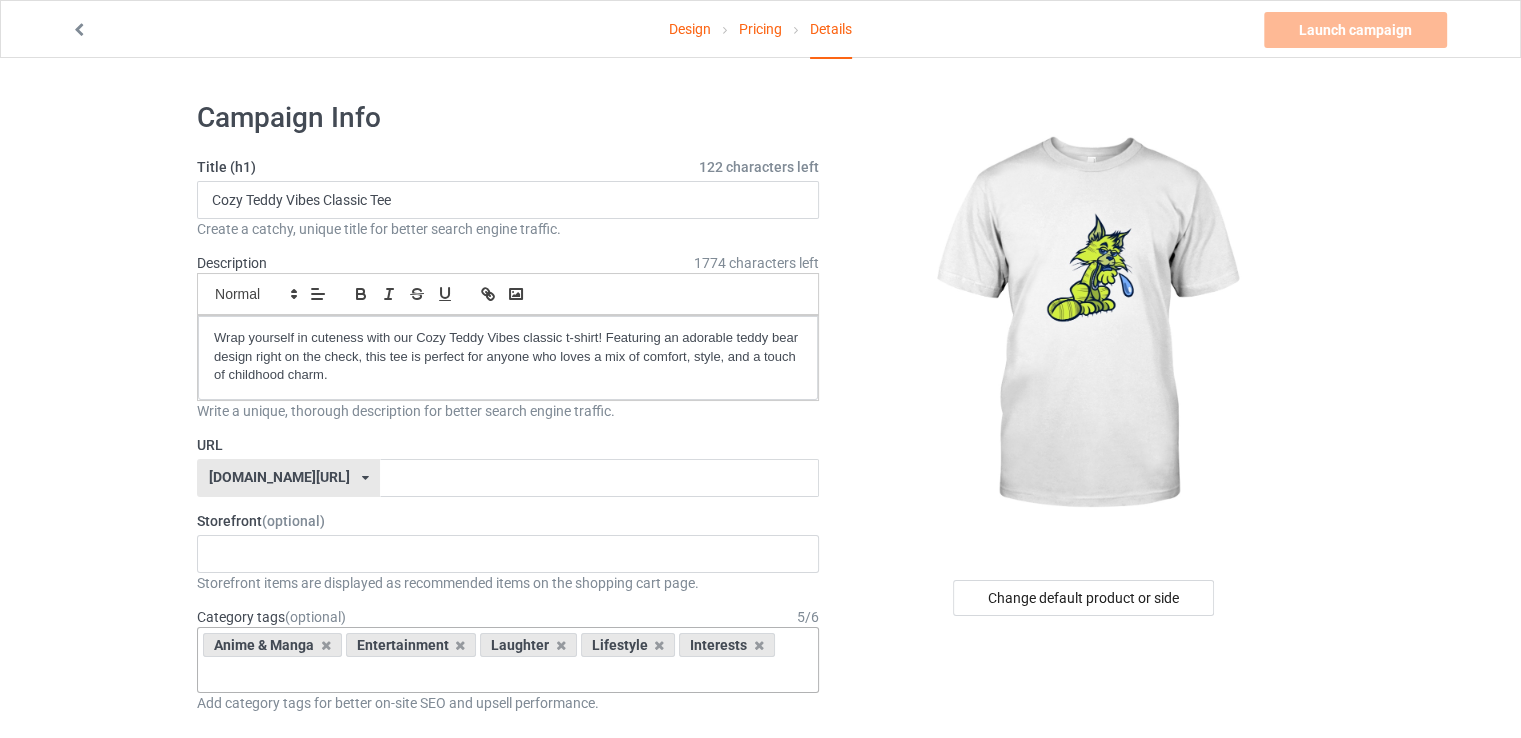 click on "Design Pricing Details Launch campaign Please enter campaign URL Campaign Info Title (h1) 122   characters left Cozy Teddy Vibes Classic Tee Create a catchy, unique title for better search engine traffic. Description 1774   characters left       Small Normal Large Big Huge                                                                                     Wrap yourself in cuteness with our Cozy Teddy Vibes classic t-shirt! Featuring an adorable teddy bear design right on the check, this tee is perfect for anyone who loves a mix of comfort, style, and a touch of childhood charm. Write a unique, thorough description for better search engine traffic. URL mistervaden.com/ mistervaden.com/ teechip.com/ 660f5a4154addf002f3f4f7d 587d0d41cee36fd012c64a69 Storefront (optional) Mistervaden Tees: Wearable Art, Exclusive Graphics 678f2bffcf1eda00352a9793 Storefront items are displayed as recommended items on the shopping cart page. Category tags (optional) 5 / 6 Anime & Manga Entertainment Laughter Lifestyle Interests 1" at bounding box center (760, 1210) 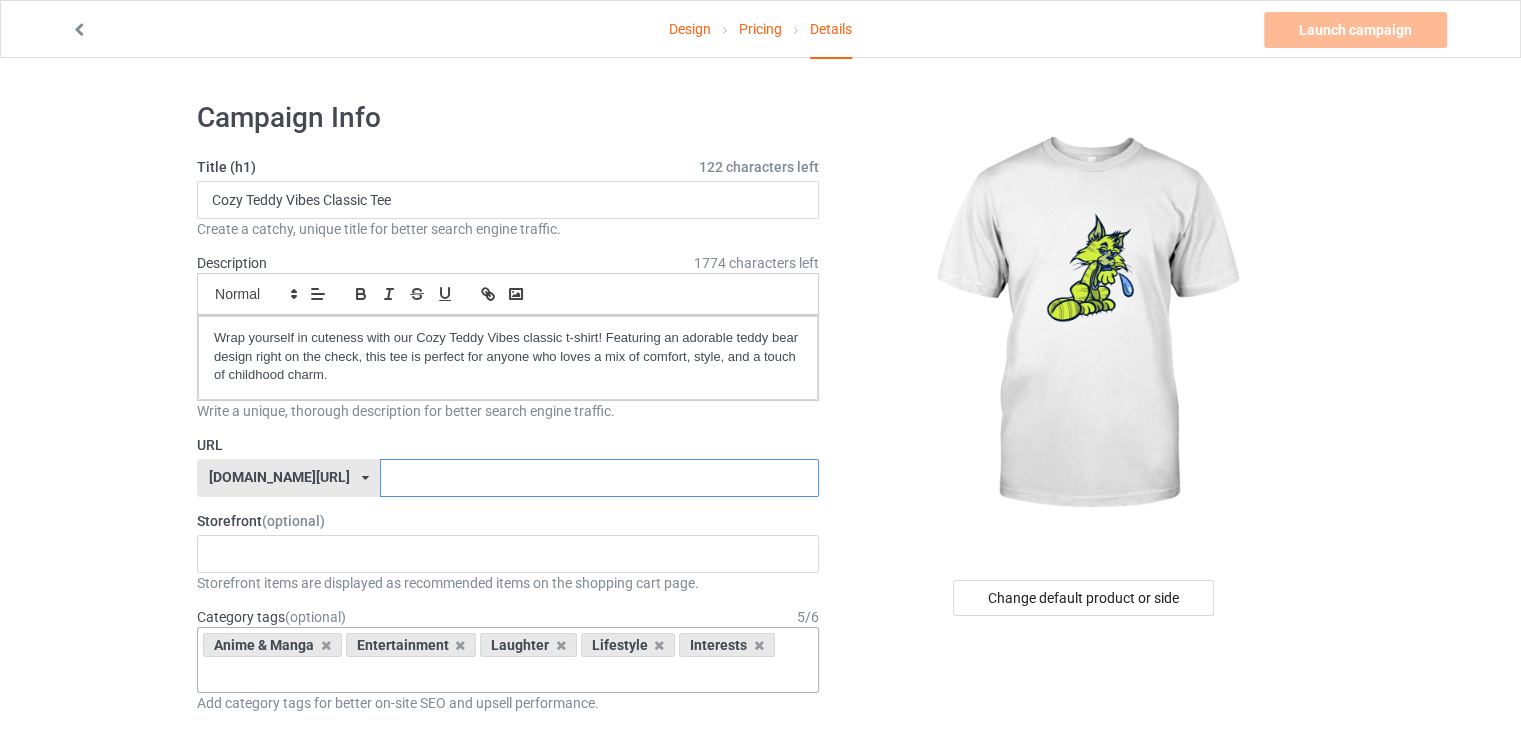 click at bounding box center (599, 478) 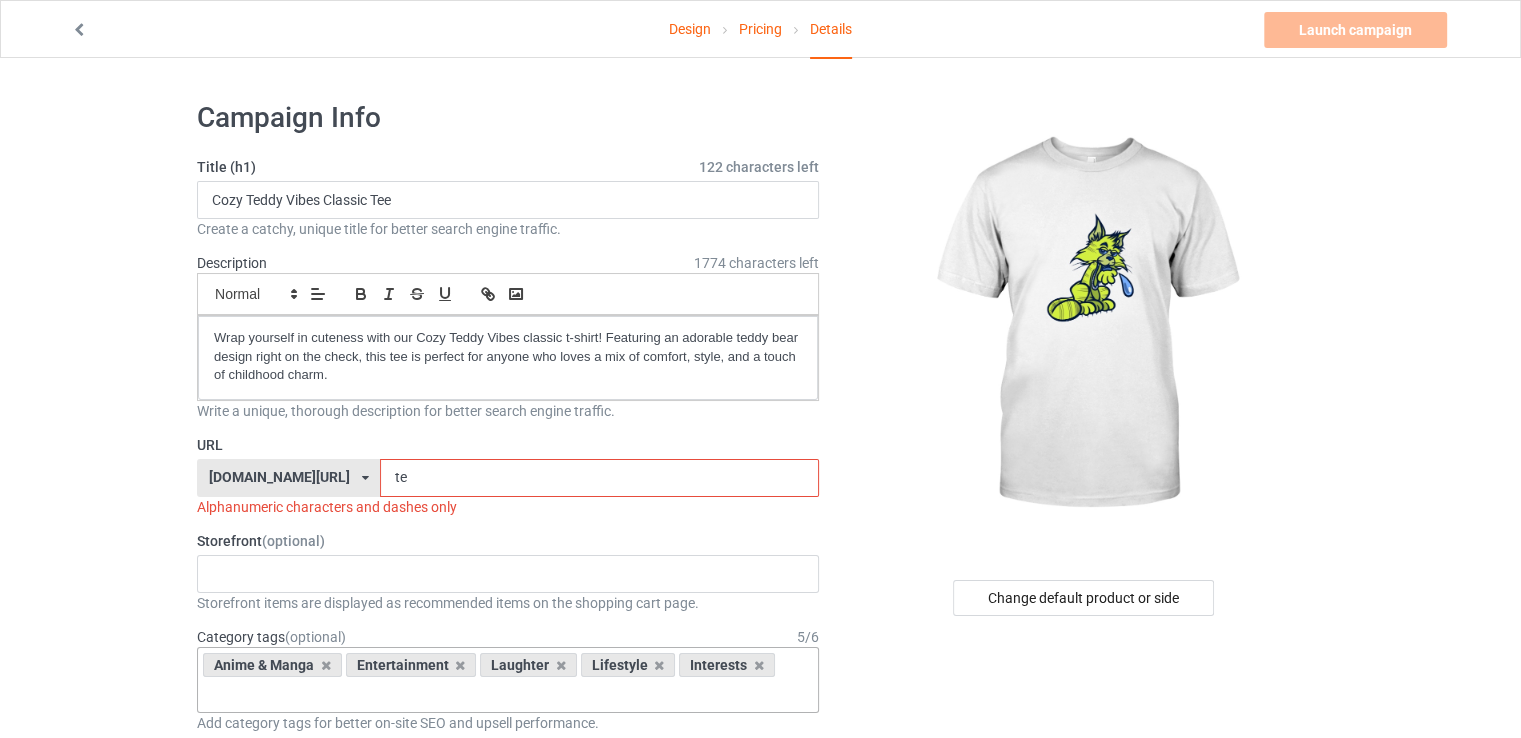 type on "t" 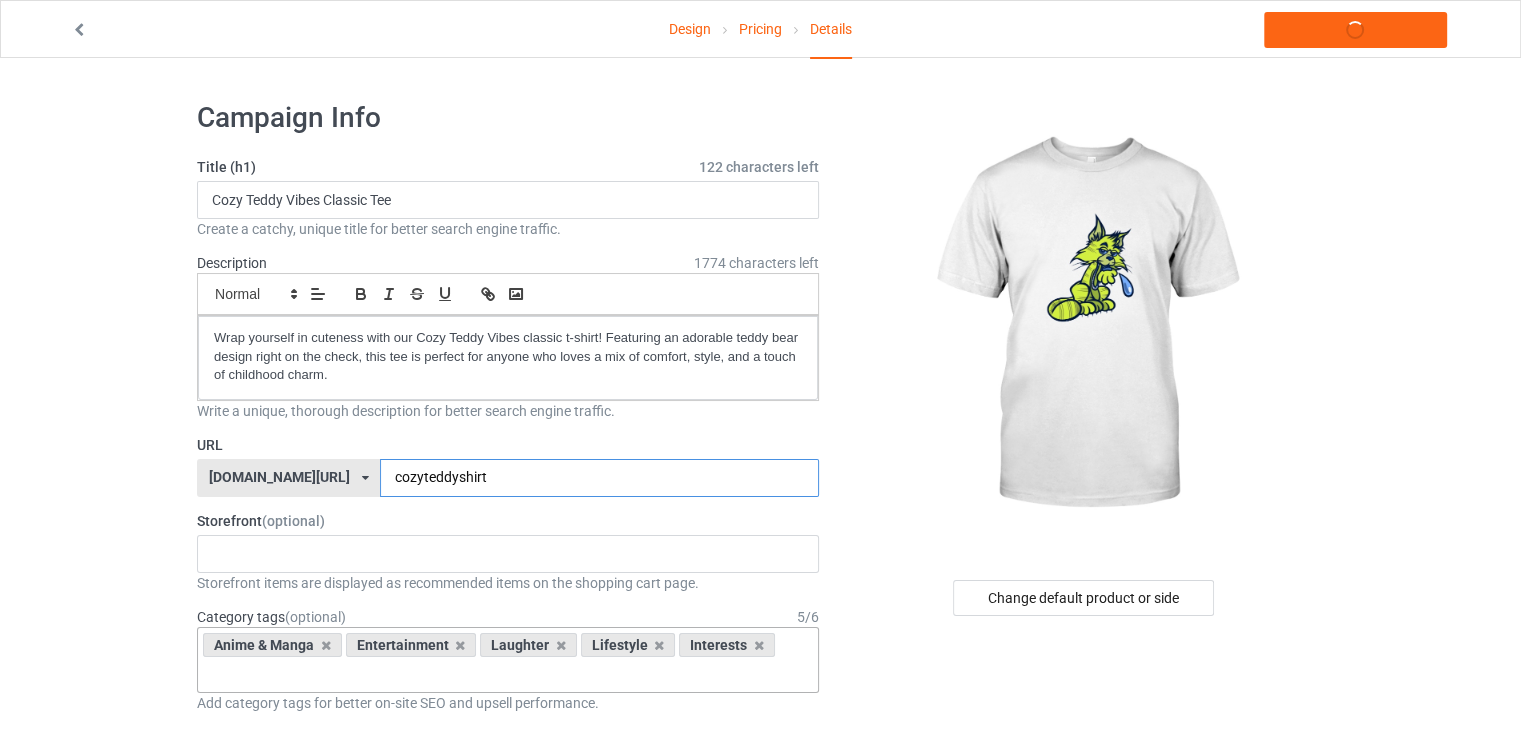 type on "cozyteddyshirt" 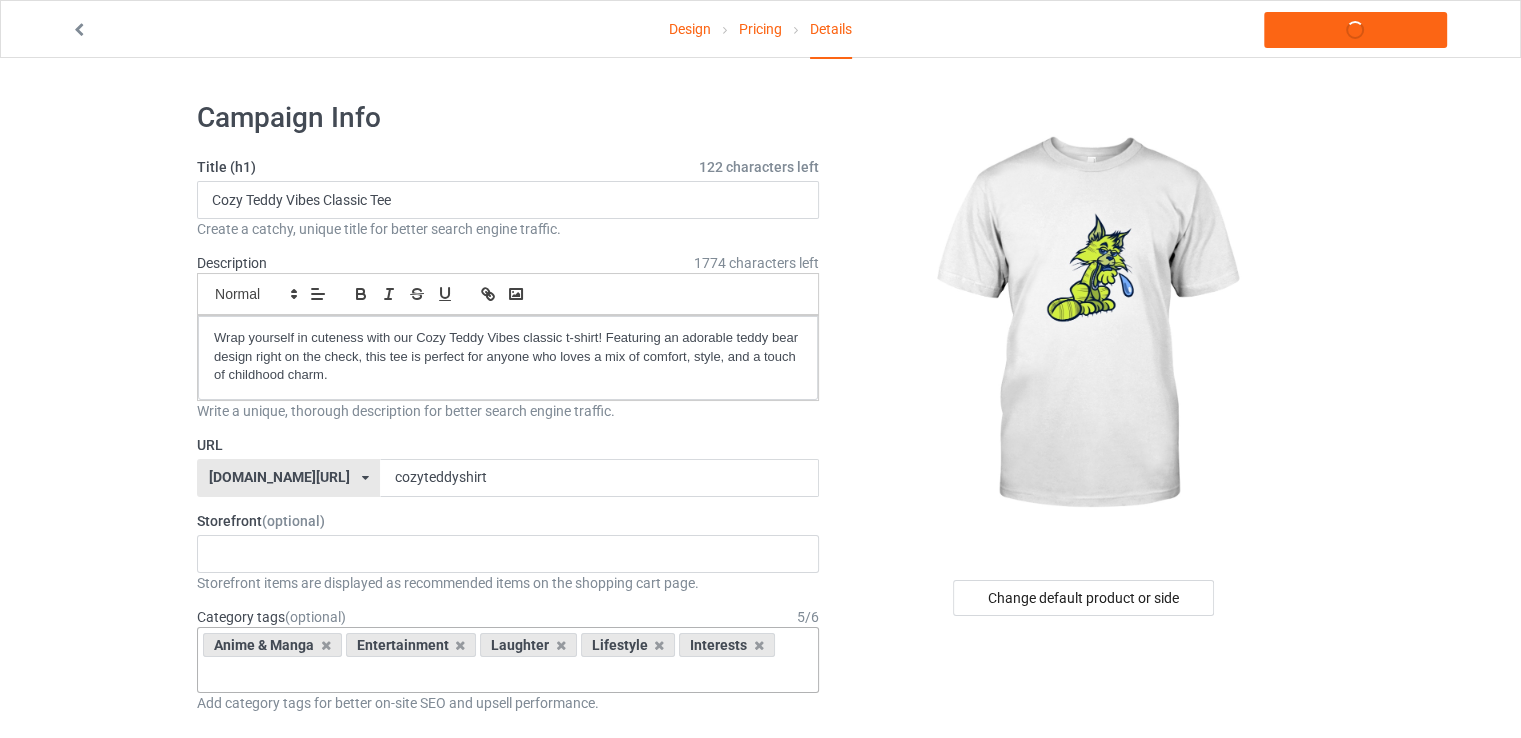 click on "Storefront (optional)" at bounding box center (508, 521) 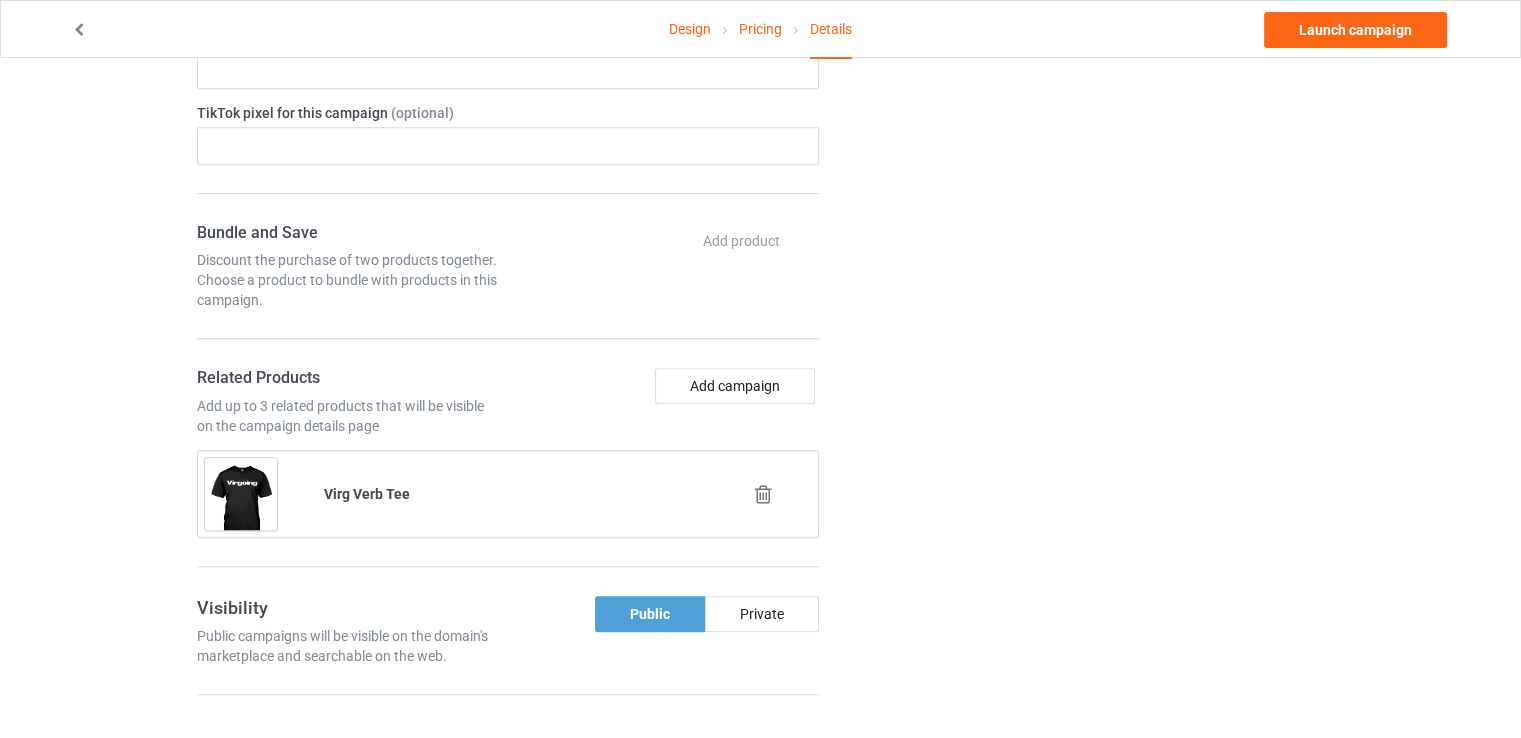 scroll, scrollTop: 1076, scrollLeft: 0, axis: vertical 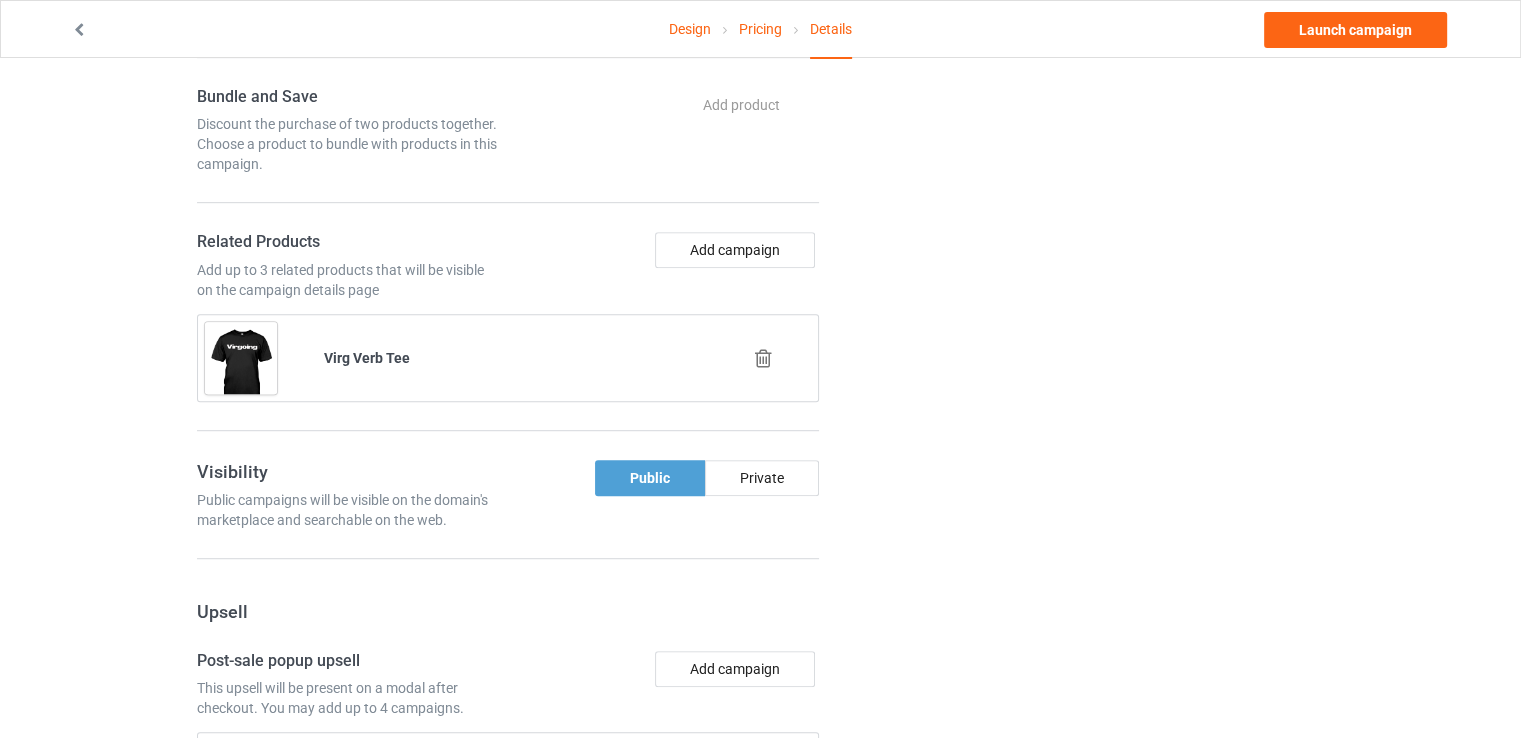 click at bounding box center [763, 358] 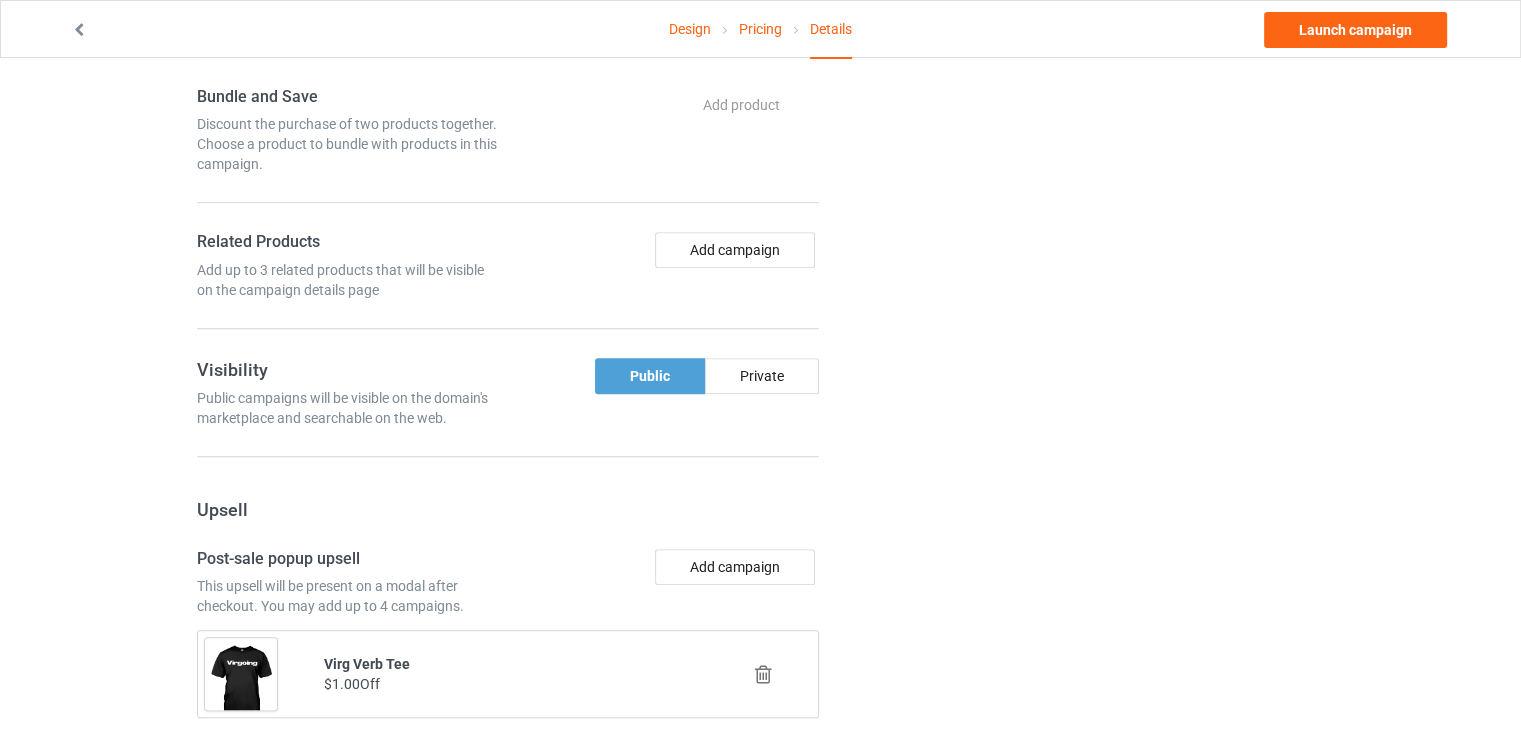 scroll, scrollTop: 1243, scrollLeft: 0, axis: vertical 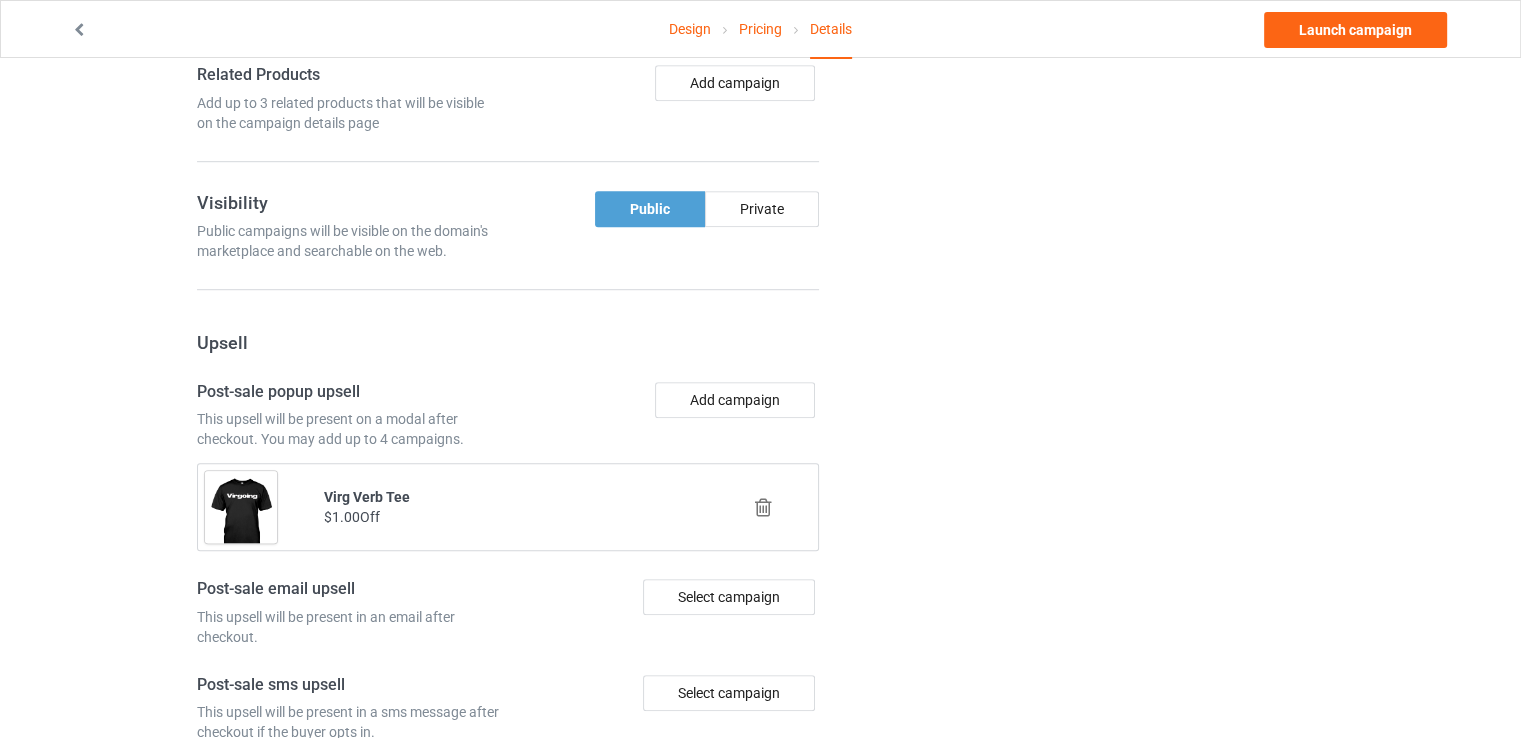 click at bounding box center [763, 507] 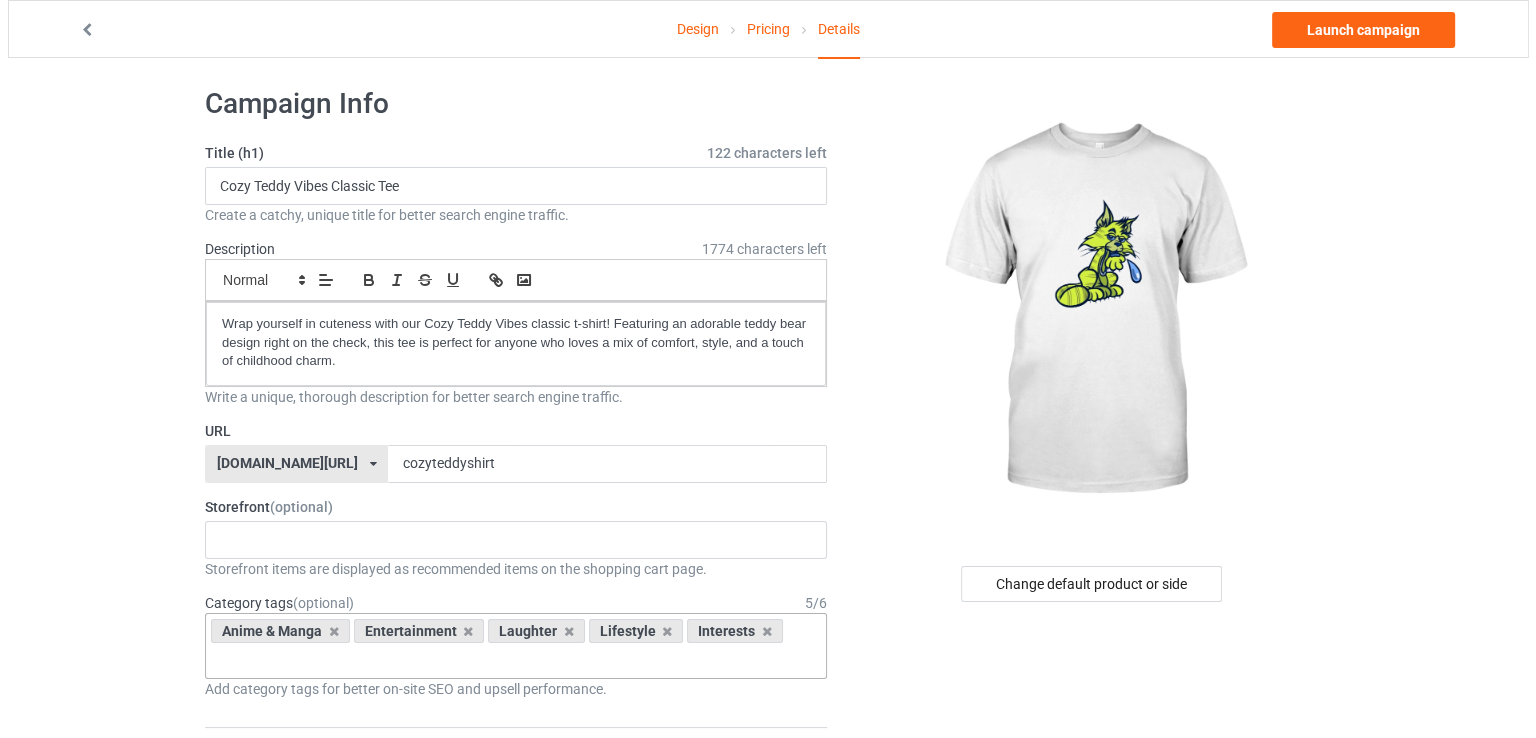 scroll, scrollTop: 0, scrollLeft: 0, axis: both 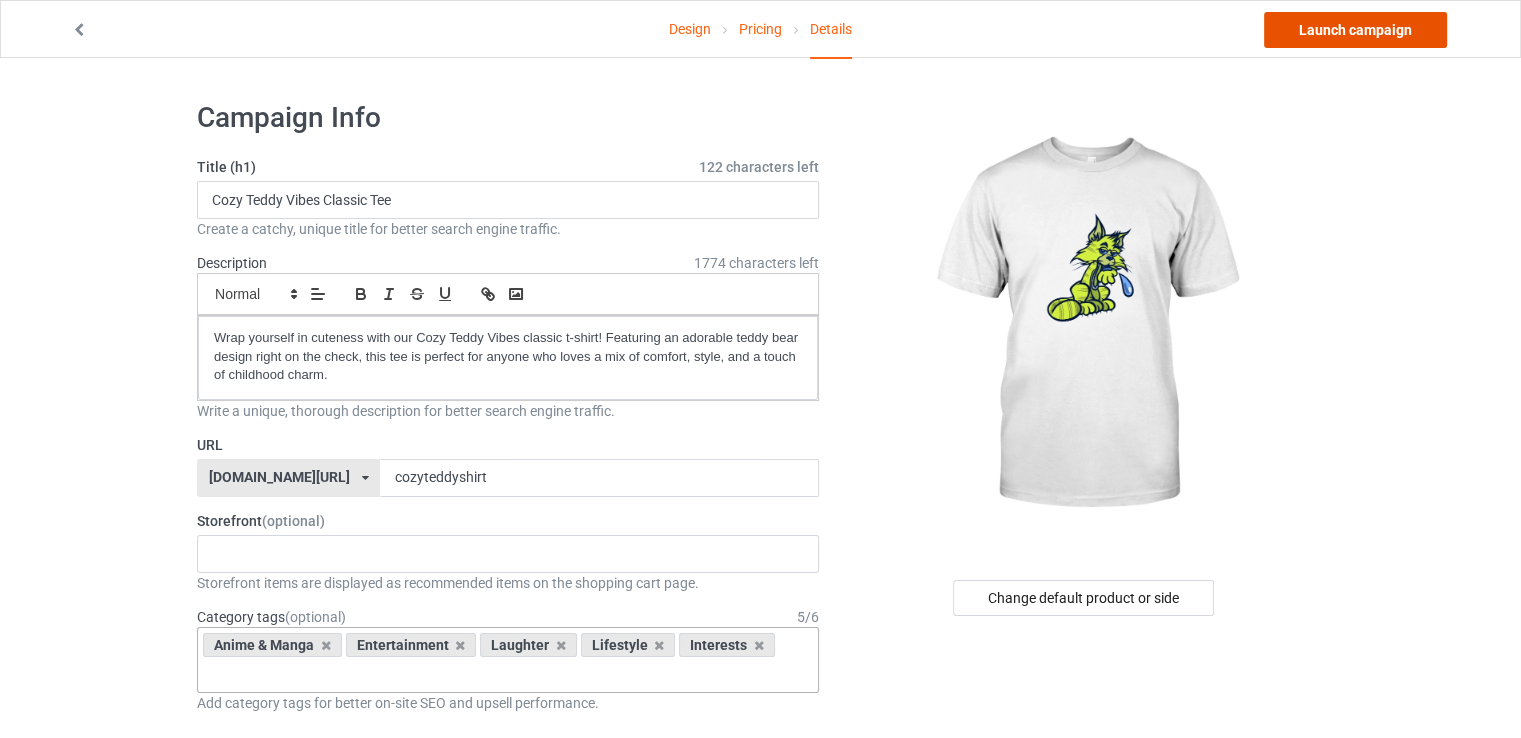 click on "Launch campaign" at bounding box center [1355, 30] 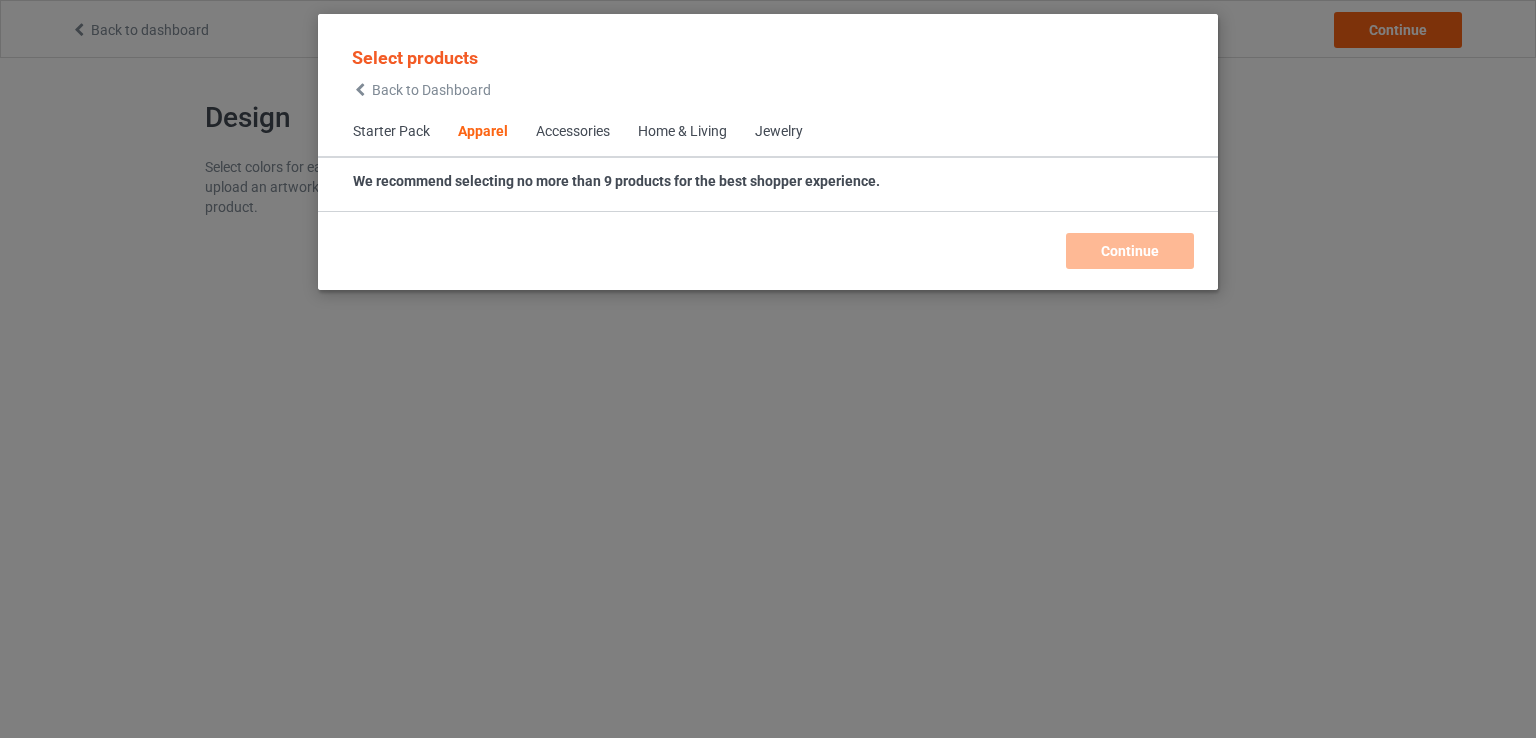 scroll, scrollTop: 0, scrollLeft: 0, axis: both 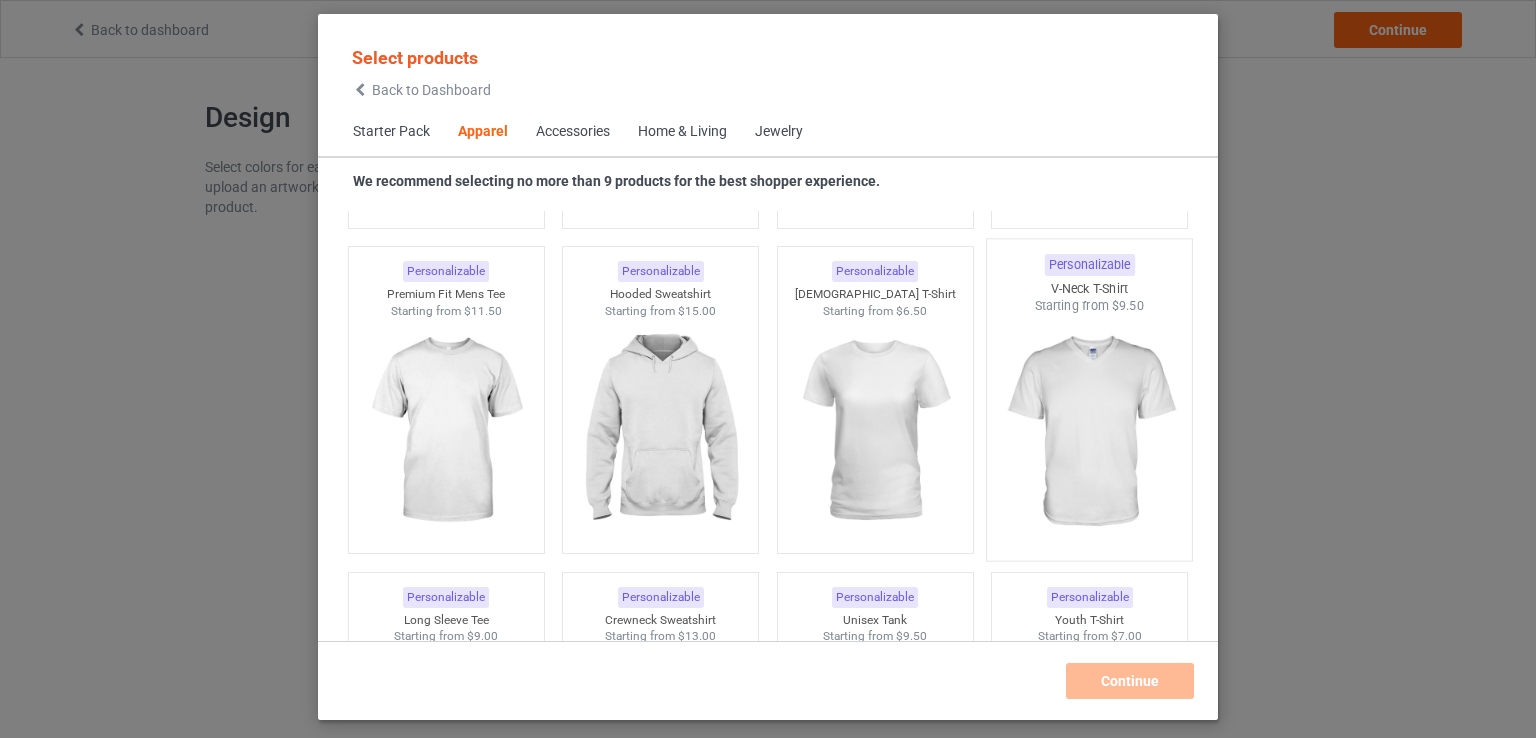 click at bounding box center [1090, 432] 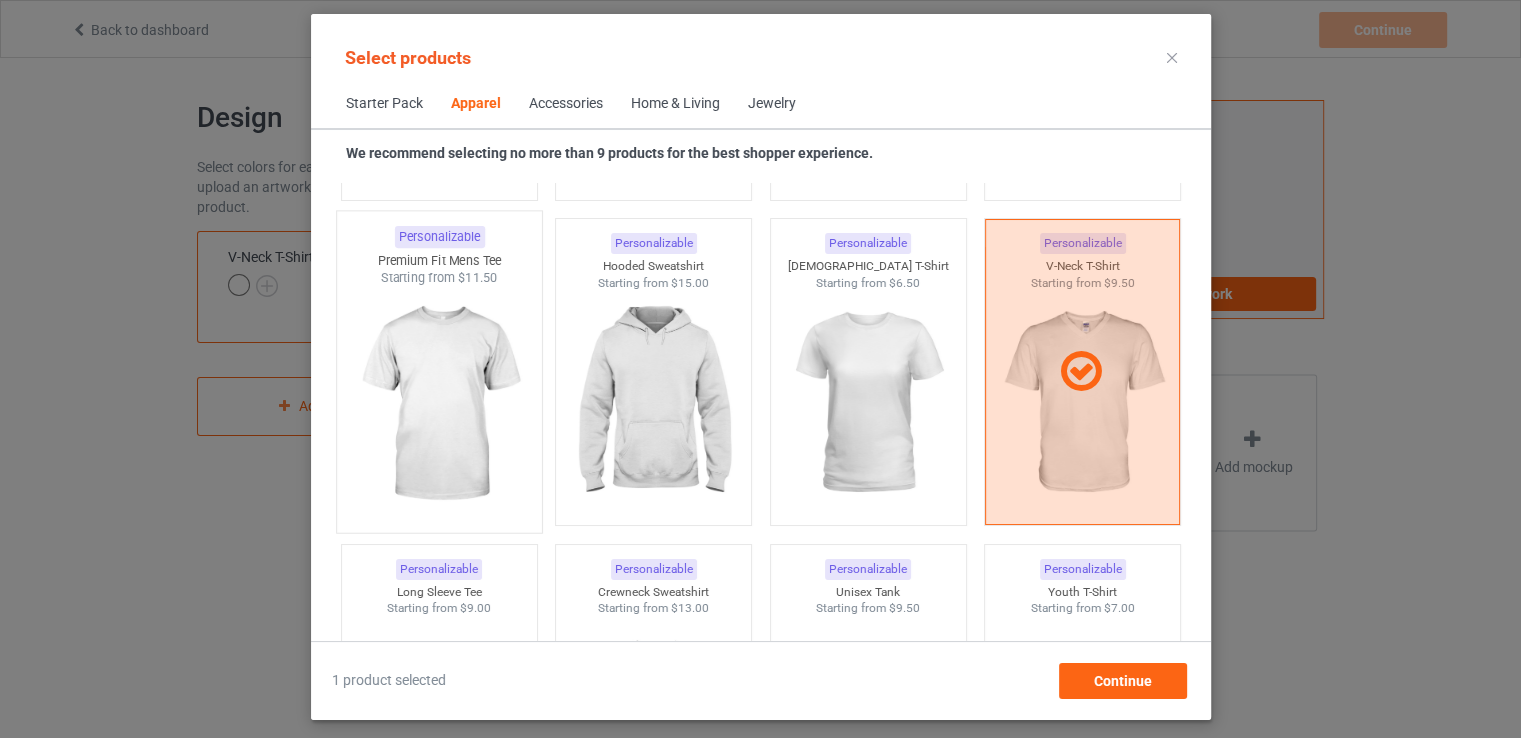 click at bounding box center (439, 404) 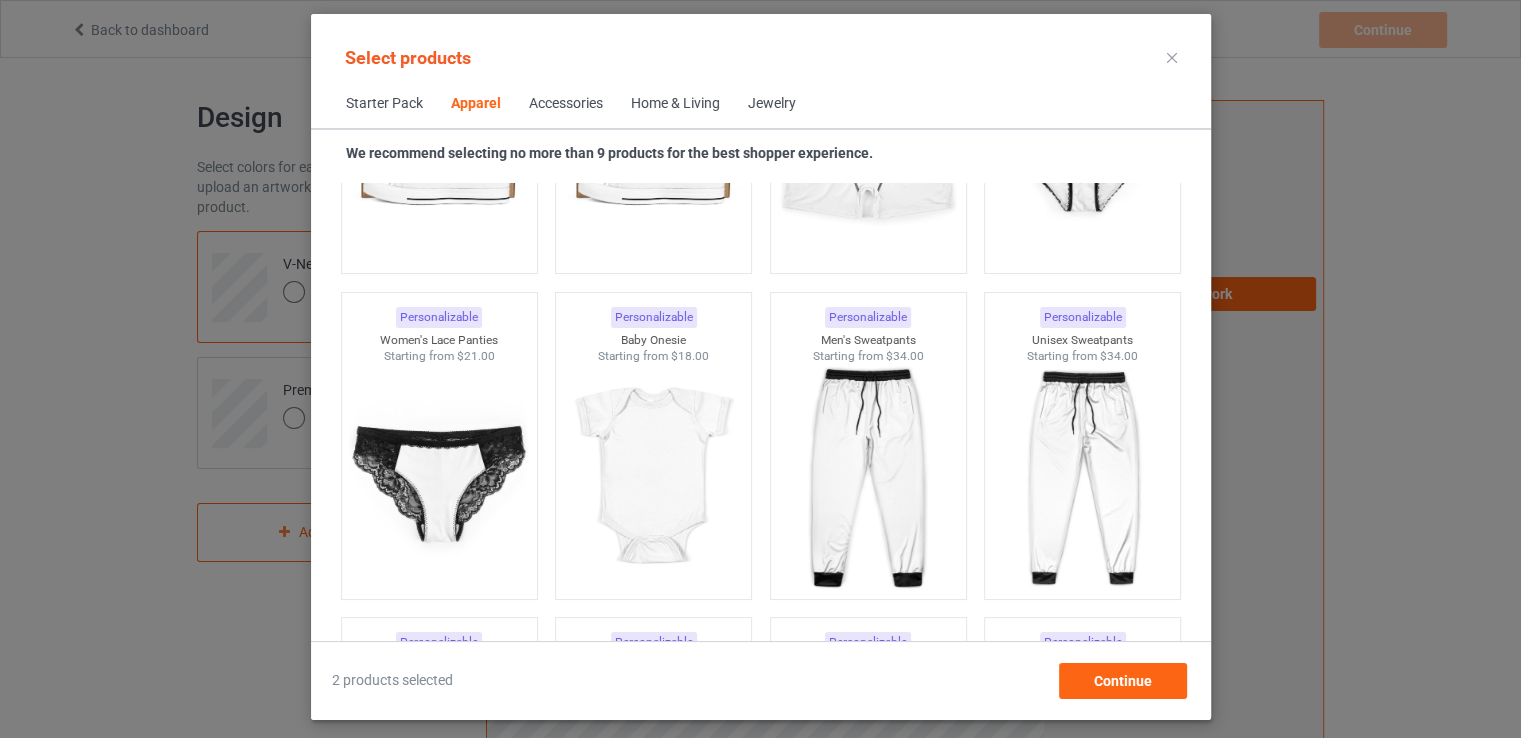scroll, scrollTop: 2731, scrollLeft: 0, axis: vertical 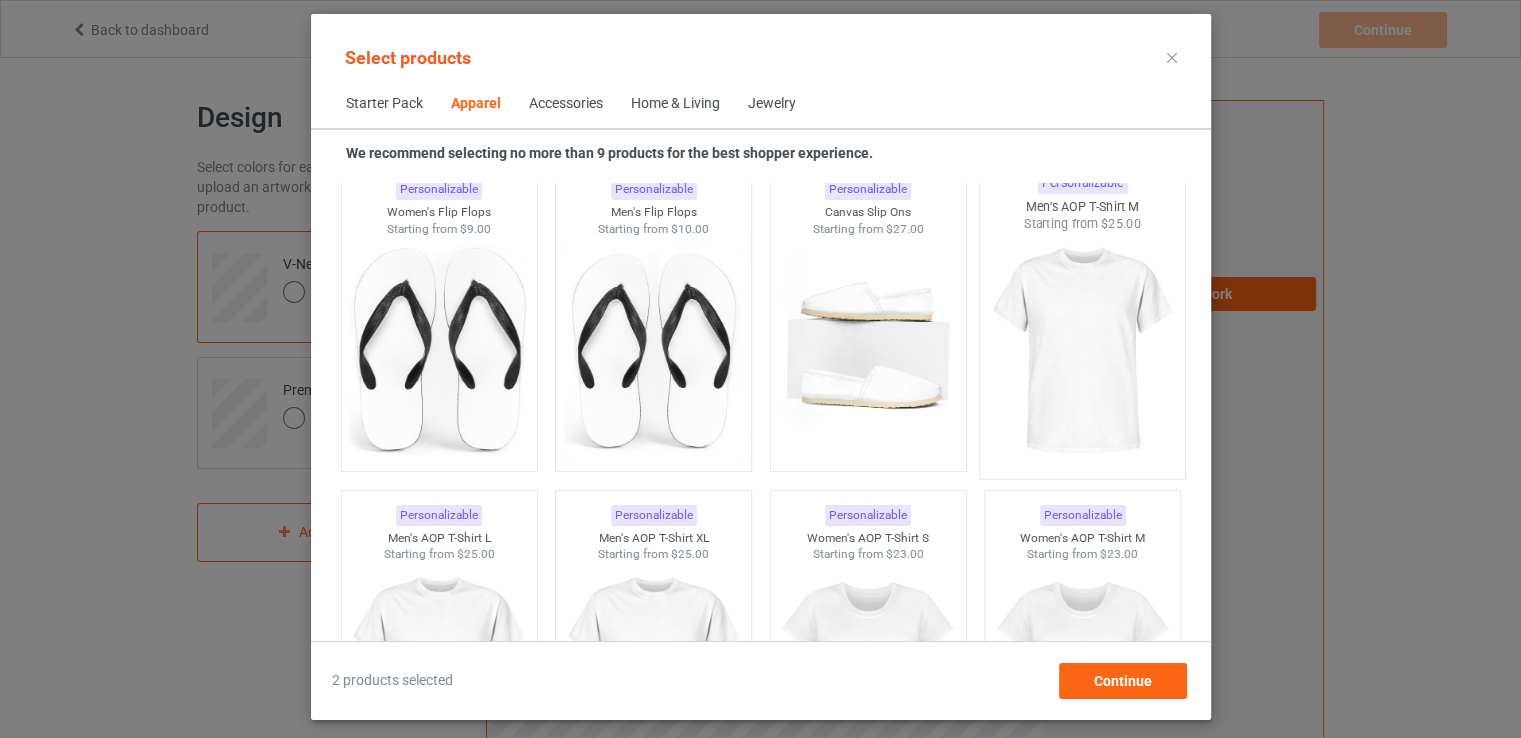 click at bounding box center (1082, 350) 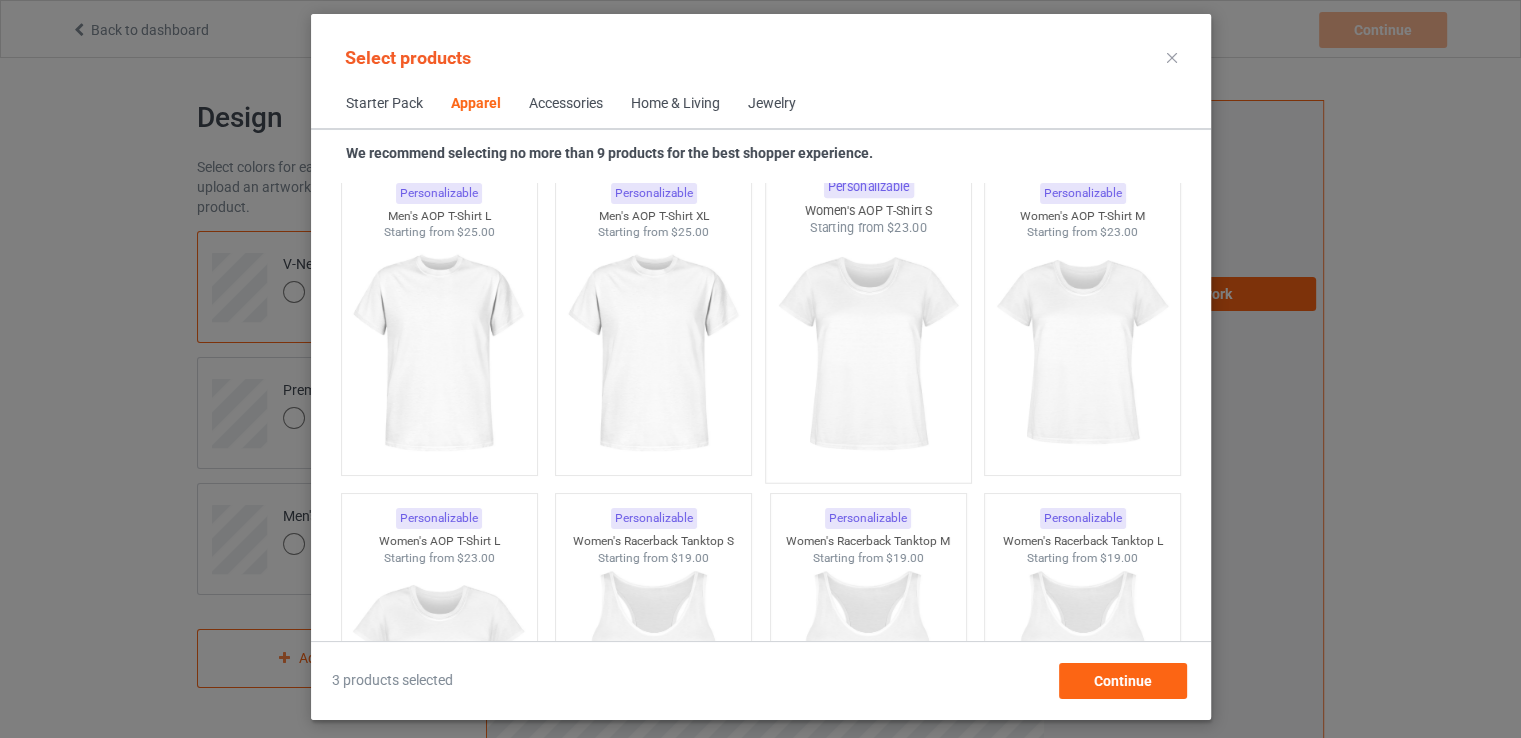 scroll, scrollTop: 3362, scrollLeft: 0, axis: vertical 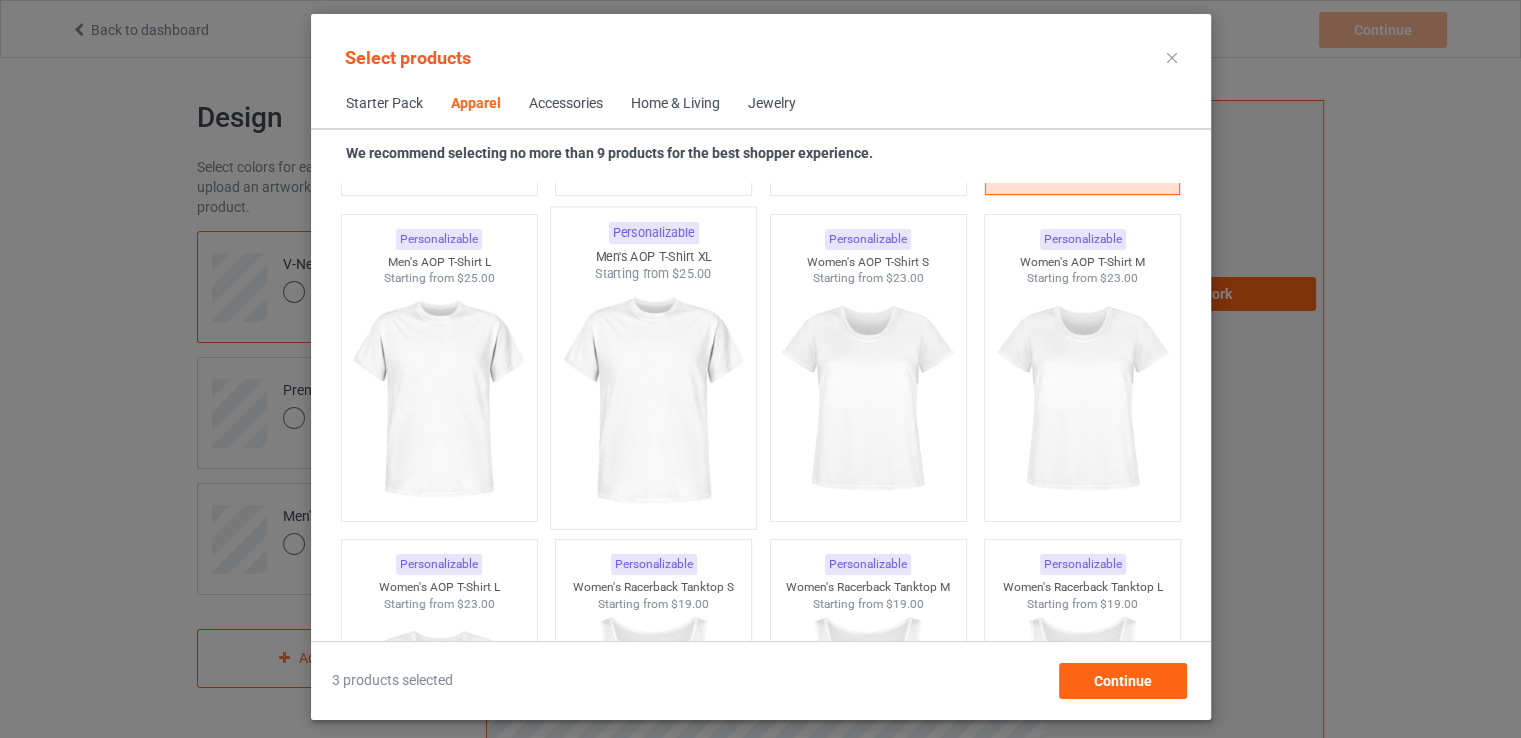 click at bounding box center (653, 400) 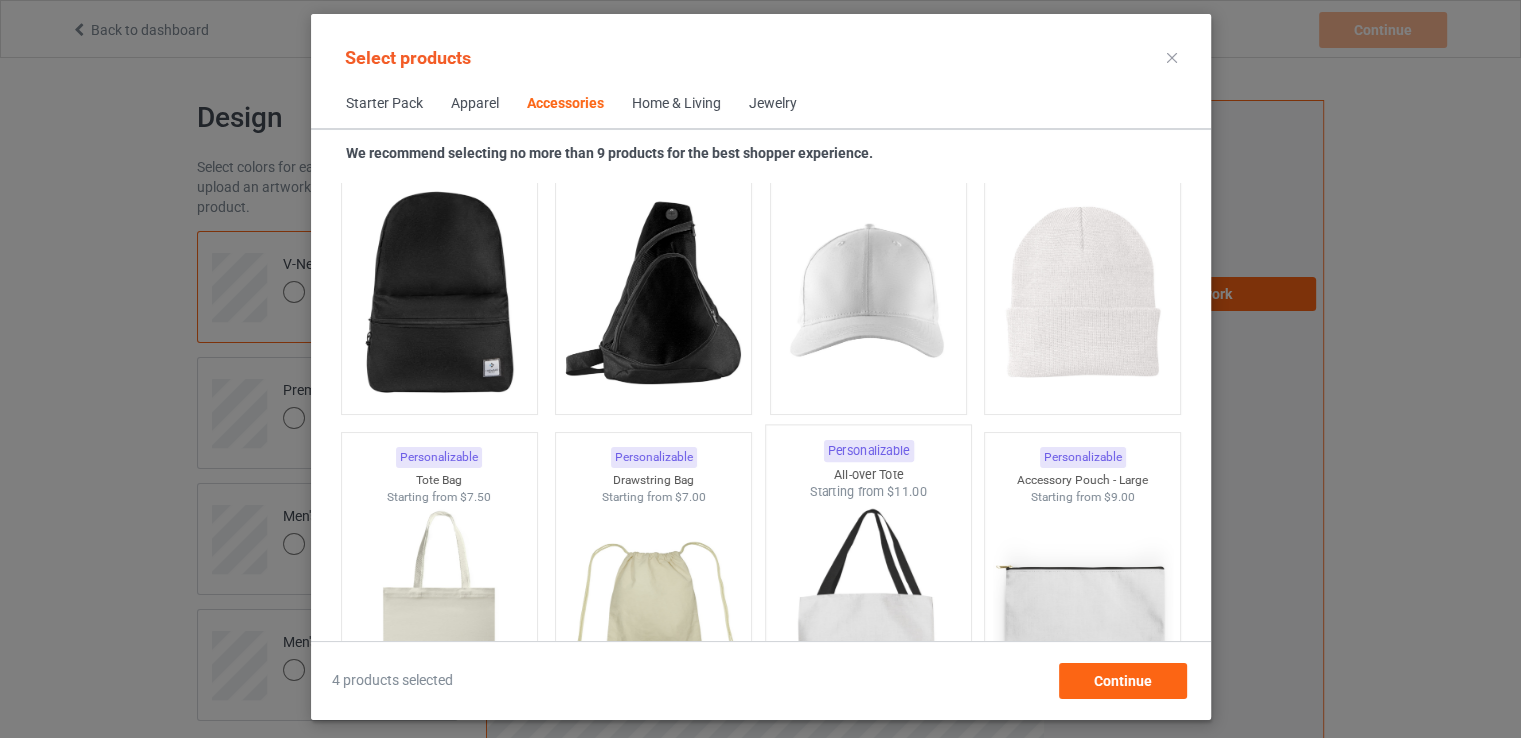 scroll, scrollTop: 6044, scrollLeft: 0, axis: vertical 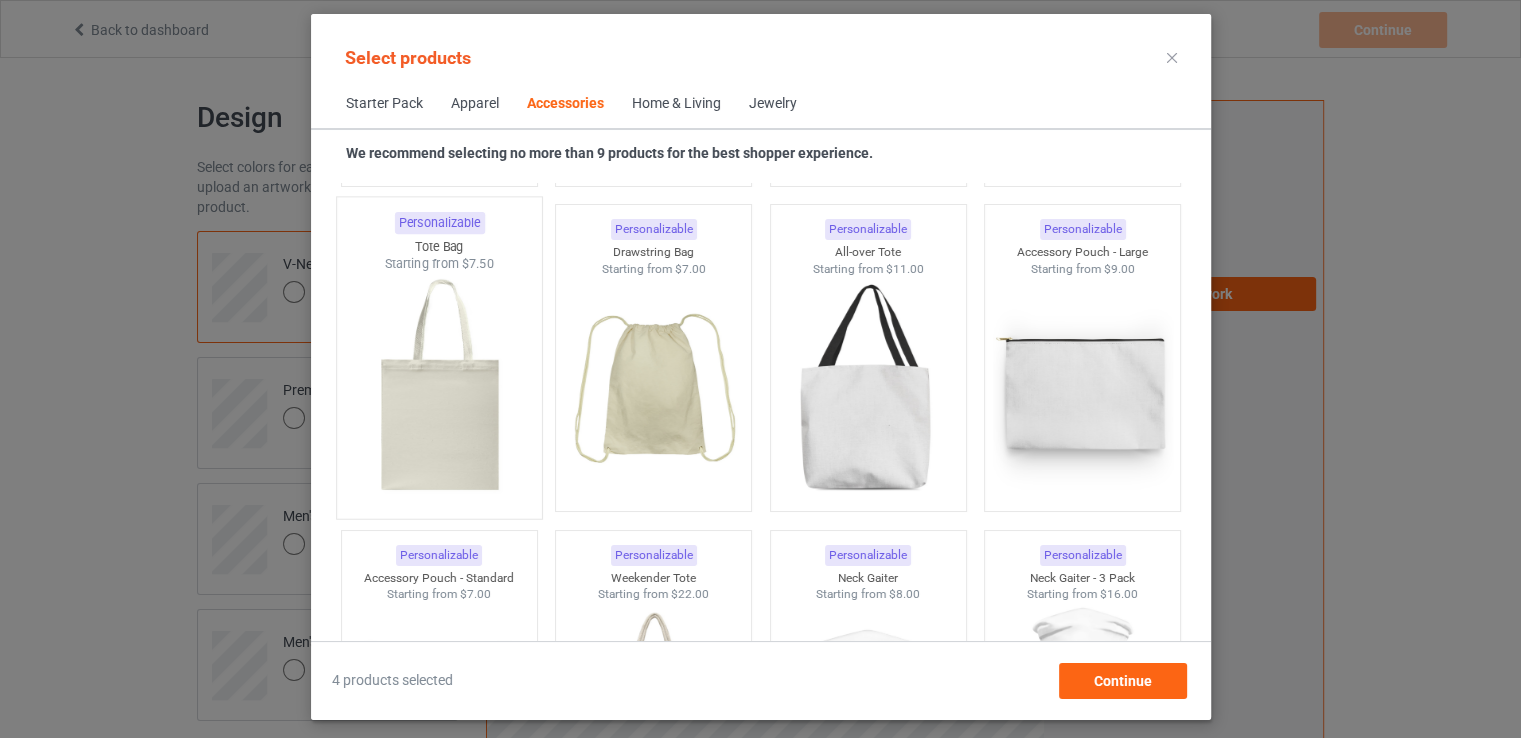 click at bounding box center [439, 390] 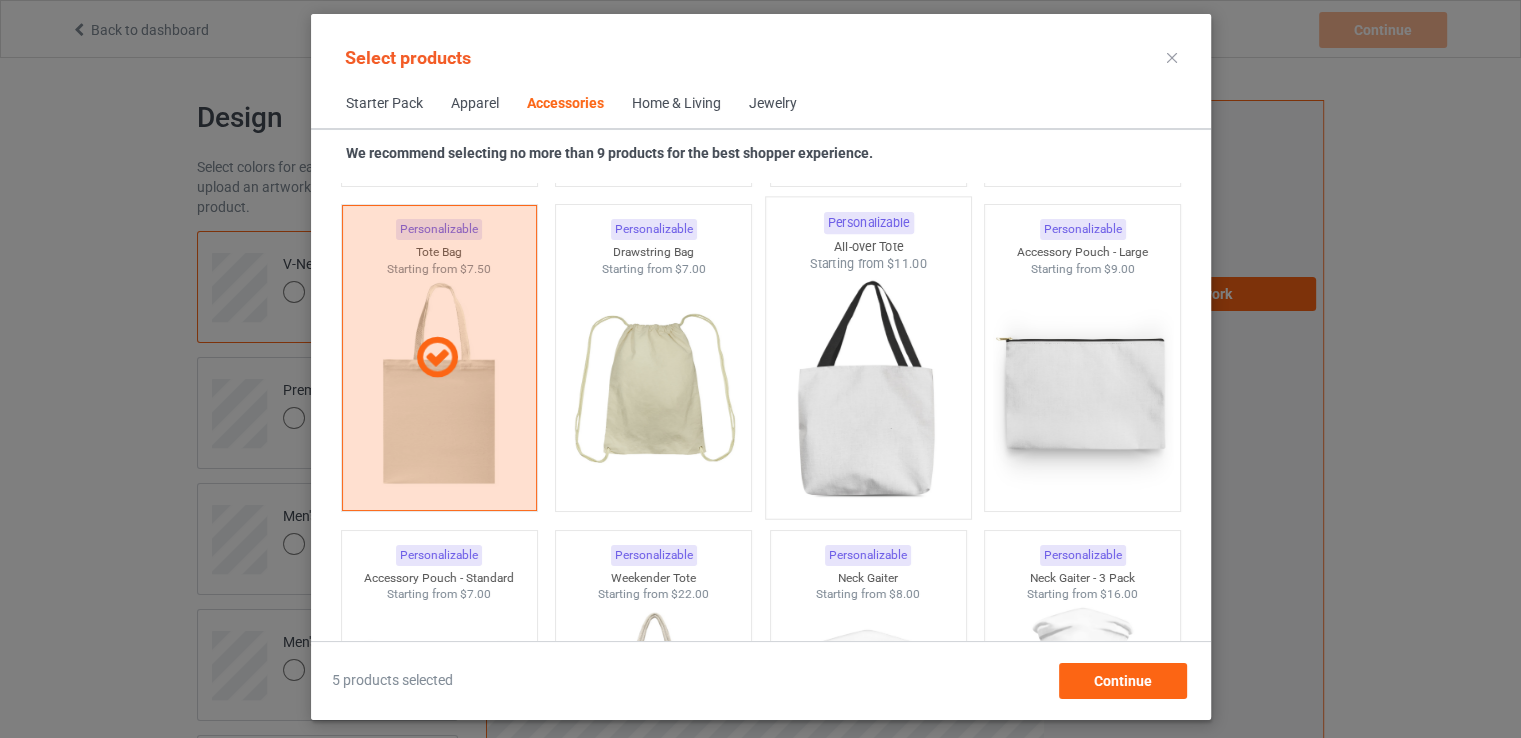 click at bounding box center (868, 390) 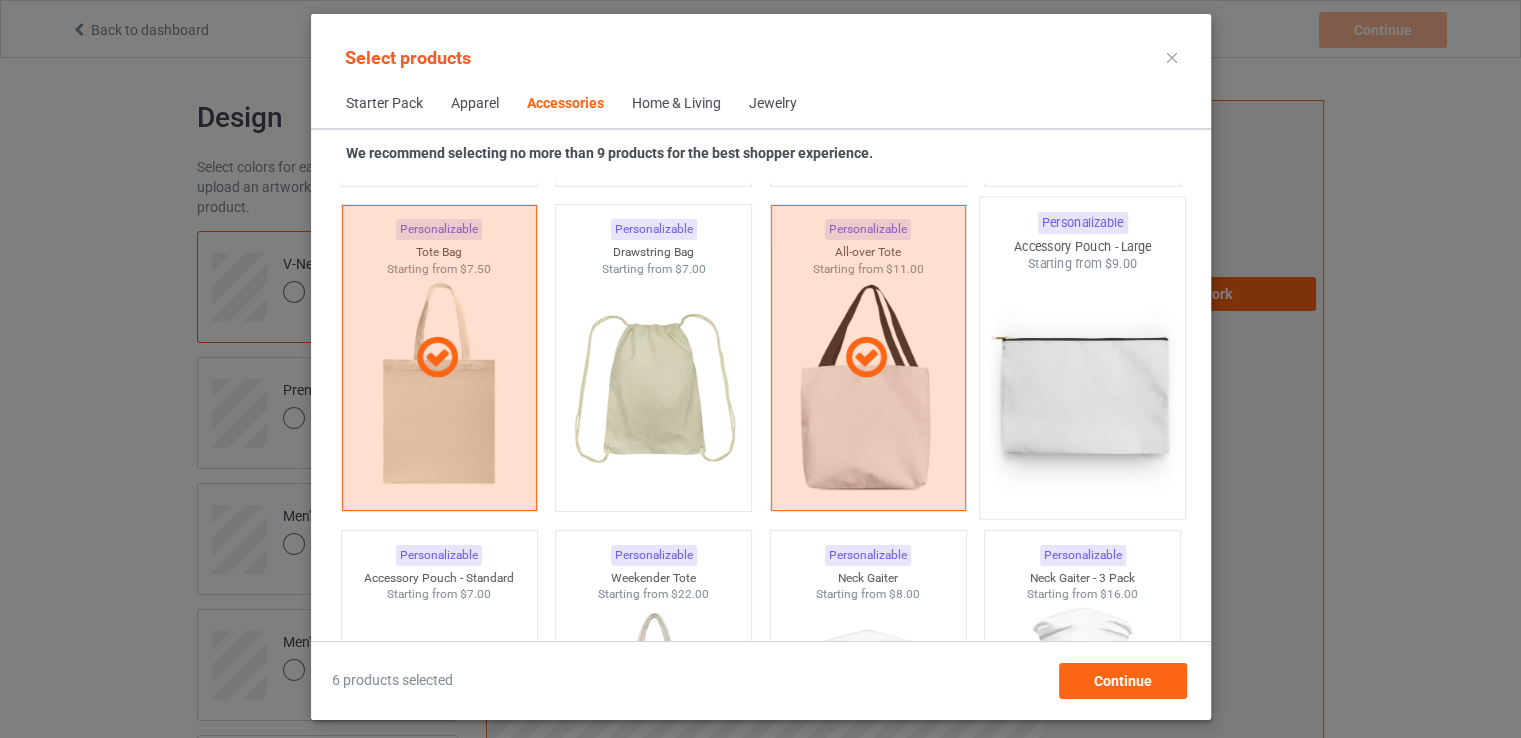 click at bounding box center [1082, 390] 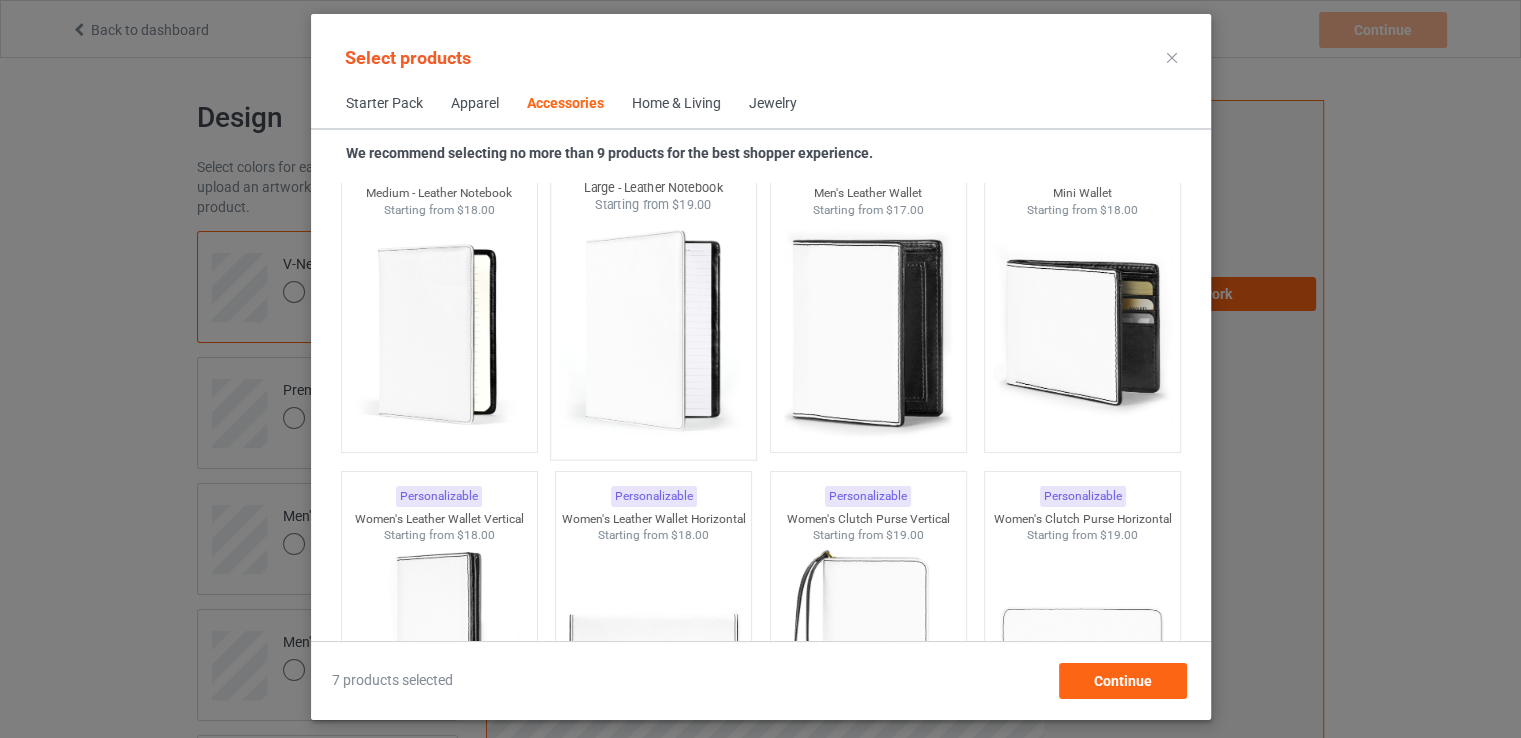 scroll, scrollTop: 8184, scrollLeft: 0, axis: vertical 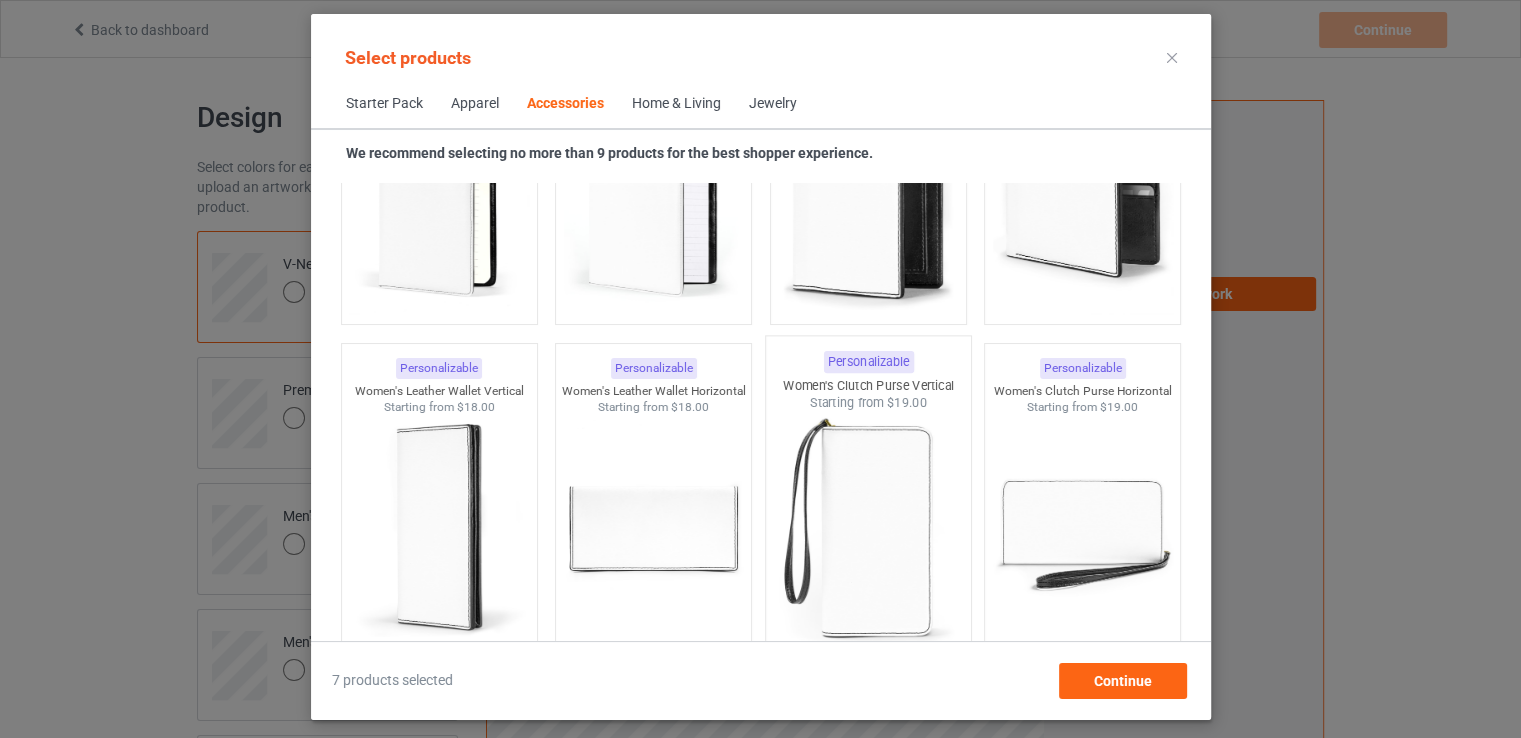 click at bounding box center [868, 529] 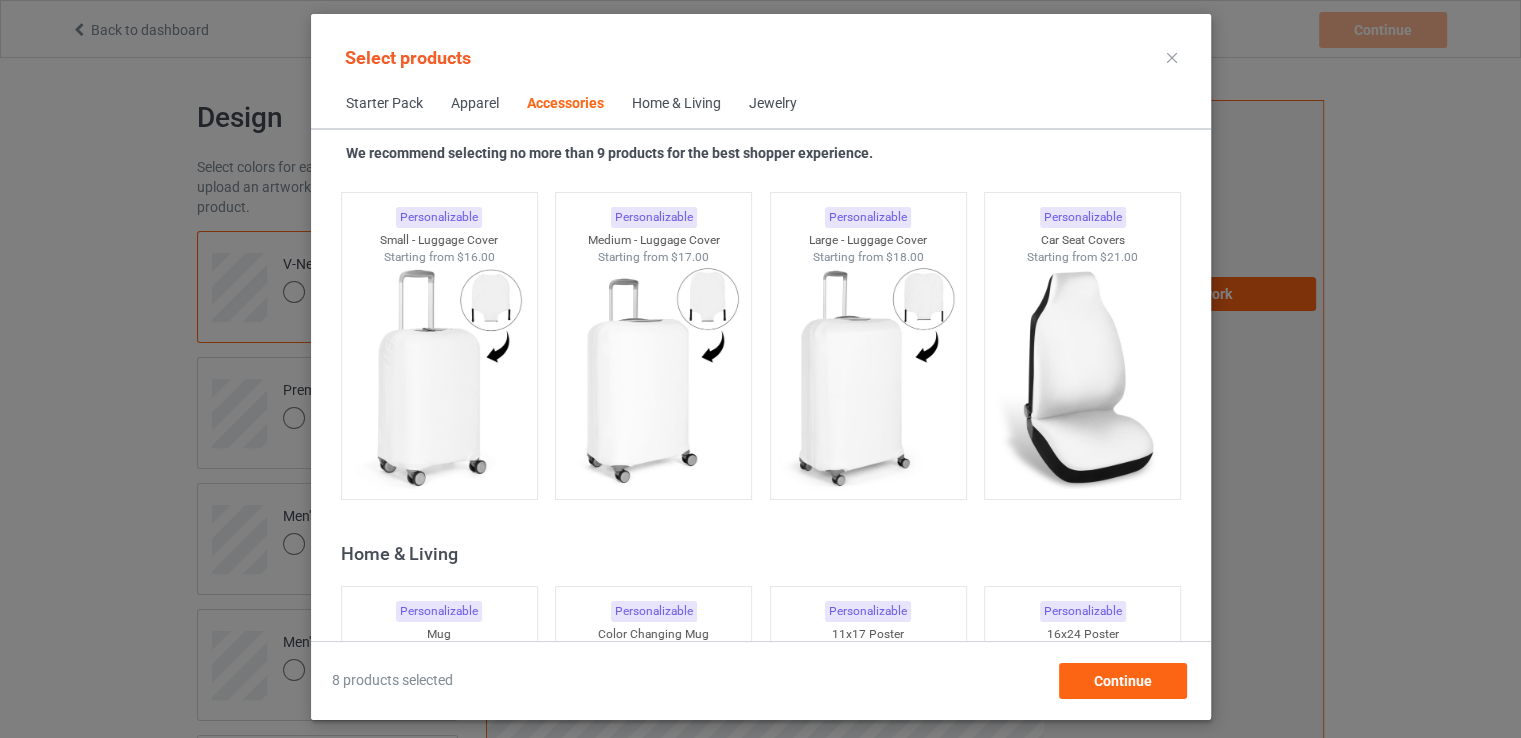 scroll, scrollTop: 8668, scrollLeft: 0, axis: vertical 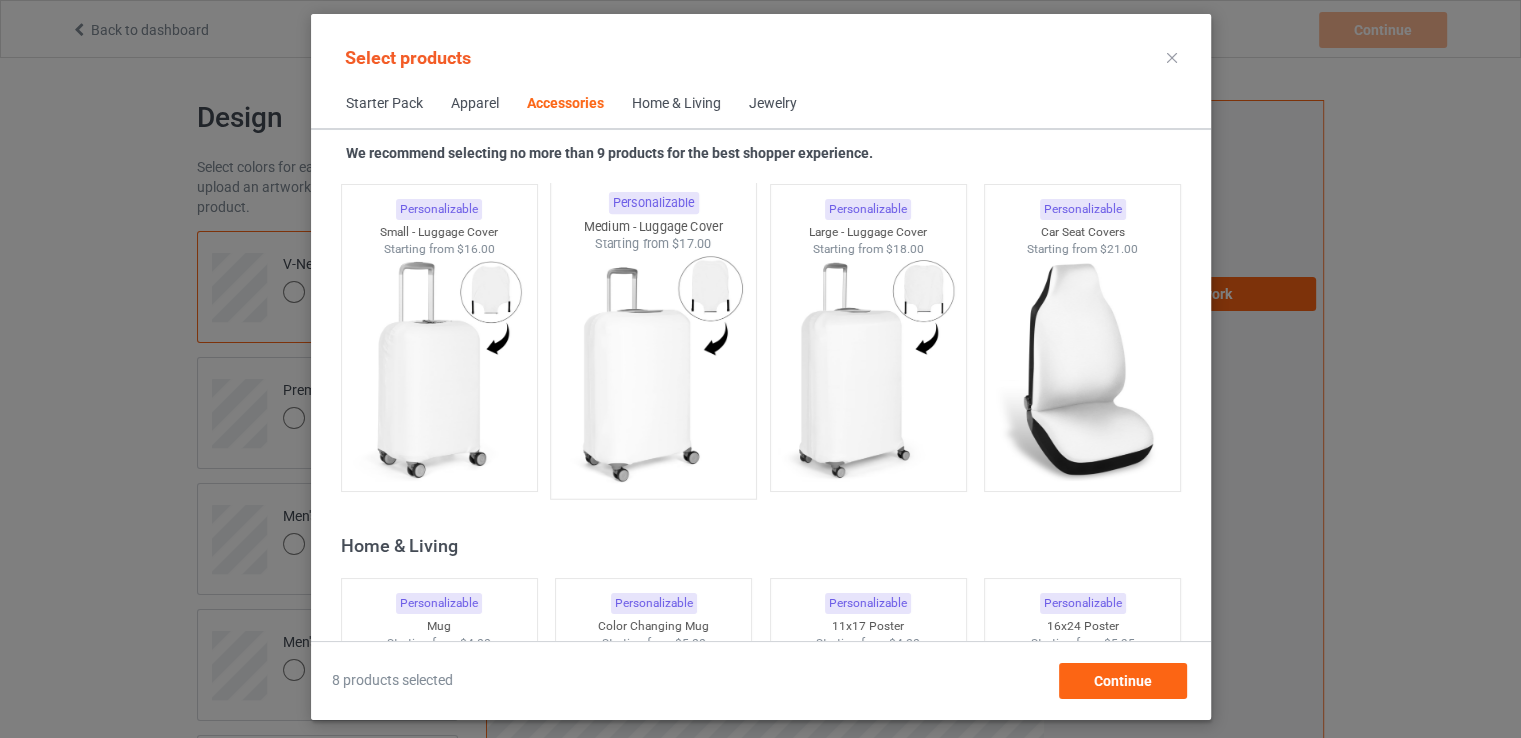 click at bounding box center [653, 370] 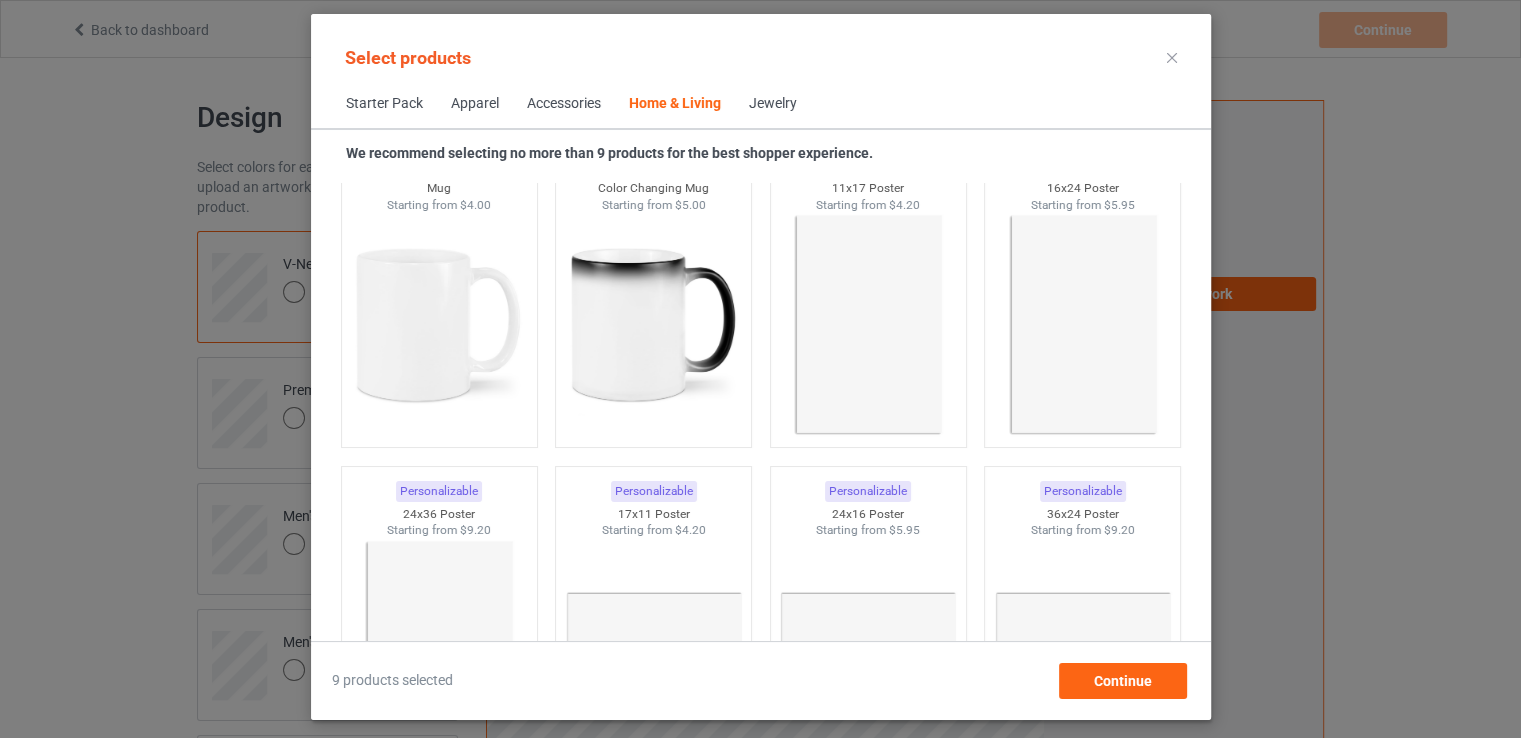 scroll, scrollTop: 9122, scrollLeft: 0, axis: vertical 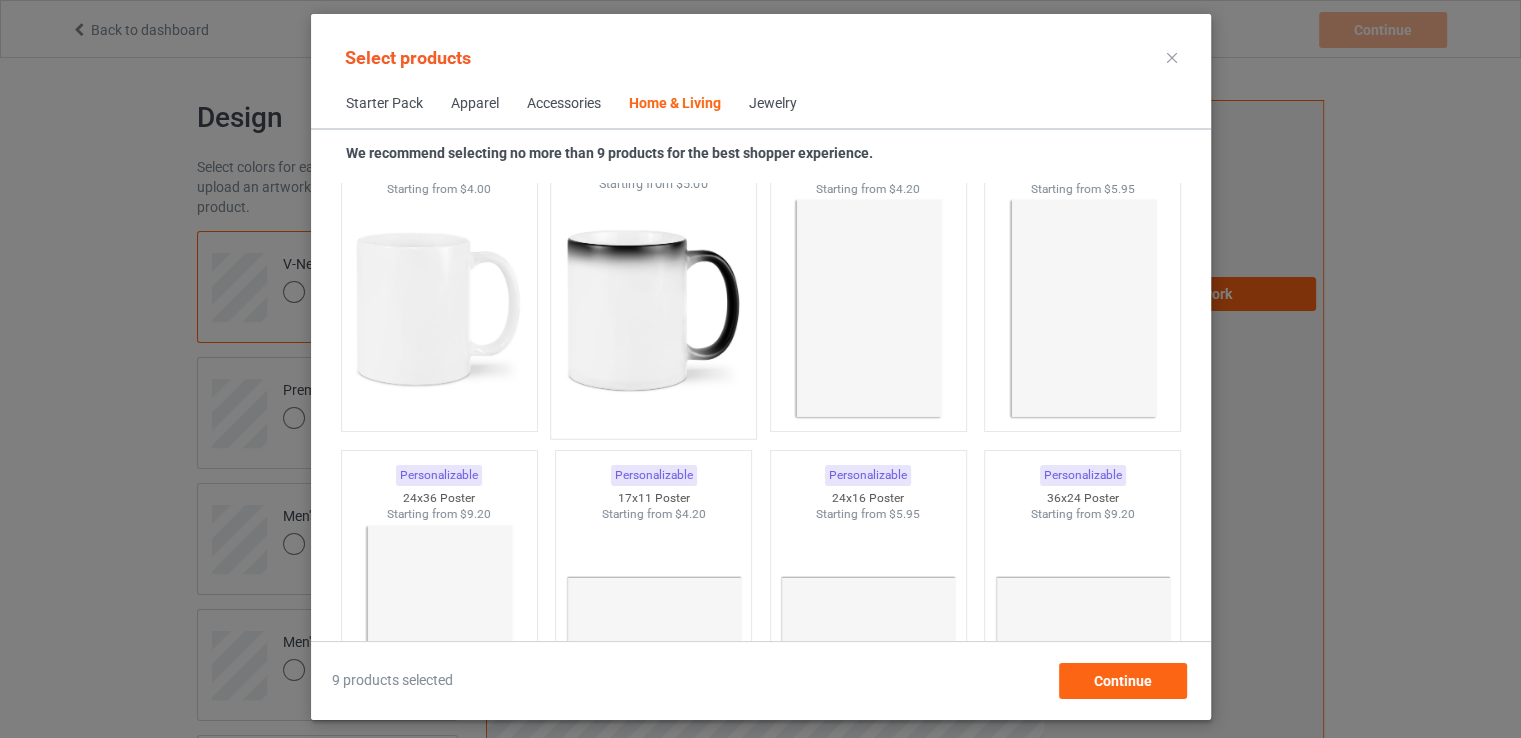 click at bounding box center [653, 310] 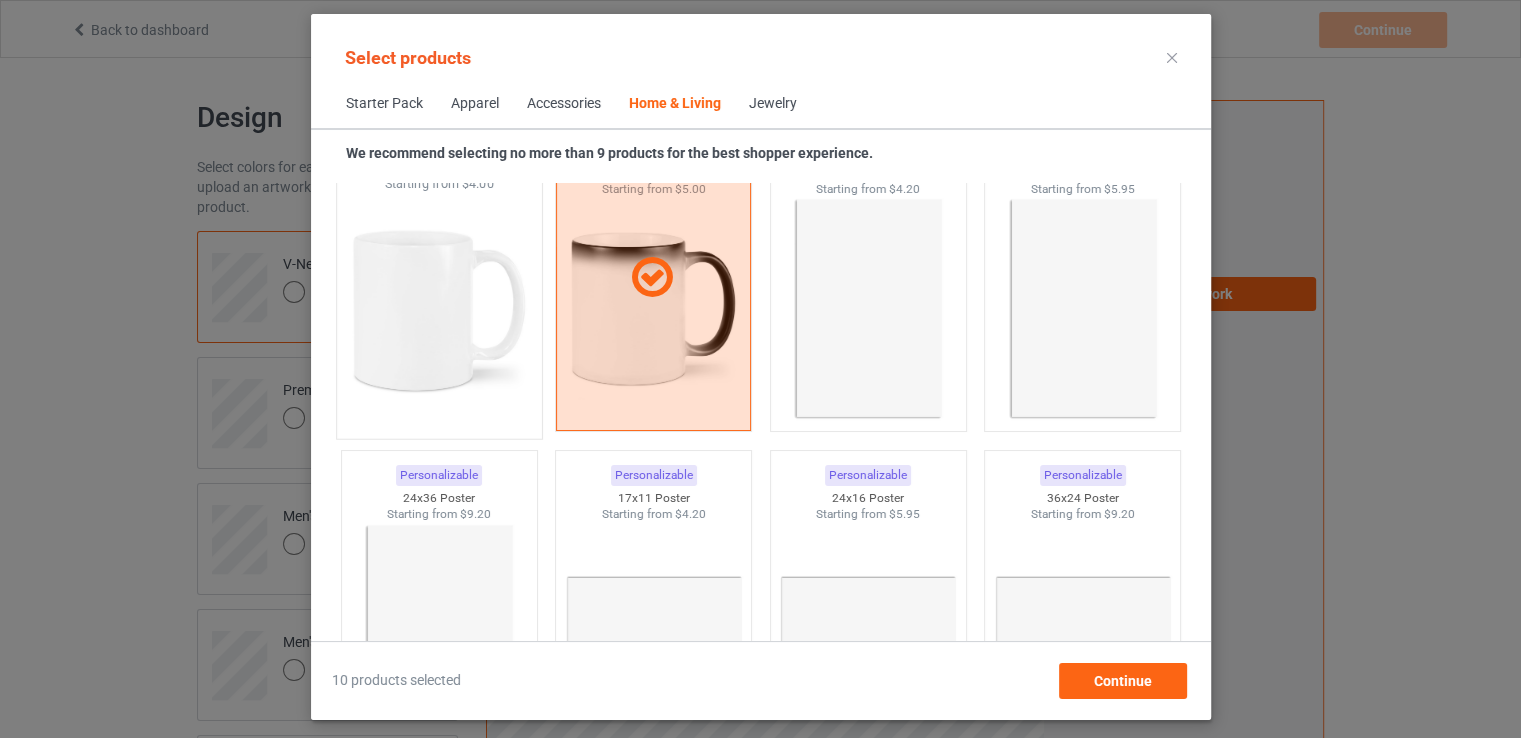 click at bounding box center (439, 310) 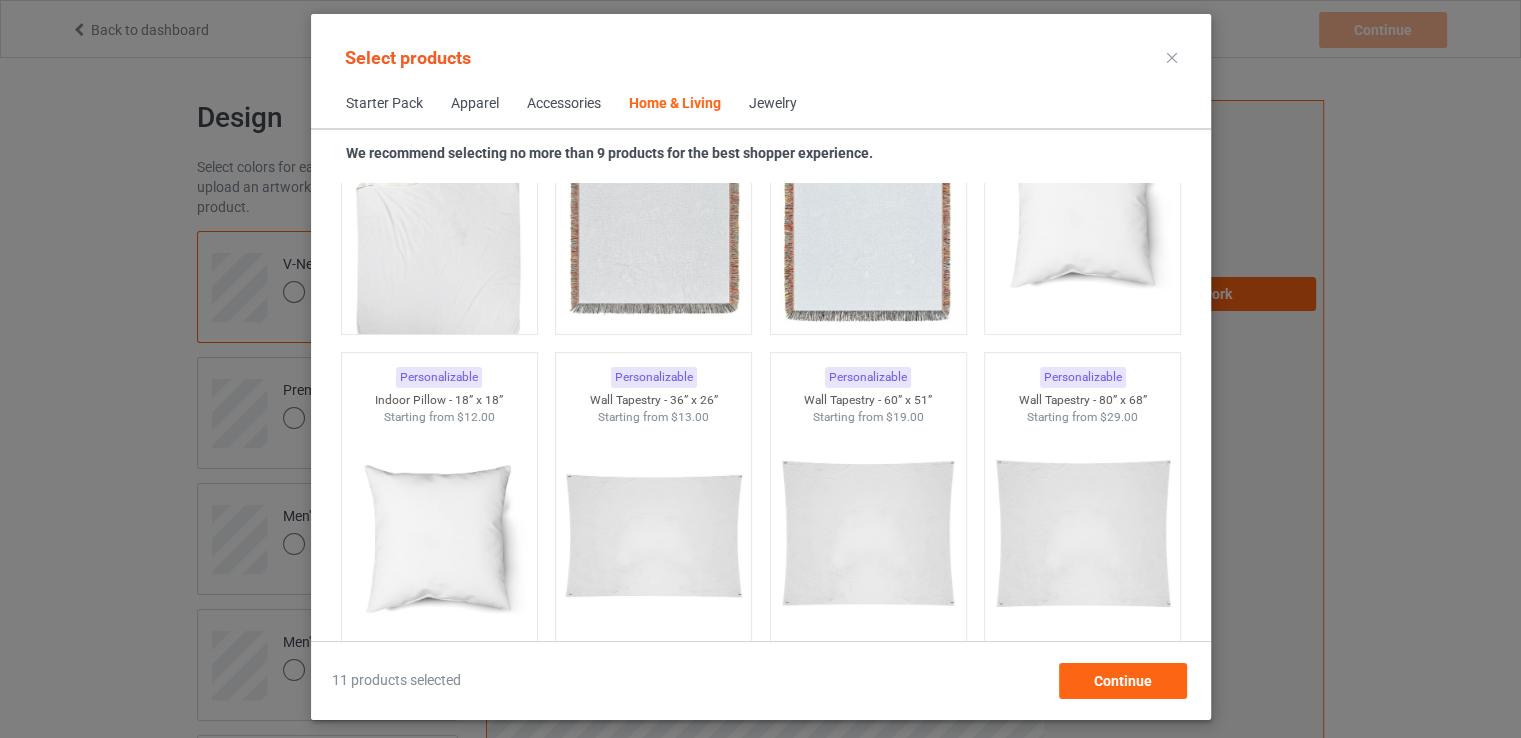 scroll, scrollTop: 10184, scrollLeft: 0, axis: vertical 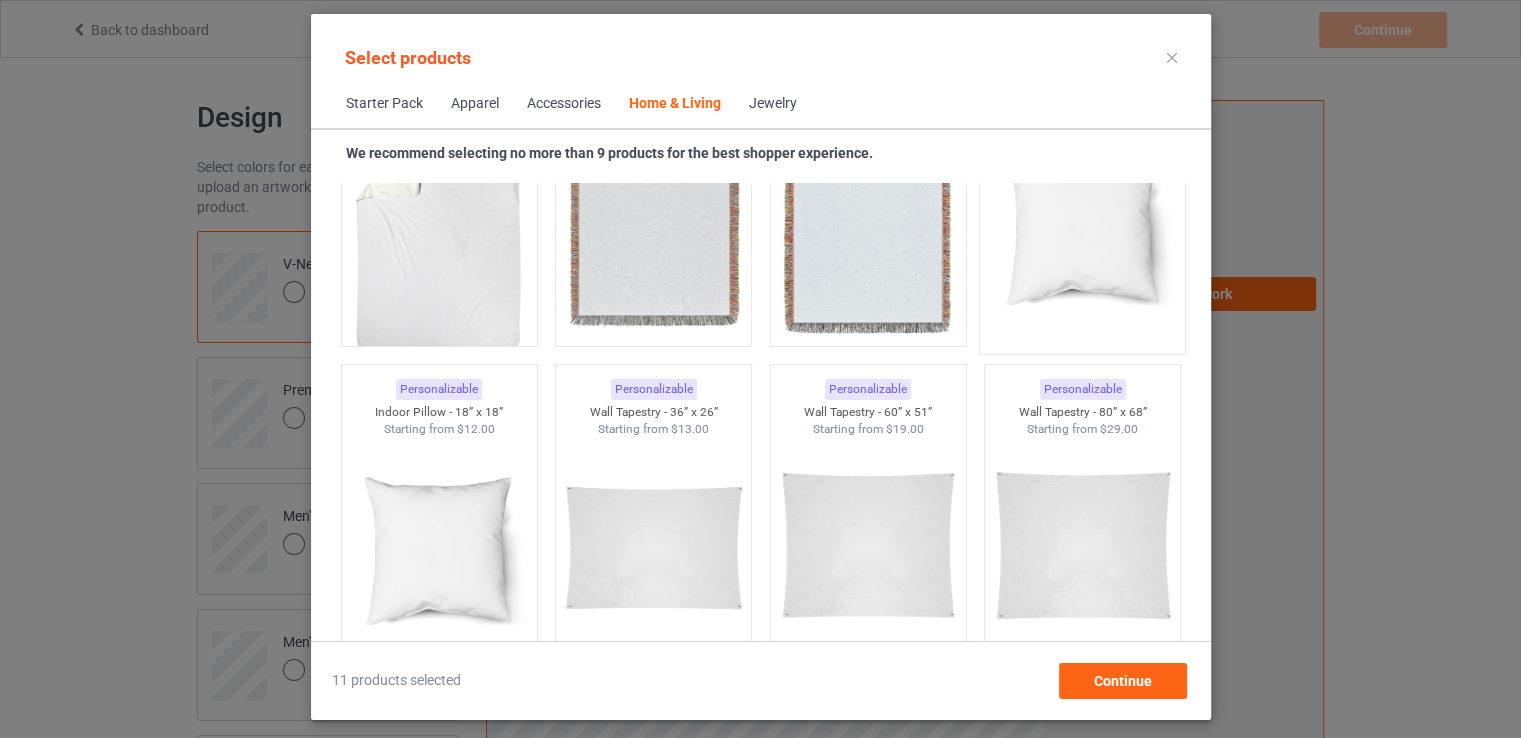 click at bounding box center (1082, 225) 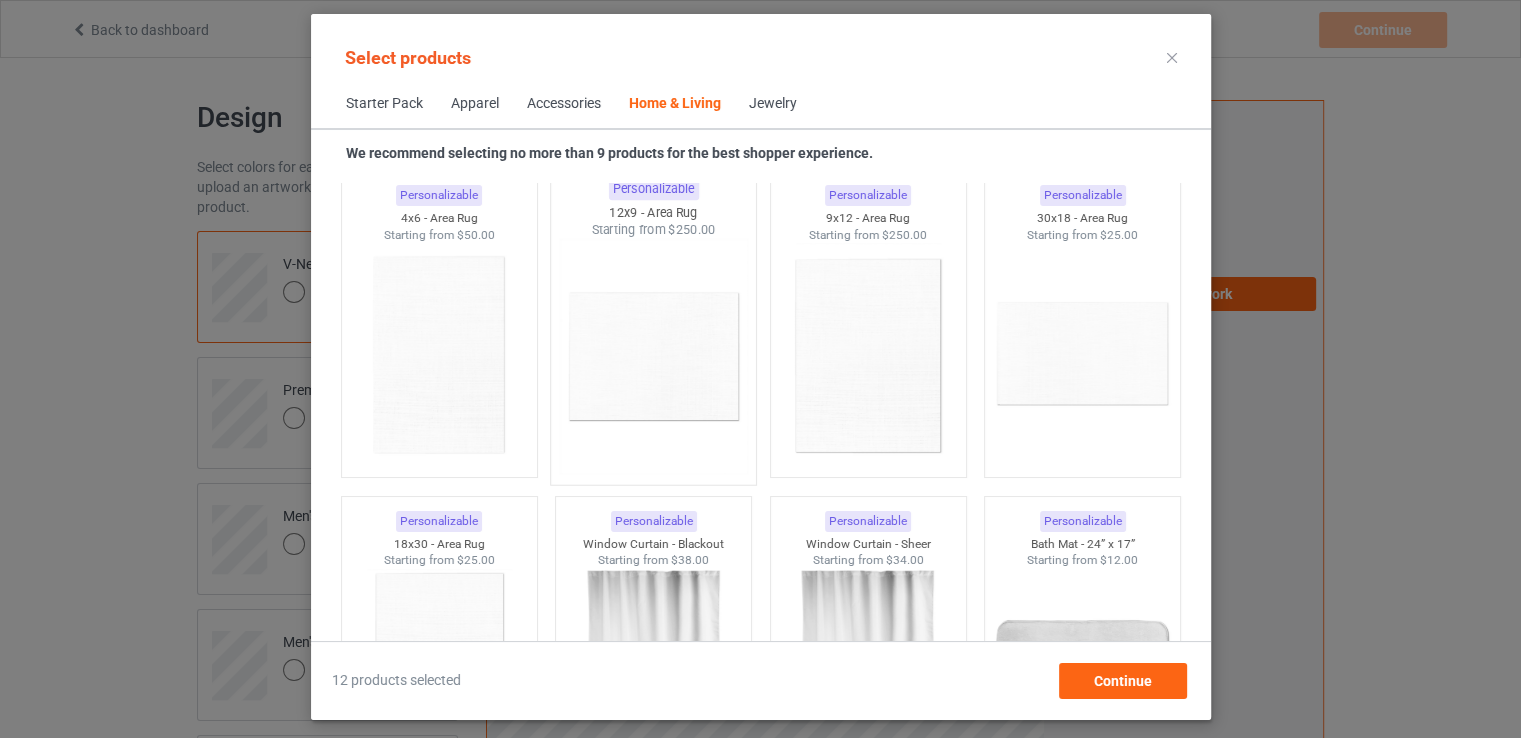scroll, scrollTop: 11691, scrollLeft: 0, axis: vertical 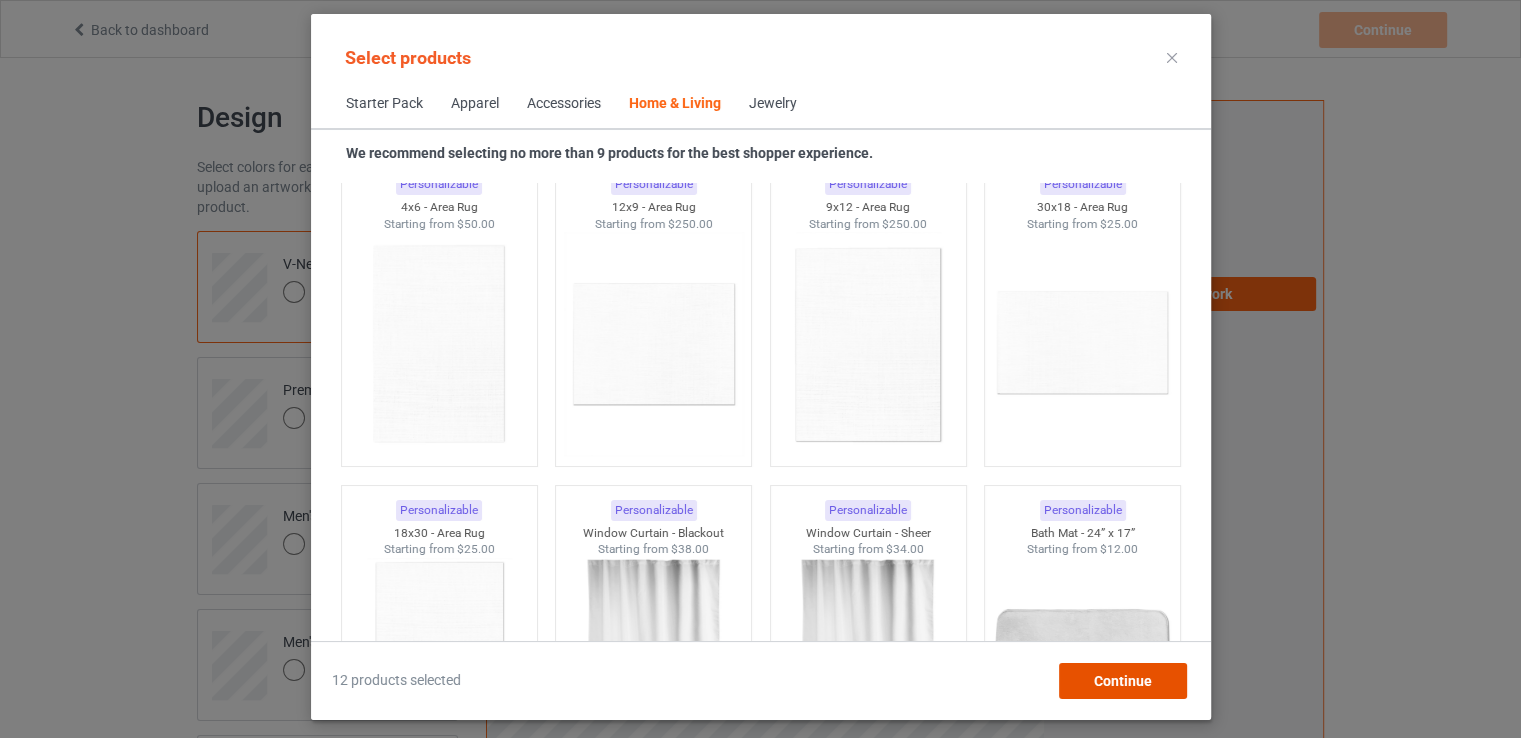 click on "Continue" at bounding box center (1122, 681) 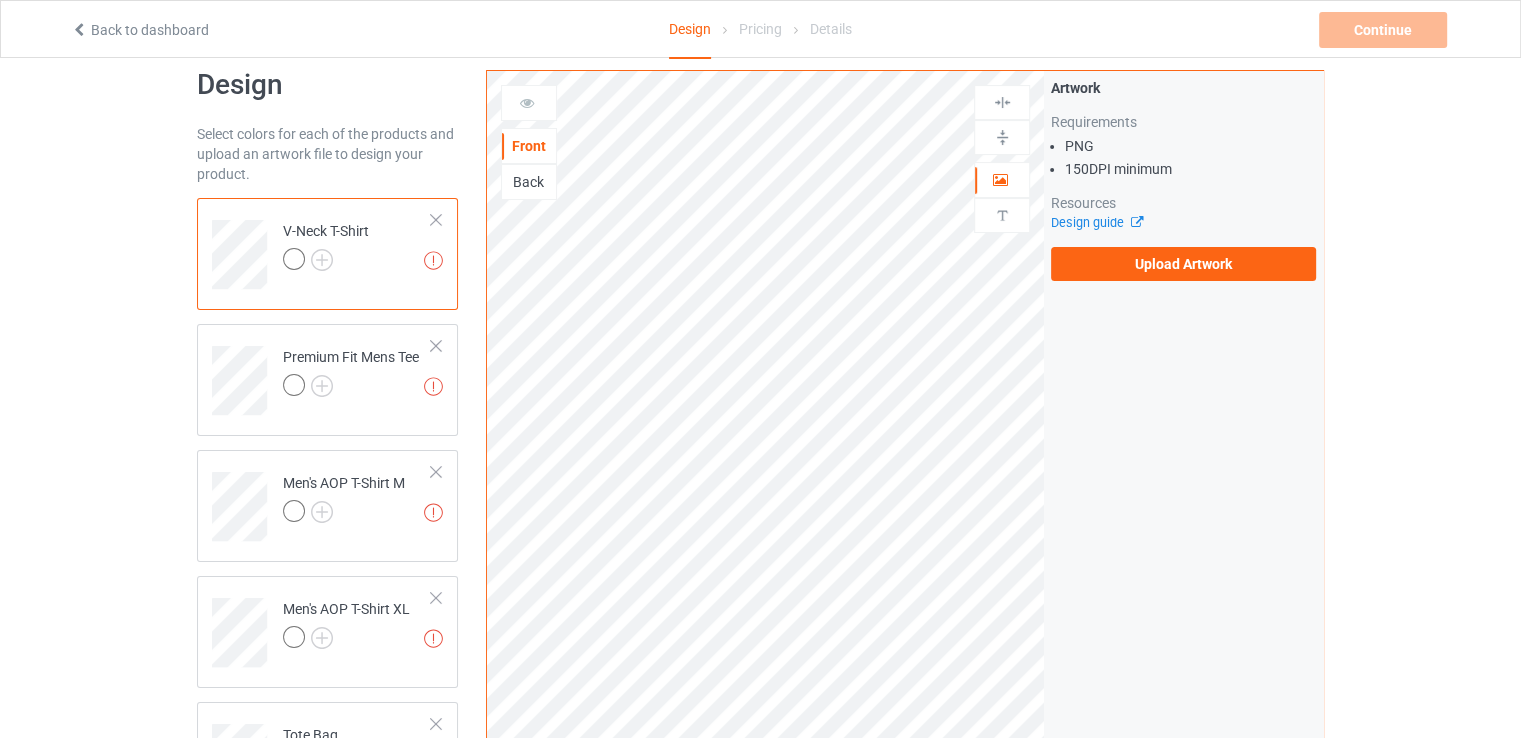 scroll, scrollTop: 0, scrollLeft: 0, axis: both 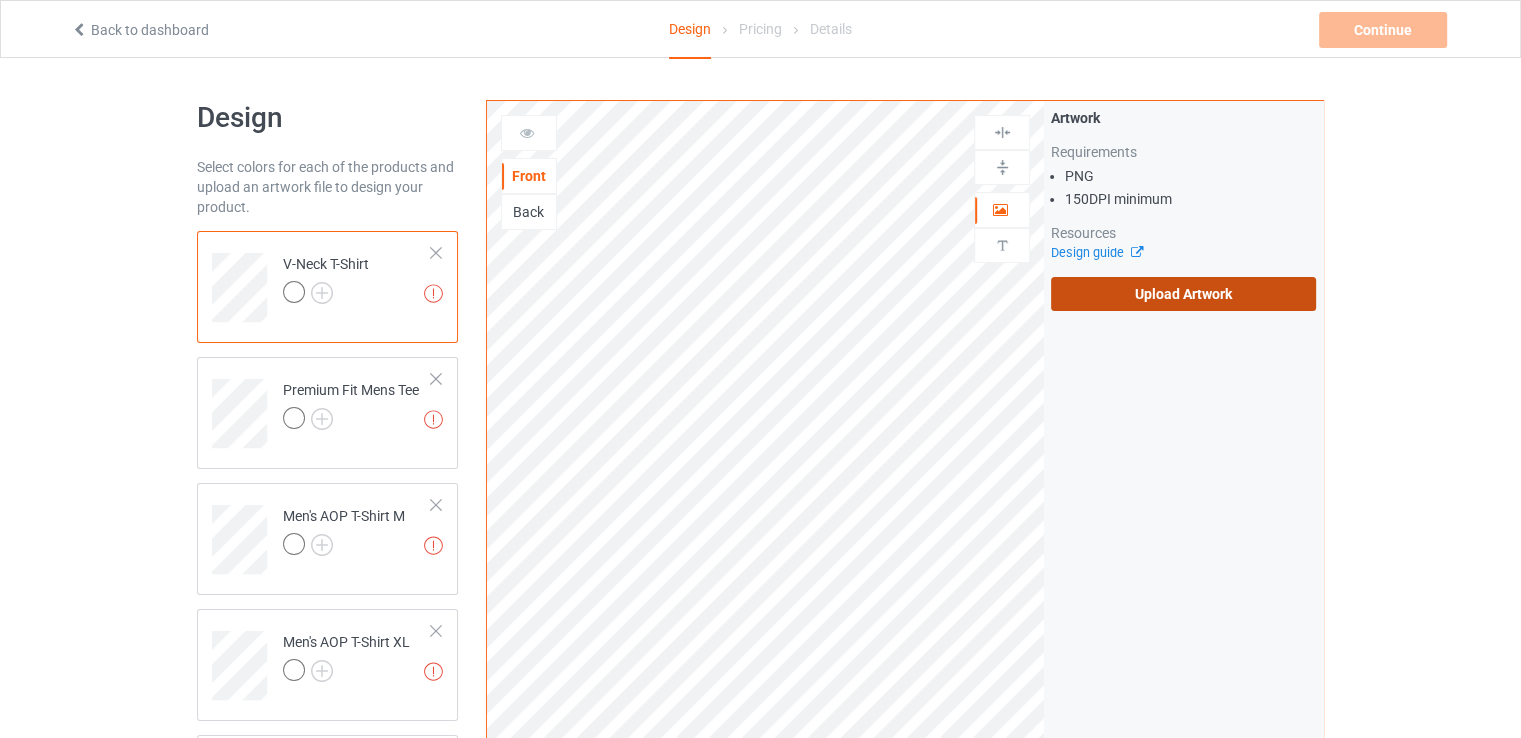 click on "Upload Artwork" at bounding box center (1183, 294) 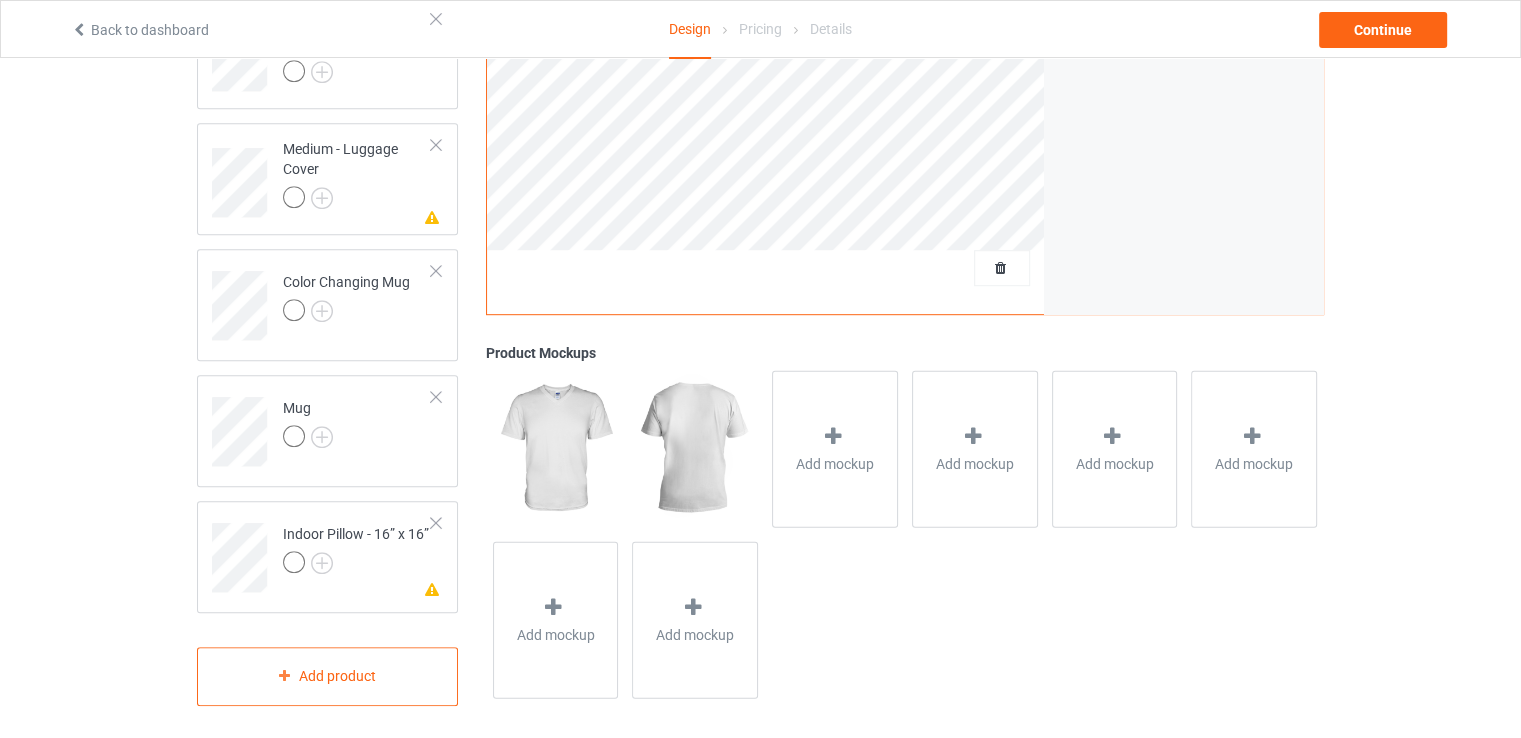 scroll, scrollTop: 1126, scrollLeft: 0, axis: vertical 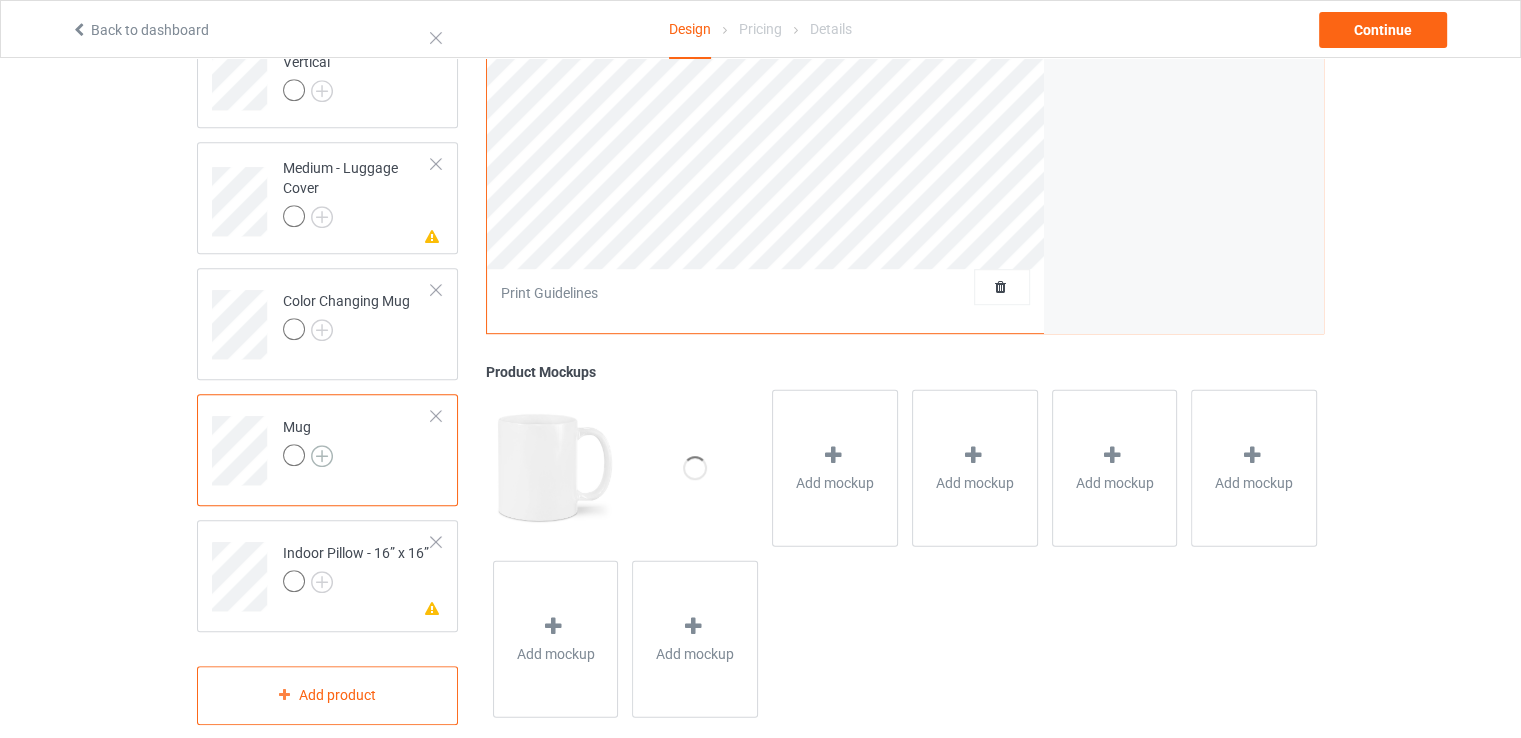 click at bounding box center [322, 456] 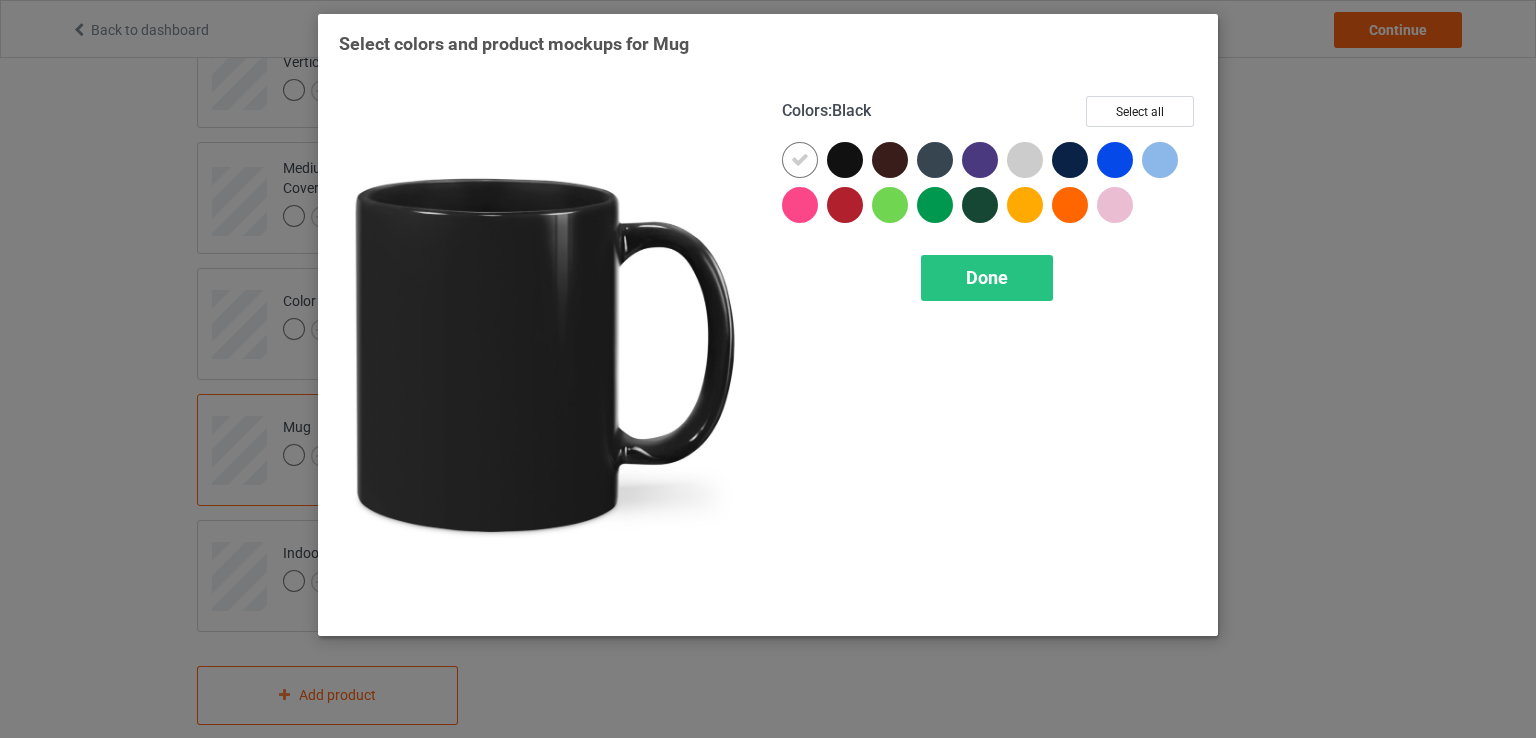 click at bounding box center (845, 160) 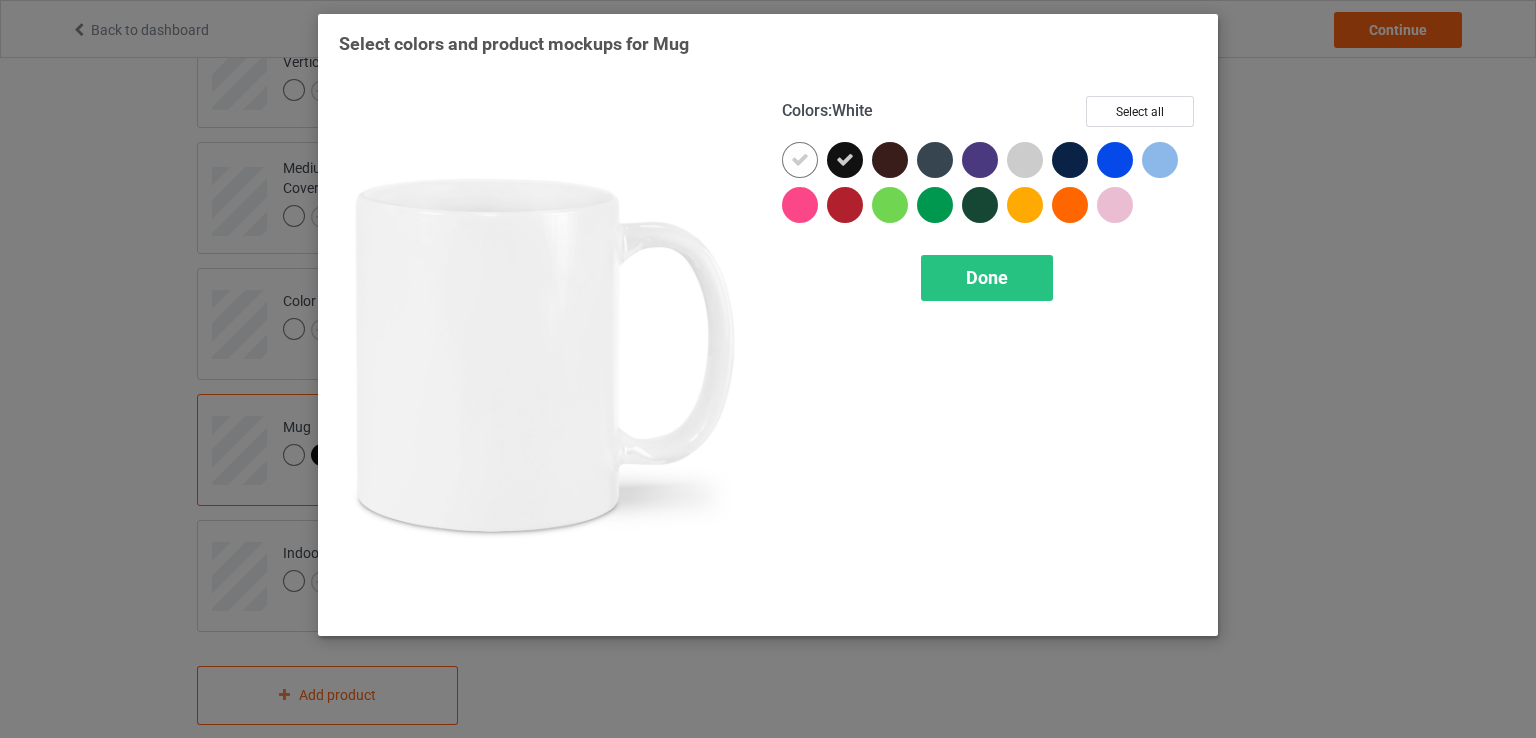click at bounding box center (800, 160) 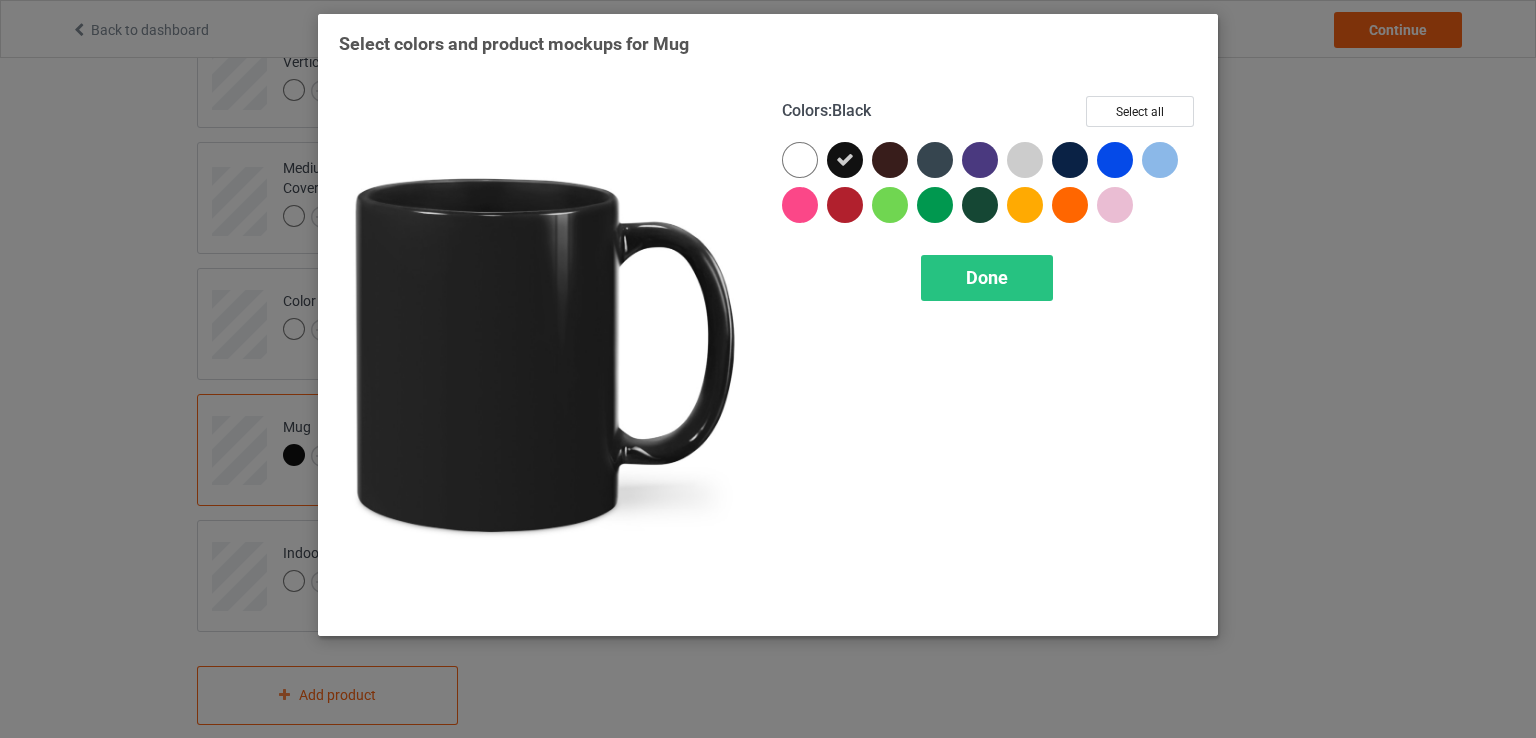 click at bounding box center (845, 160) 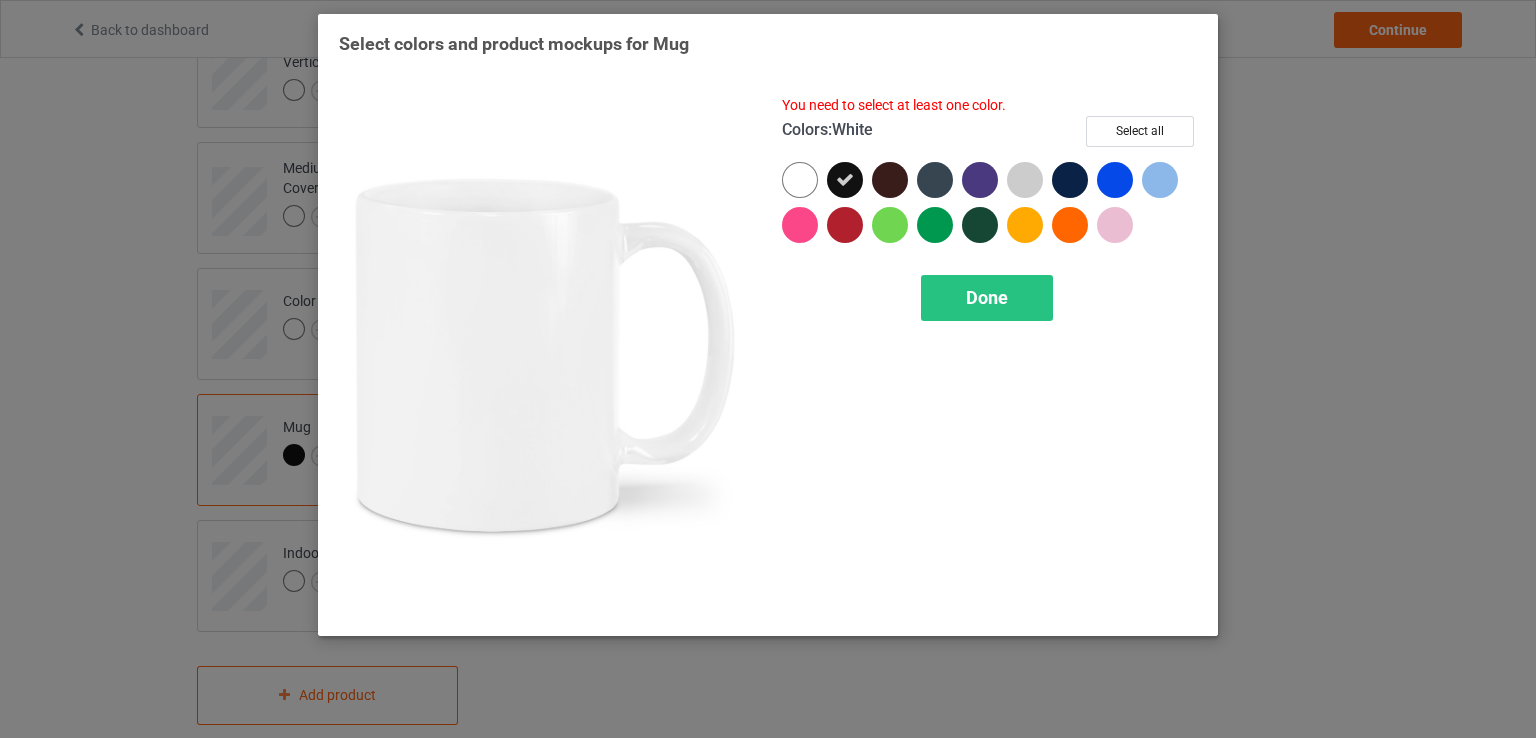 click at bounding box center (800, 180) 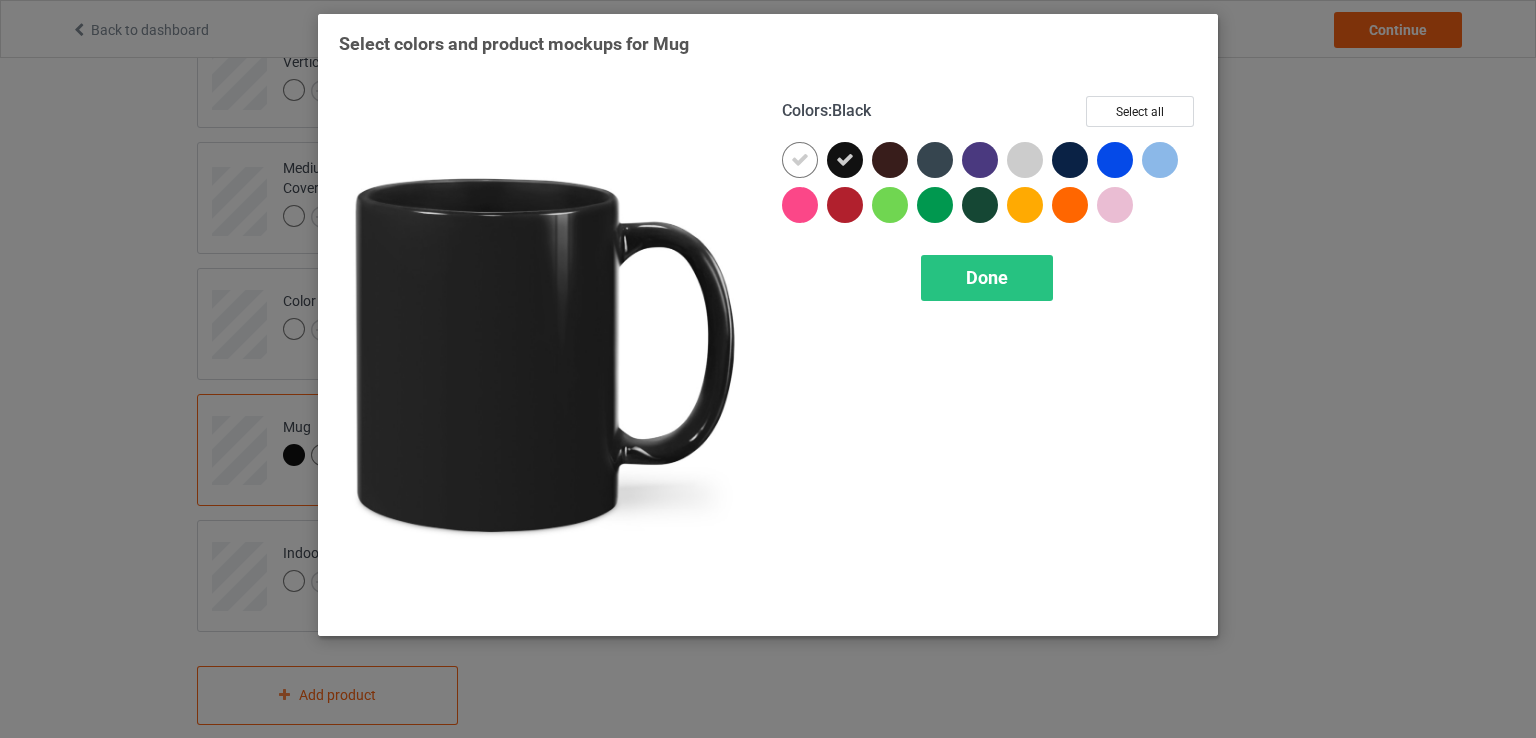click at bounding box center (845, 160) 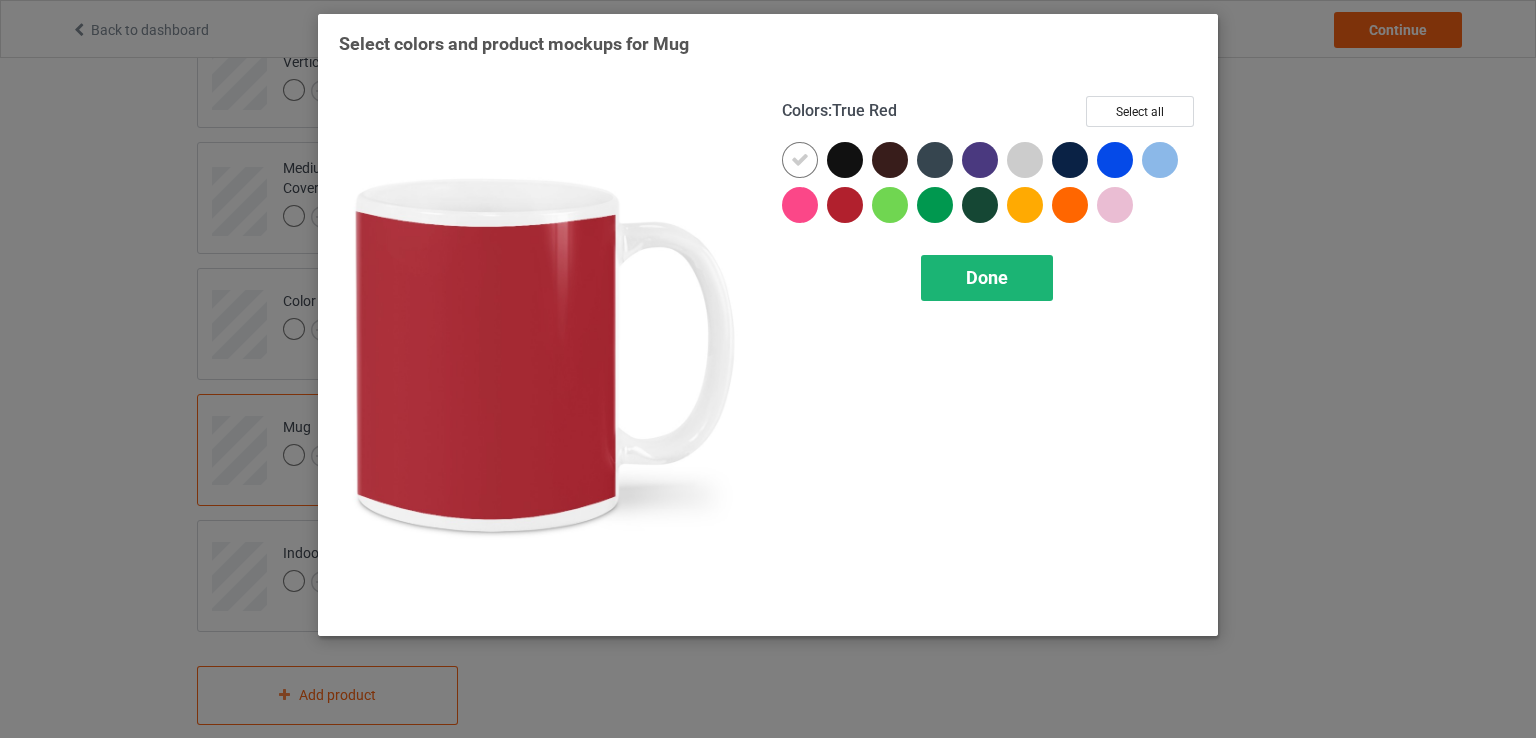 click on "Done" at bounding box center [987, 278] 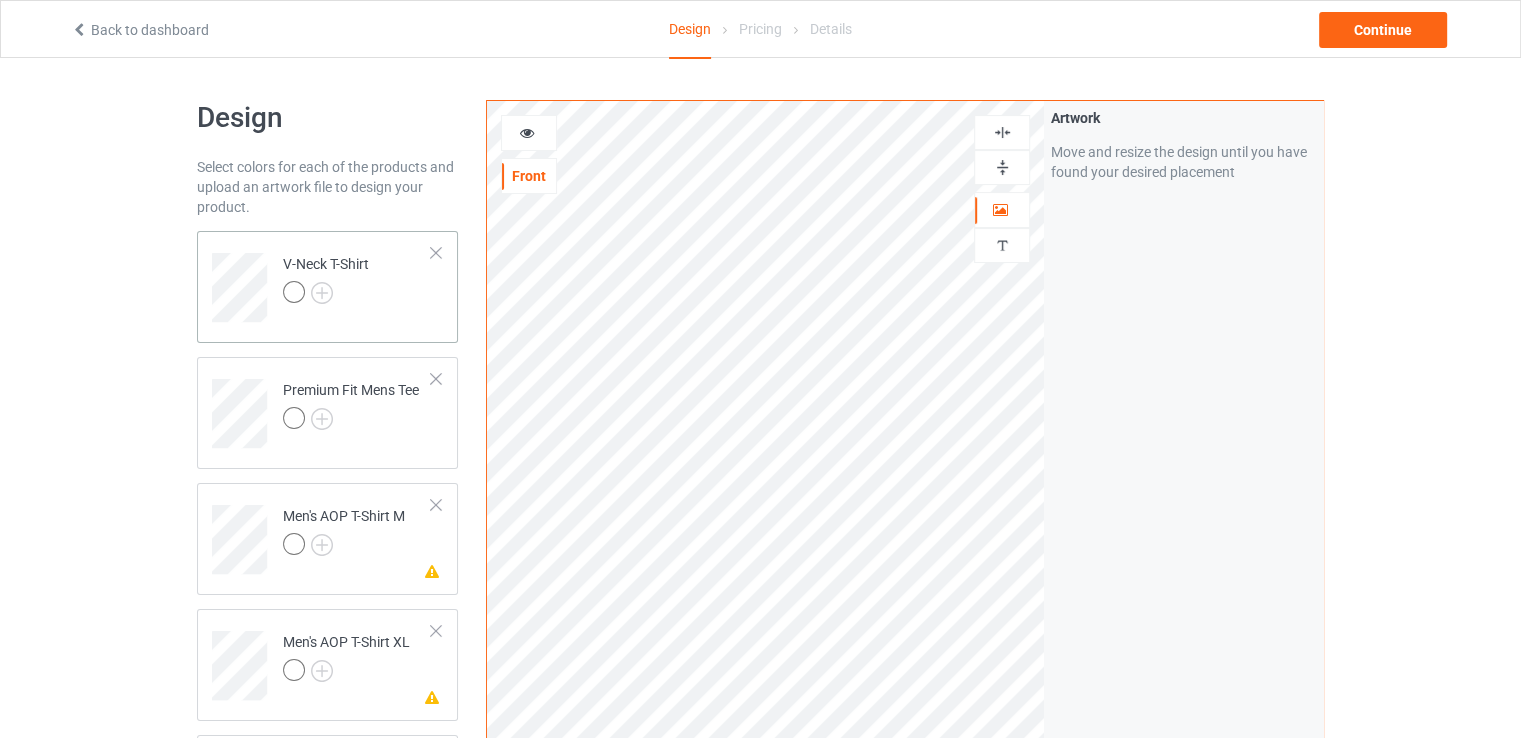scroll, scrollTop: 0, scrollLeft: 0, axis: both 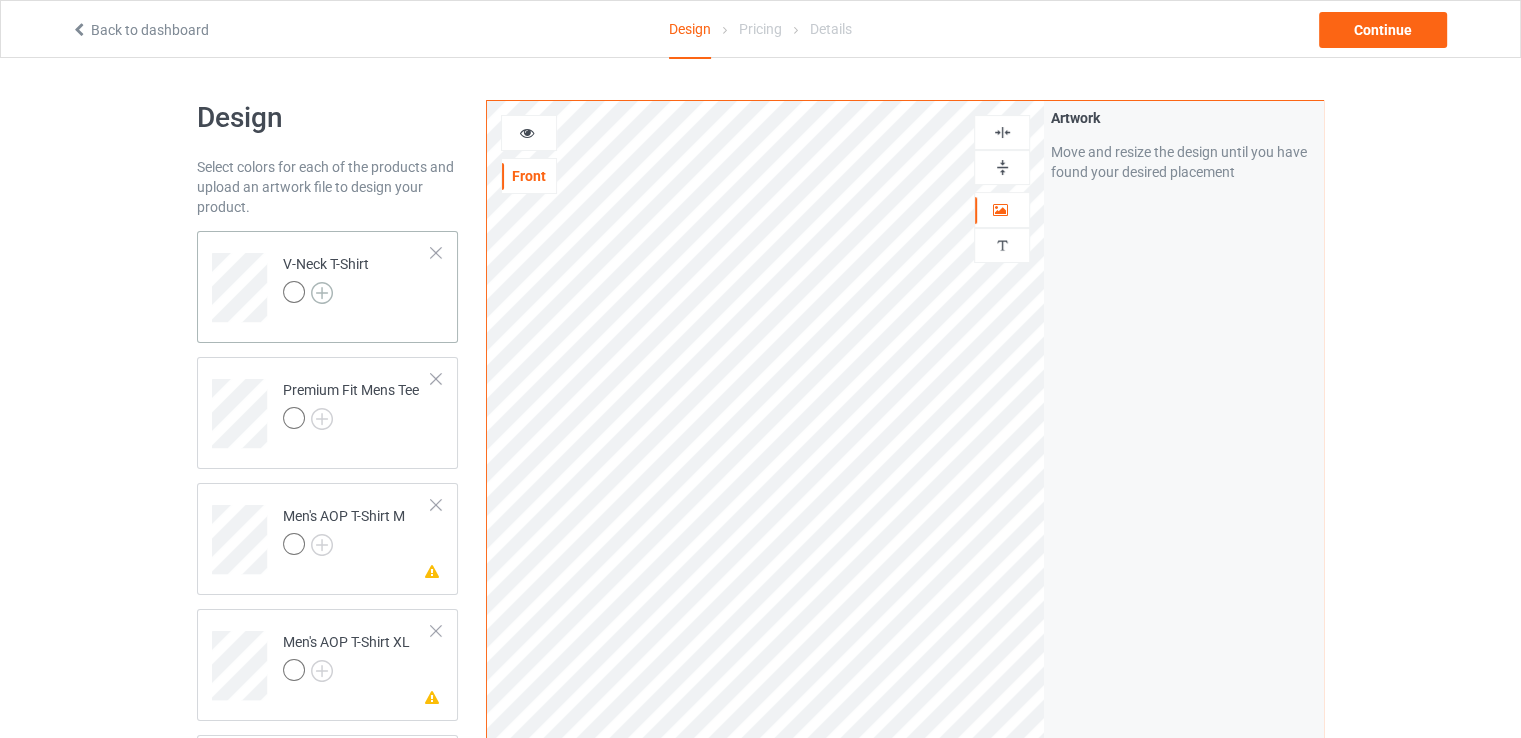 click at bounding box center [322, 293] 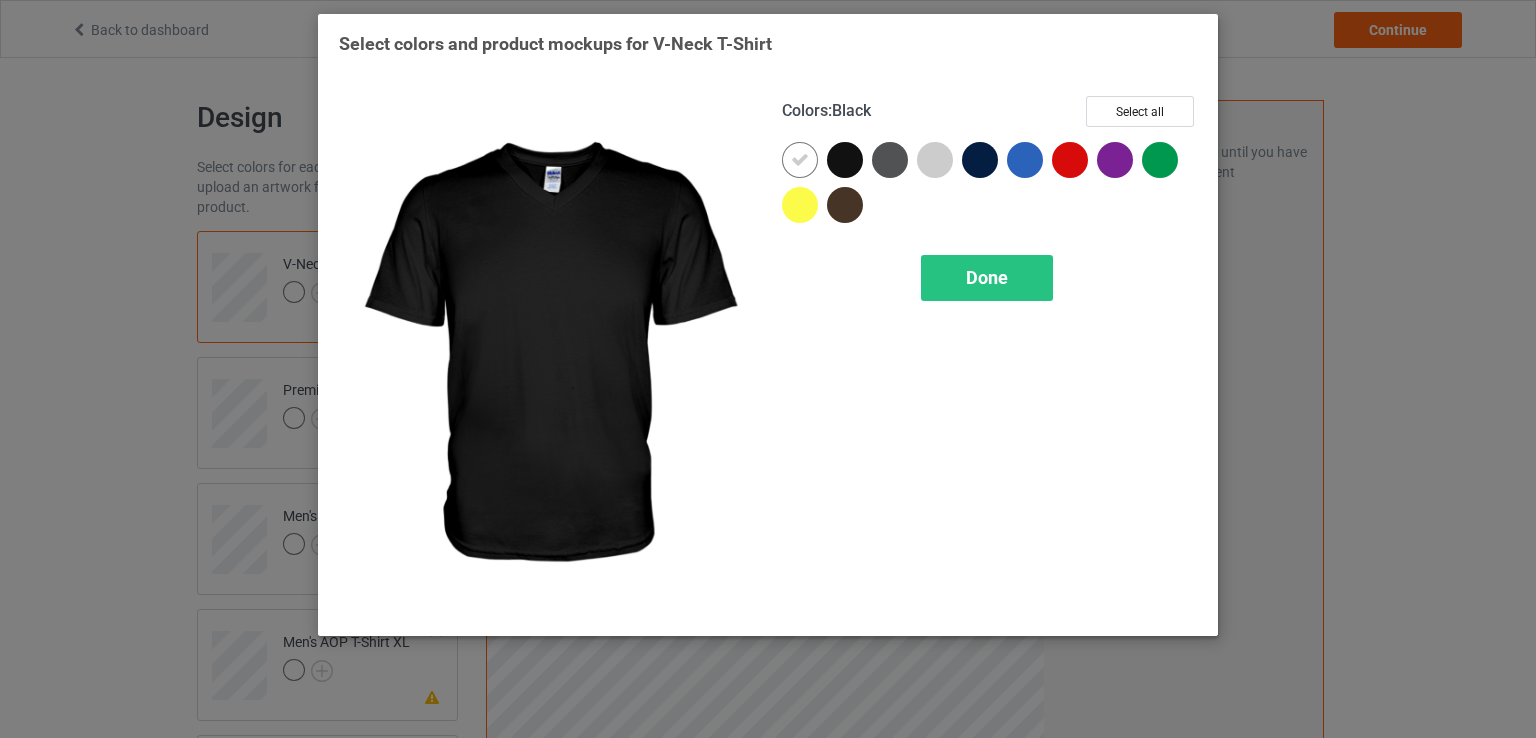 click at bounding box center (845, 160) 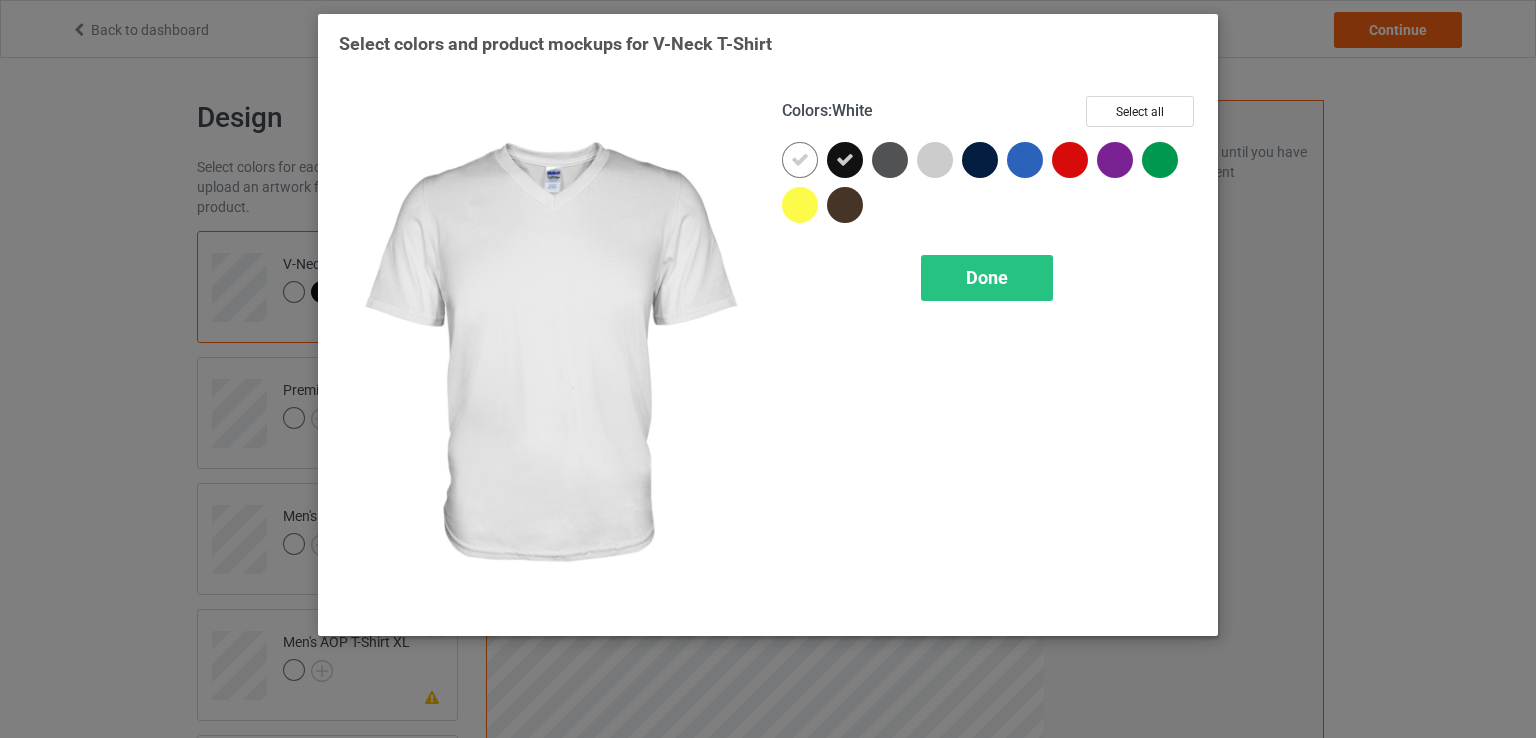 click at bounding box center (800, 160) 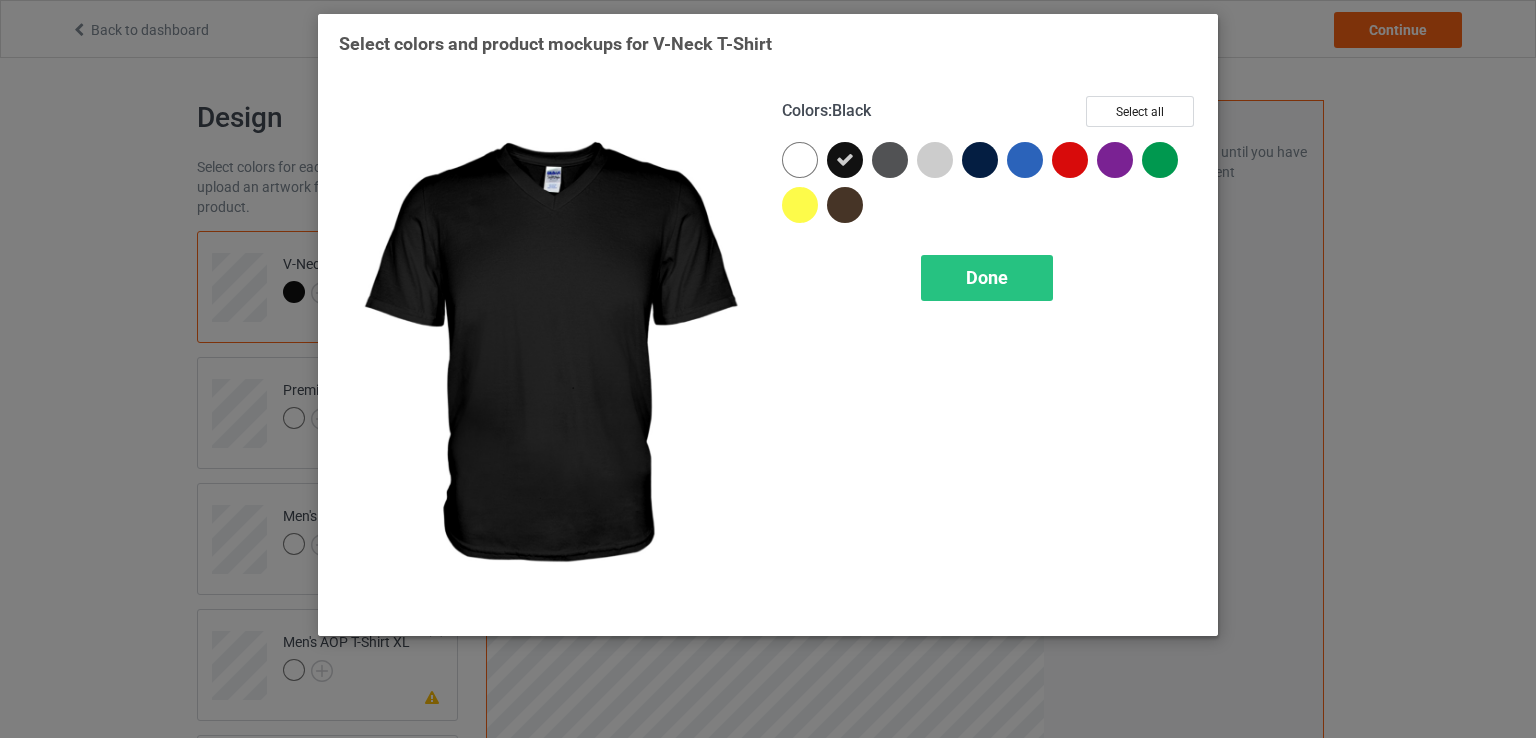 click at bounding box center (845, 160) 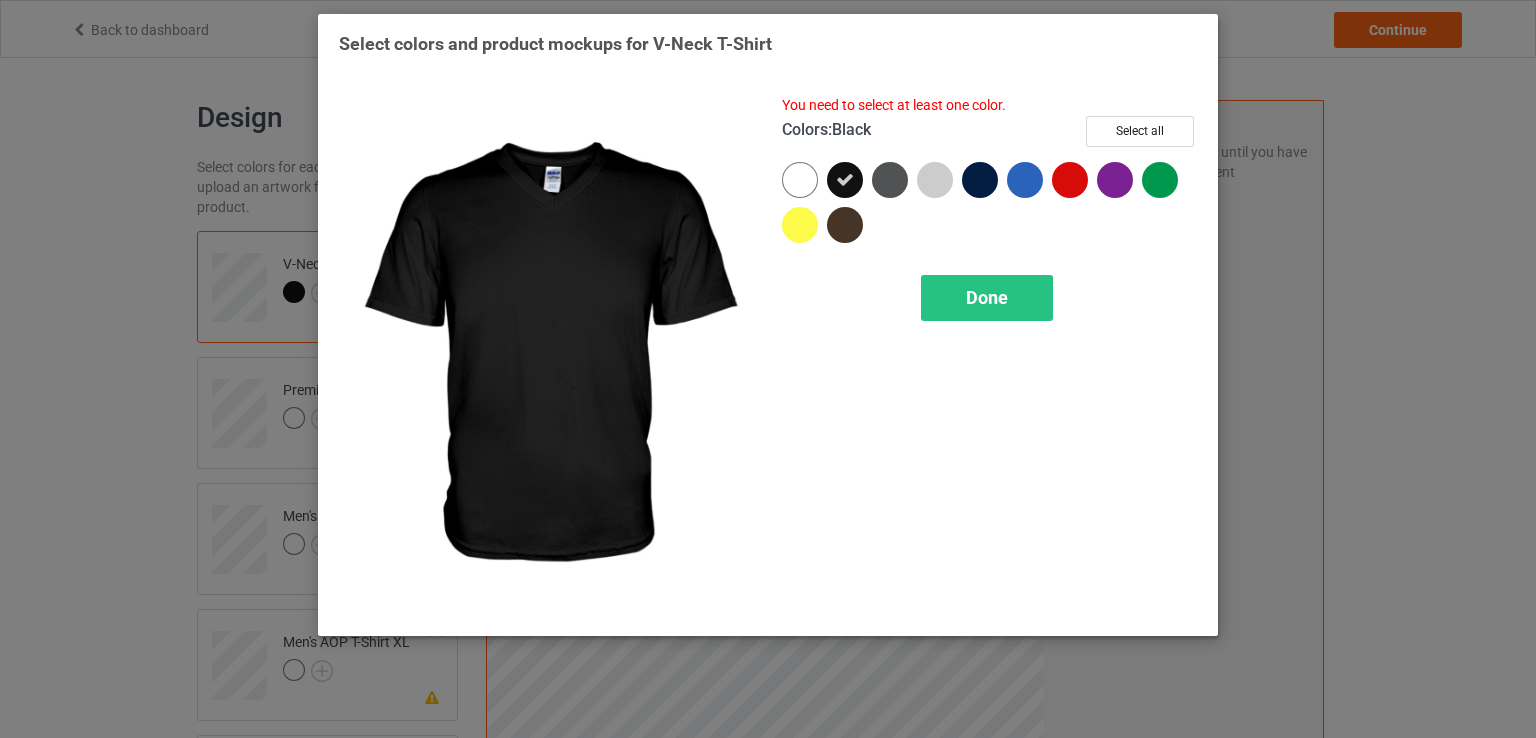 click at bounding box center (845, 180) 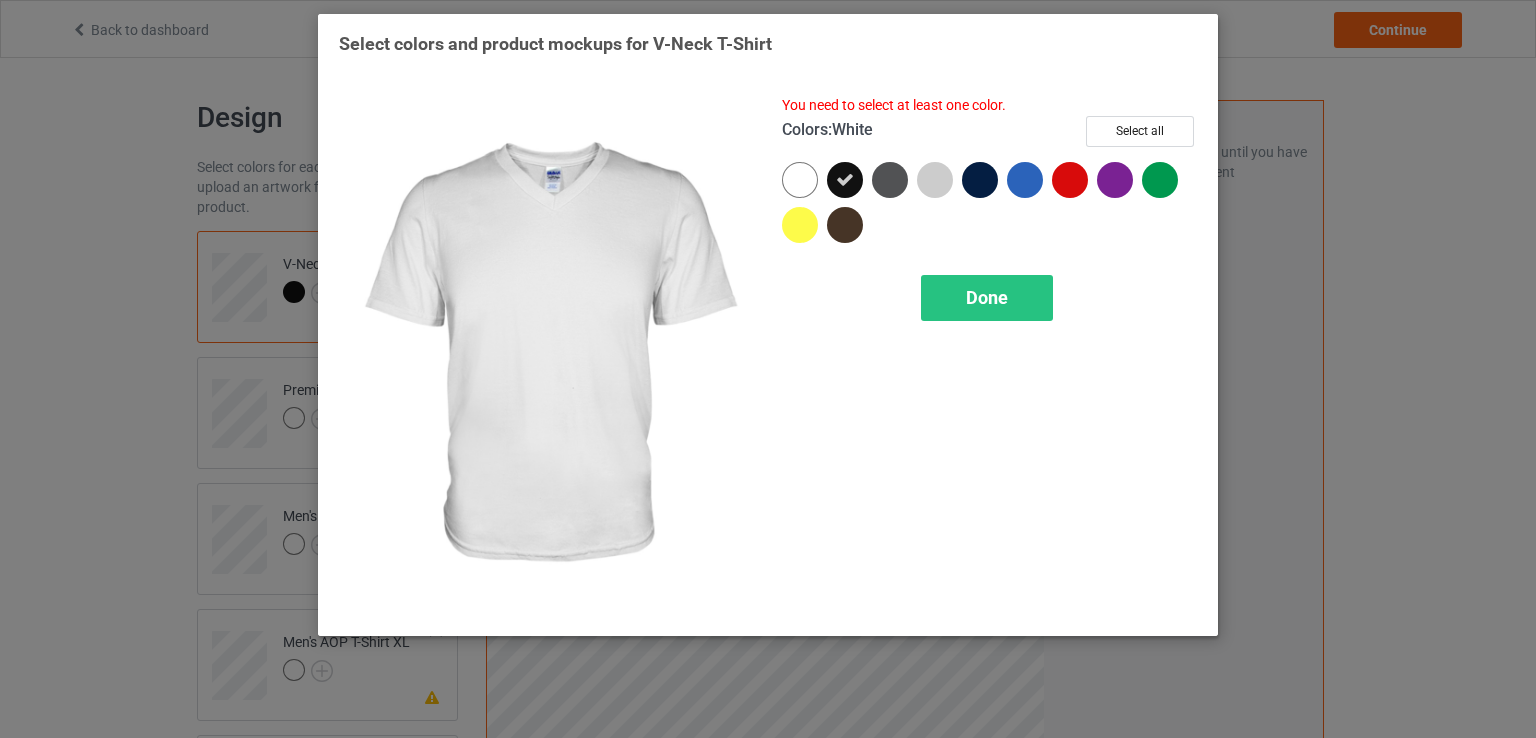 click at bounding box center [800, 180] 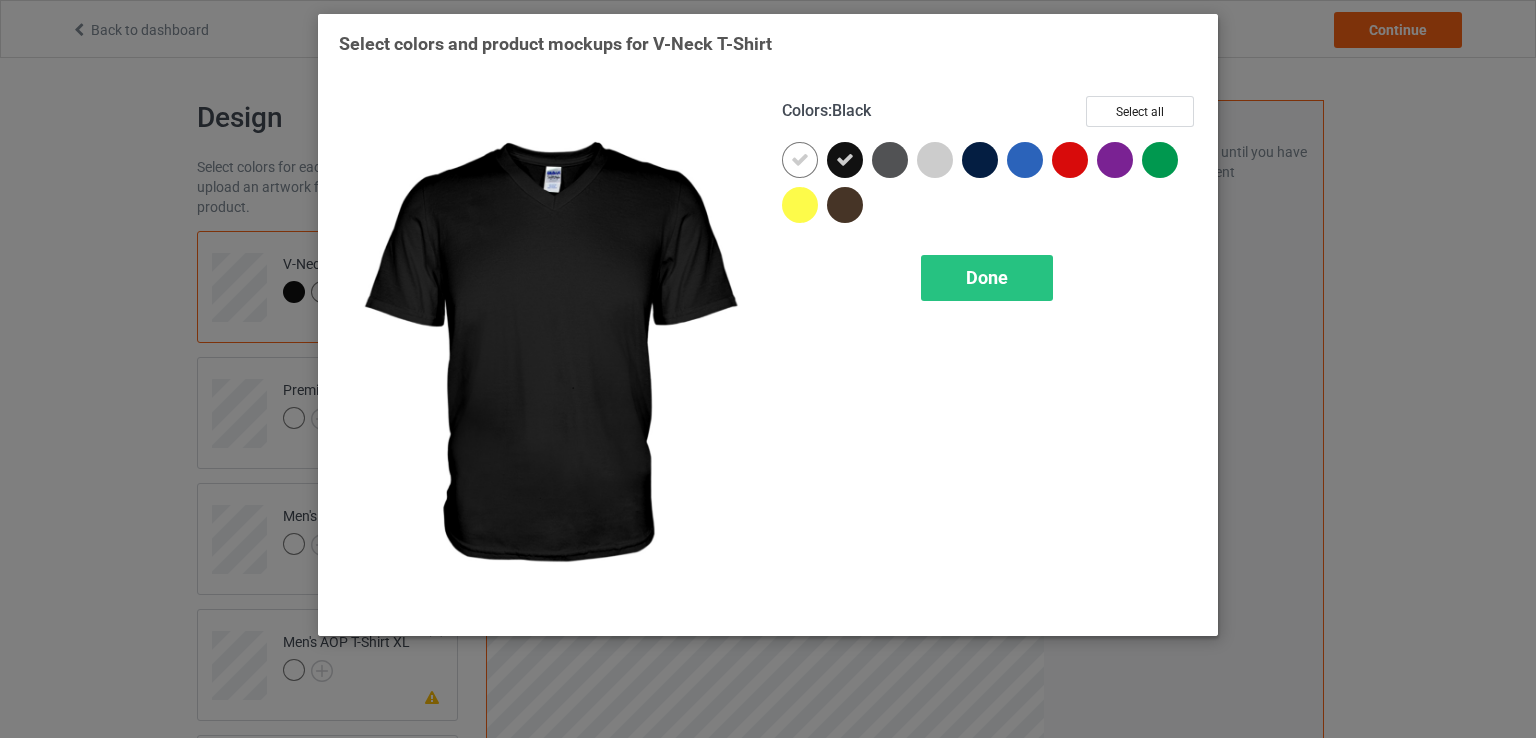 click on "Colors :  Black Select all" at bounding box center [989, 119] 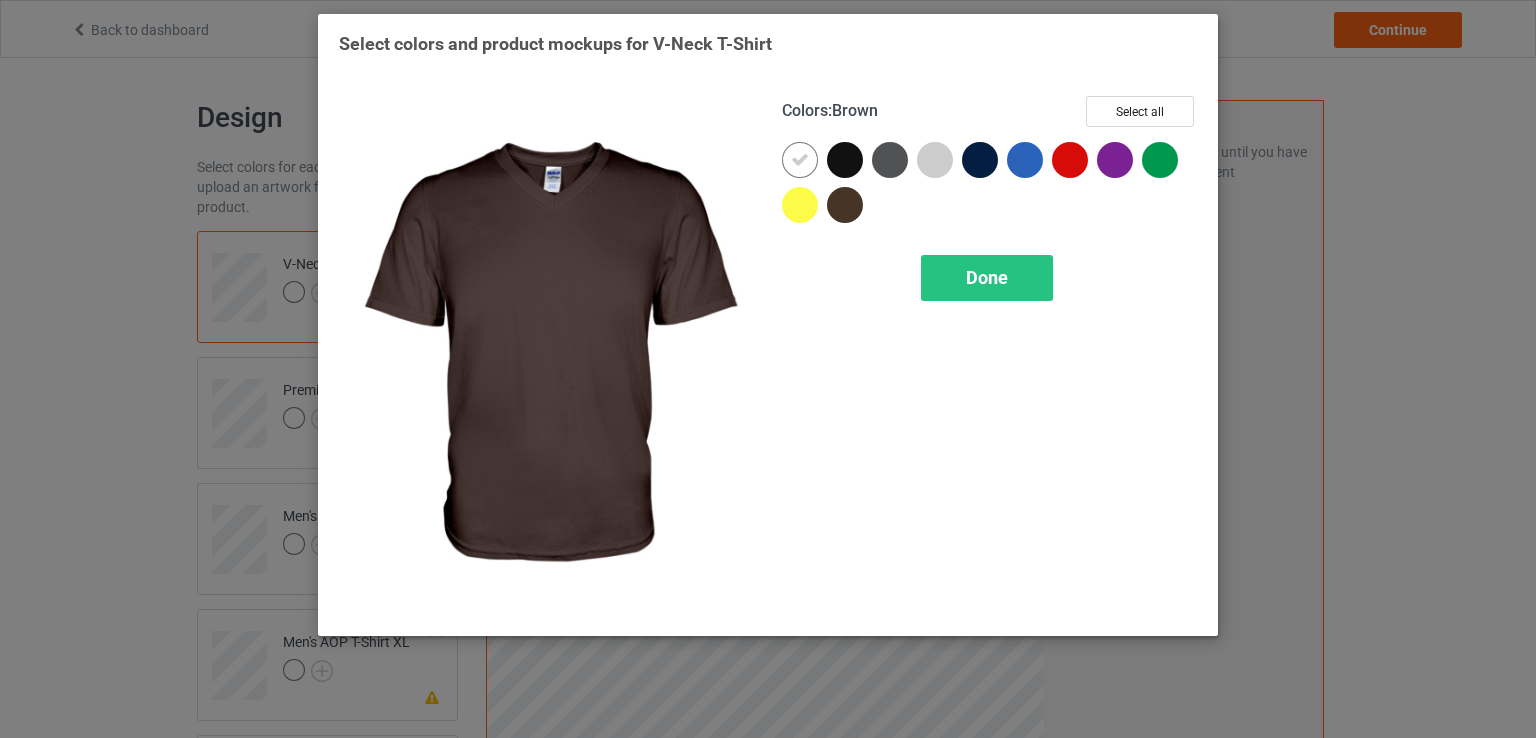 click on "Colors :  Brown Select all Done" at bounding box center (989, 355) 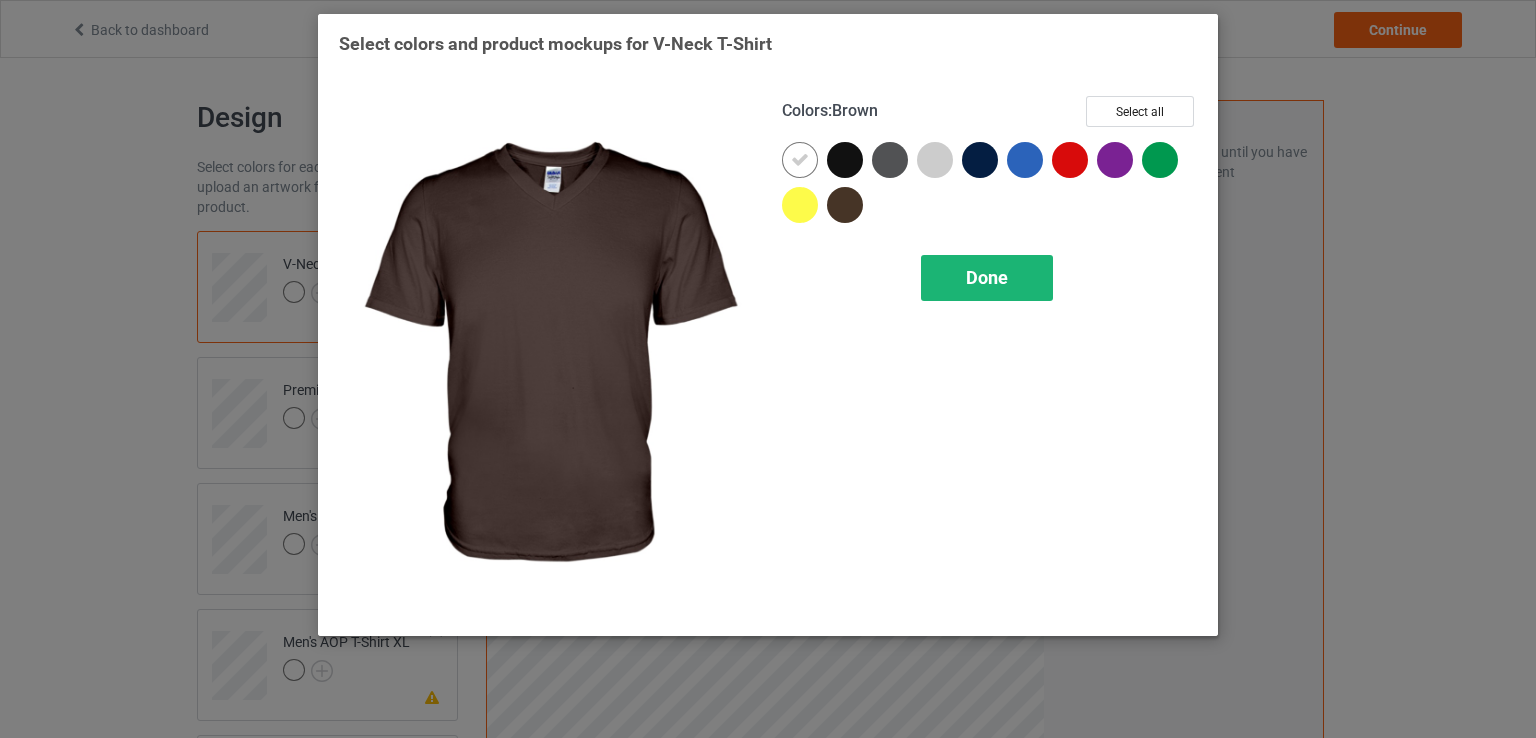 click on "Done" at bounding box center [987, 277] 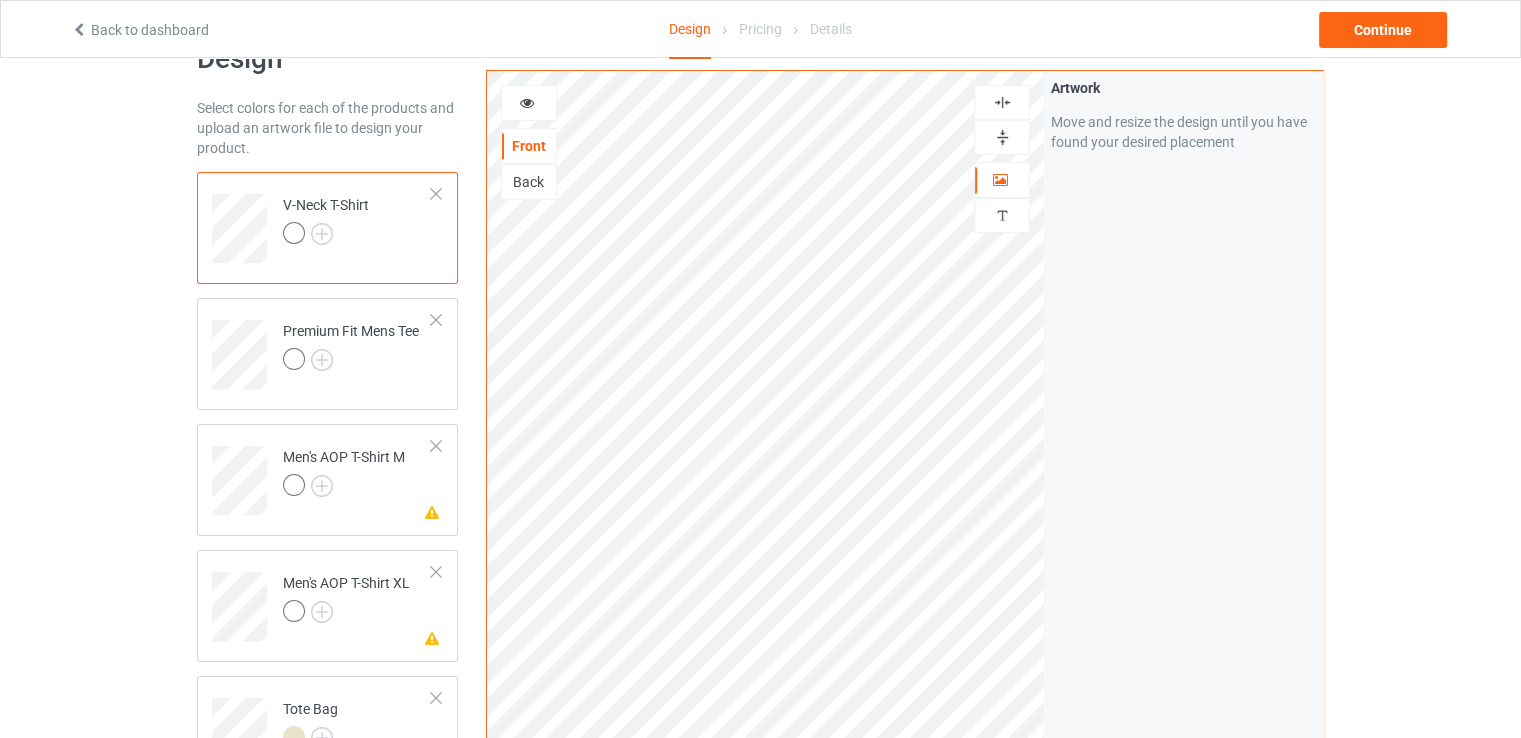 scroll, scrollTop: 58, scrollLeft: 0, axis: vertical 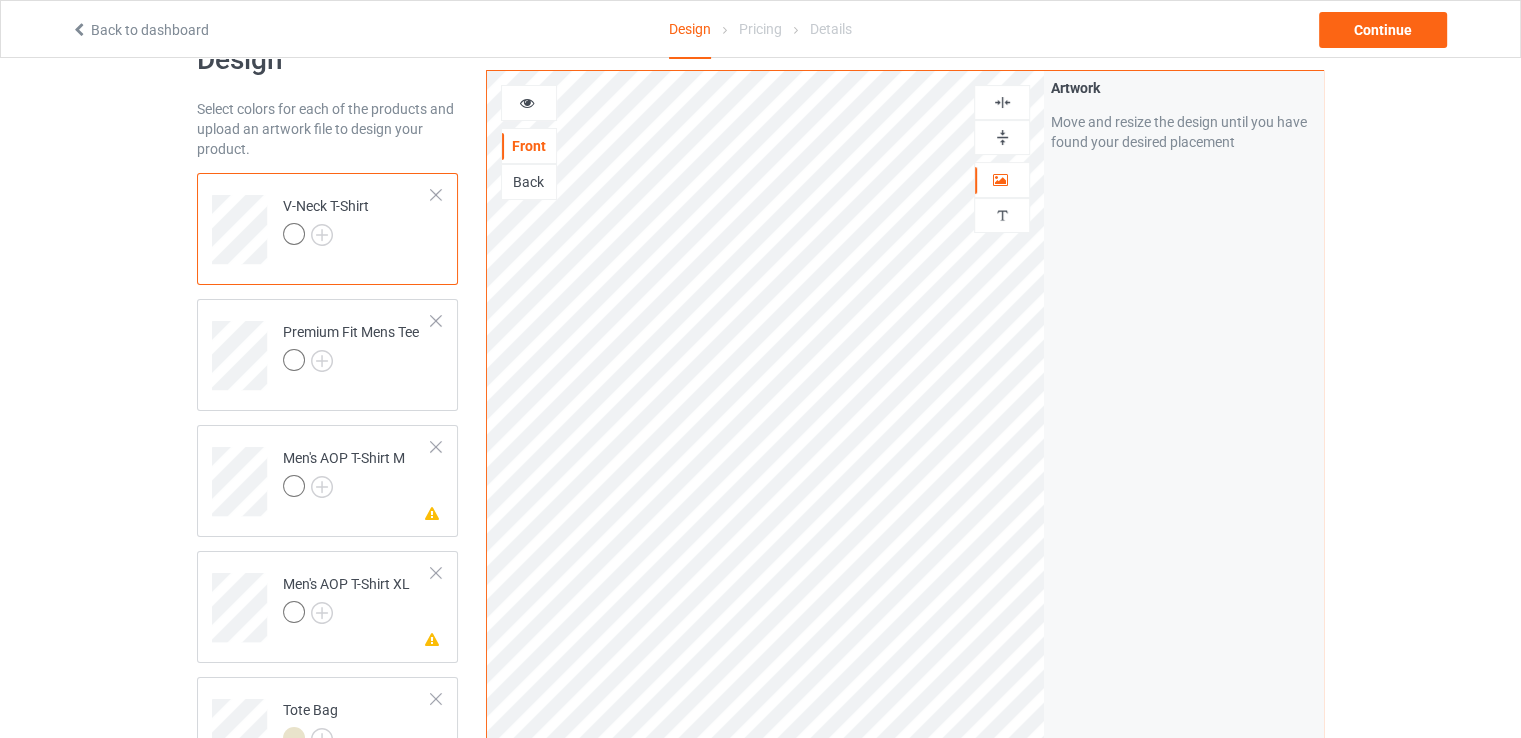 click on "Back" at bounding box center [529, 182] 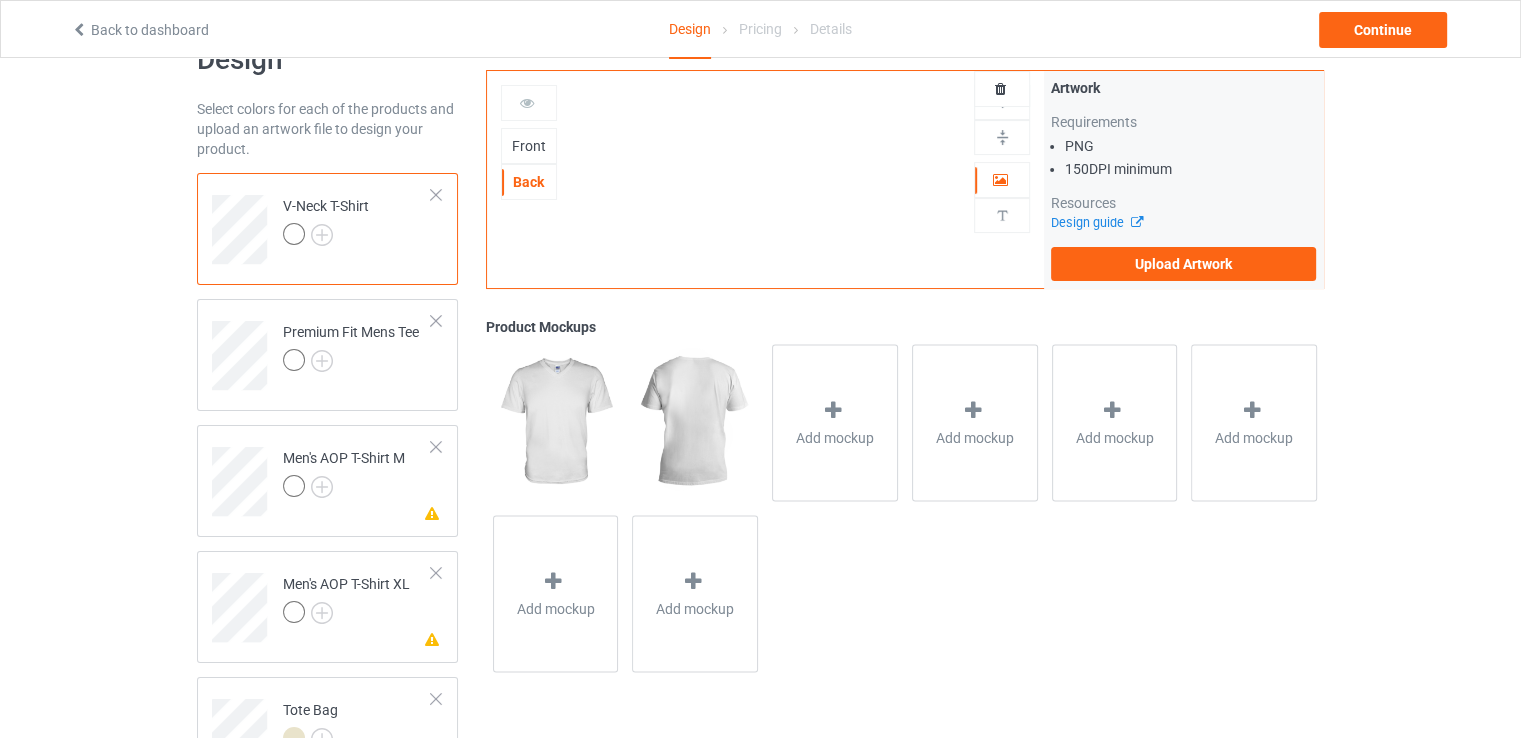 scroll, scrollTop: 0, scrollLeft: 0, axis: both 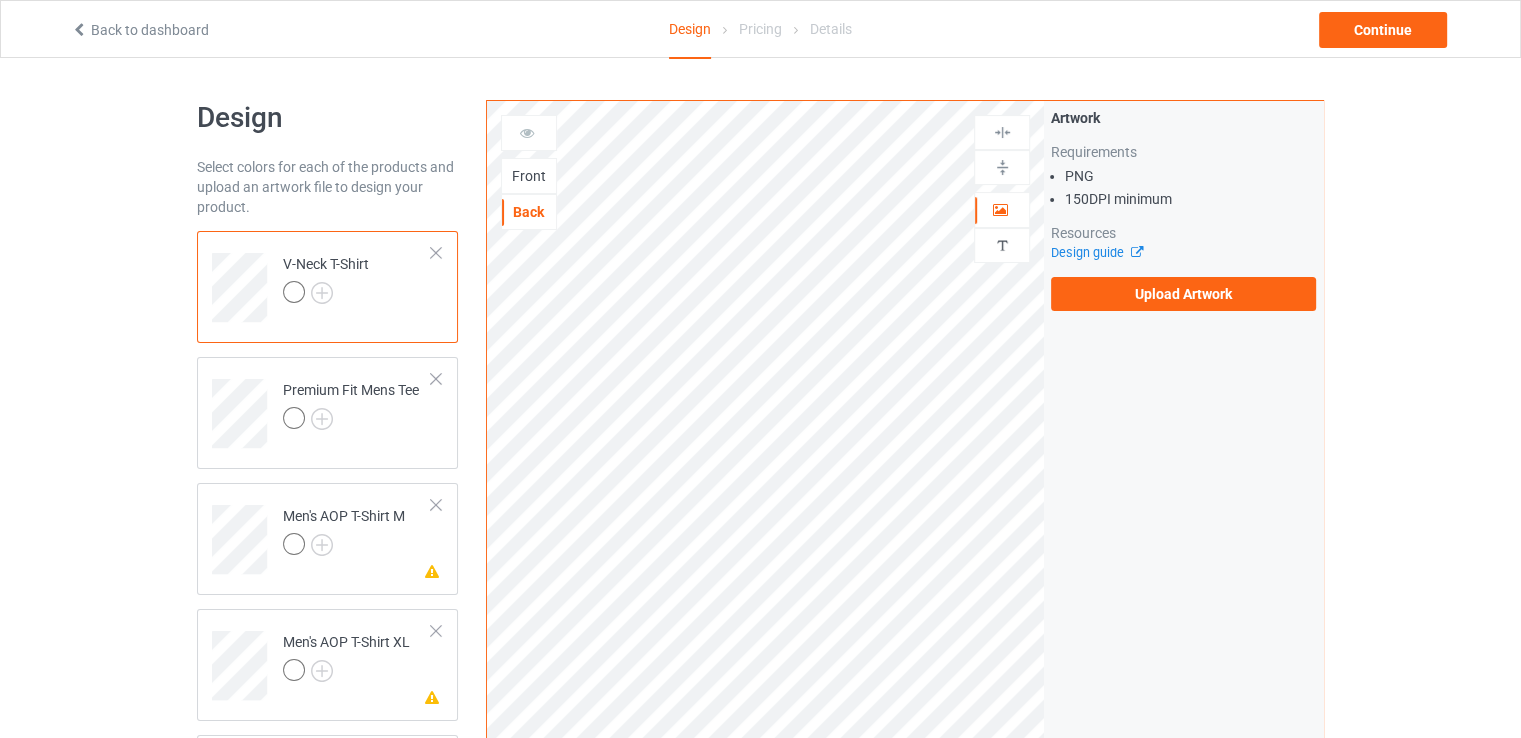 click on "Front" at bounding box center [529, 176] 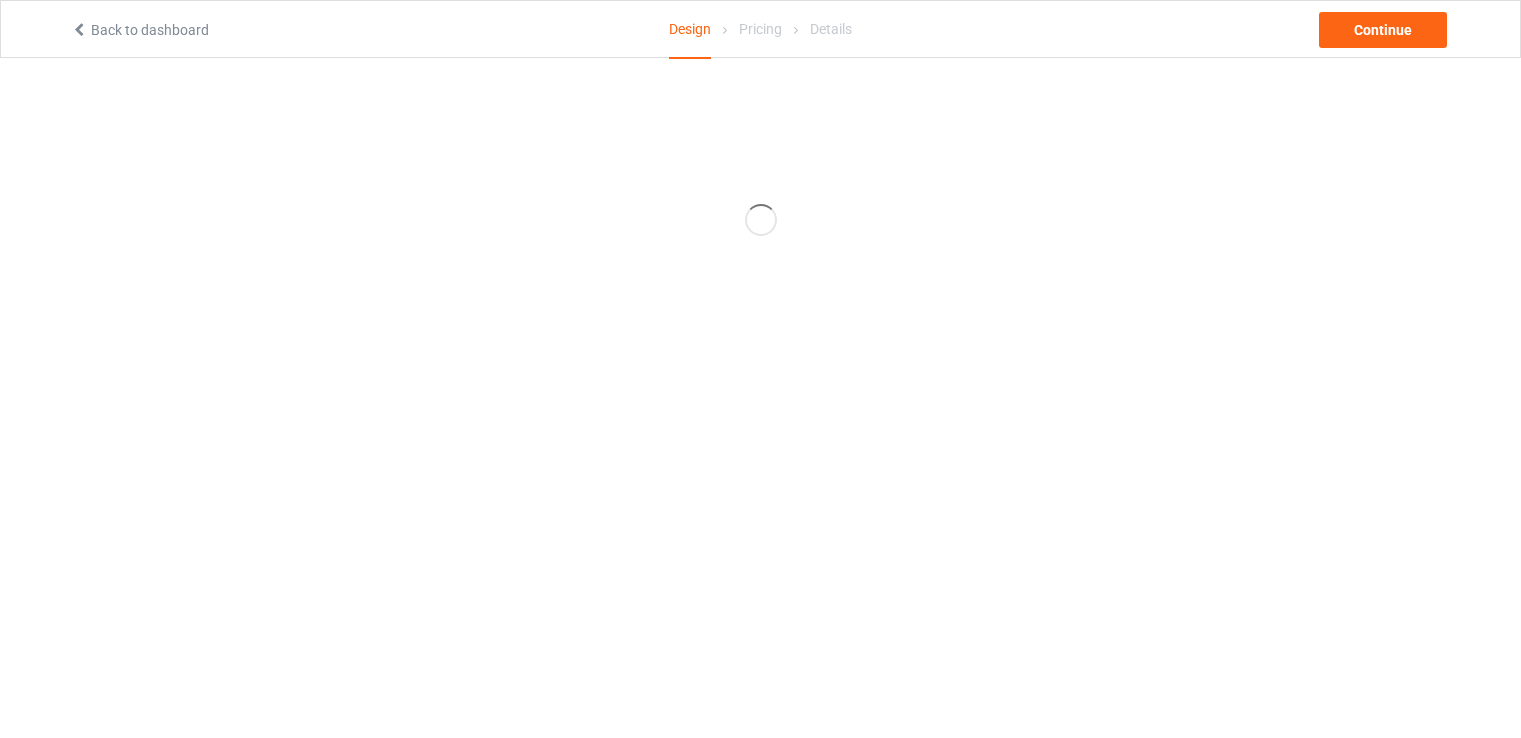 scroll, scrollTop: 0, scrollLeft: 0, axis: both 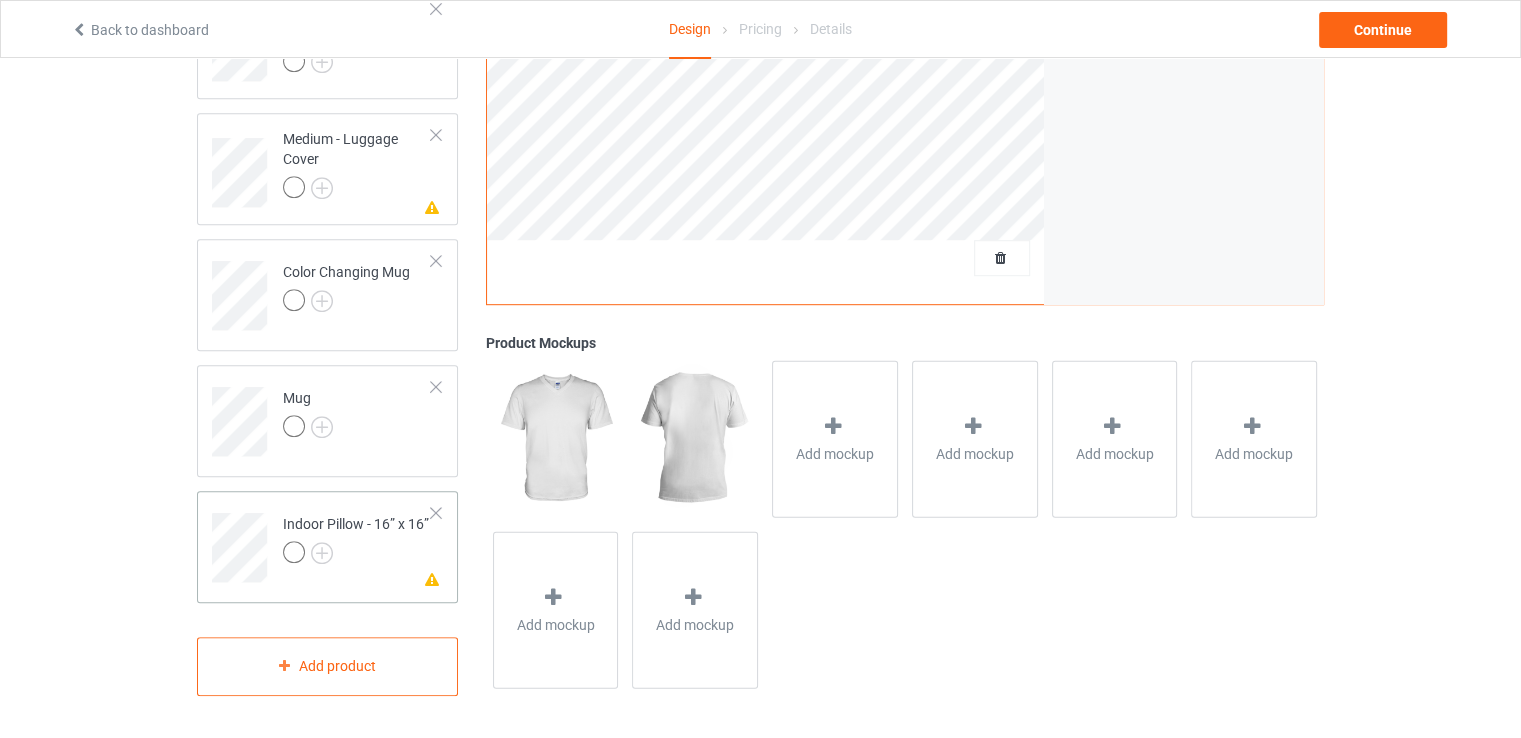 click at bounding box center [436, 513] 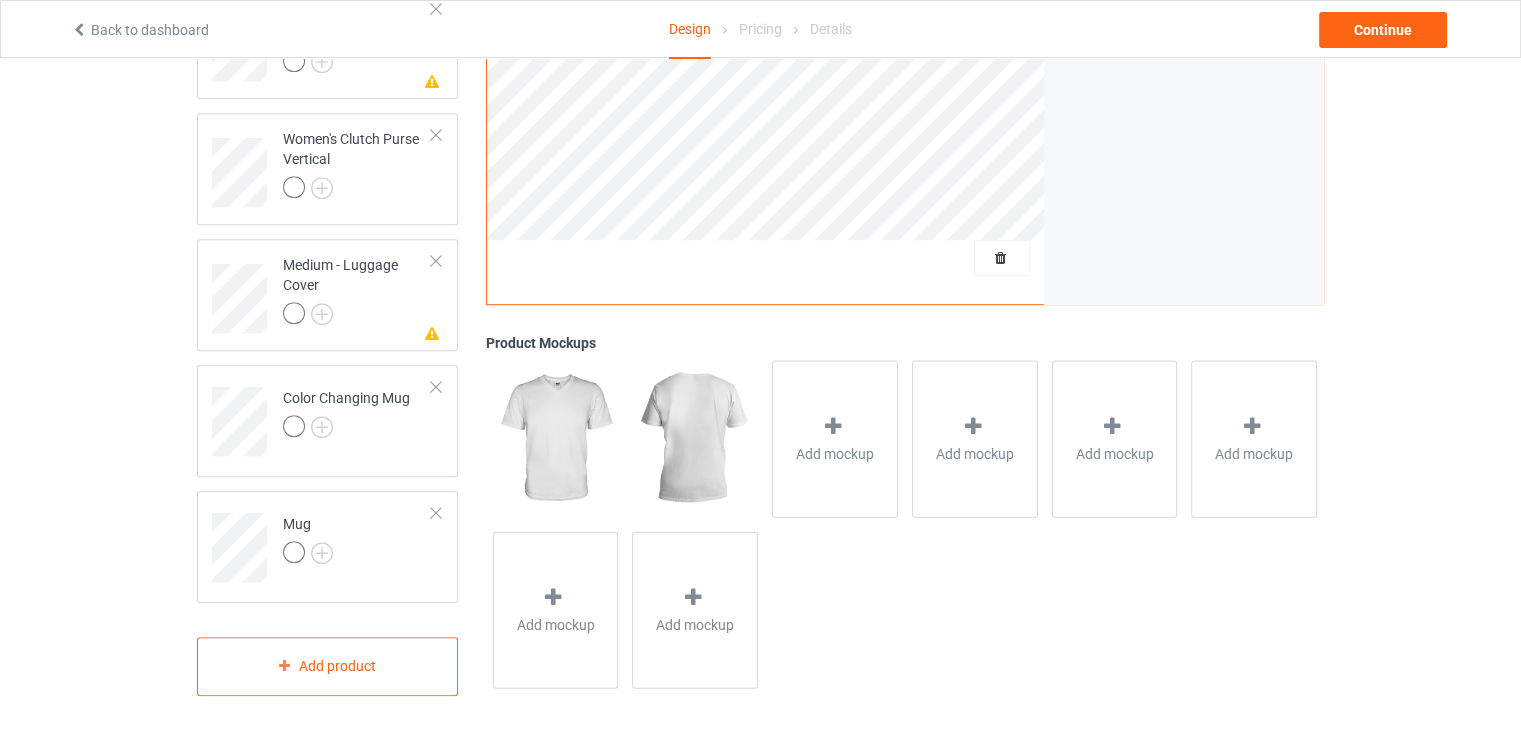 scroll, scrollTop: 1000, scrollLeft: 0, axis: vertical 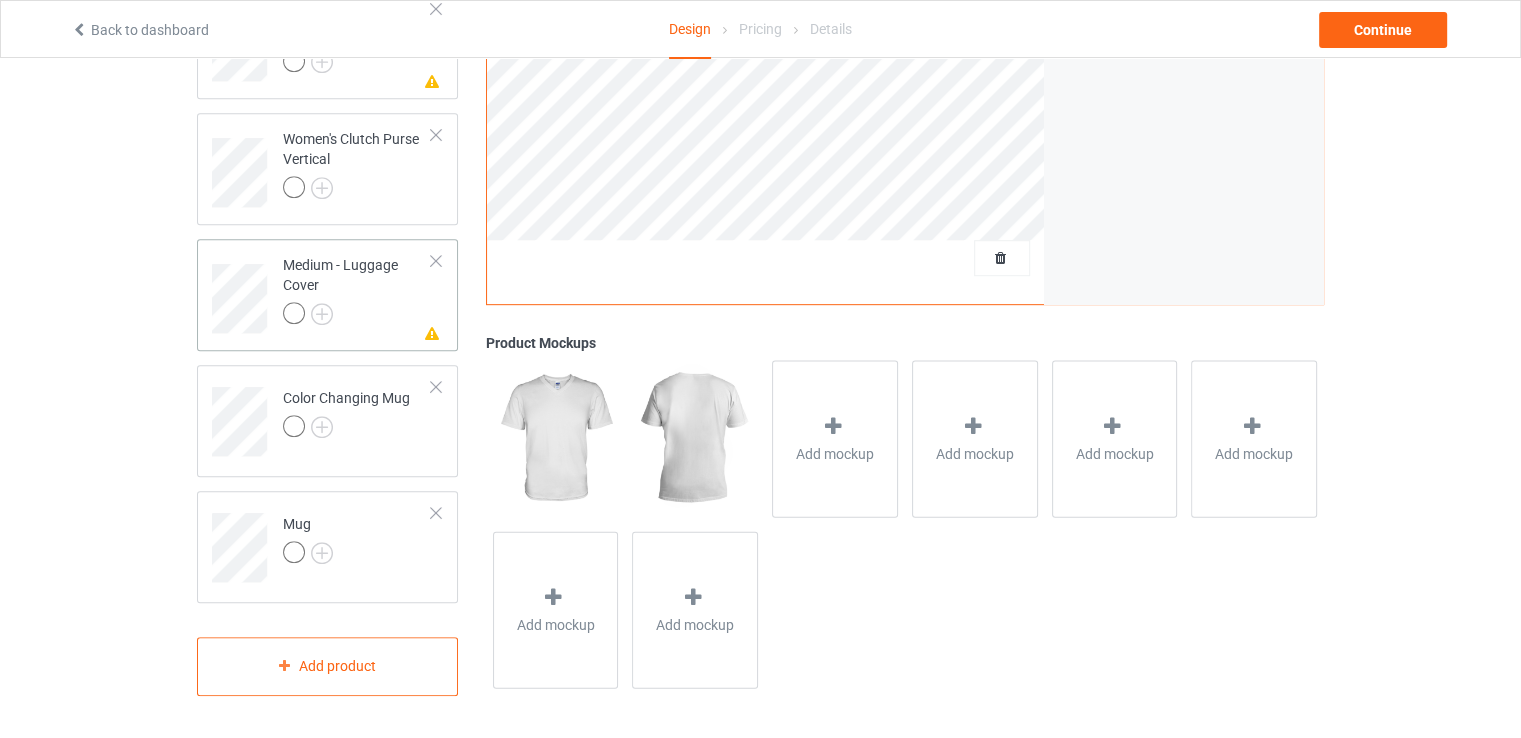 click at bounding box center (436, 261) 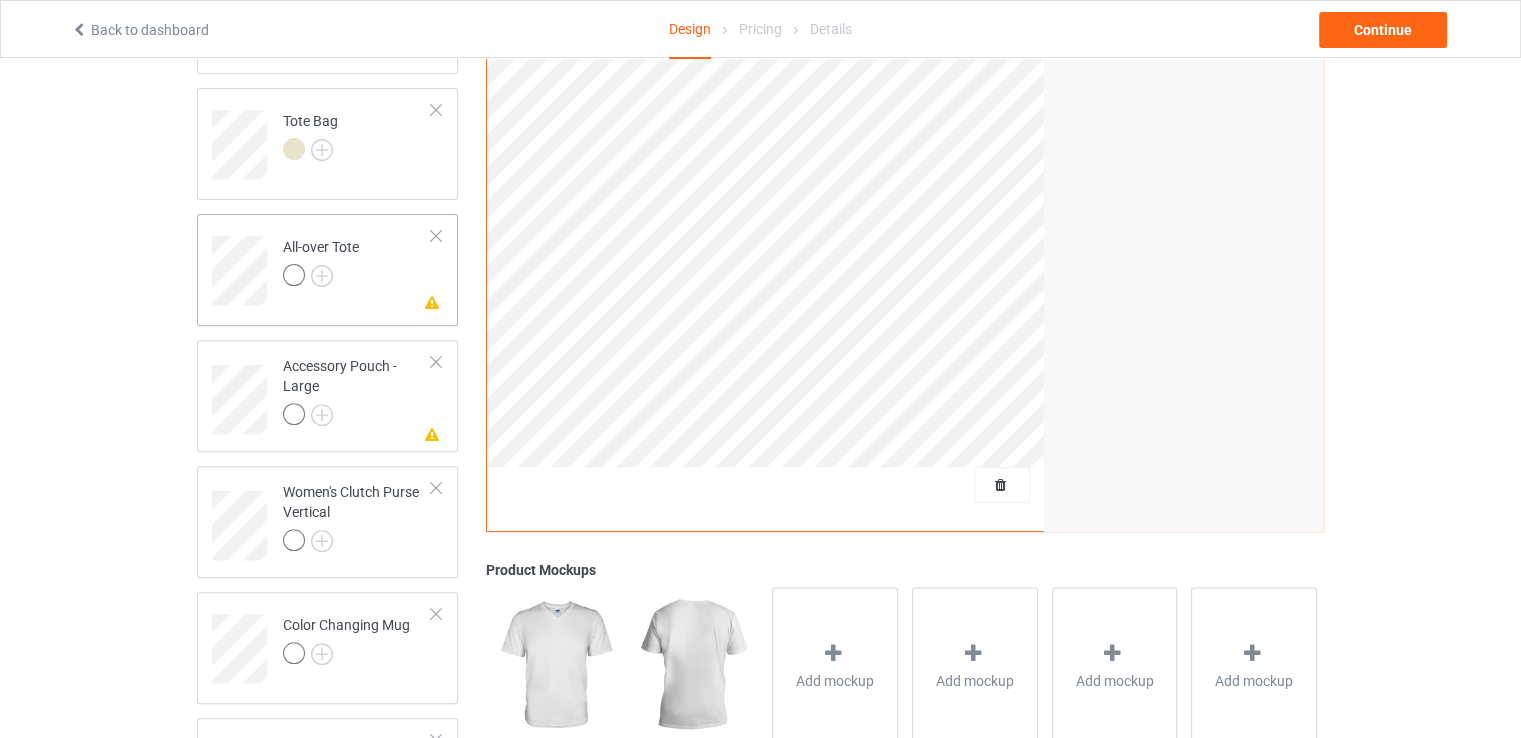 scroll, scrollTop: 646, scrollLeft: 0, axis: vertical 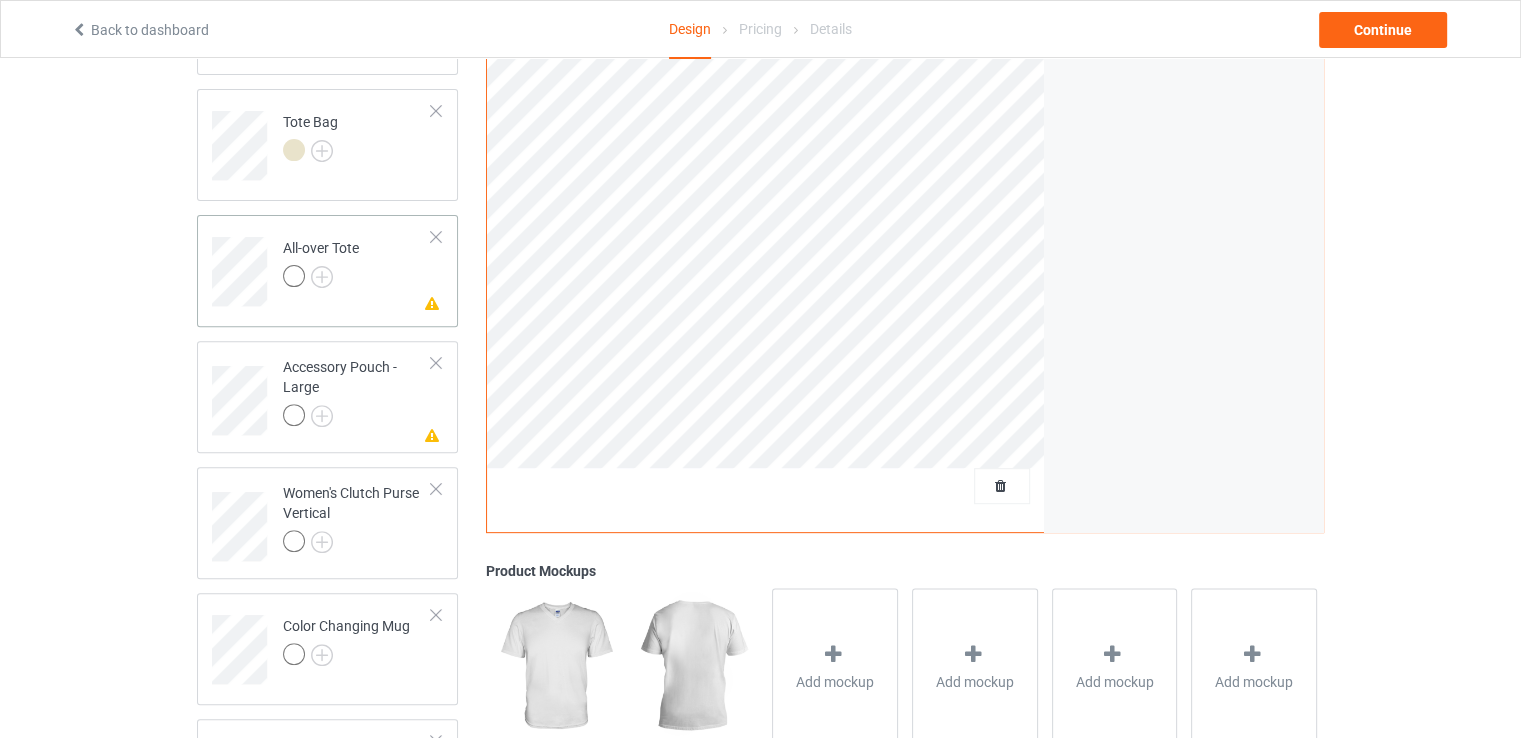 click at bounding box center (436, 237) 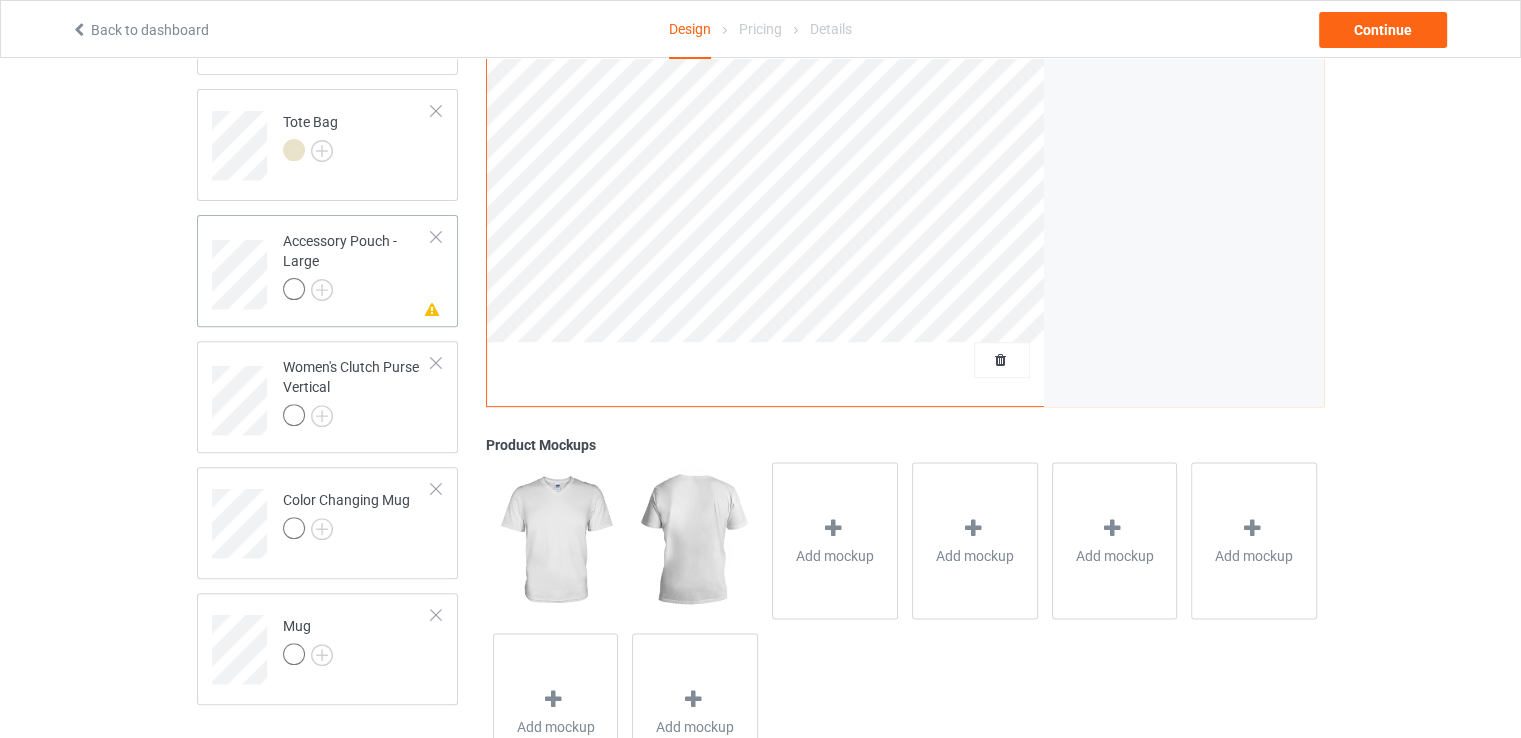 click at bounding box center [436, 237] 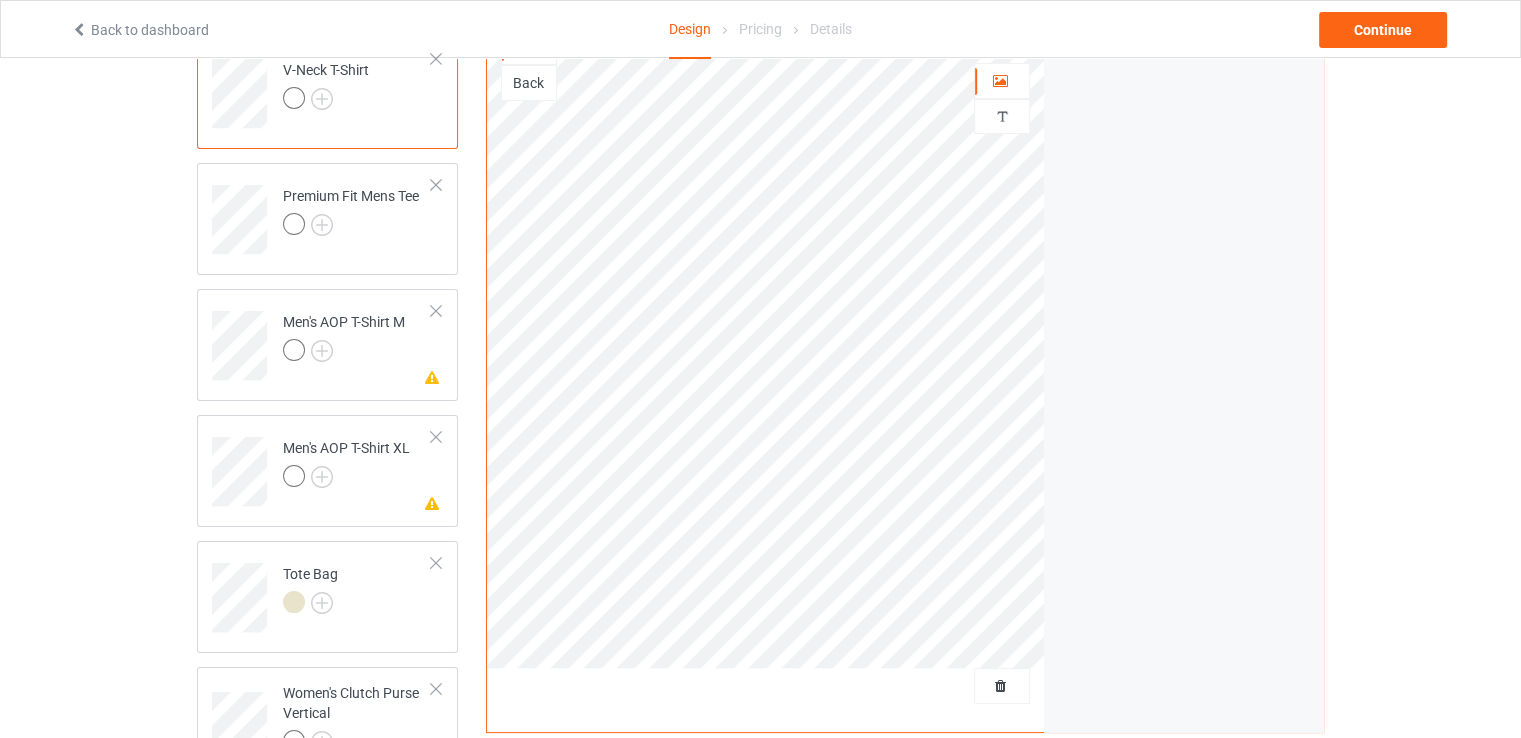 scroll, scrollTop: 93, scrollLeft: 0, axis: vertical 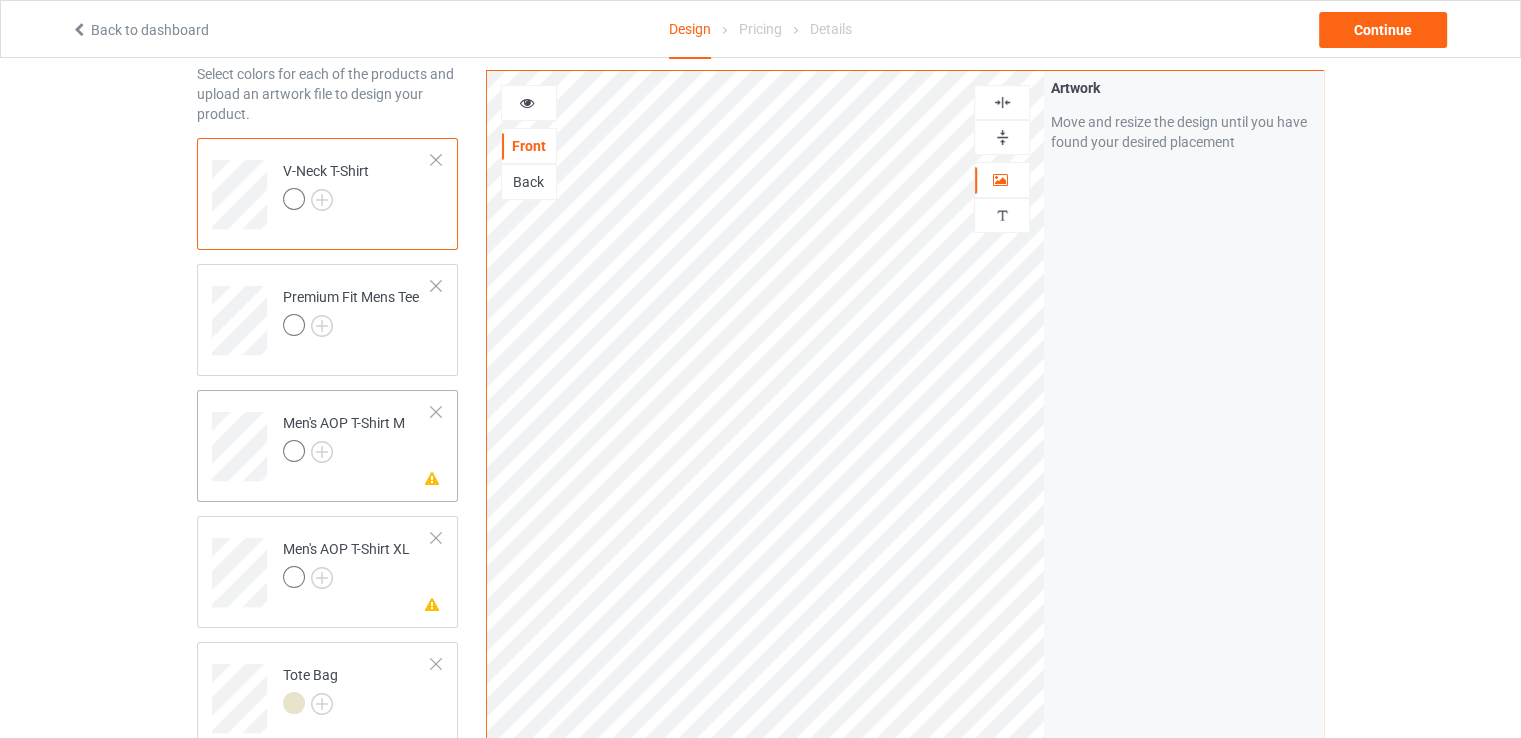 click on "Missing artwork on 4 side(s) Men's AOP T-Shirt M" at bounding box center (357, 439) 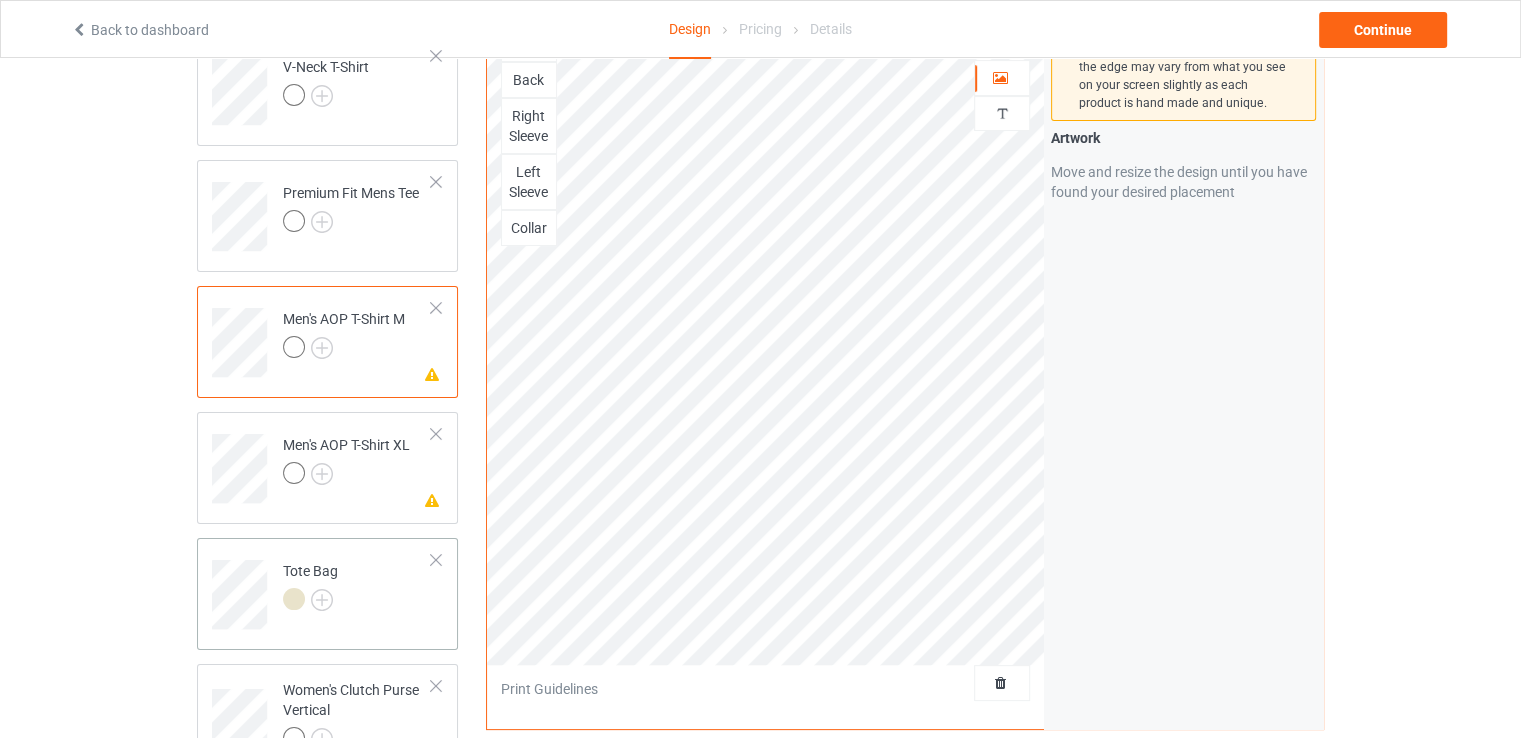 scroll, scrollTop: 219, scrollLeft: 0, axis: vertical 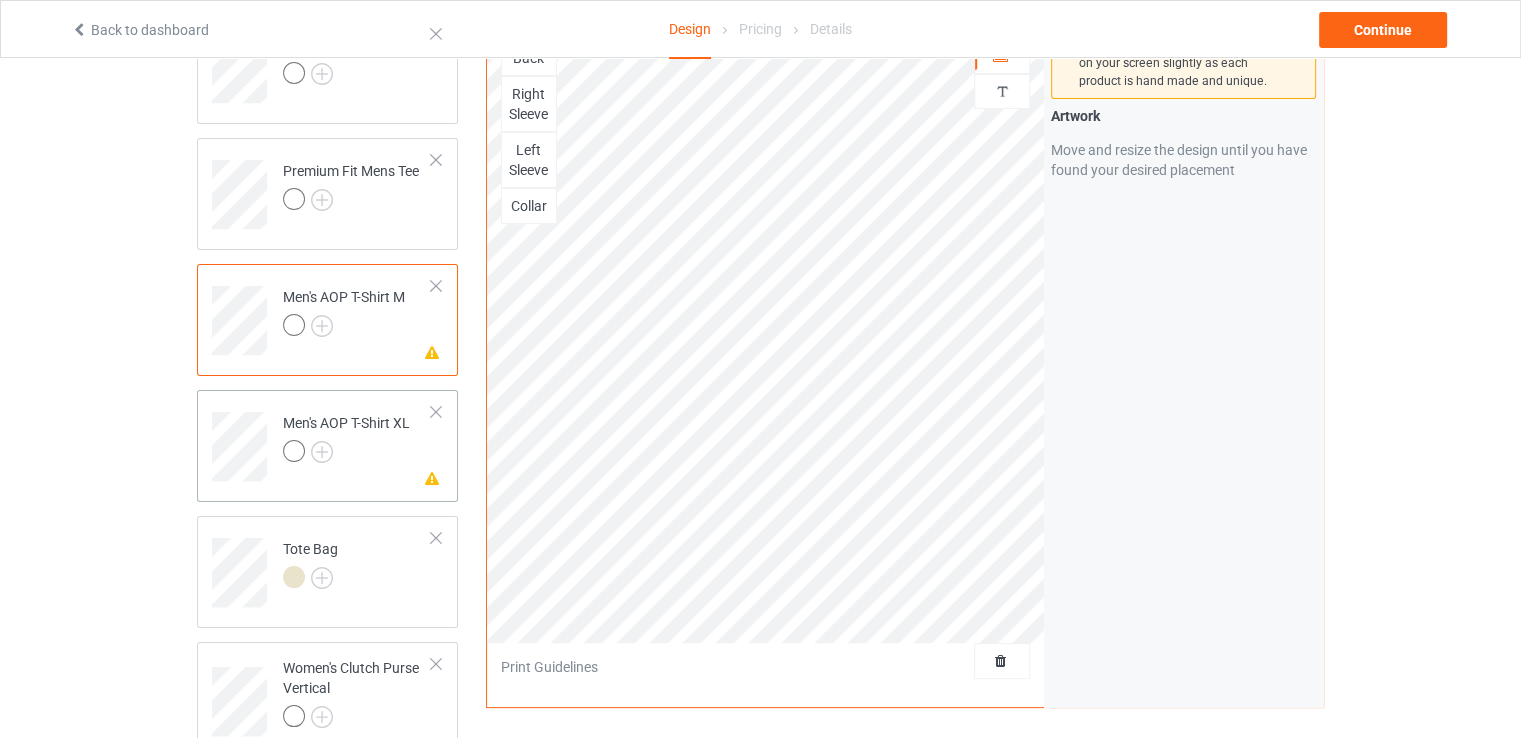 click at bounding box center (436, 412) 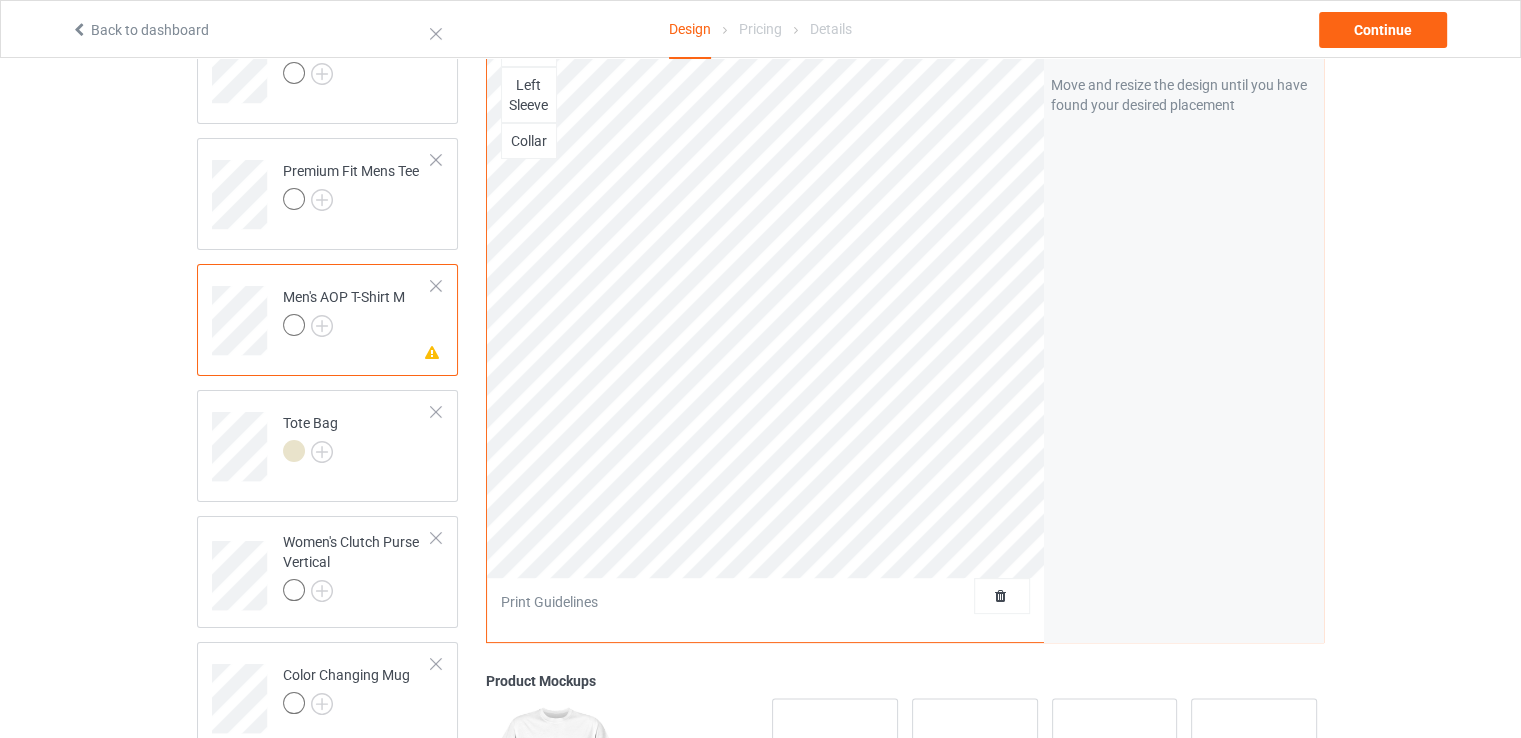 click at bounding box center (436, 286) 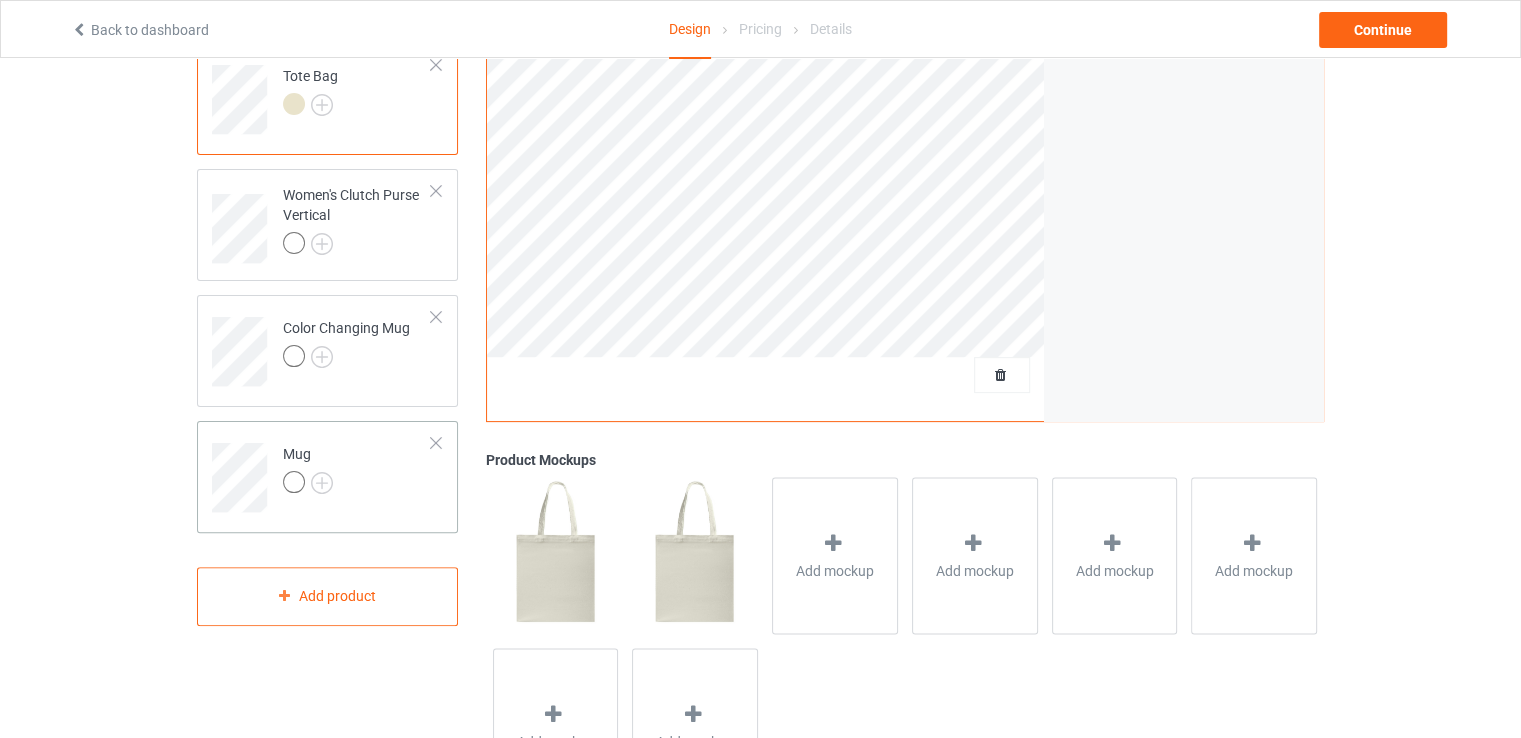 scroll, scrollTop: 439, scrollLeft: 0, axis: vertical 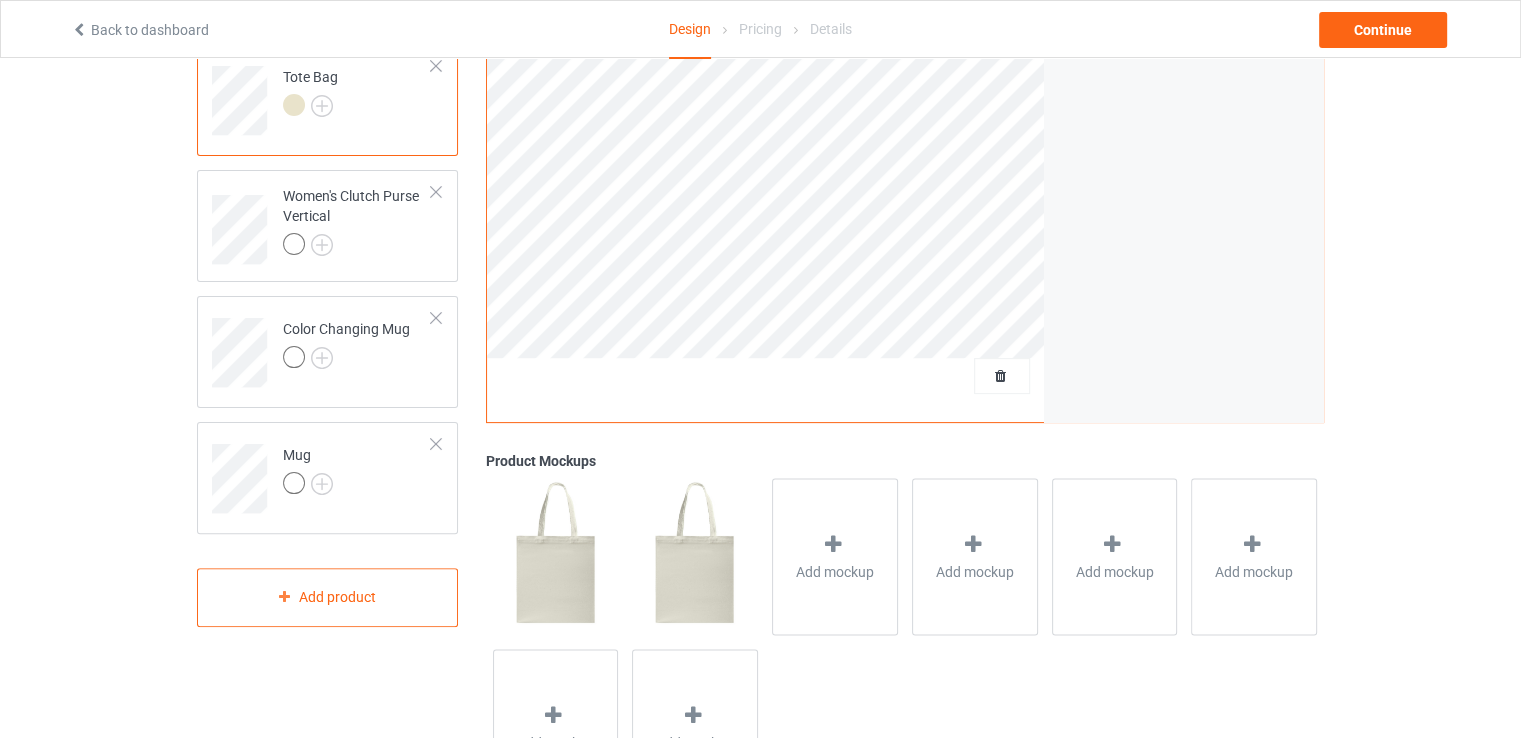 click at bounding box center [555, 556] 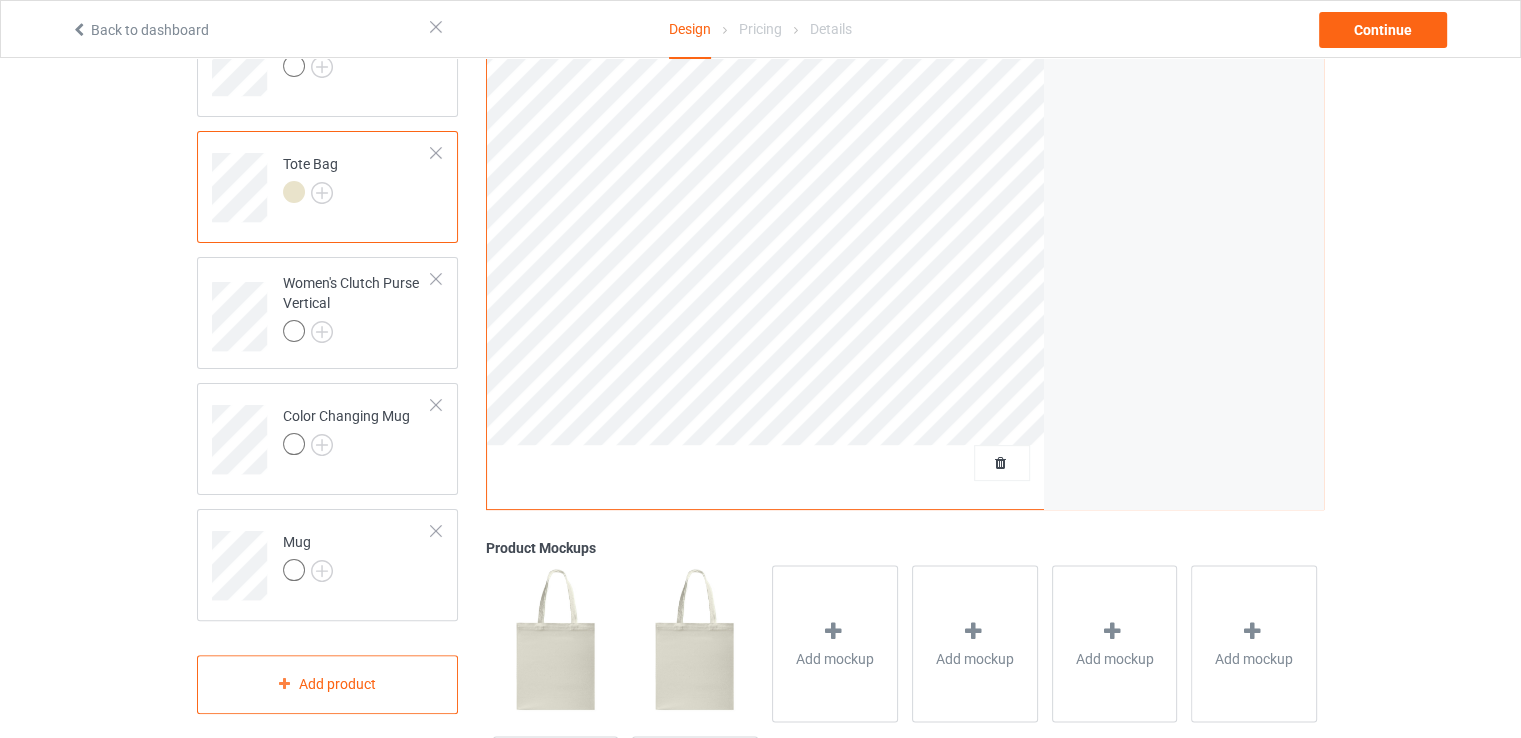 scroll, scrollTop: 362, scrollLeft: 0, axis: vertical 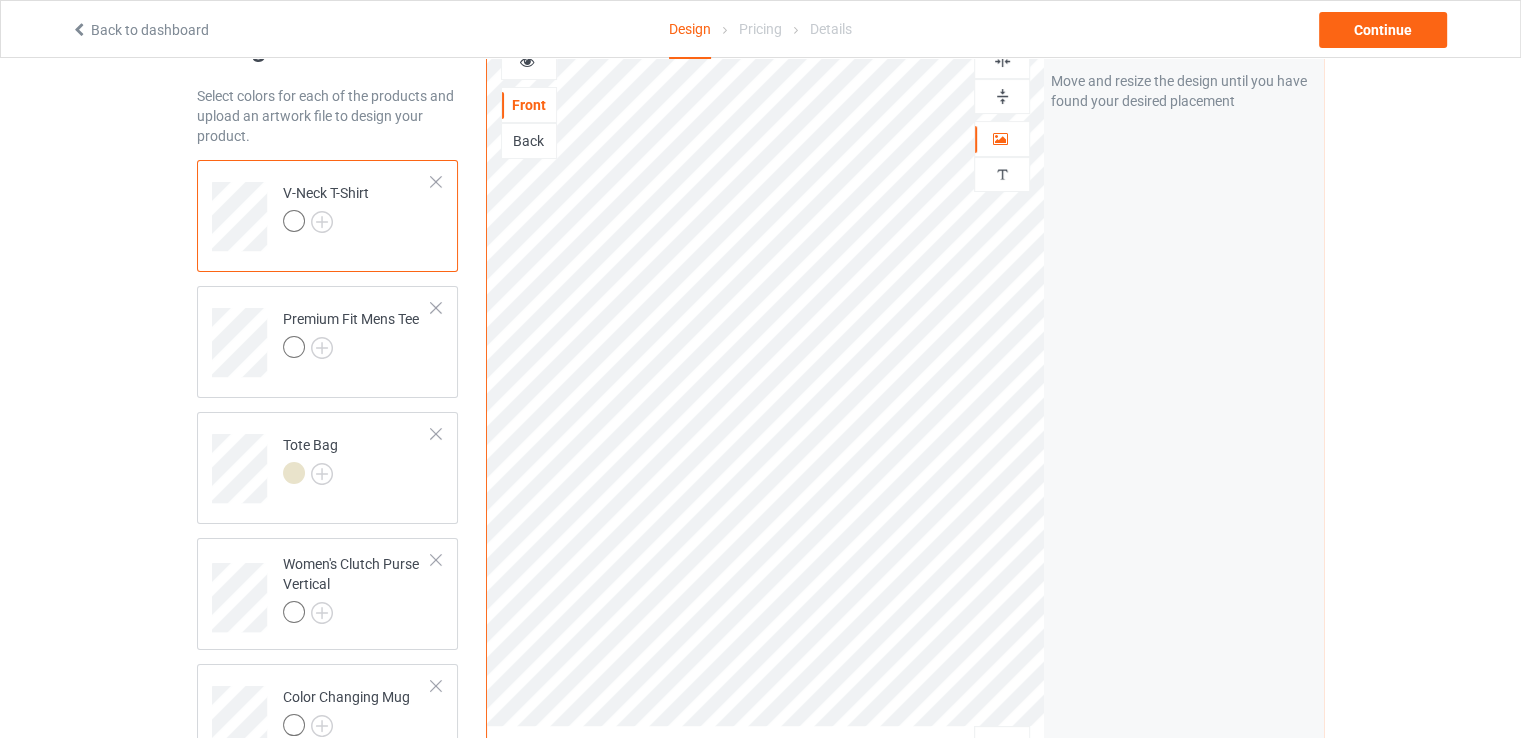 click at bounding box center [294, 221] 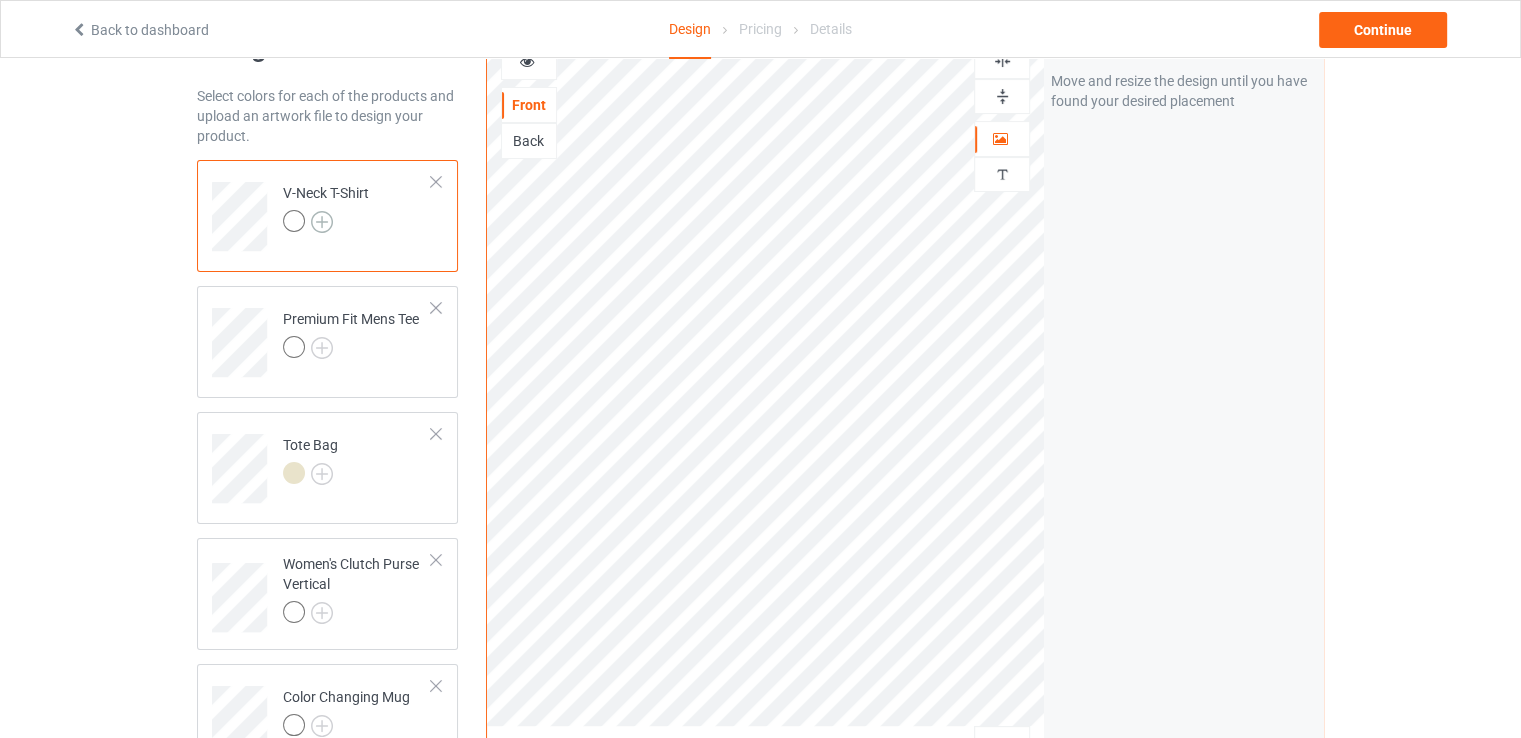 click at bounding box center [322, 222] 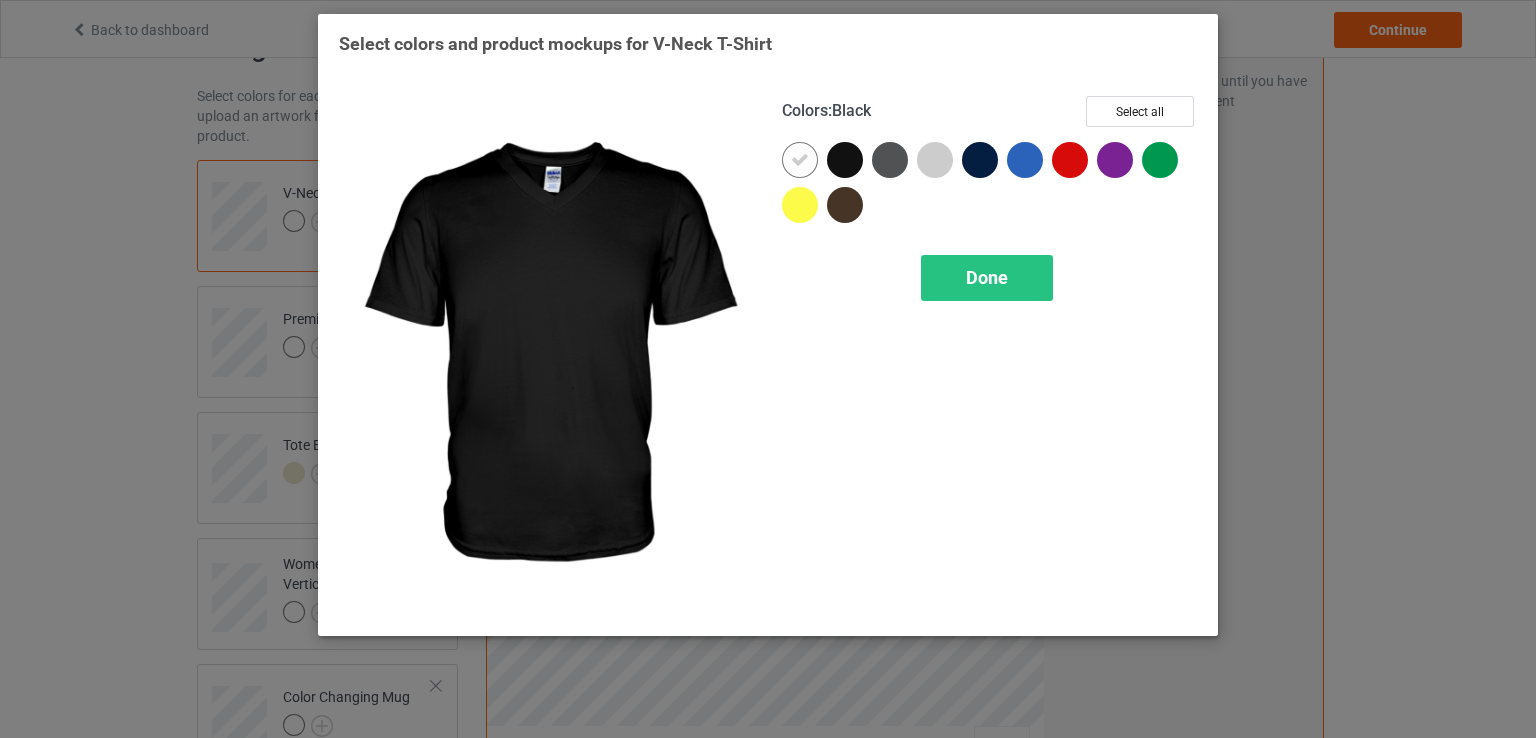 click at bounding box center (845, 160) 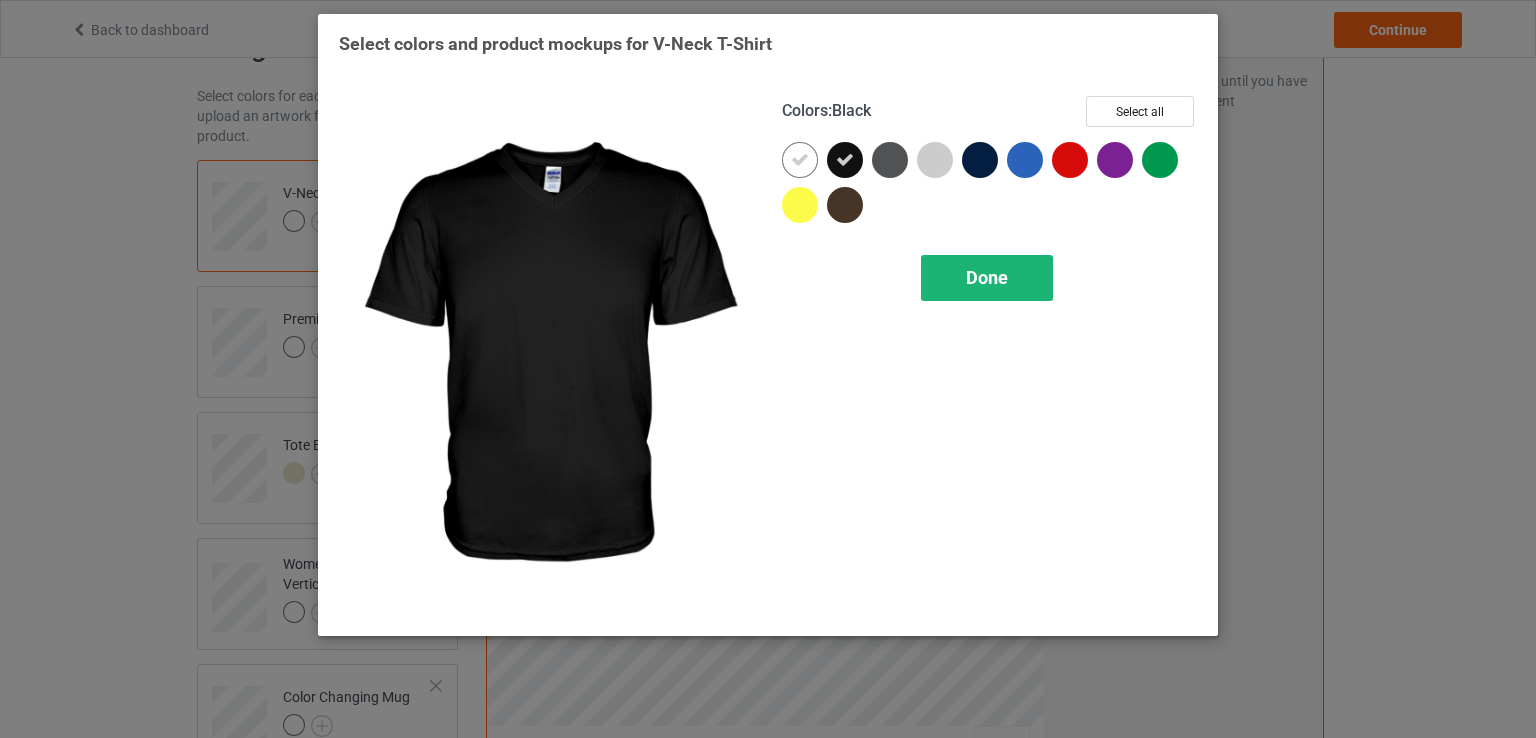 click on "Done" at bounding box center [987, 278] 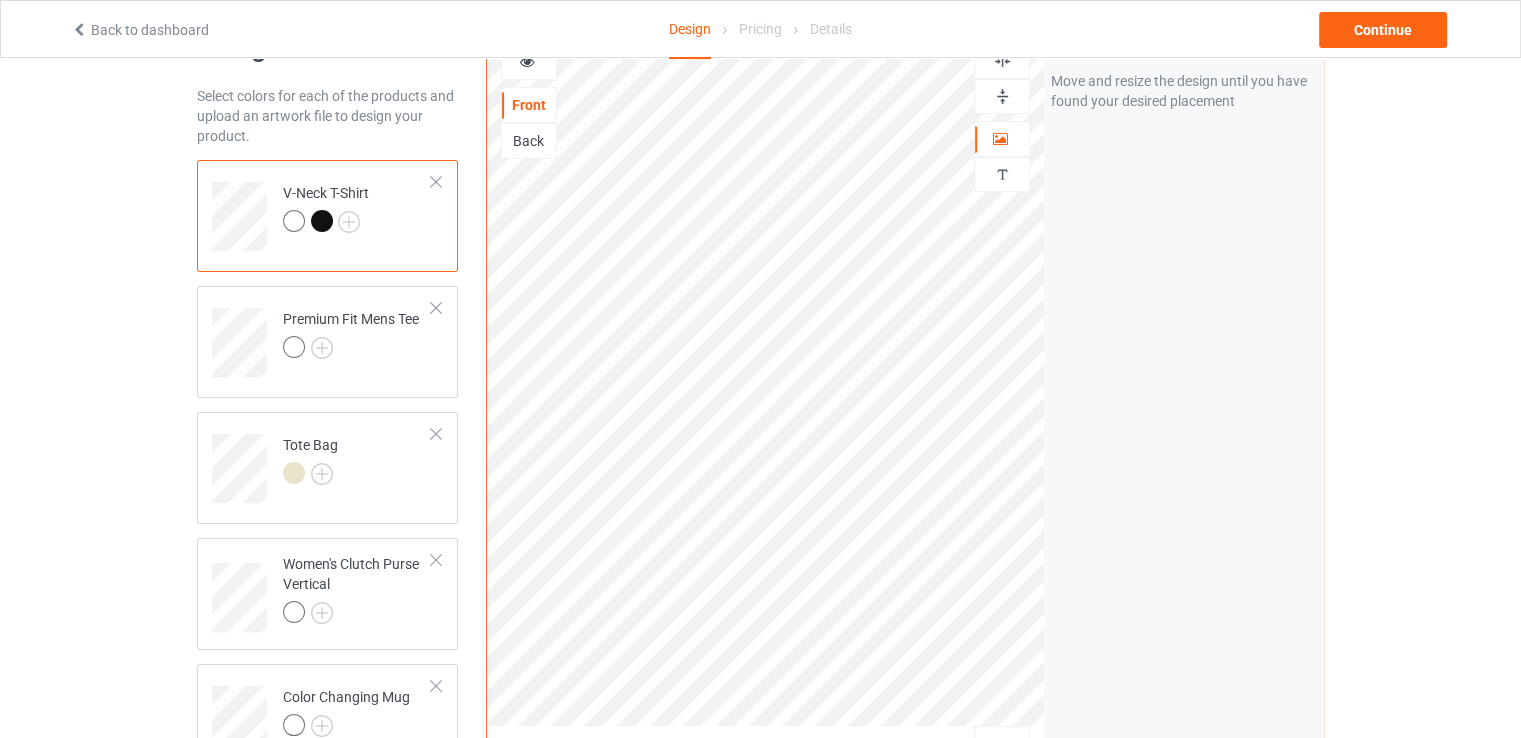 click at bounding box center [322, 221] 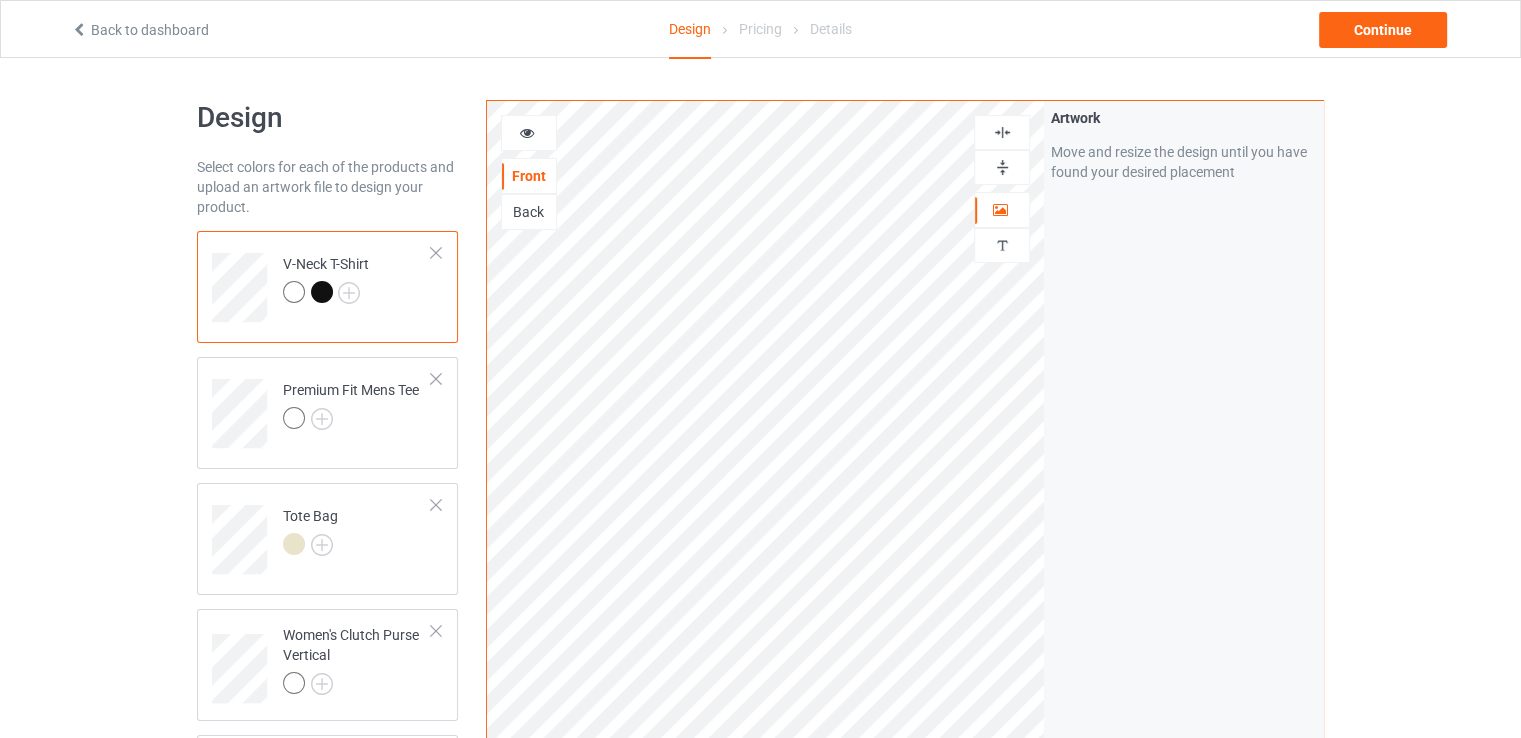click on "Back" at bounding box center [529, 212] 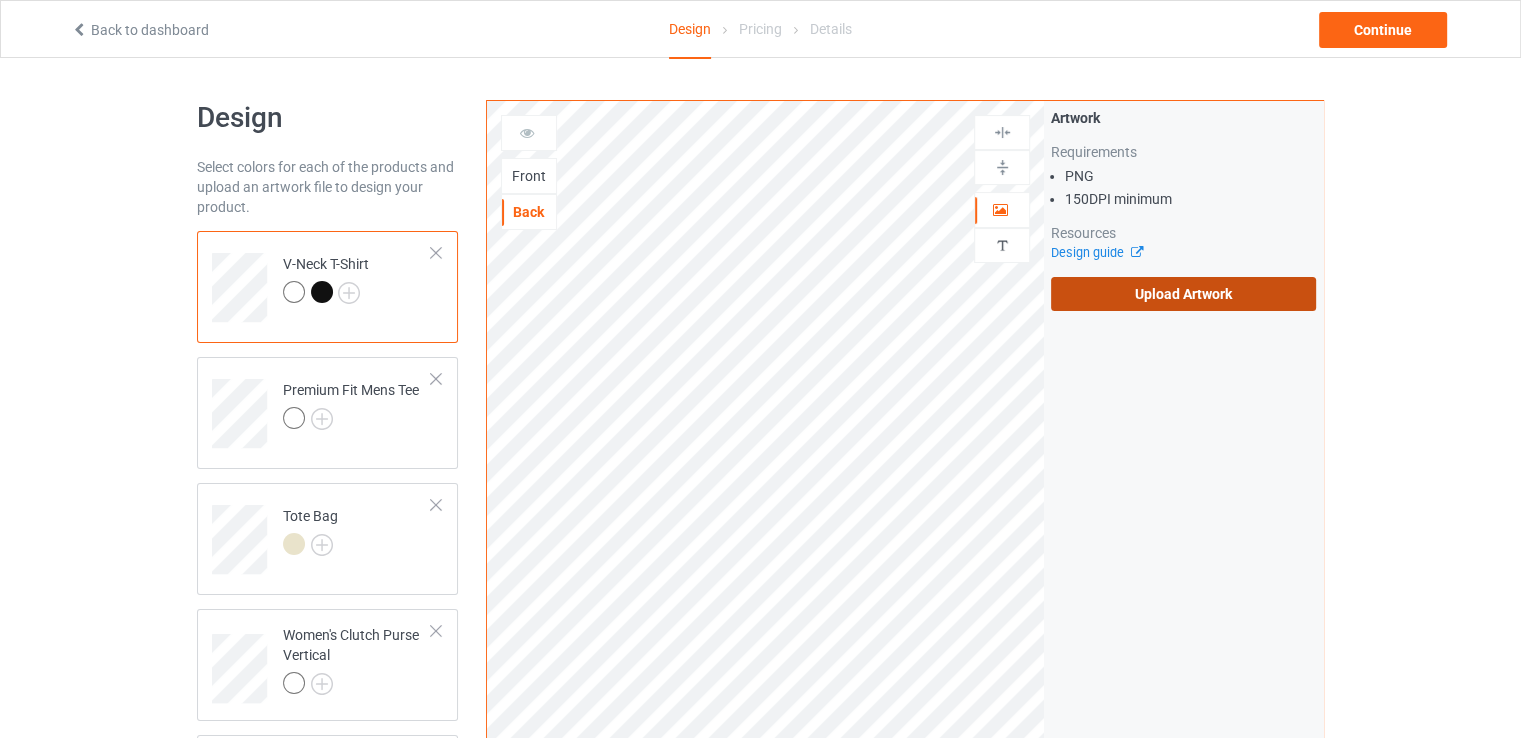 click on "Upload Artwork" at bounding box center (1183, 294) 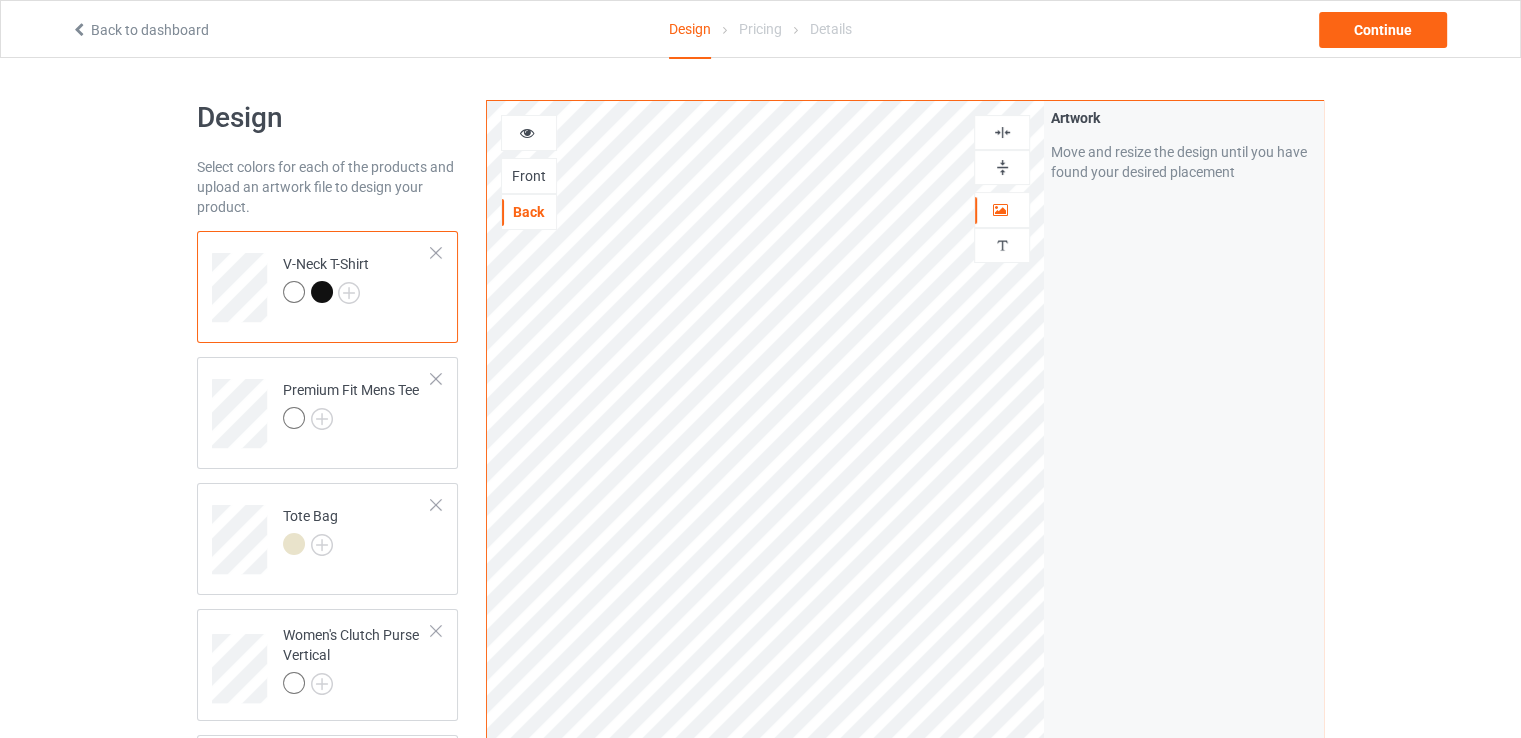 click at bounding box center (294, 292) 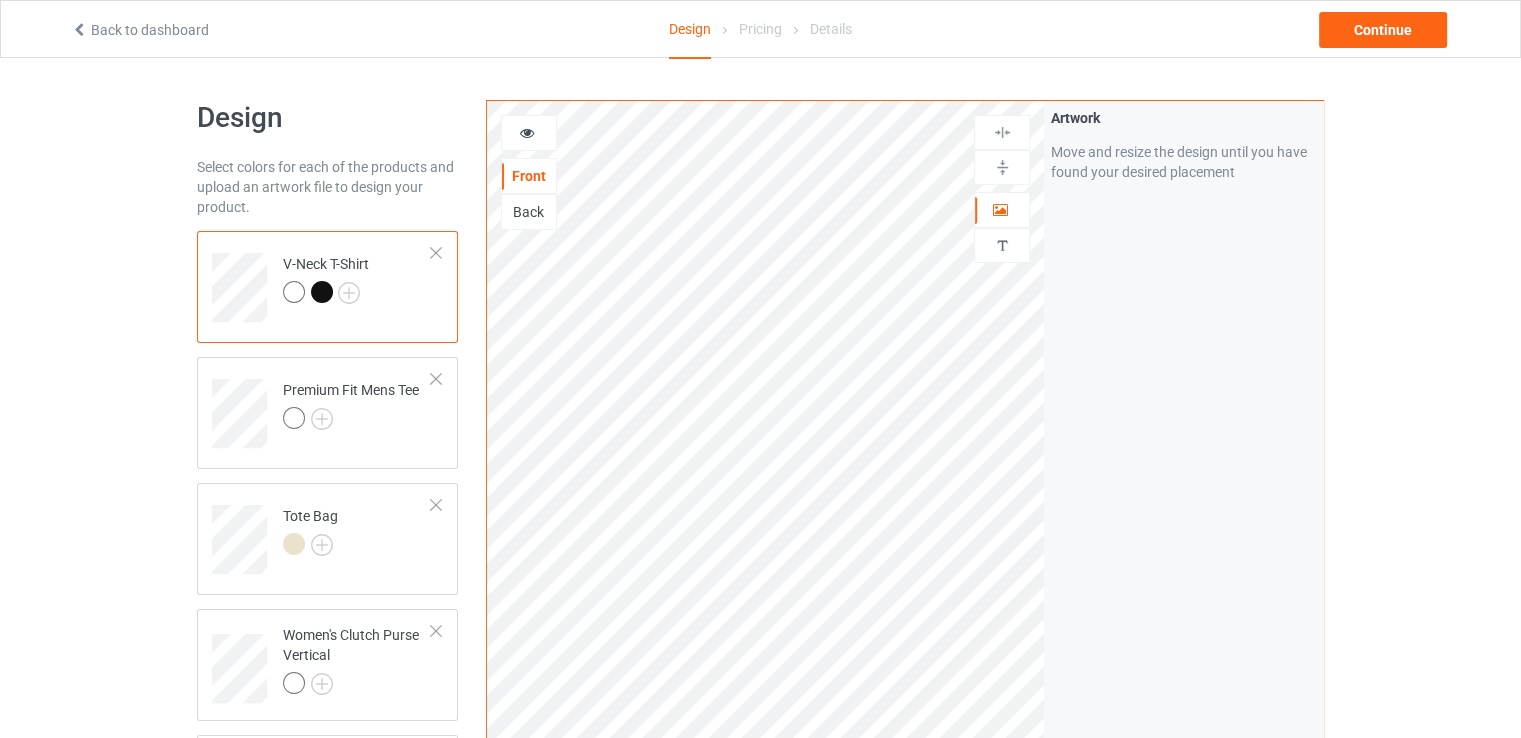 click at bounding box center [322, 292] 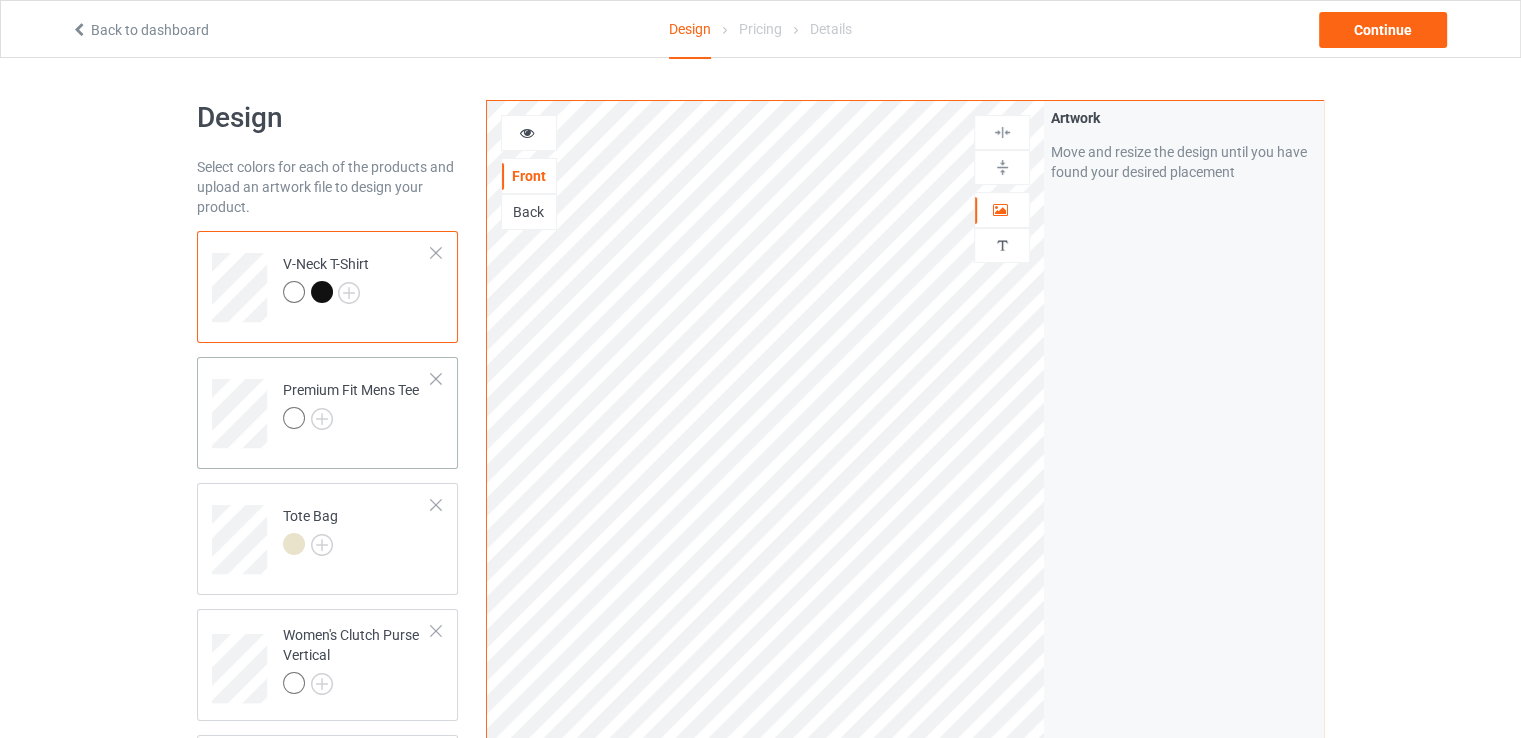 click at bounding box center [294, 418] 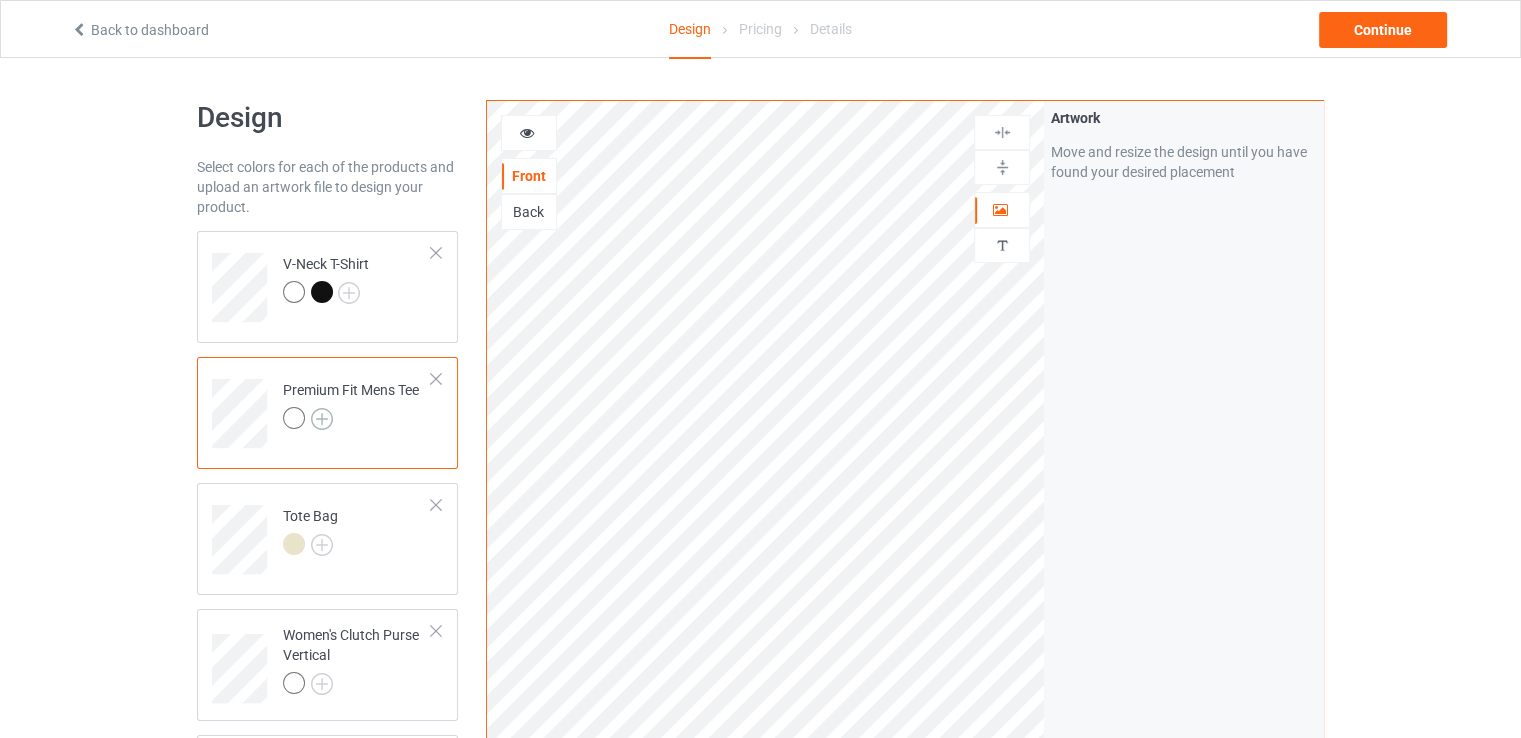 click at bounding box center [322, 419] 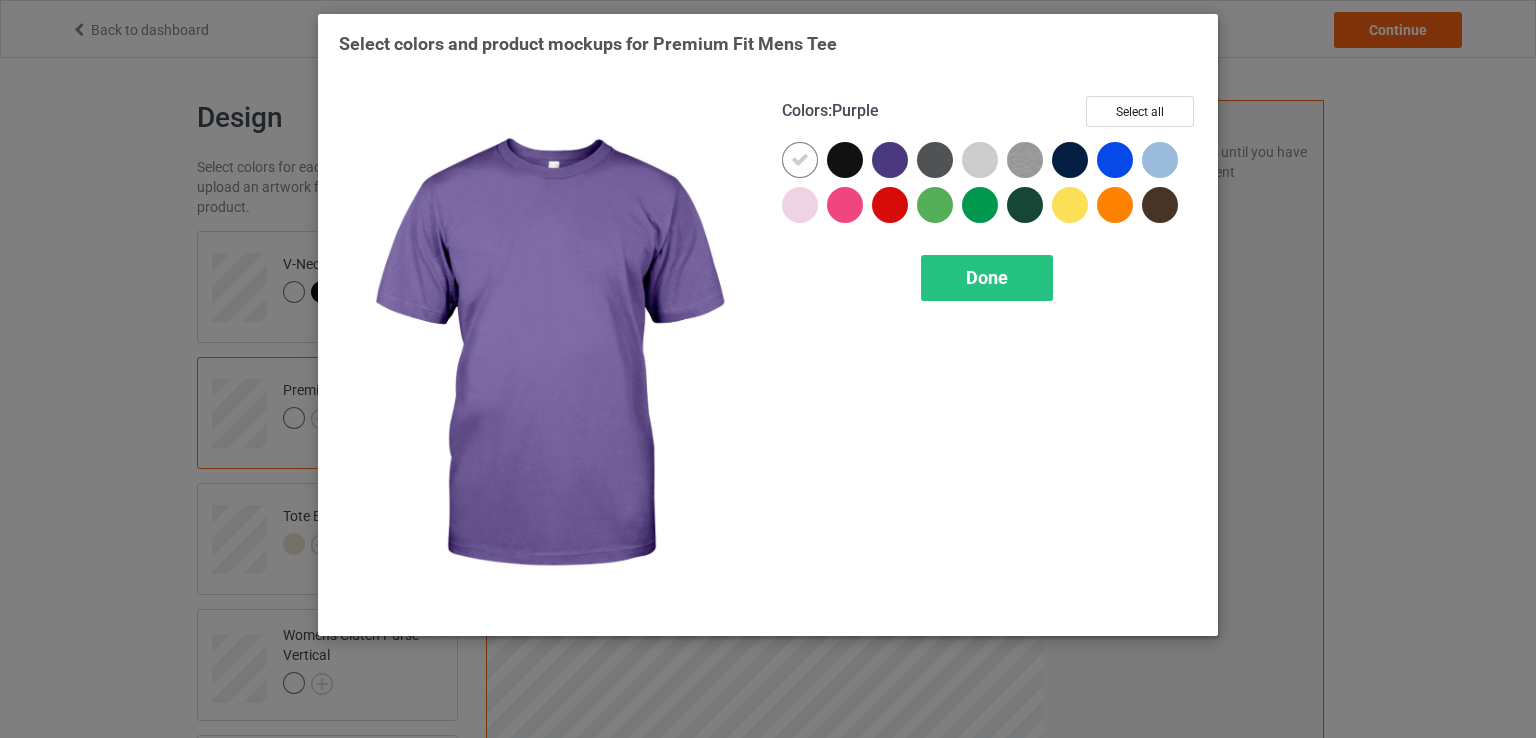 click at bounding box center [890, 160] 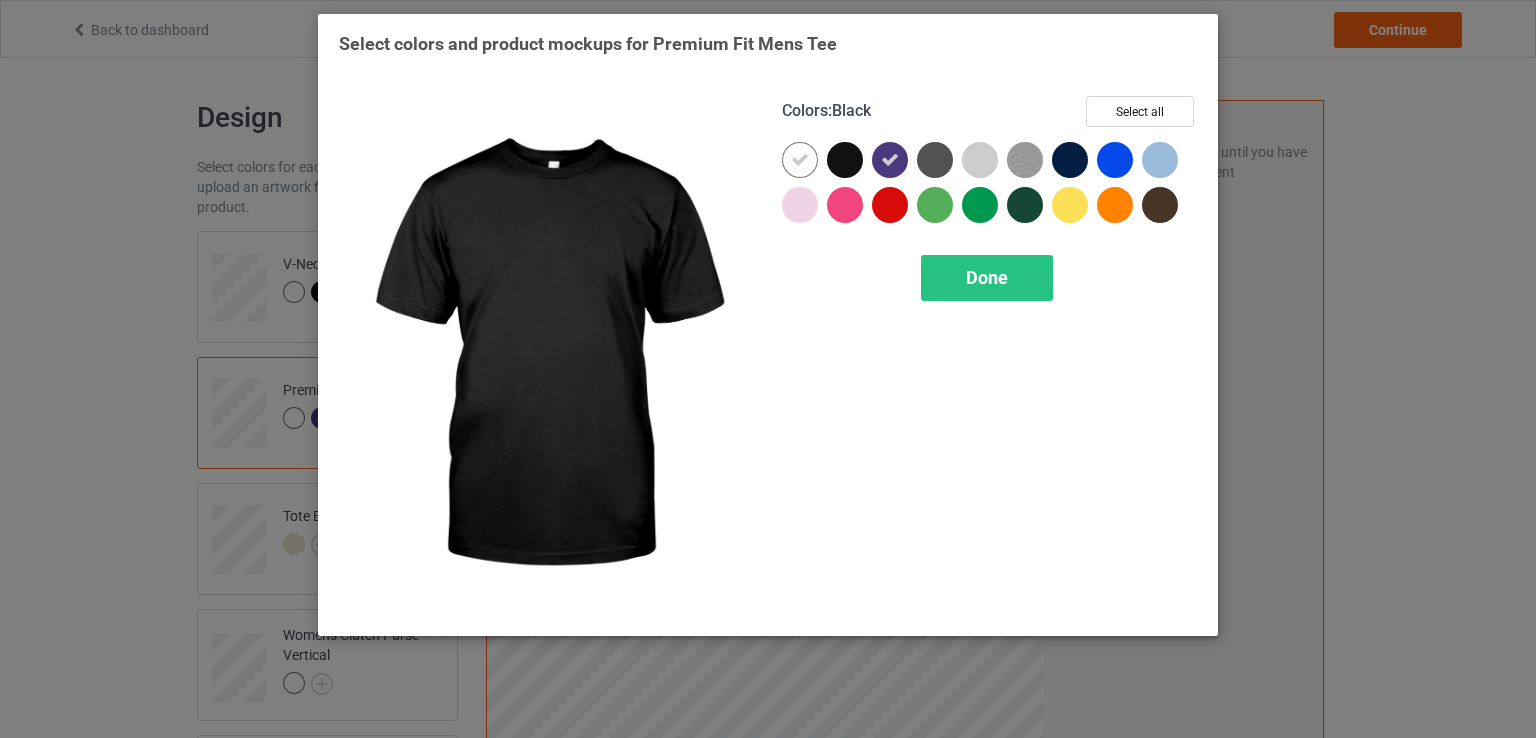 click at bounding box center (845, 160) 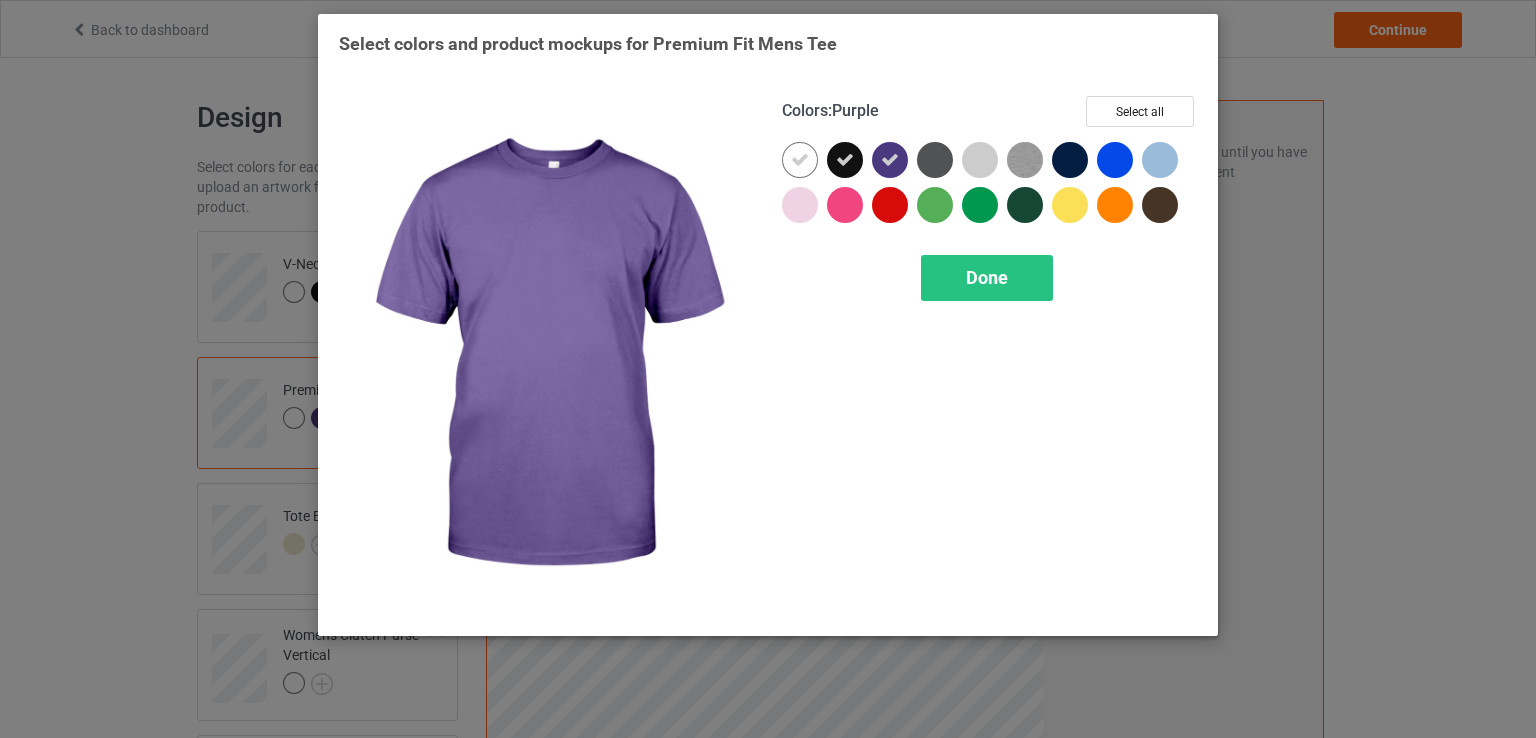 click at bounding box center [890, 160] 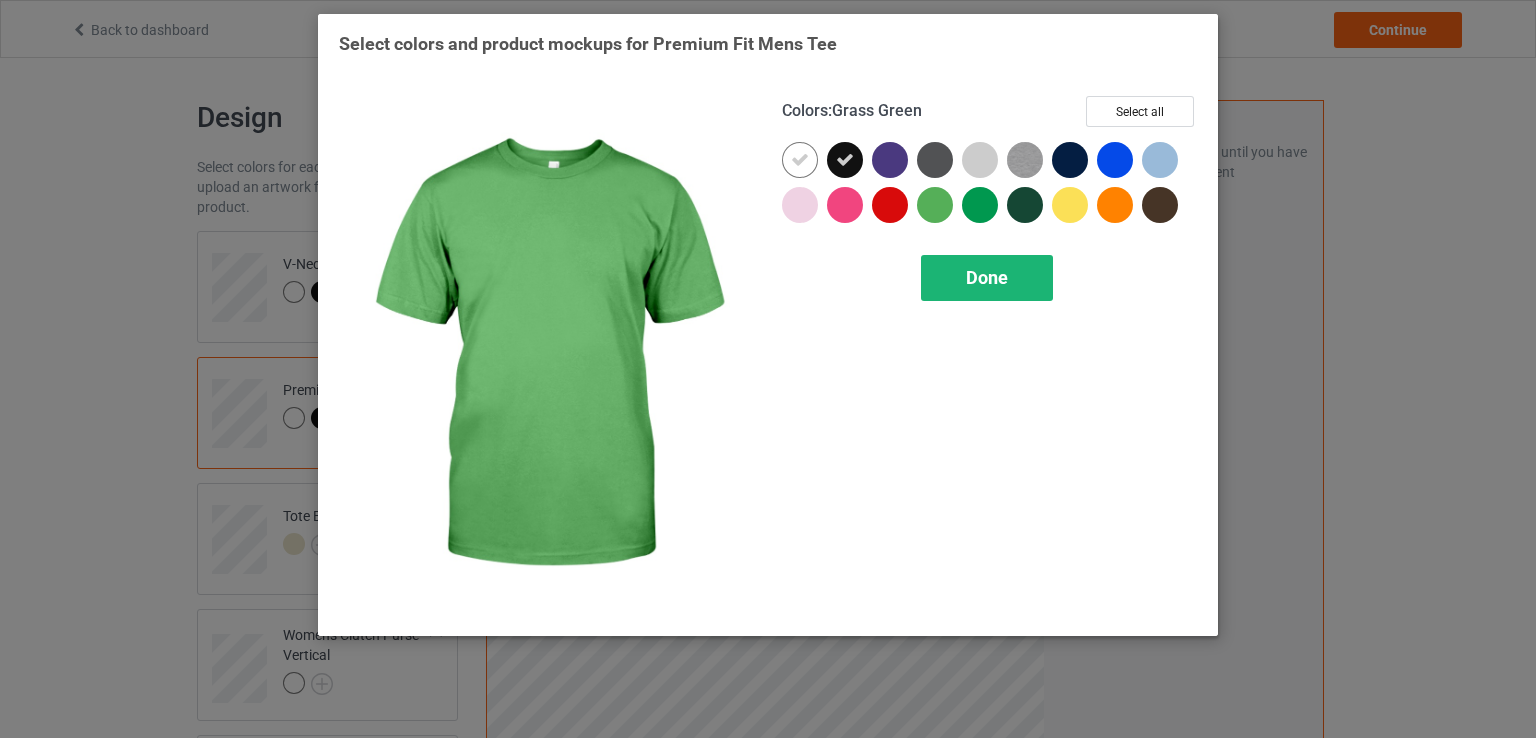 click on "Done" at bounding box center (987, 277) 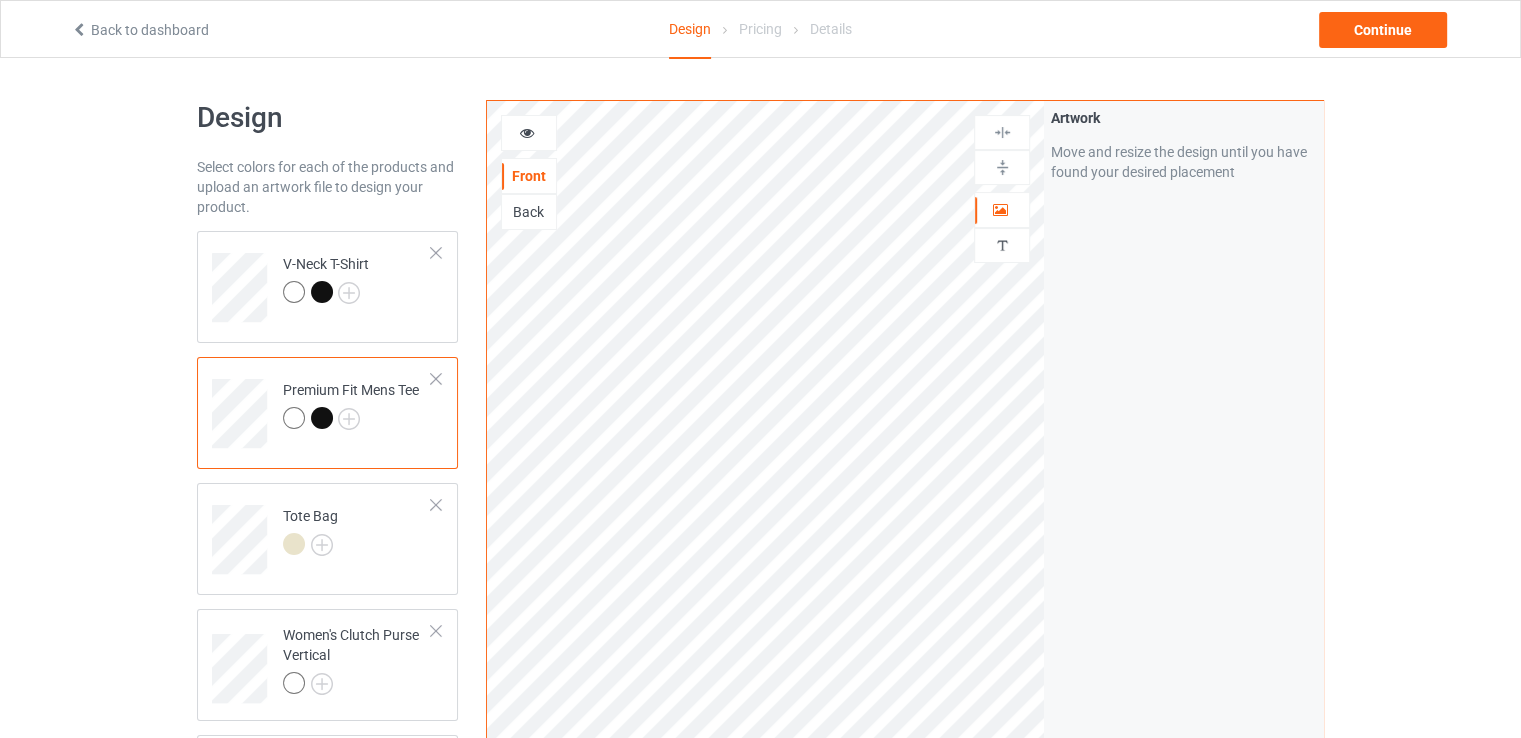 click at bounding box center [322, 418] 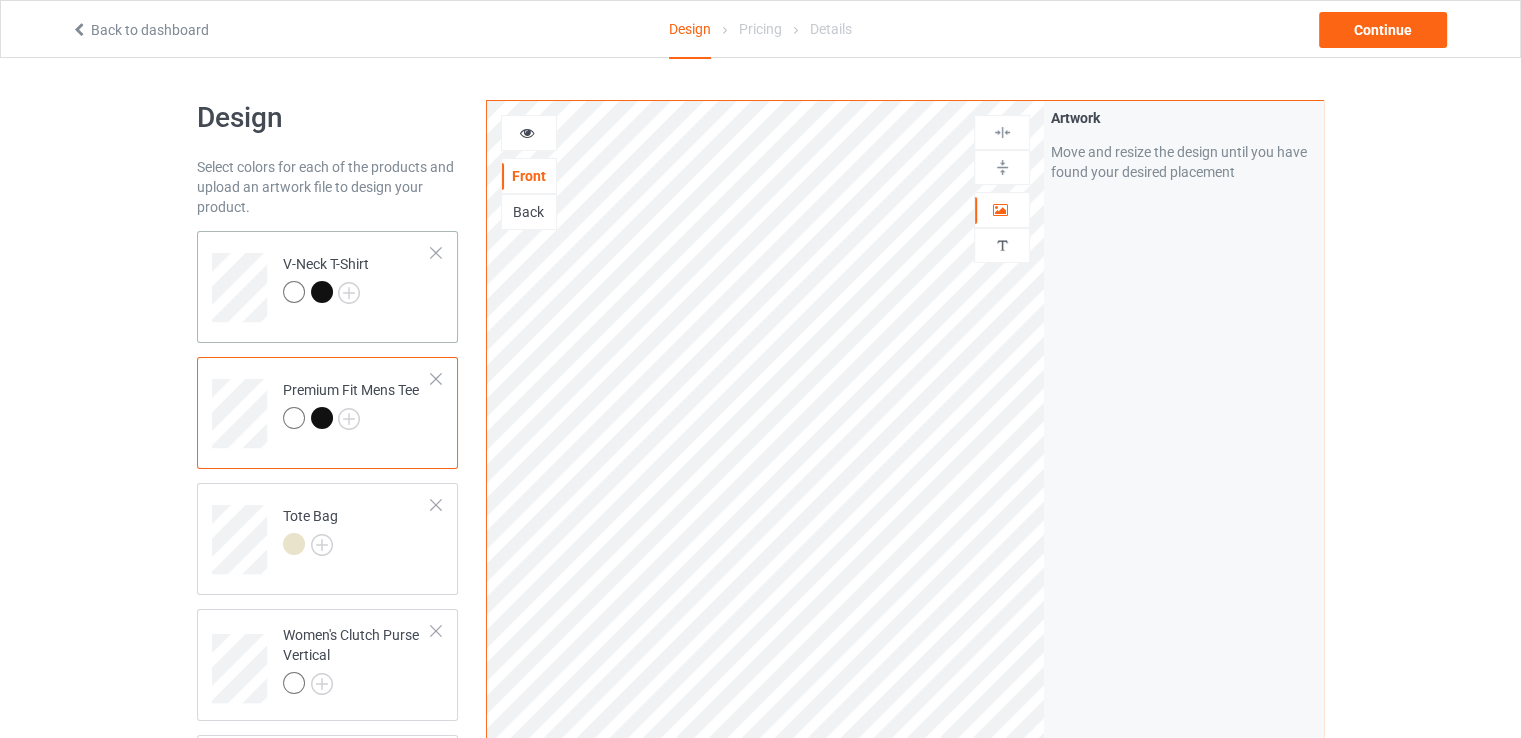 click at bounding box center [294, 292] 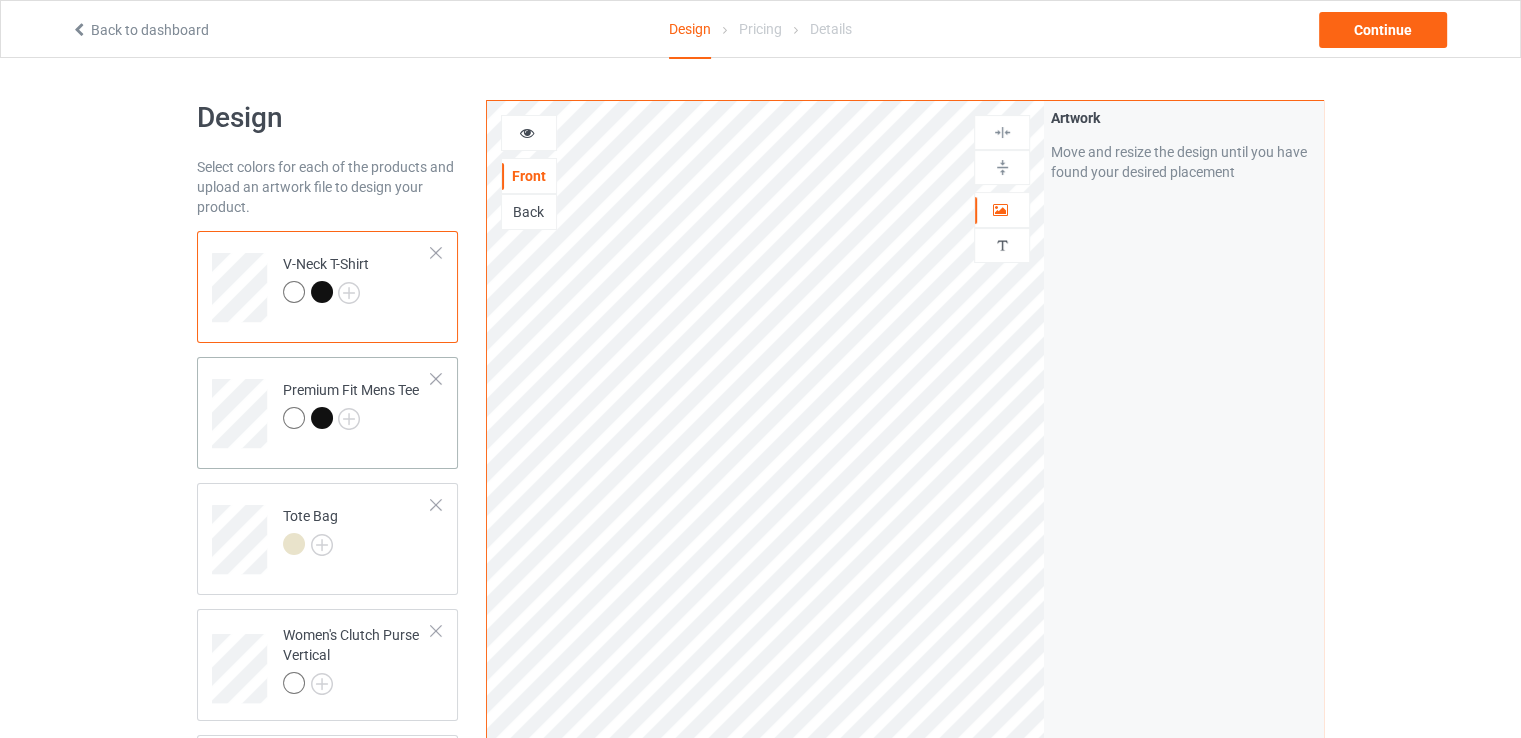 click at bounding box center [322, 418] 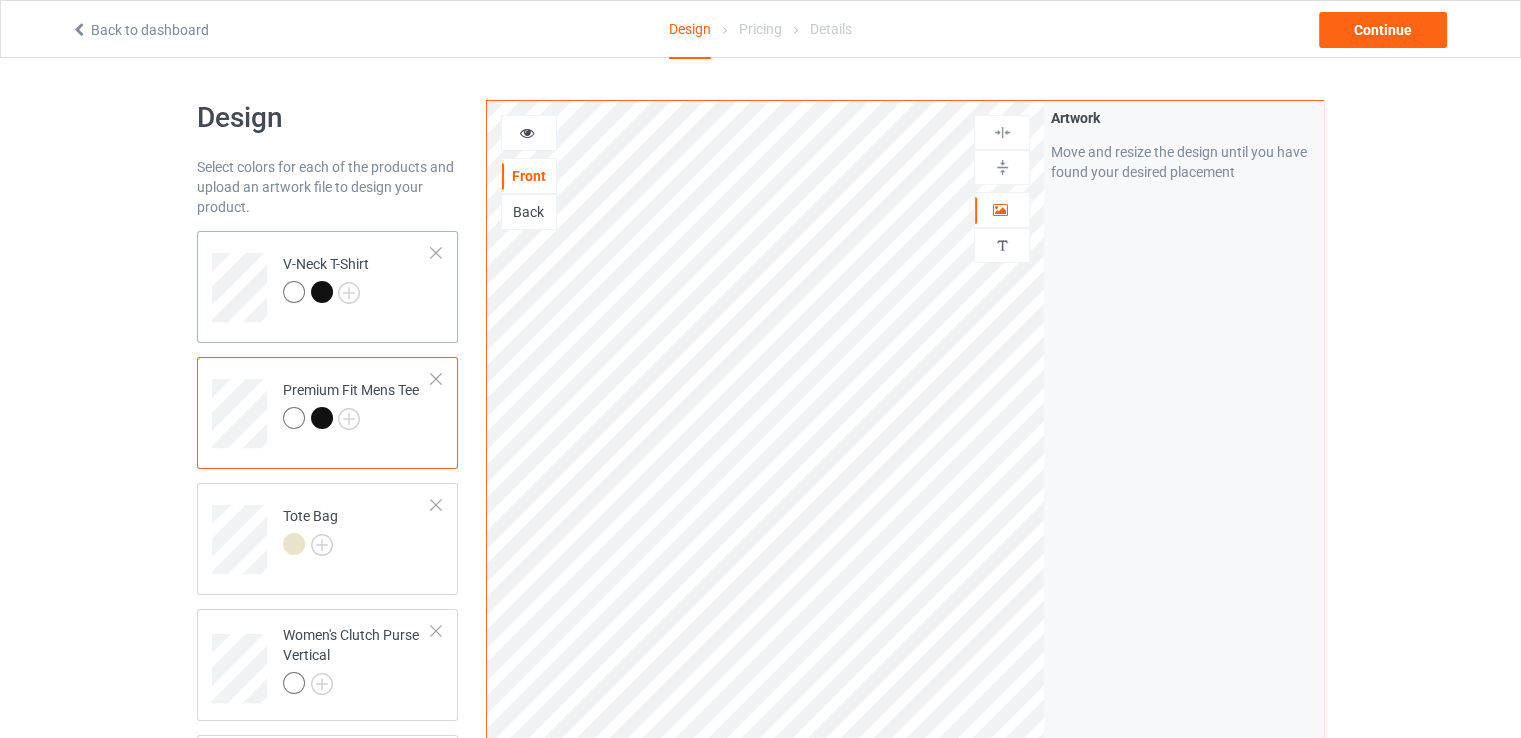 click on "V-Neck T-Shirt" at bounding box center (357, 280) 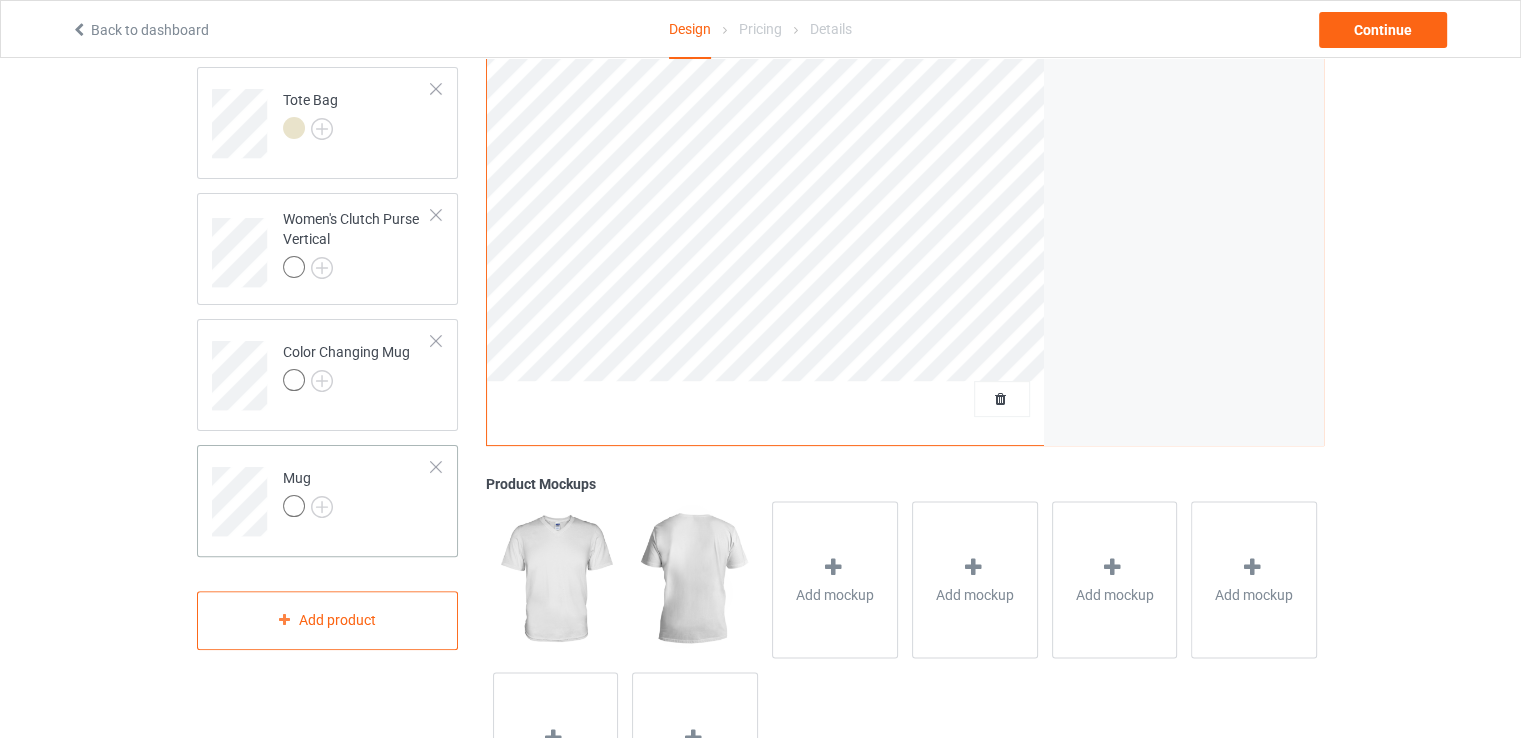 scroll, scrollTop: 412, scrollLeft: 0, axis: vertical 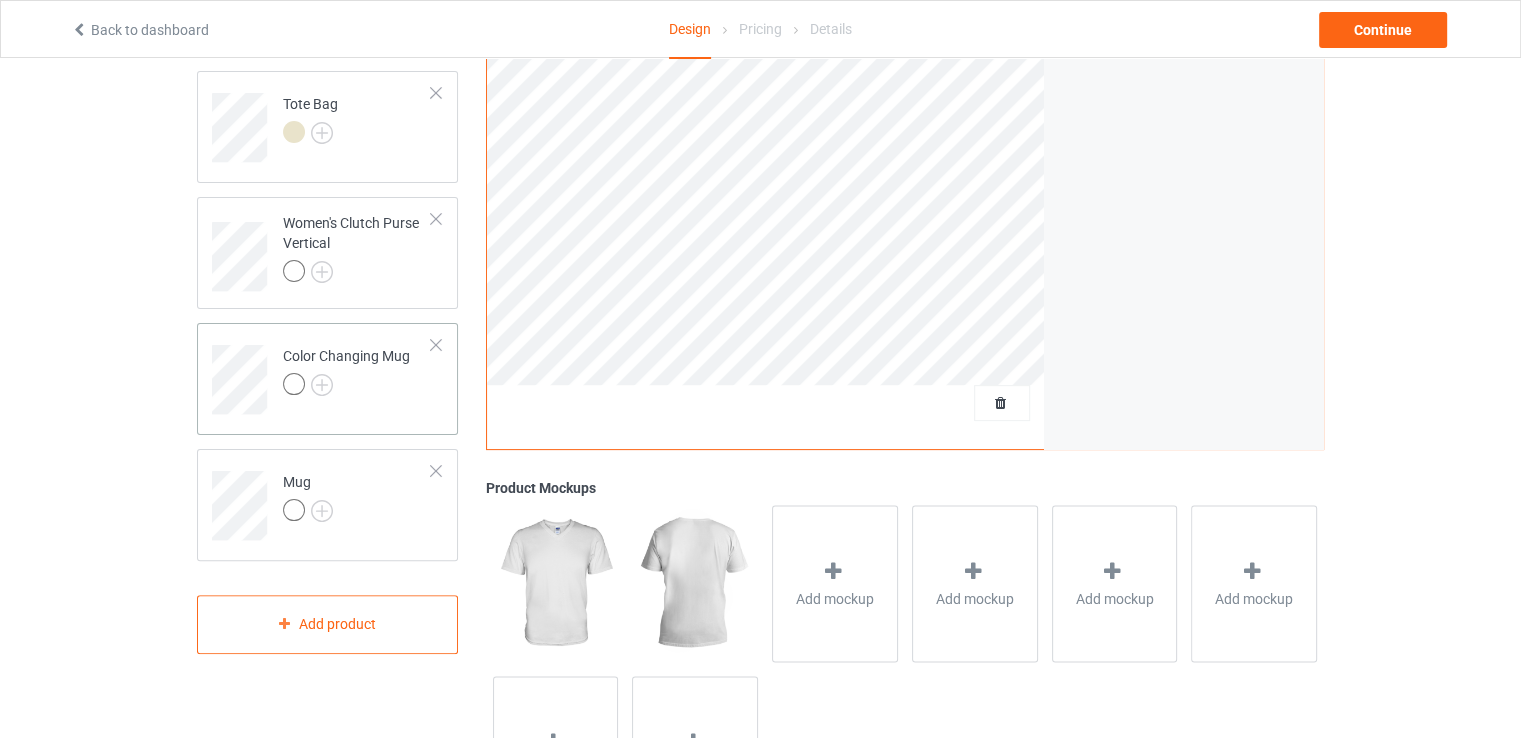 click at bounding box center [294, 384] 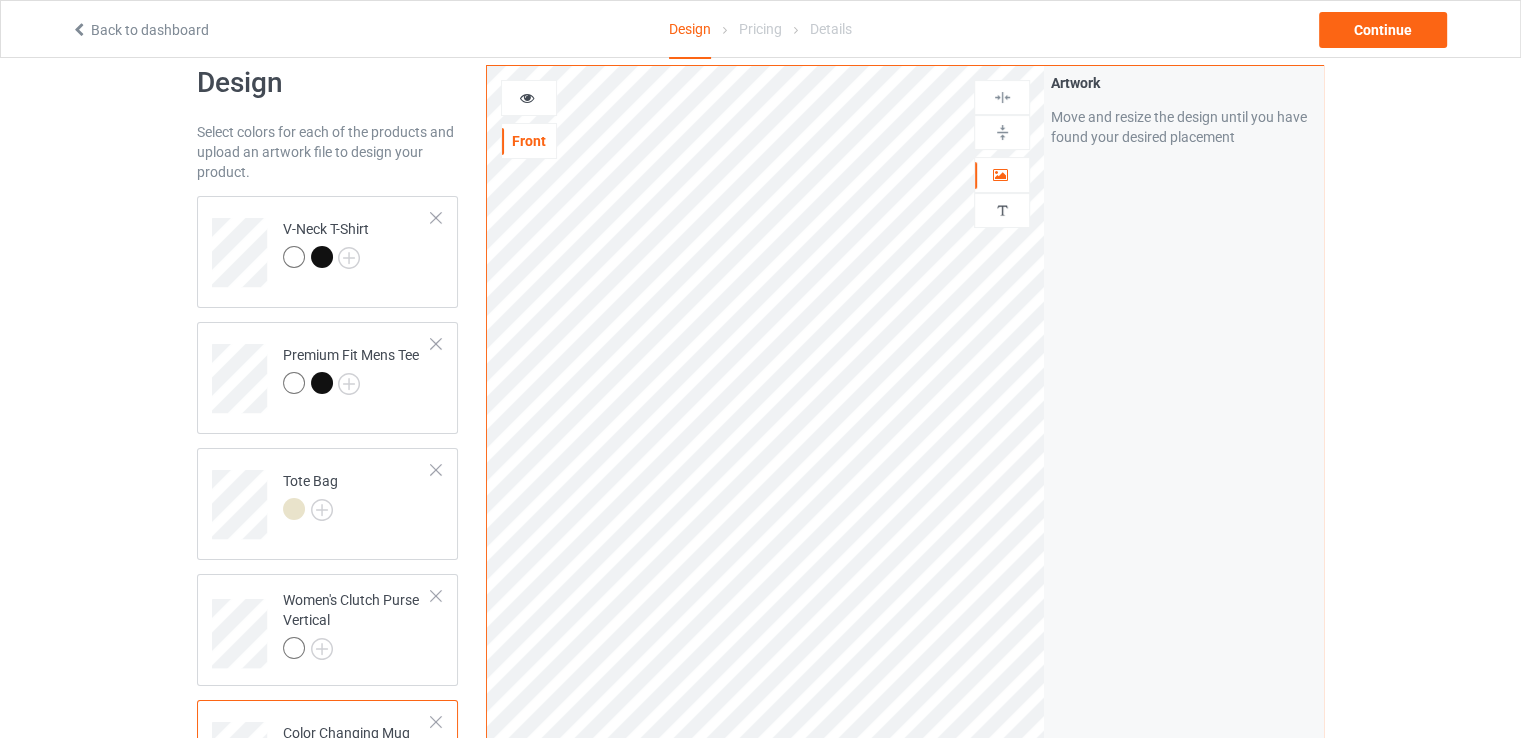 scroll, scrollTop: 0, scrollLeft: 0, axis: both 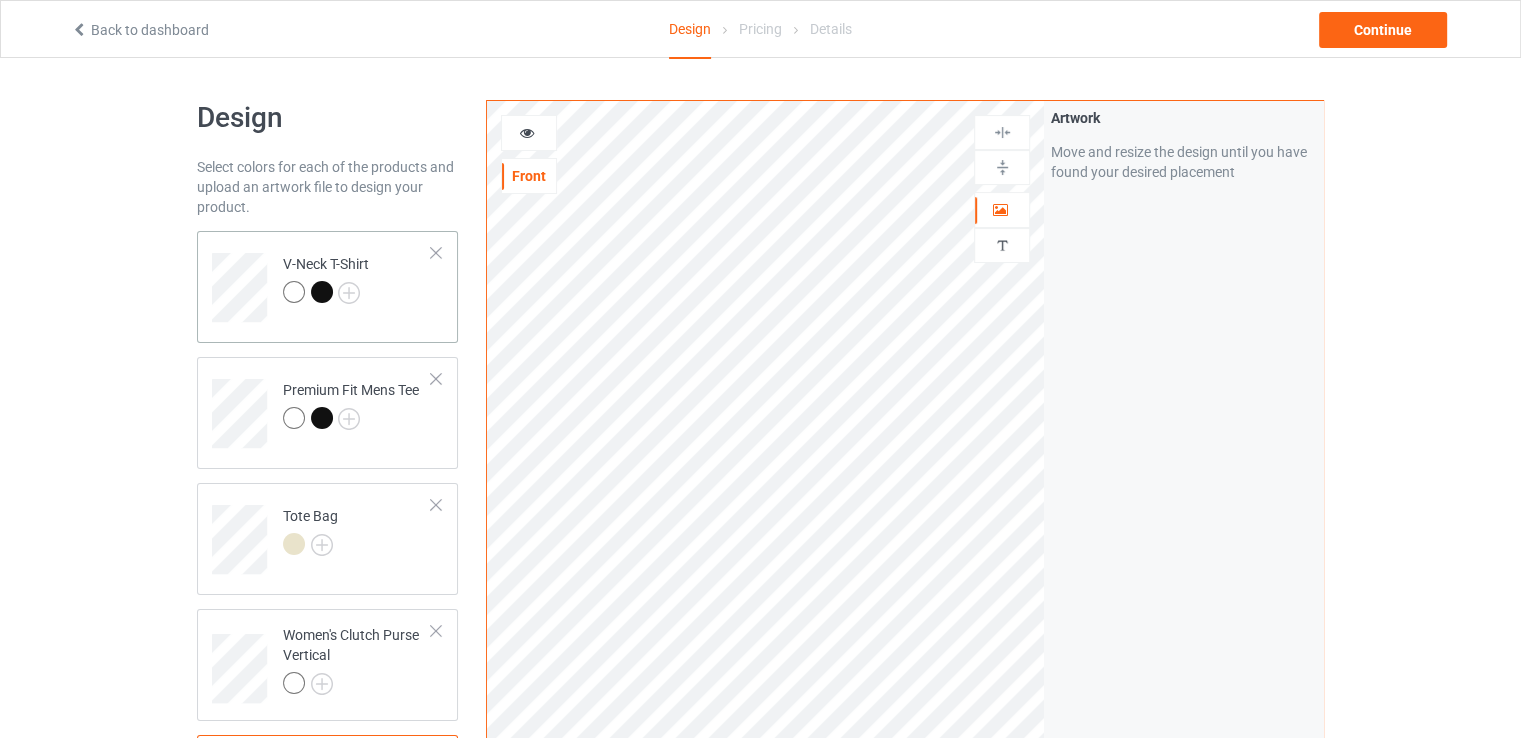 click at bounding box center [294, 292] 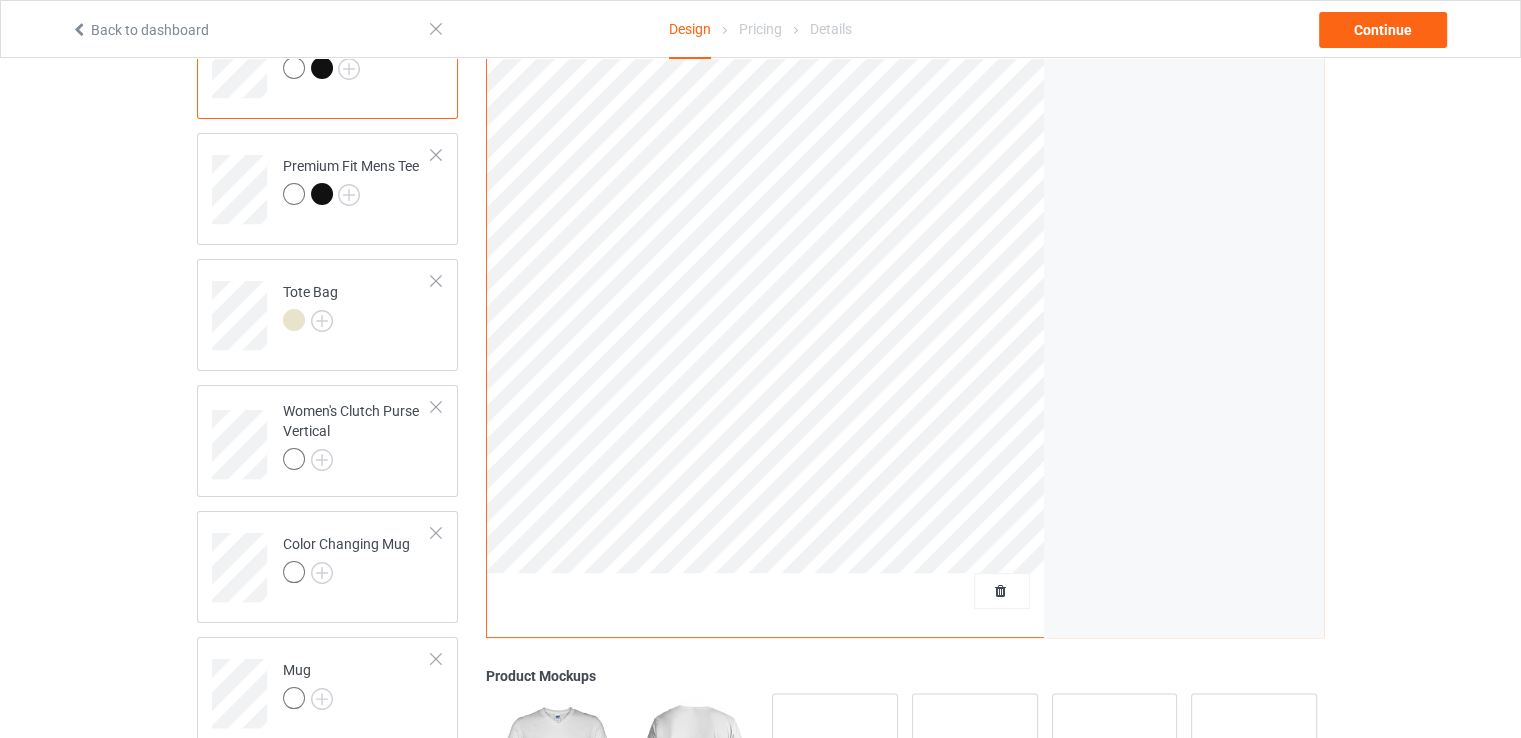 scroll, scrollTop: 0, scrollLeft: 0, axis: both 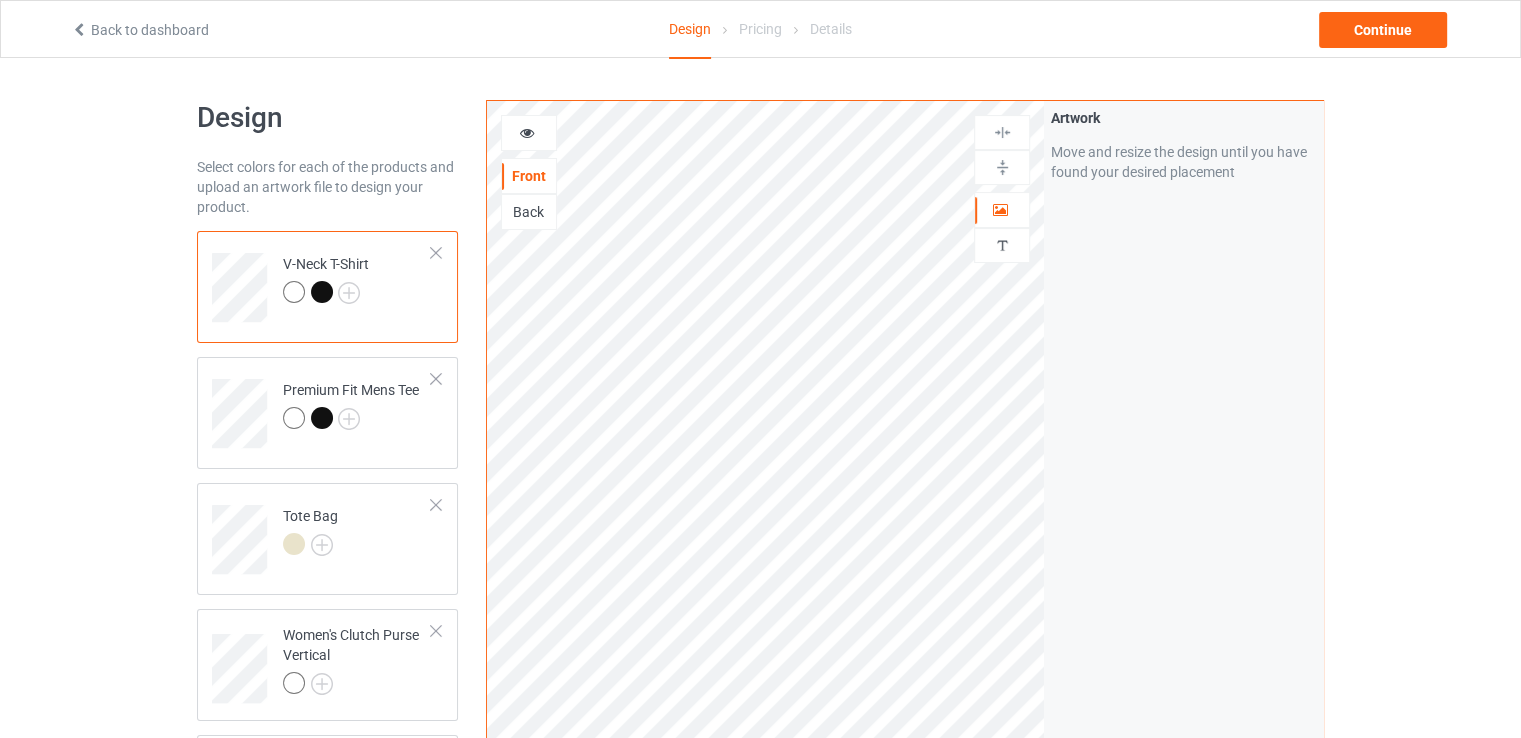 click at bounding box center (322, 292) 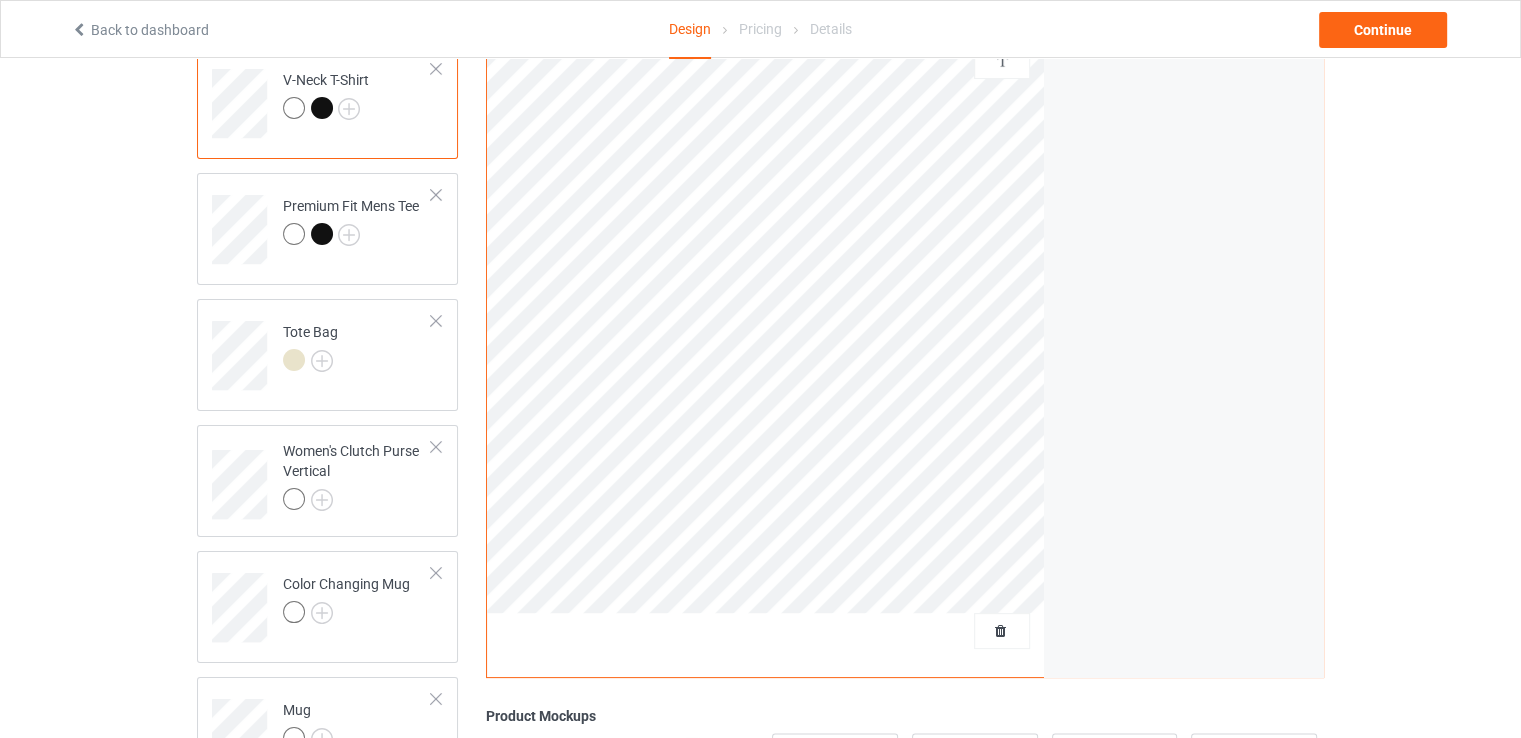 scroll, scrollTop: 184, scrollLeft: 0, axis: vertical 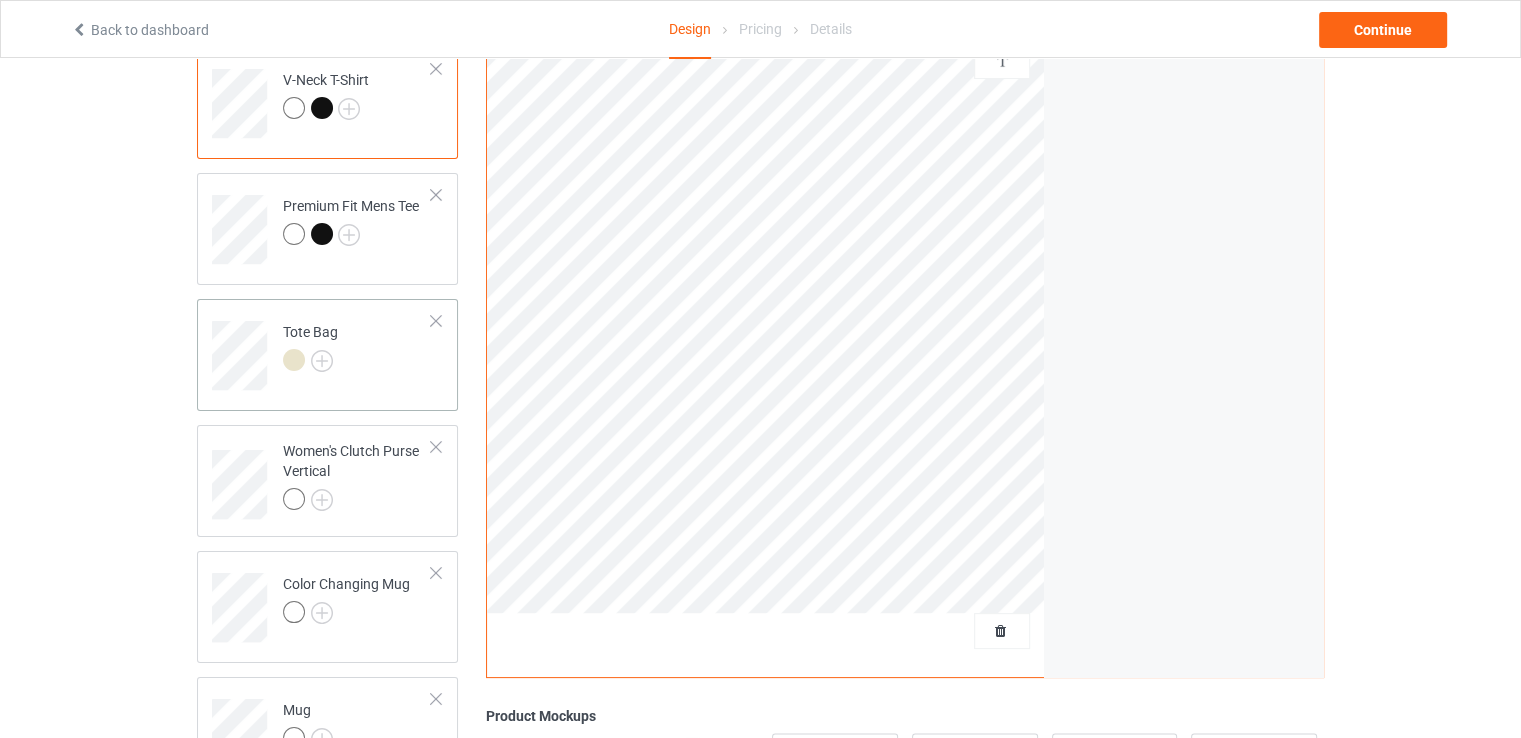 click at bounding box center (294, 360) 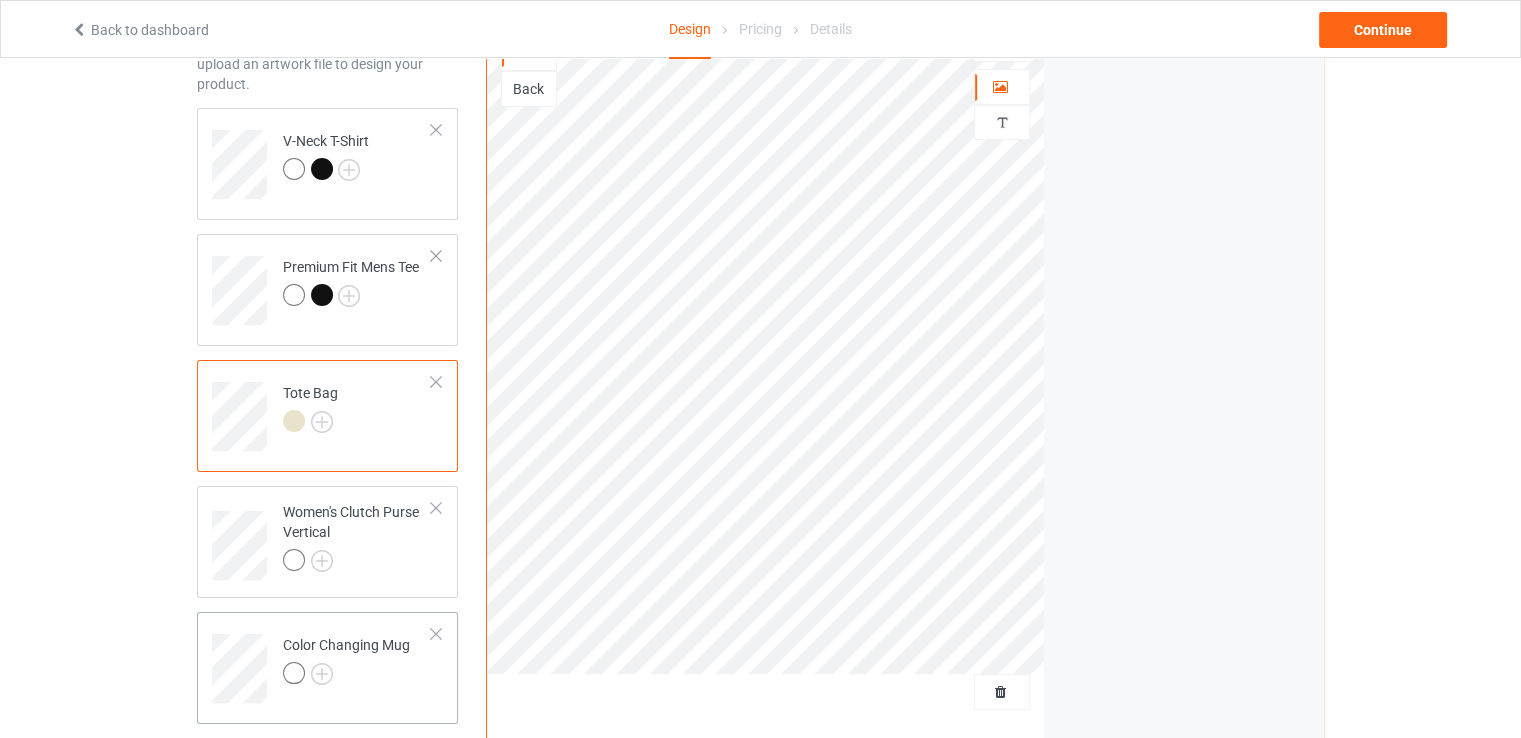 scroll, scrollTop: 83, scrollLeft: 0, axis: vertical 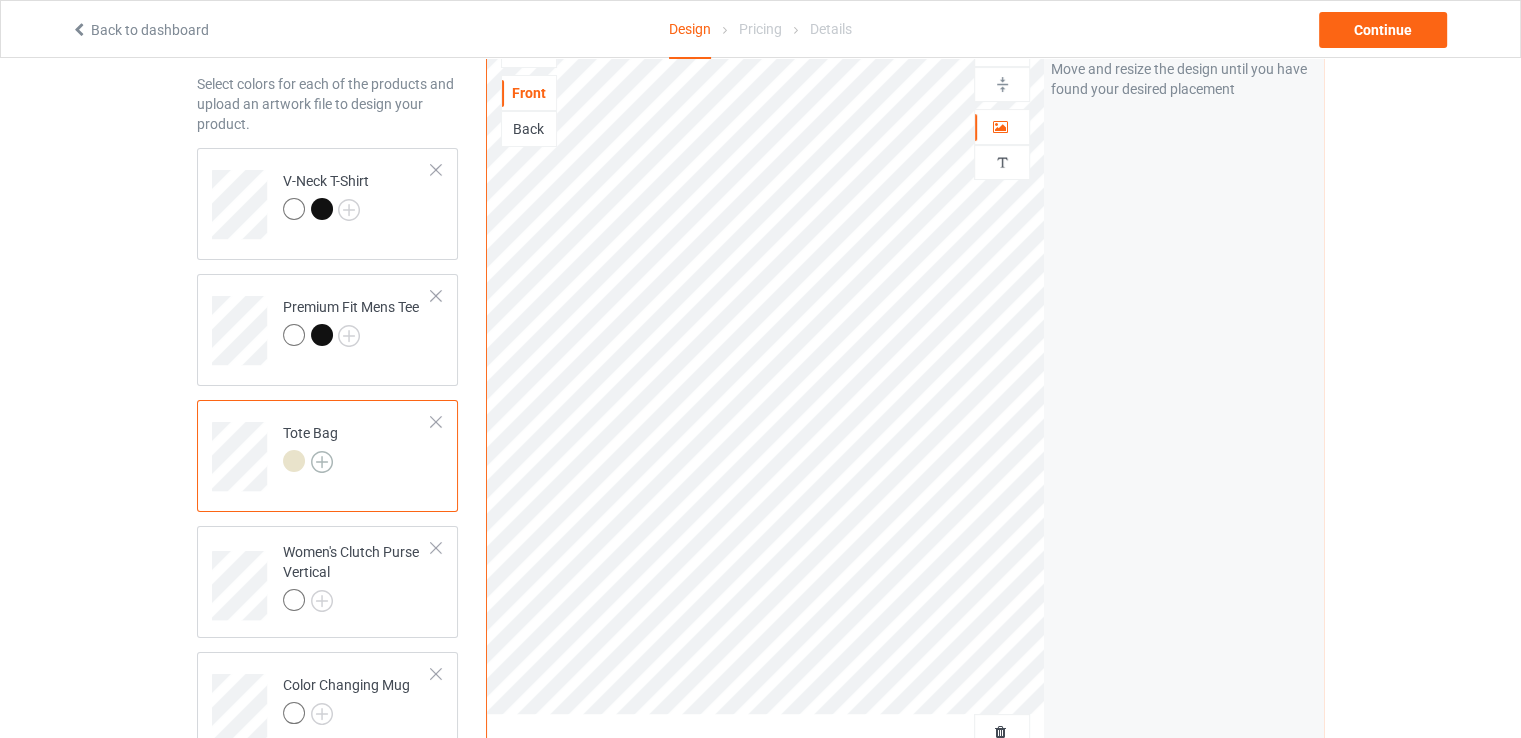 click at bounding box center [322, 462] 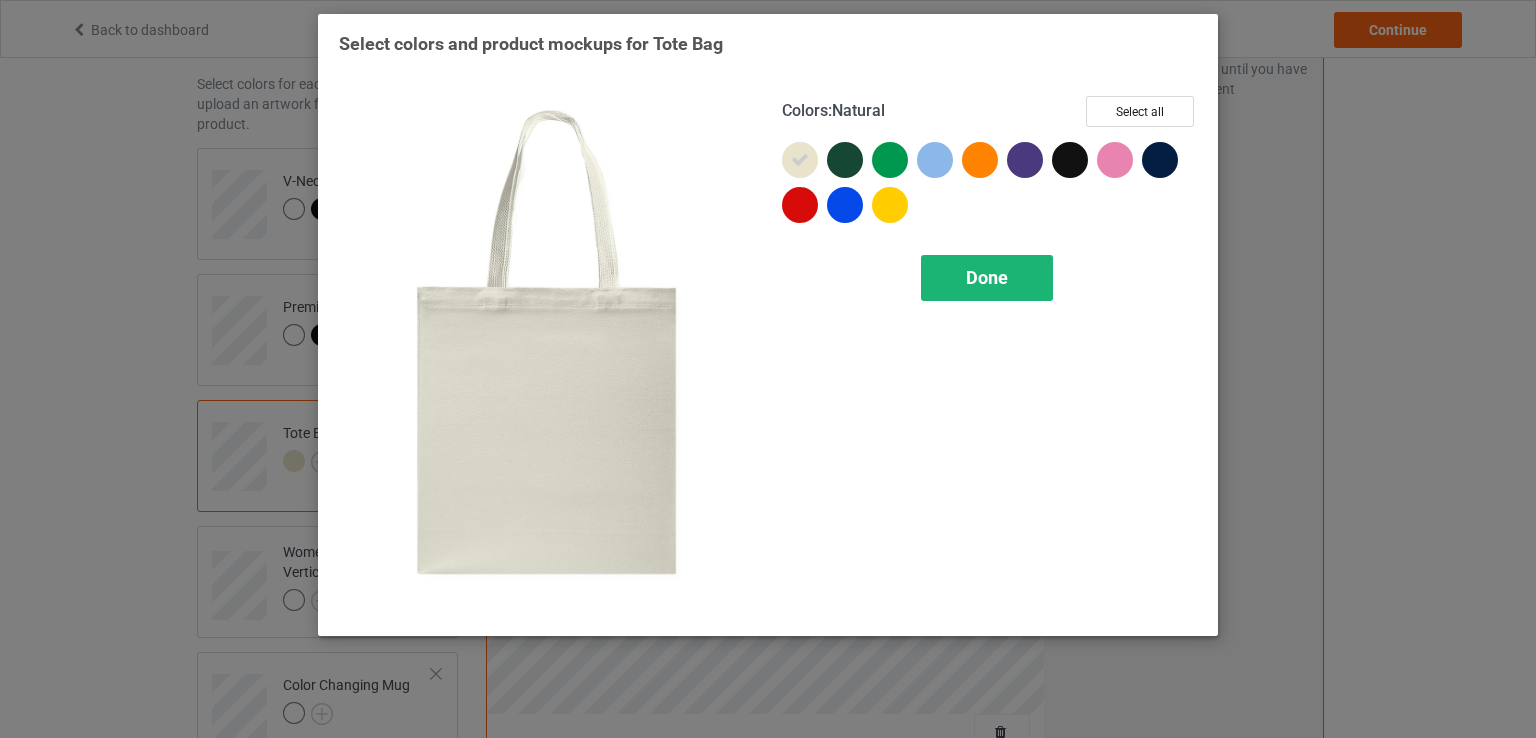 click on "Done" at bounding box center [987, 277] 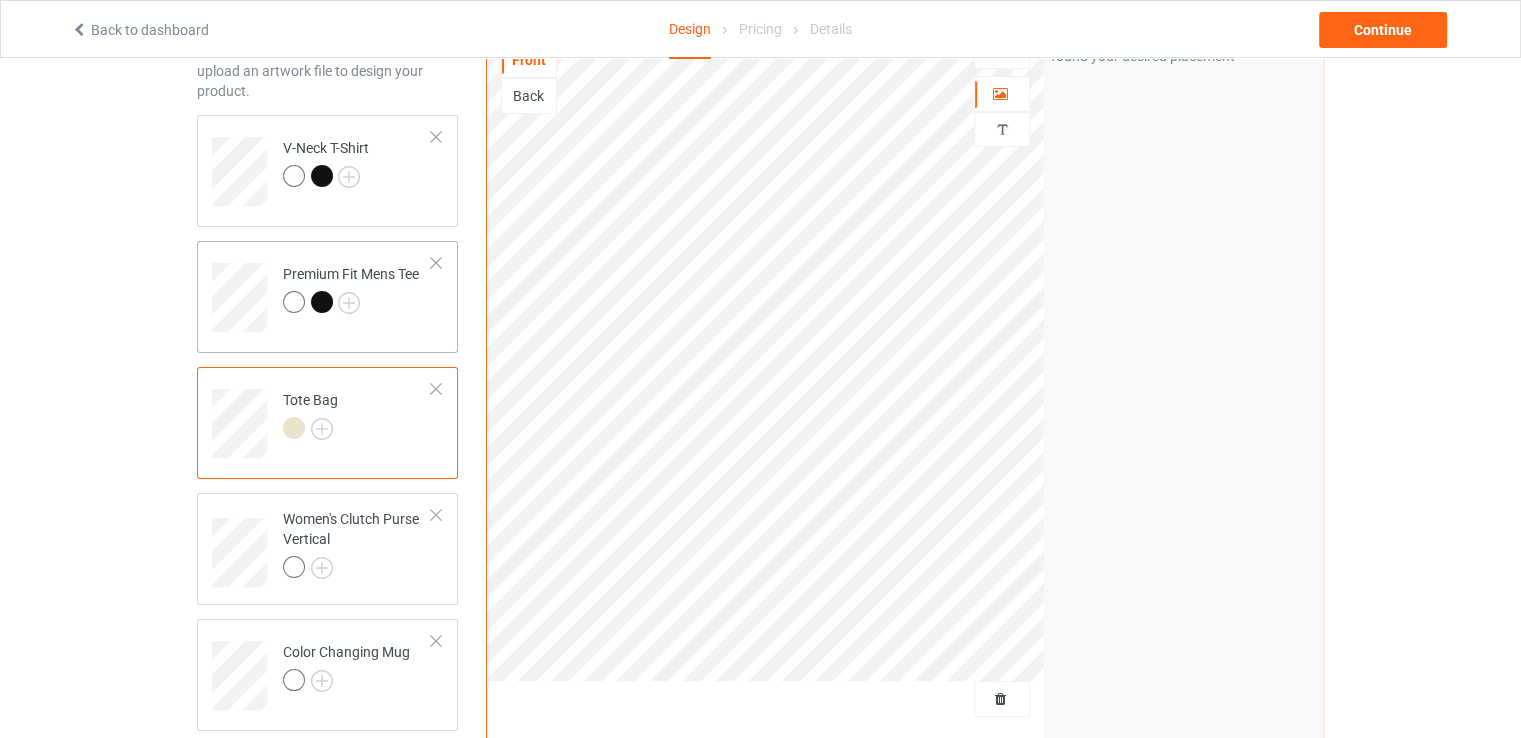 scroll, scrollTop: 0, scrollLeft: 0, axis: both 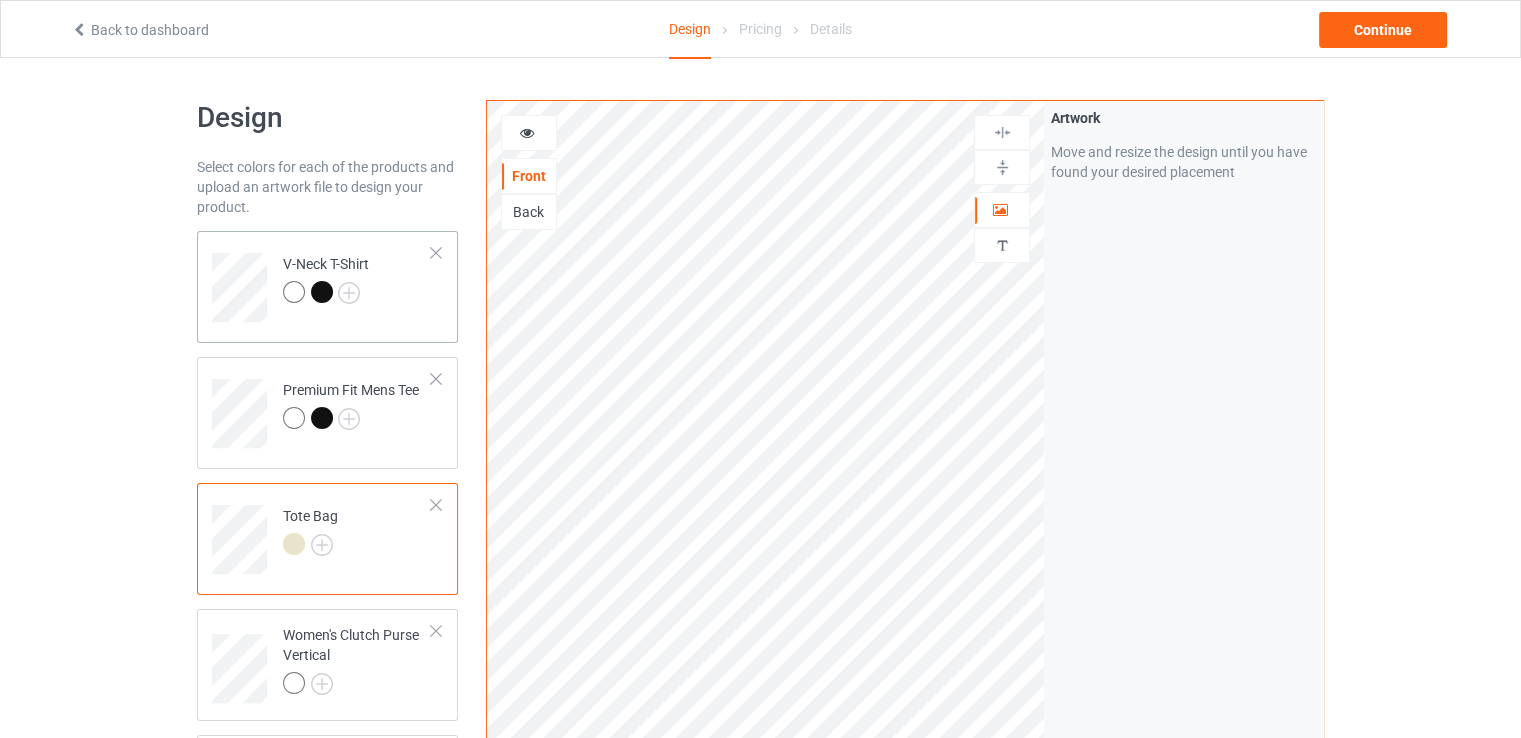 click at bounding box center [294, 292] 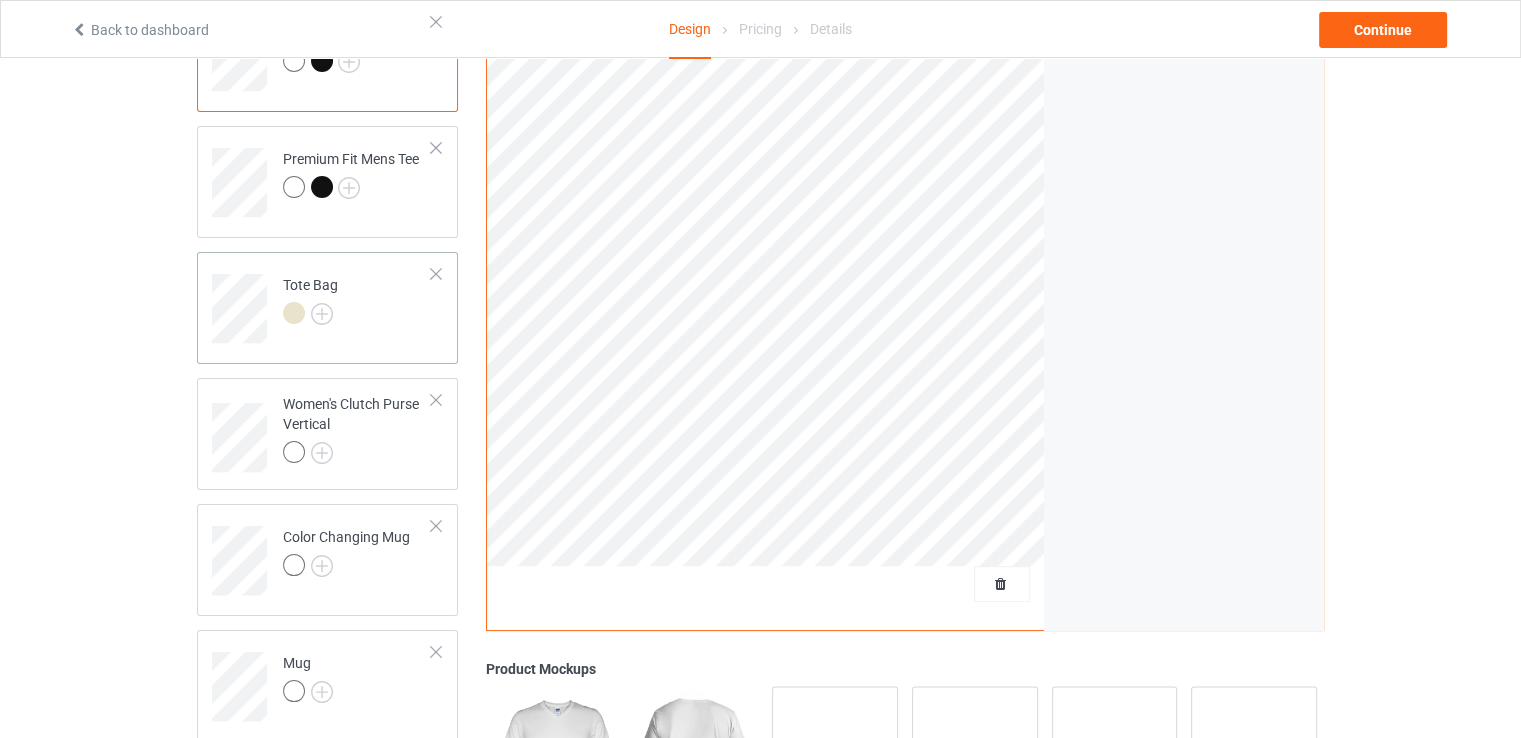 scroll, scrollTop: 251, scrollLeft: 0, axis: vertical 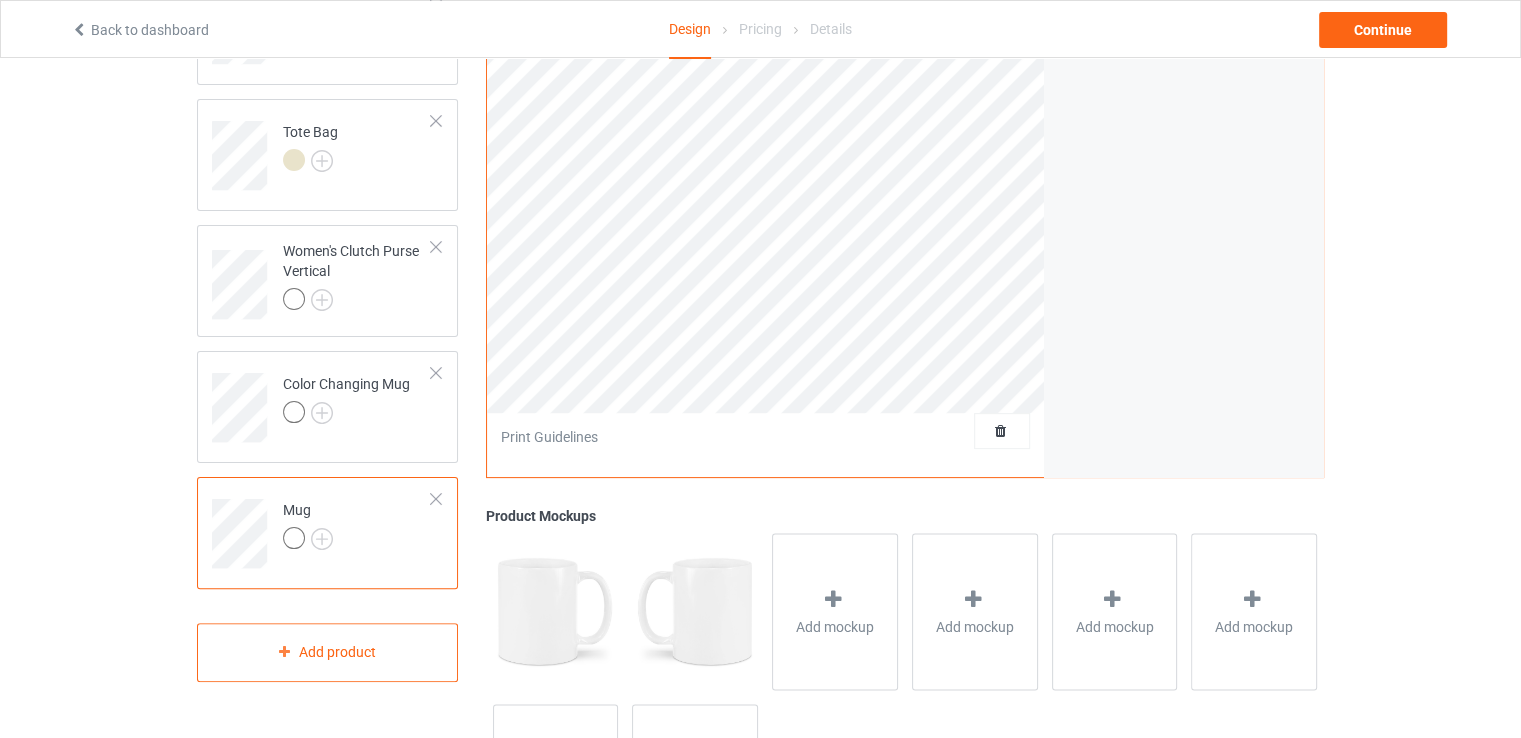 click at bounding box center (555, 611) 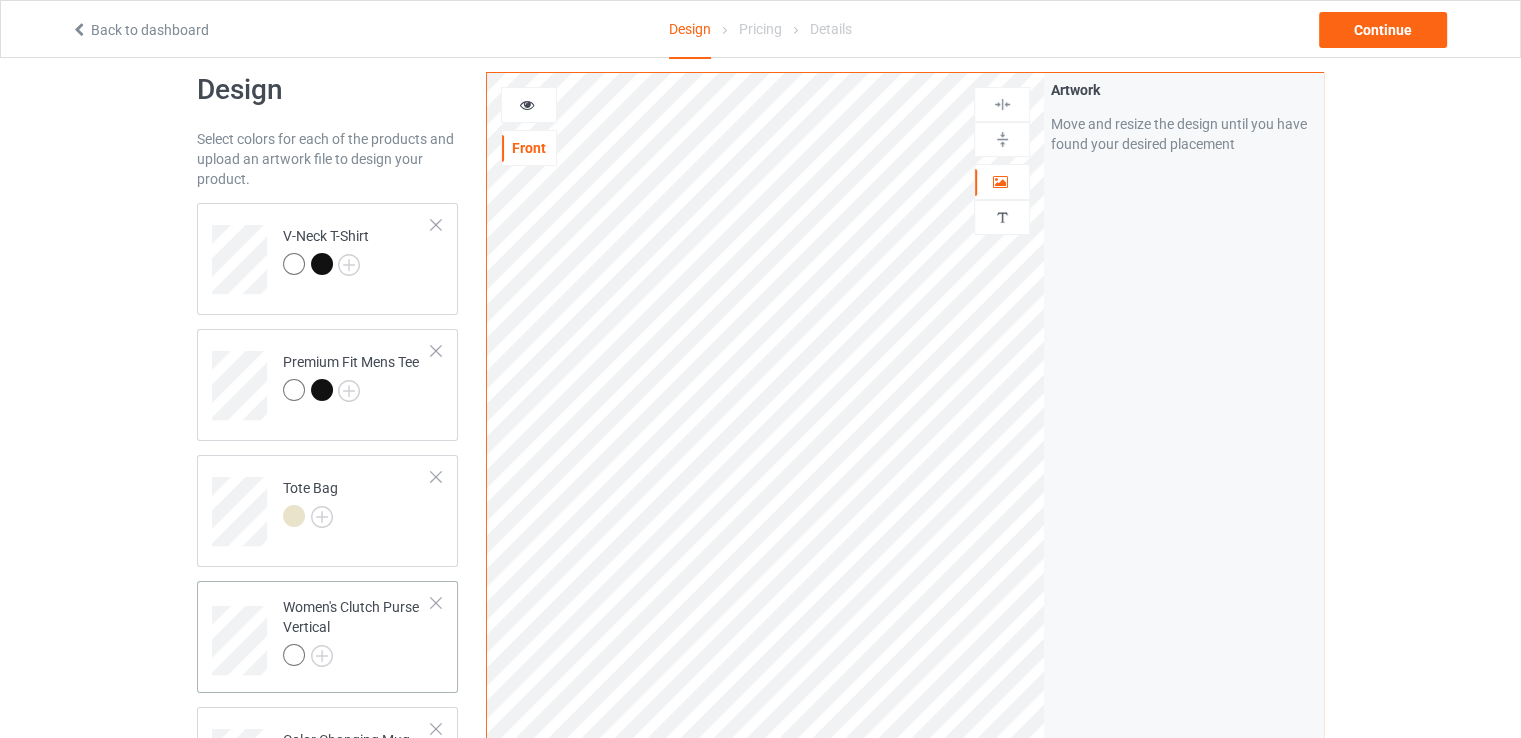 scroll, scrollTop: 0, scrollLeft: 0, axis: both 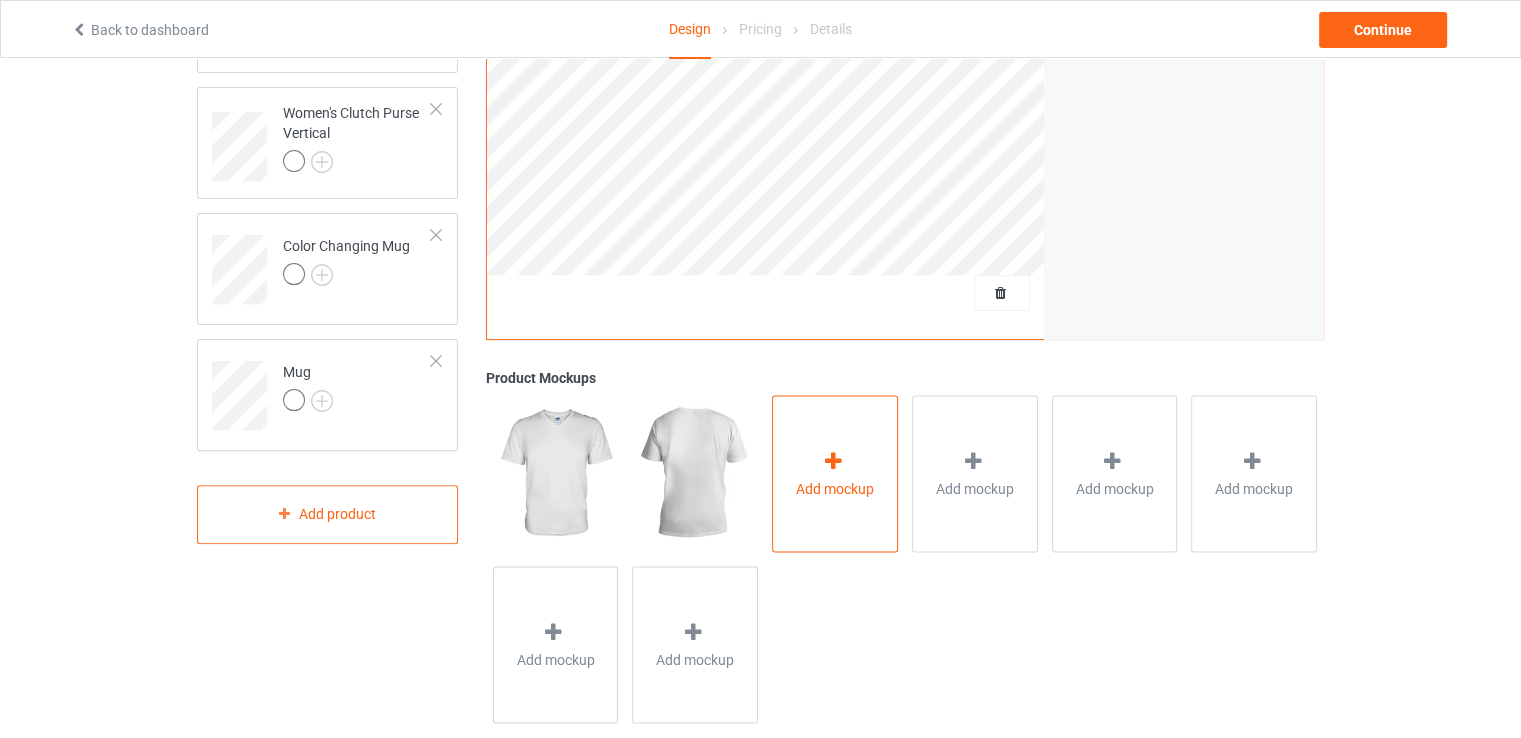 click at bounding box center (835, 463) 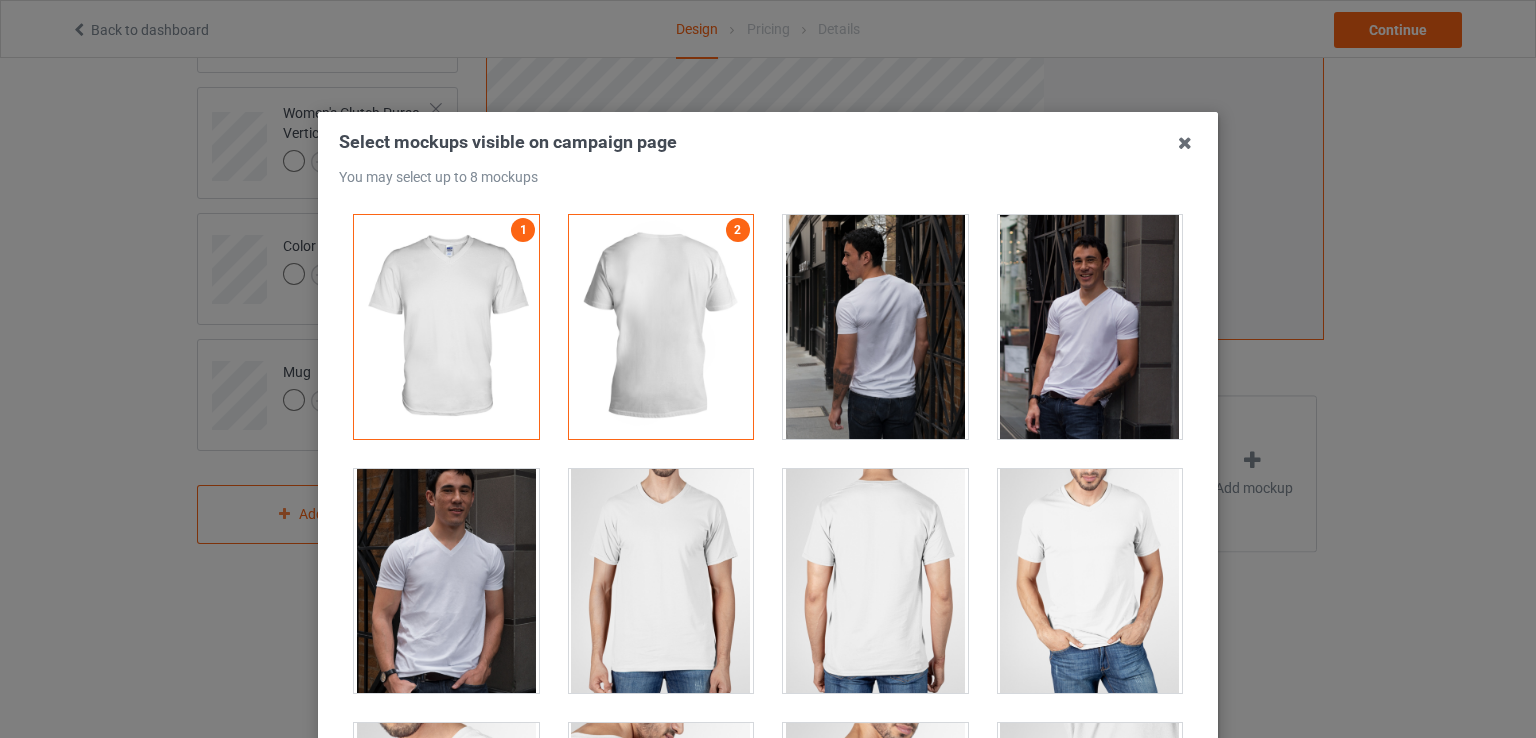 click at bounding box center [661, 581] 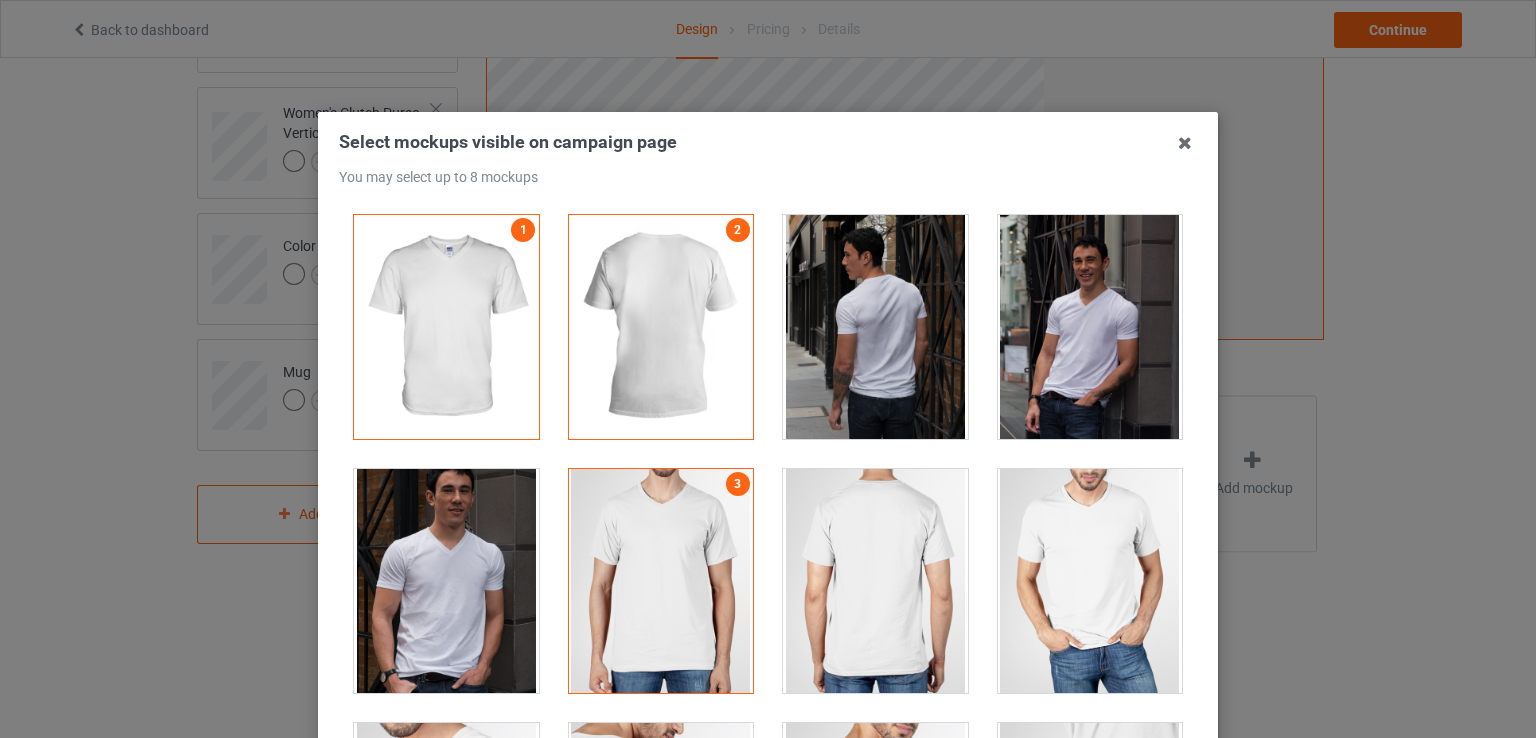 click at bounding box center (1090, 581) 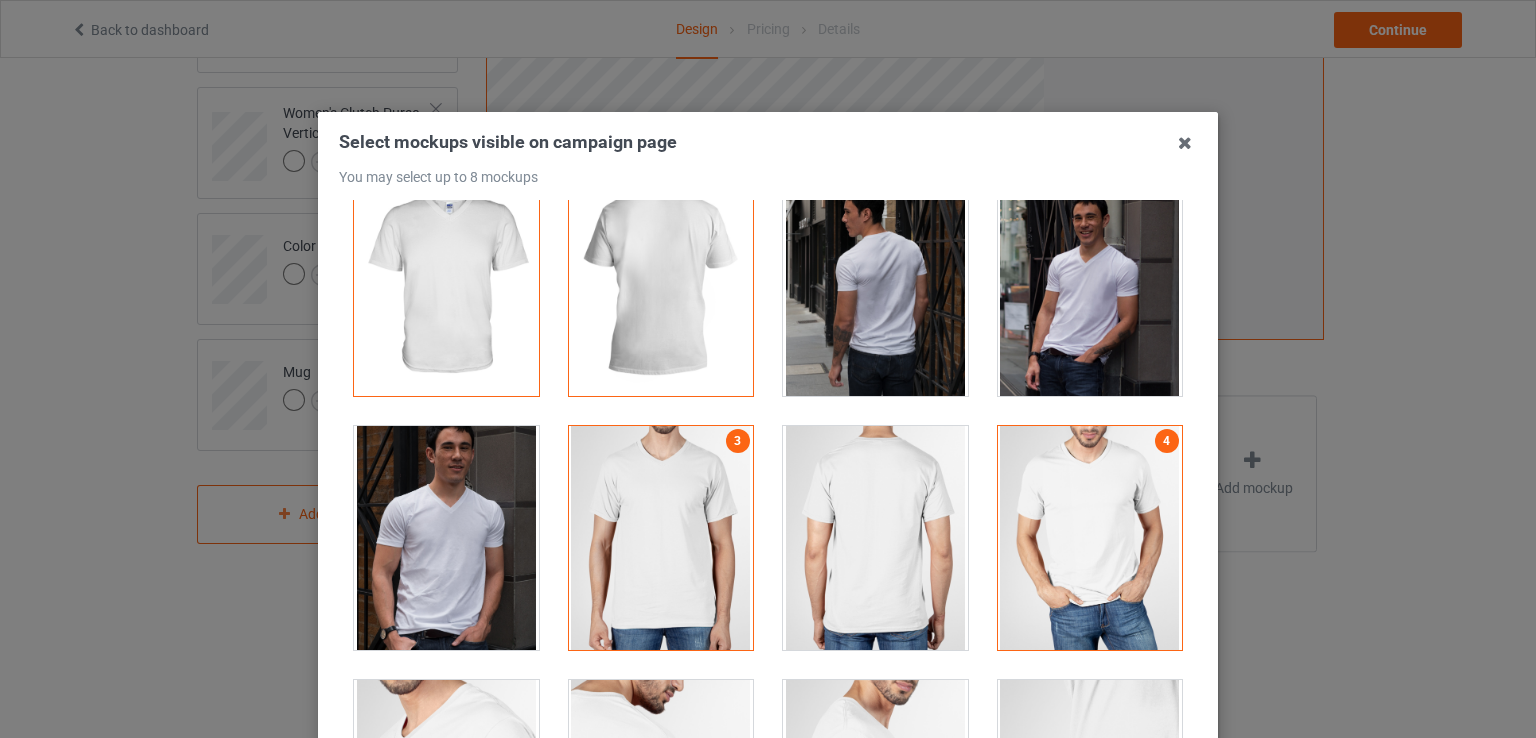 scroll, scrollTop: 0, scrollLeft: 0, axis: both 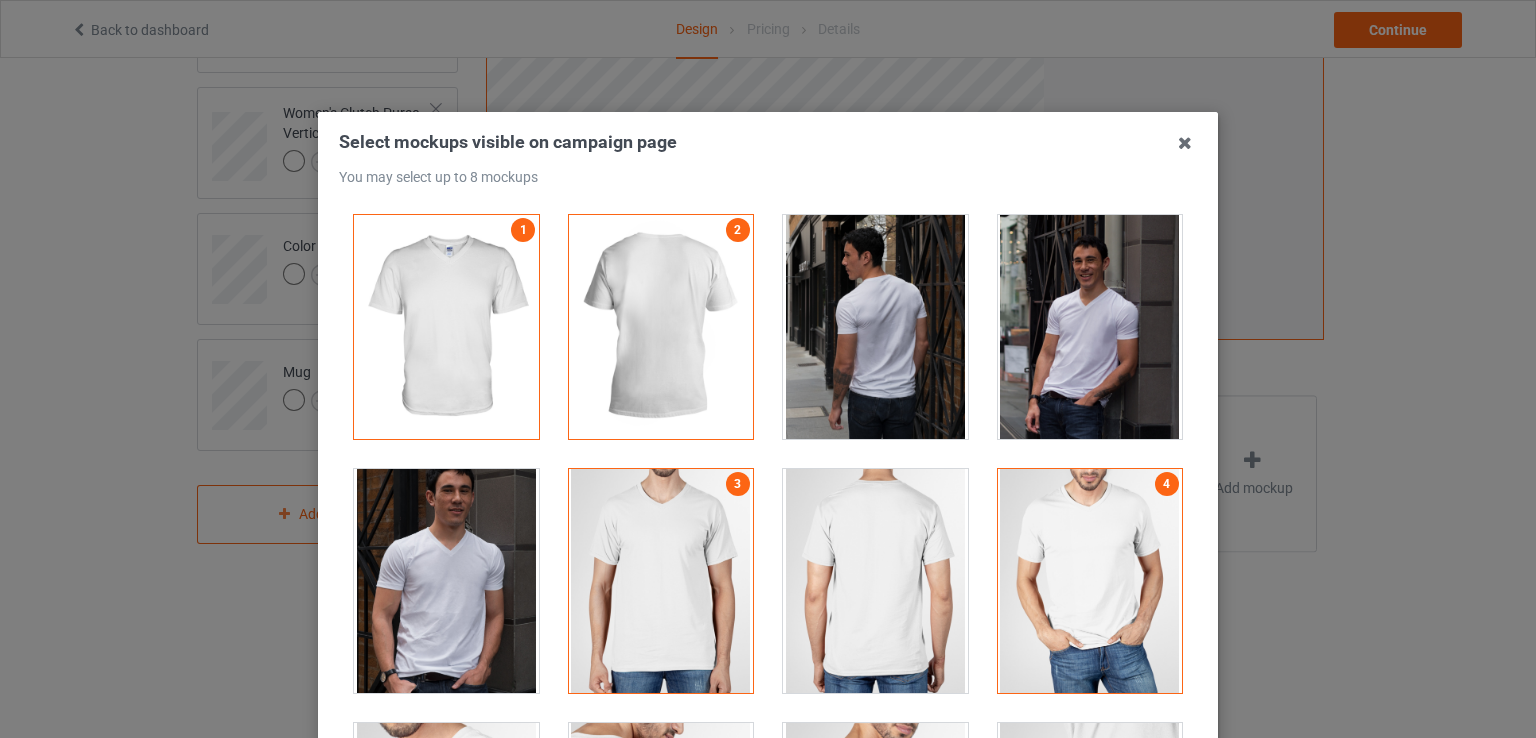 click on "Select mockups visible on campaign page You may select up to 8 mockups 1 2 3 4 4 mockups selected Confirm" at bounding box center (768, 369) 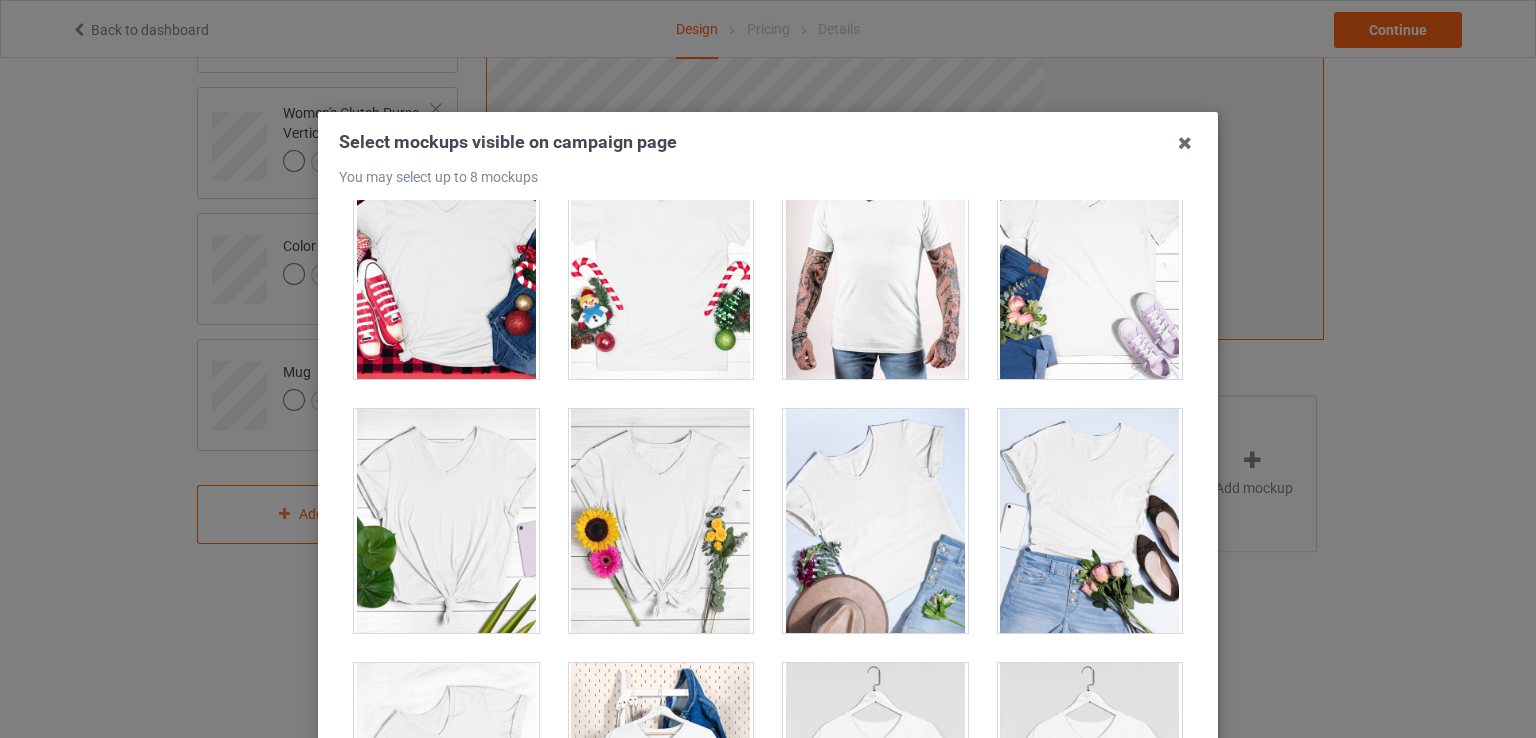 scroll, scrollTop: 3720, scrollLeft: 0, axis: vertical 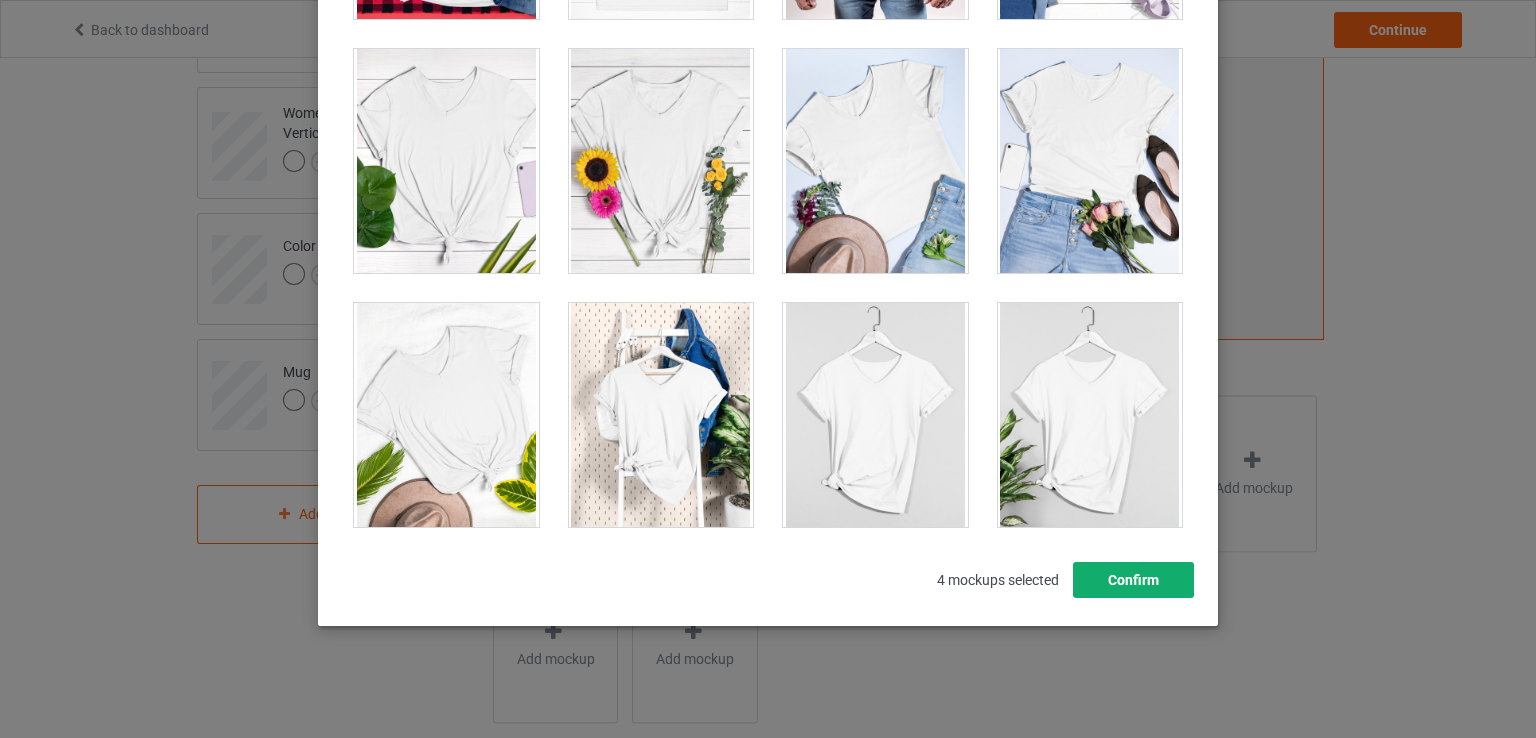 click on "Confirm" at bounding box center (1133, 580) 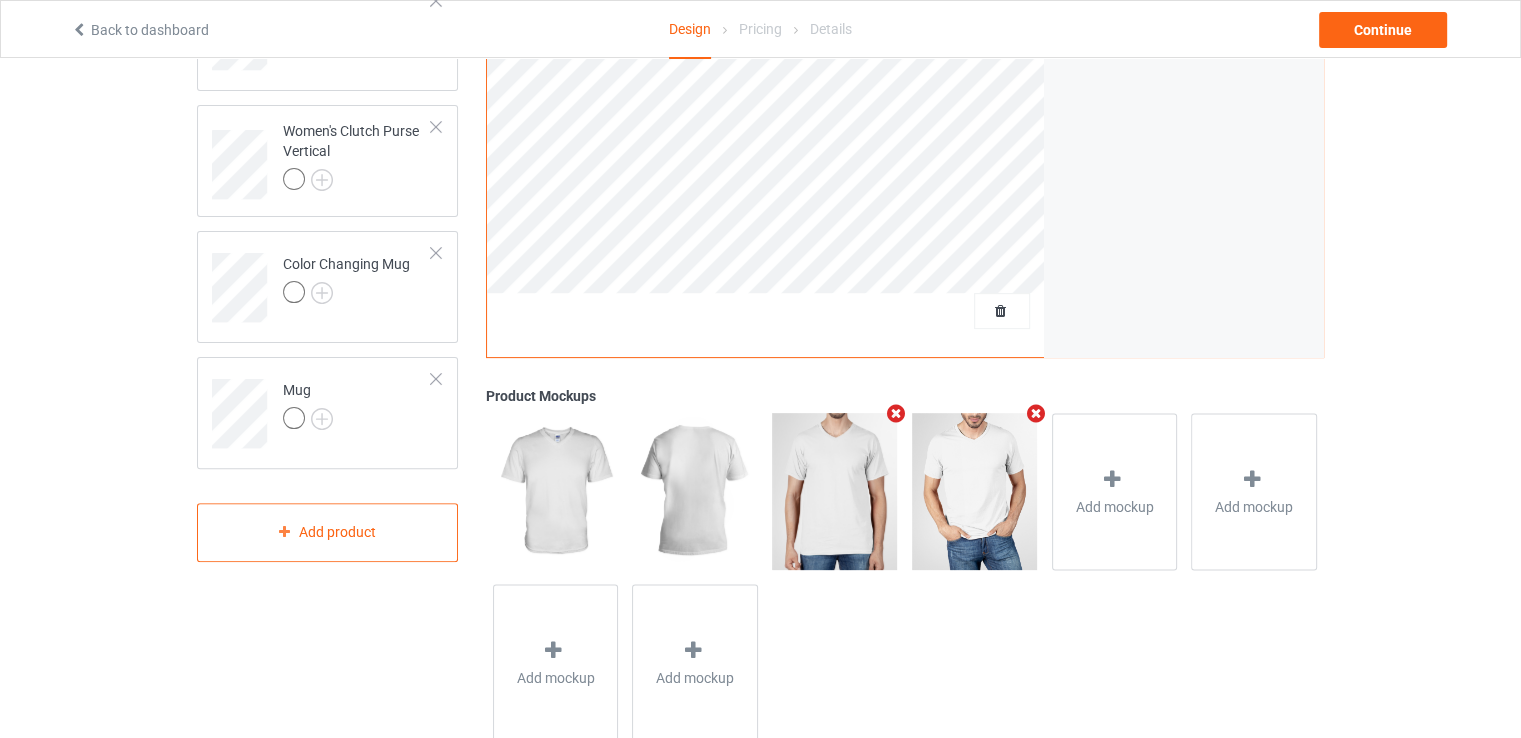 scroll, scrollTop: 512, scrollLeft: 0, axis: vertical 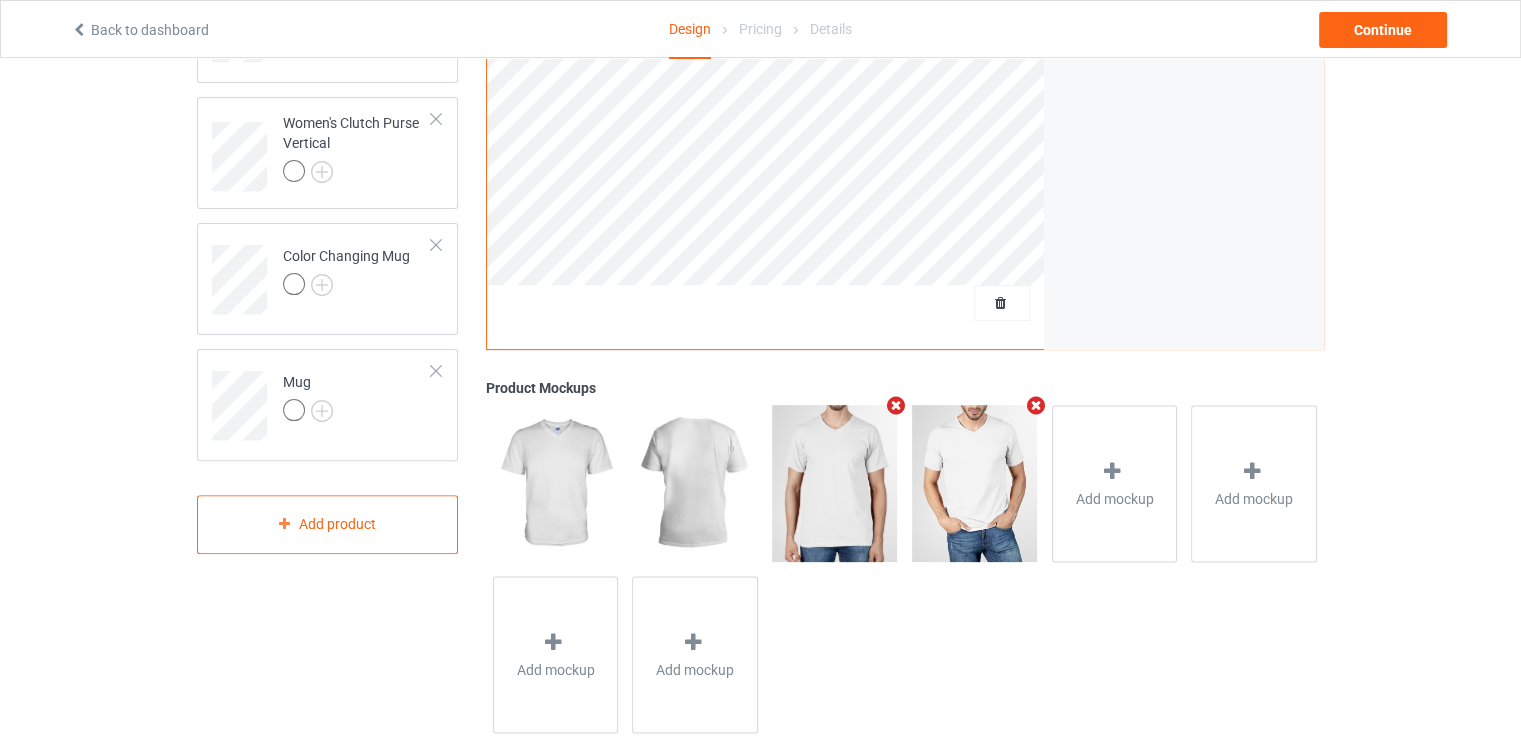 click on "Front Back Artwork Personalized text Artwork Move and resize the design until you have found your desired placement Product Mockups Add mockup Add mockup Add mockup Add mockup" at bounding box center [905, 164] 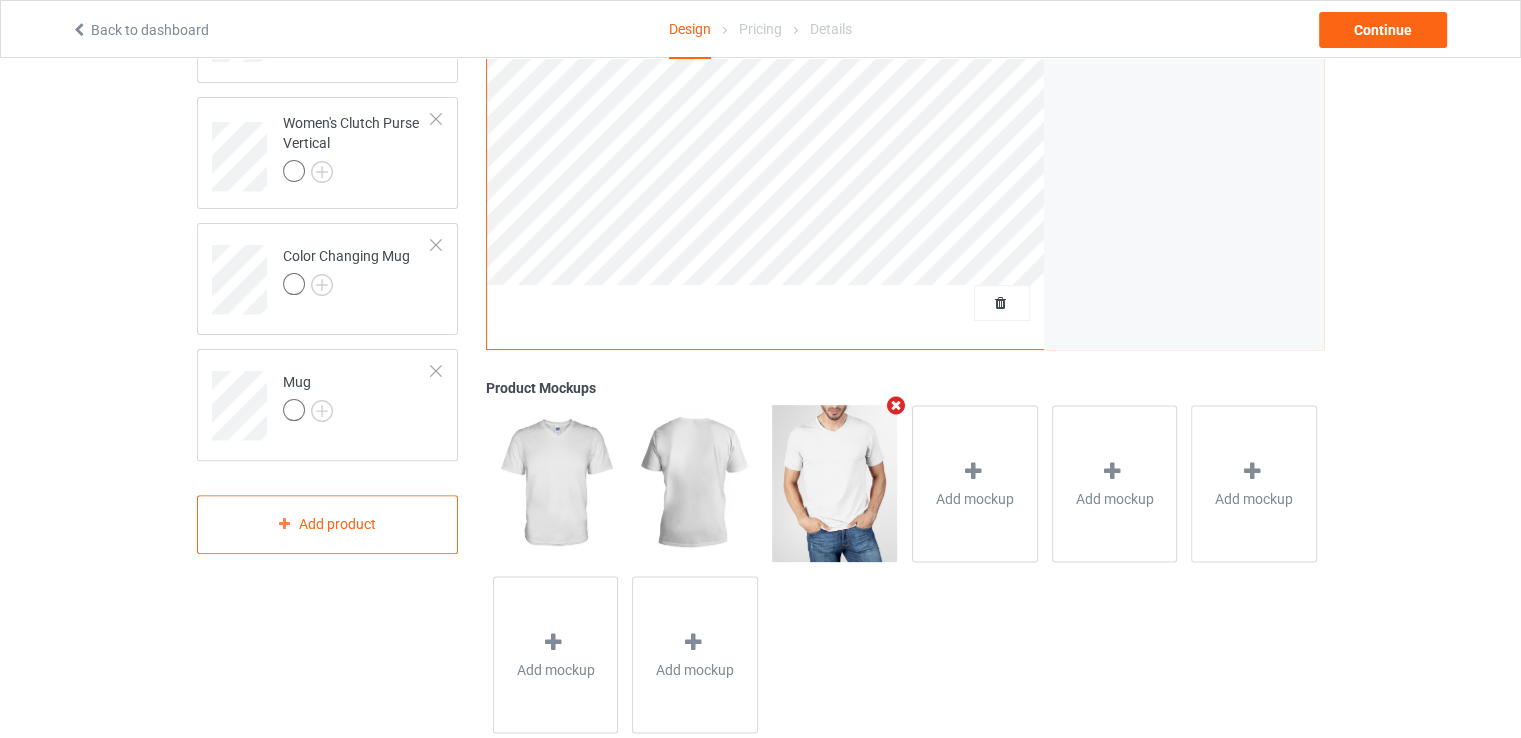 click at bounding box center (896, 405) 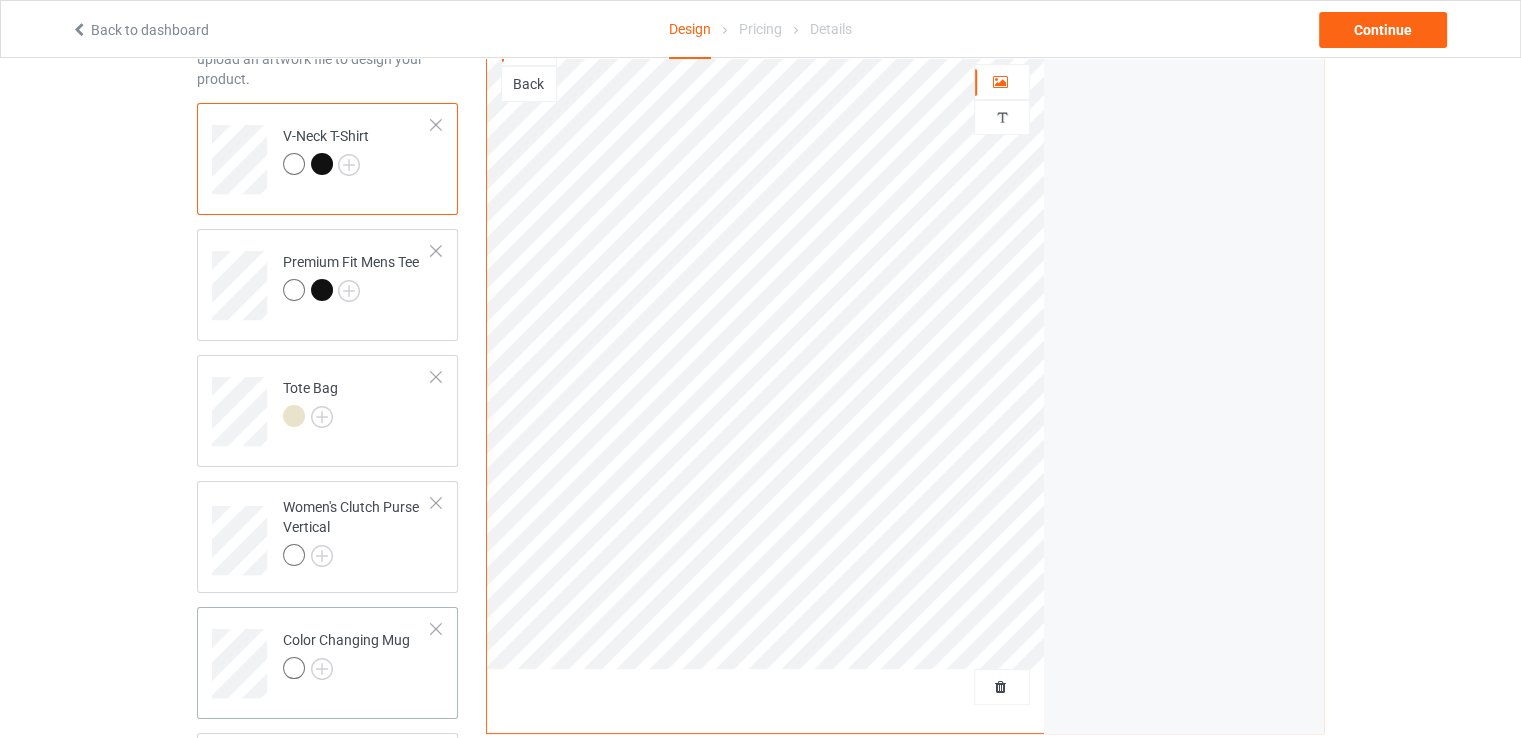 scroll, scrollTop: 138, scrollLeft: 0, axis: vertical 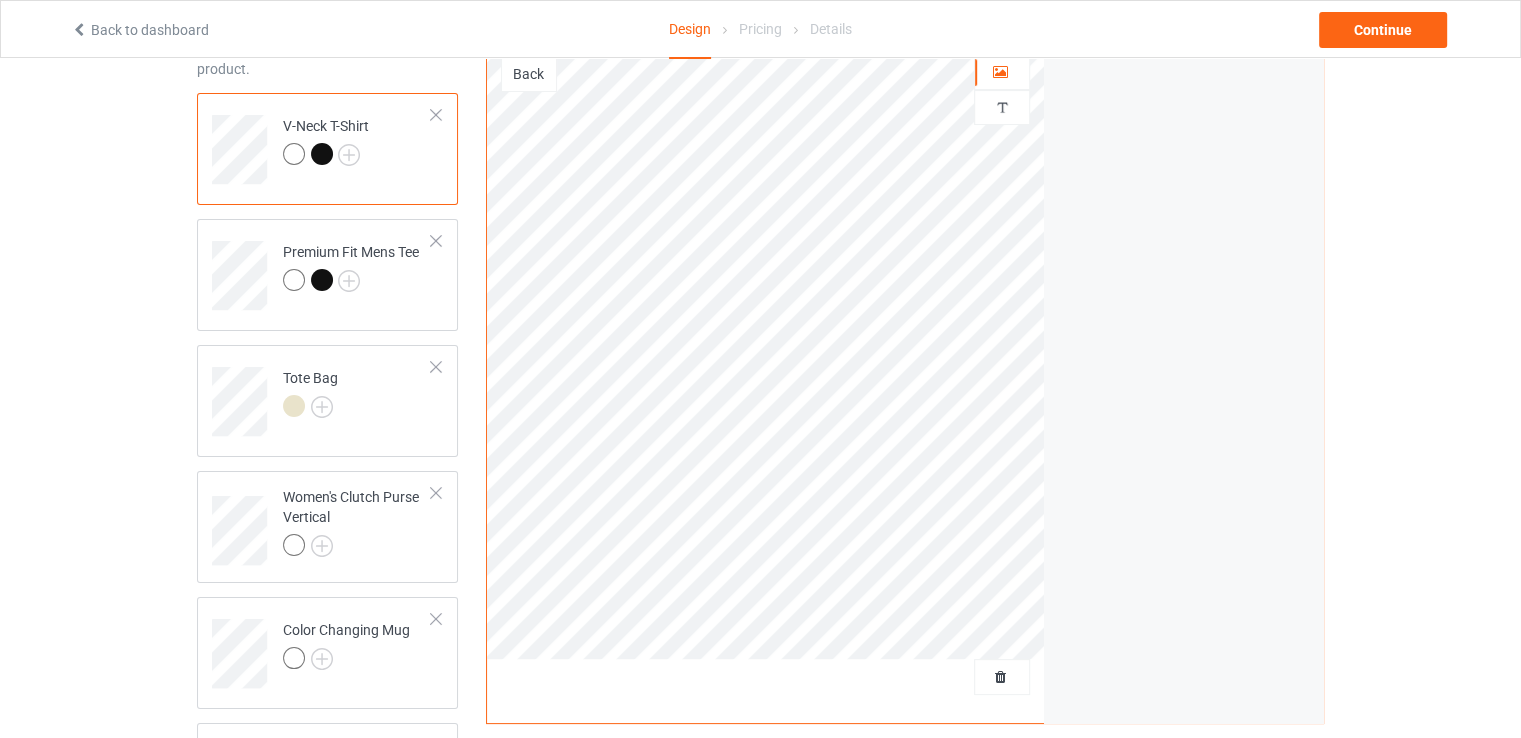 click at bounding box center [294, 154] 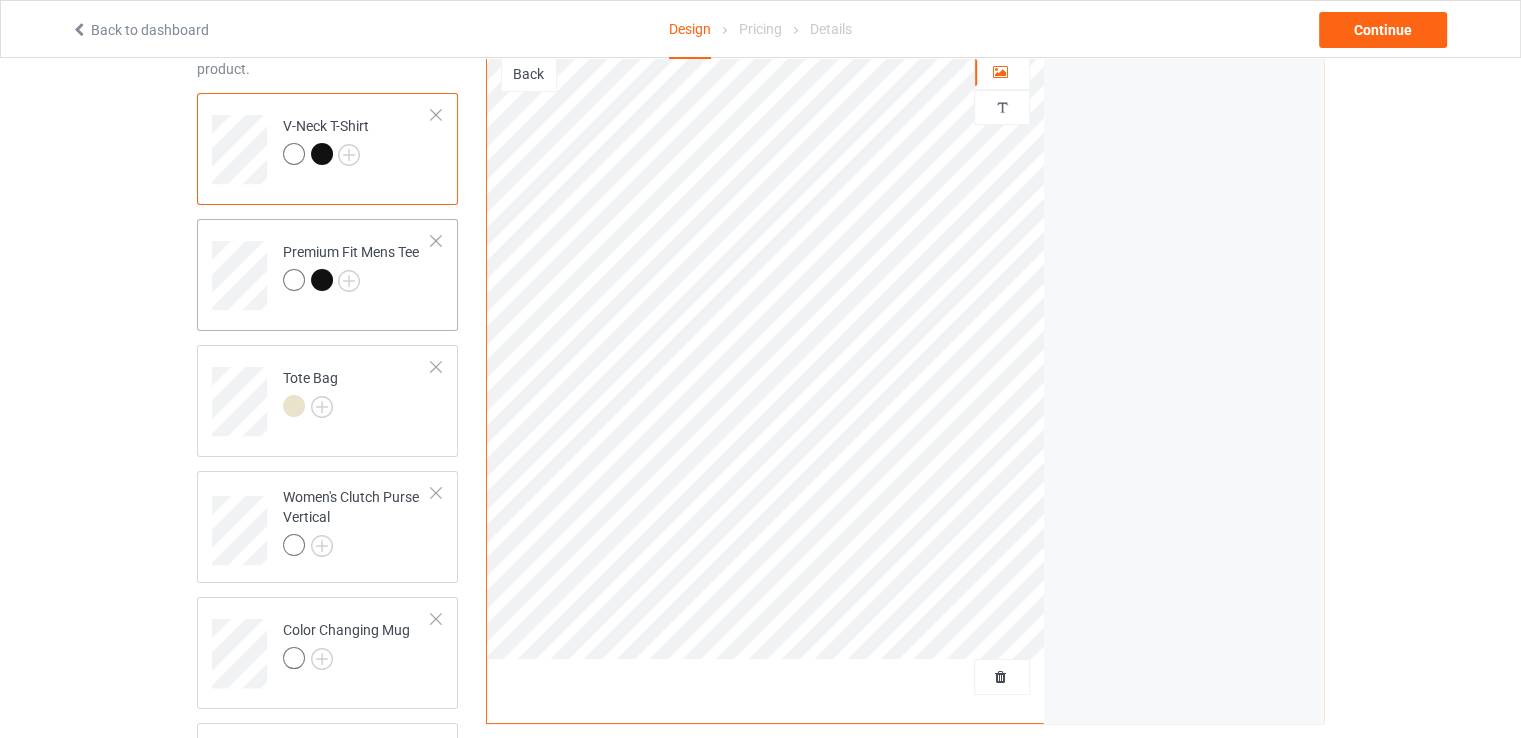 click at bounding box center [294, 280] 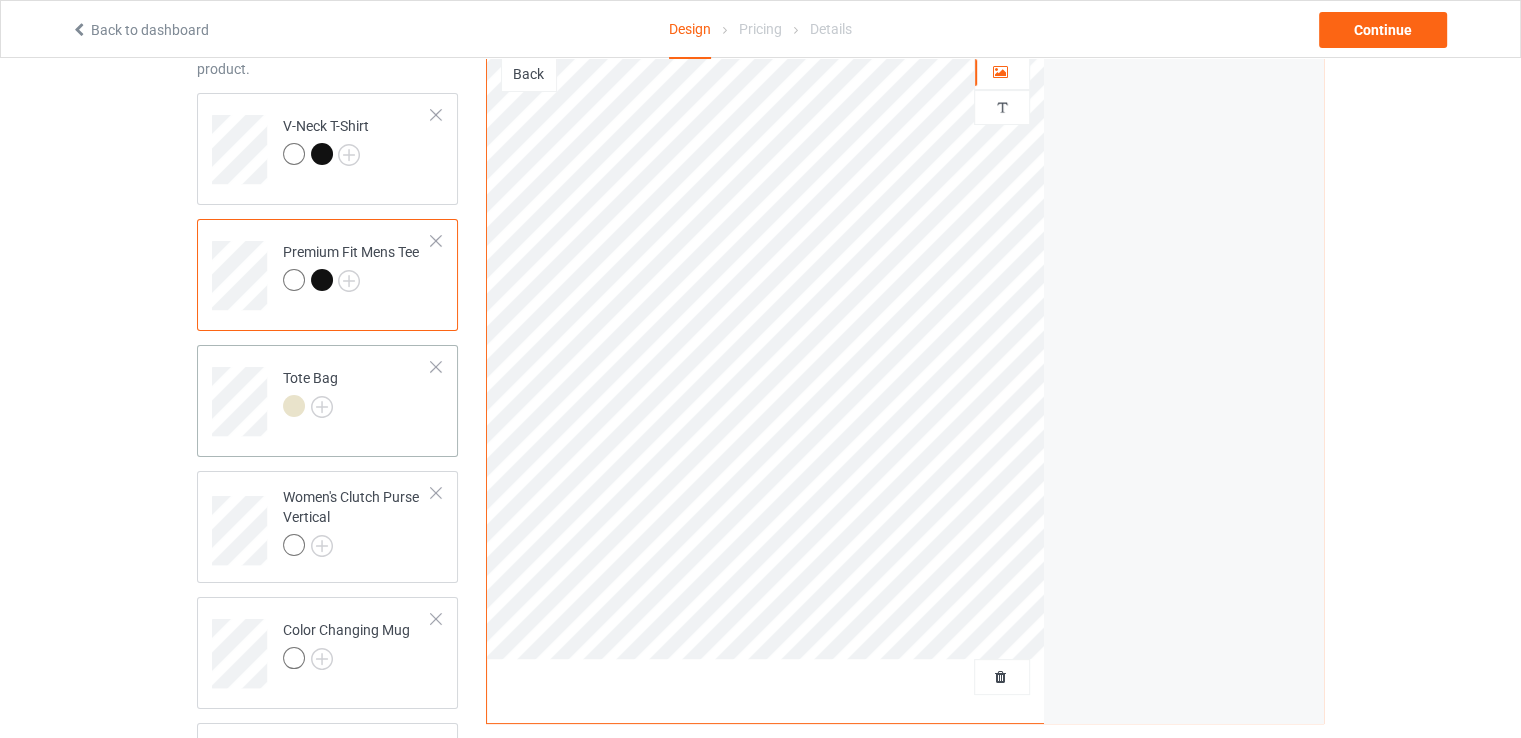 click at bounding box center (294, 406) 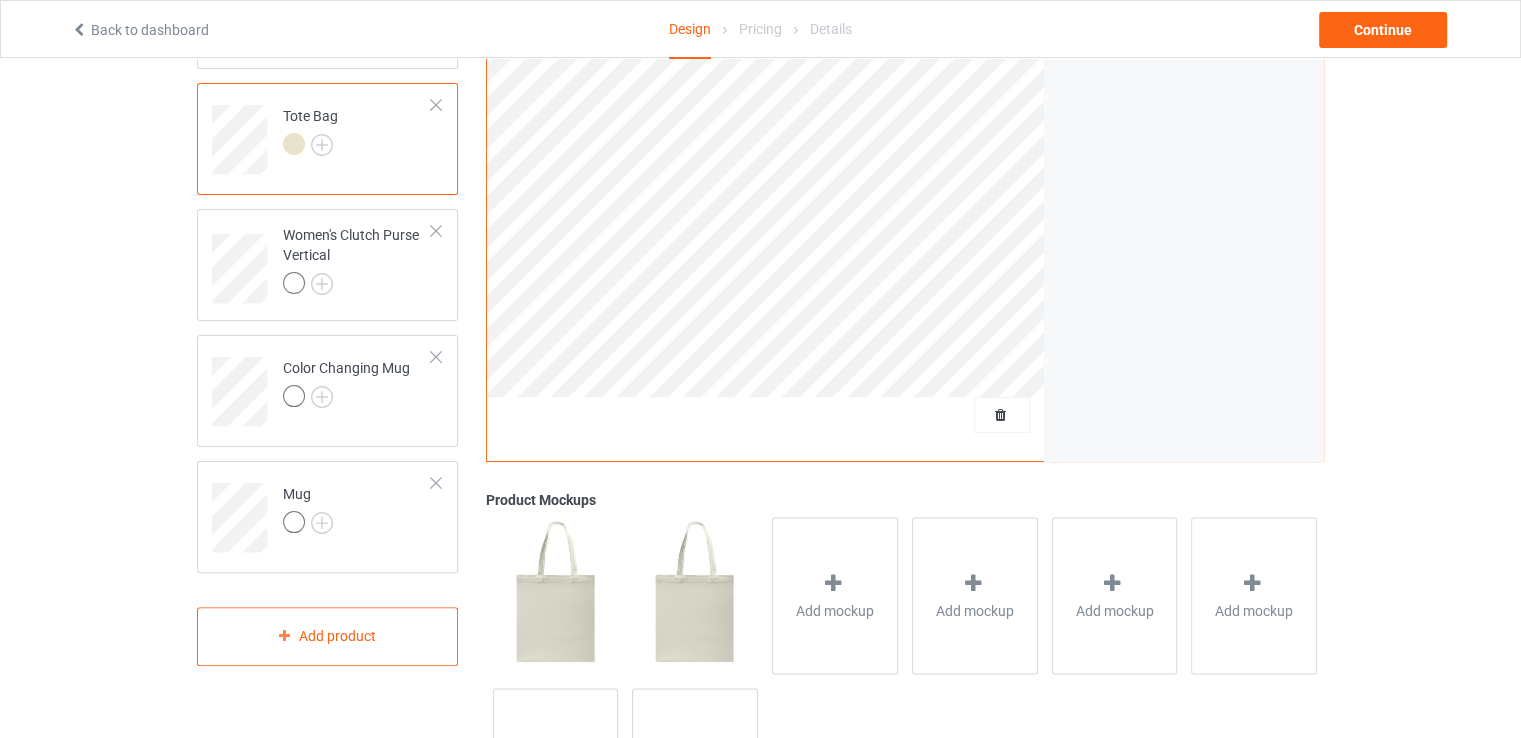scroll, scrollTop: 408, scrollLeft: 0, axis: vertical 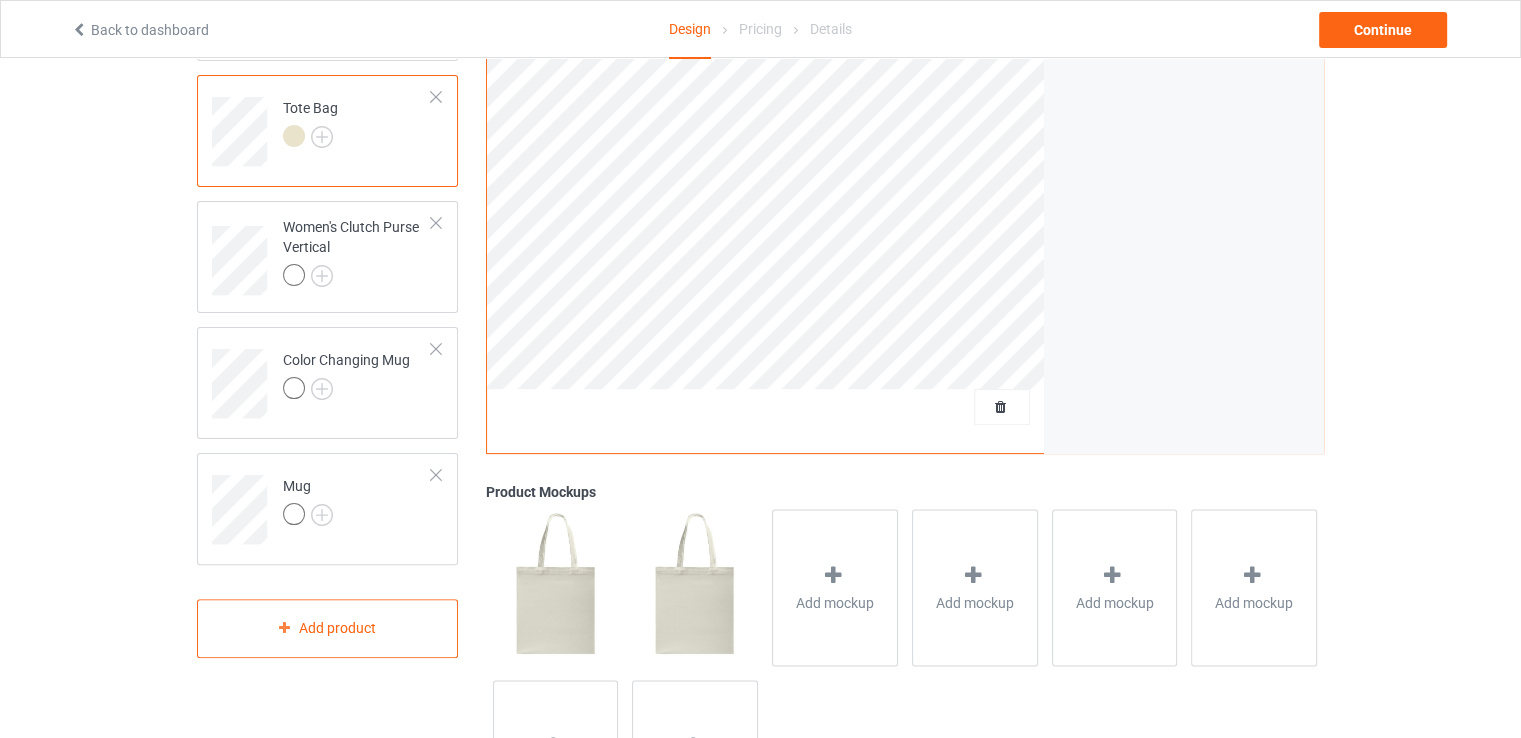 click at bounding box center (694, 587) 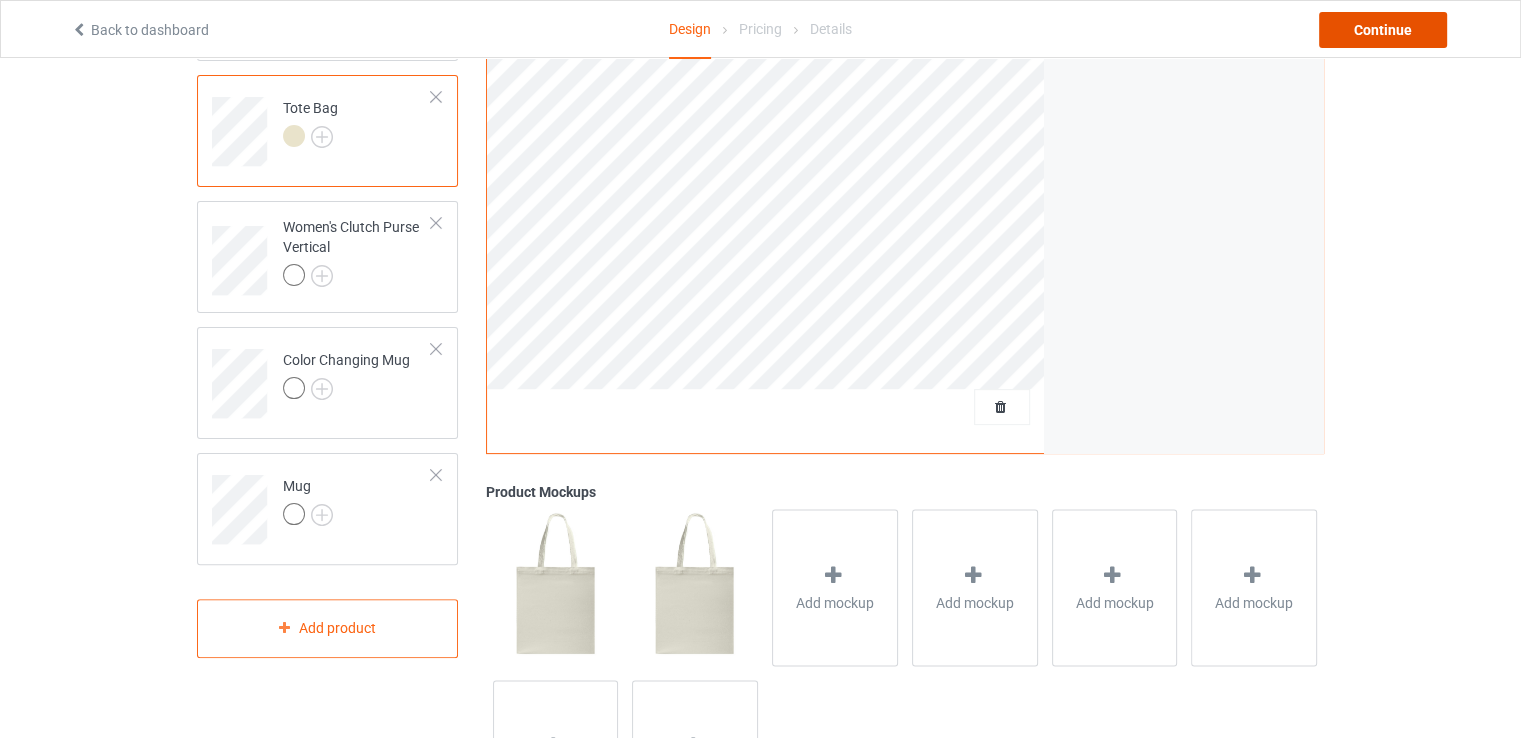click on "Continue" at bounding box center (1383, 30) 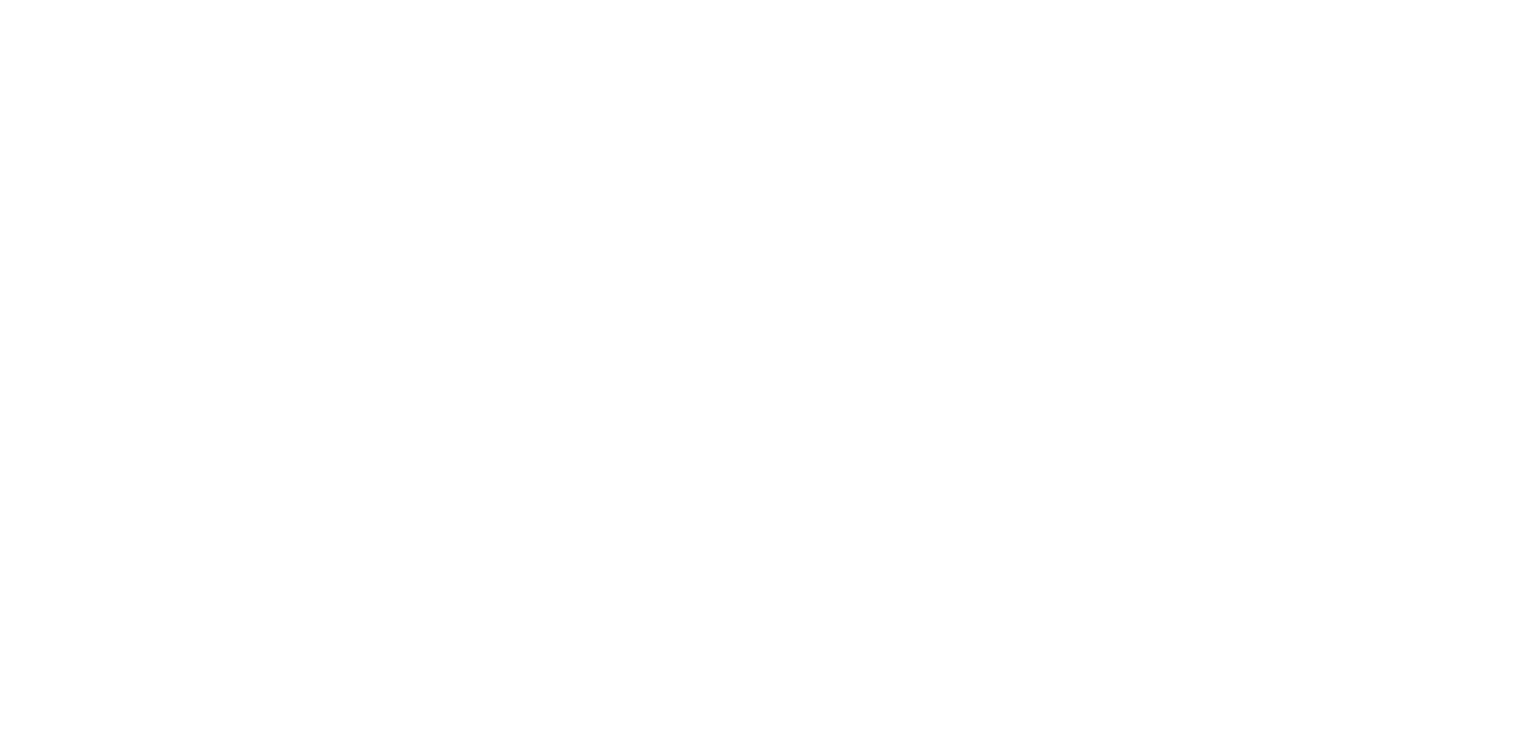 scroll, scrollTop: 0, scrollLeft: 0, axis: both 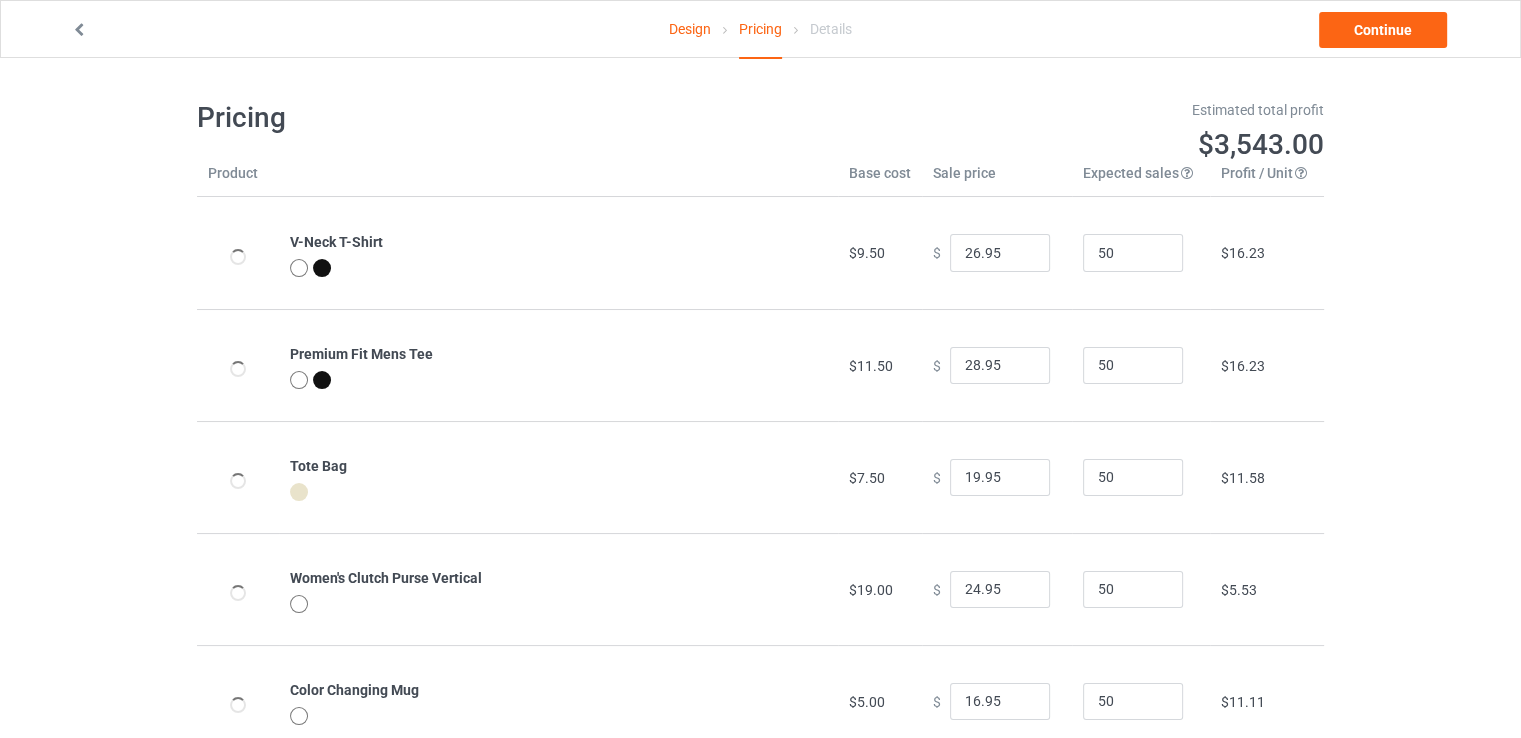 type on "30.95" 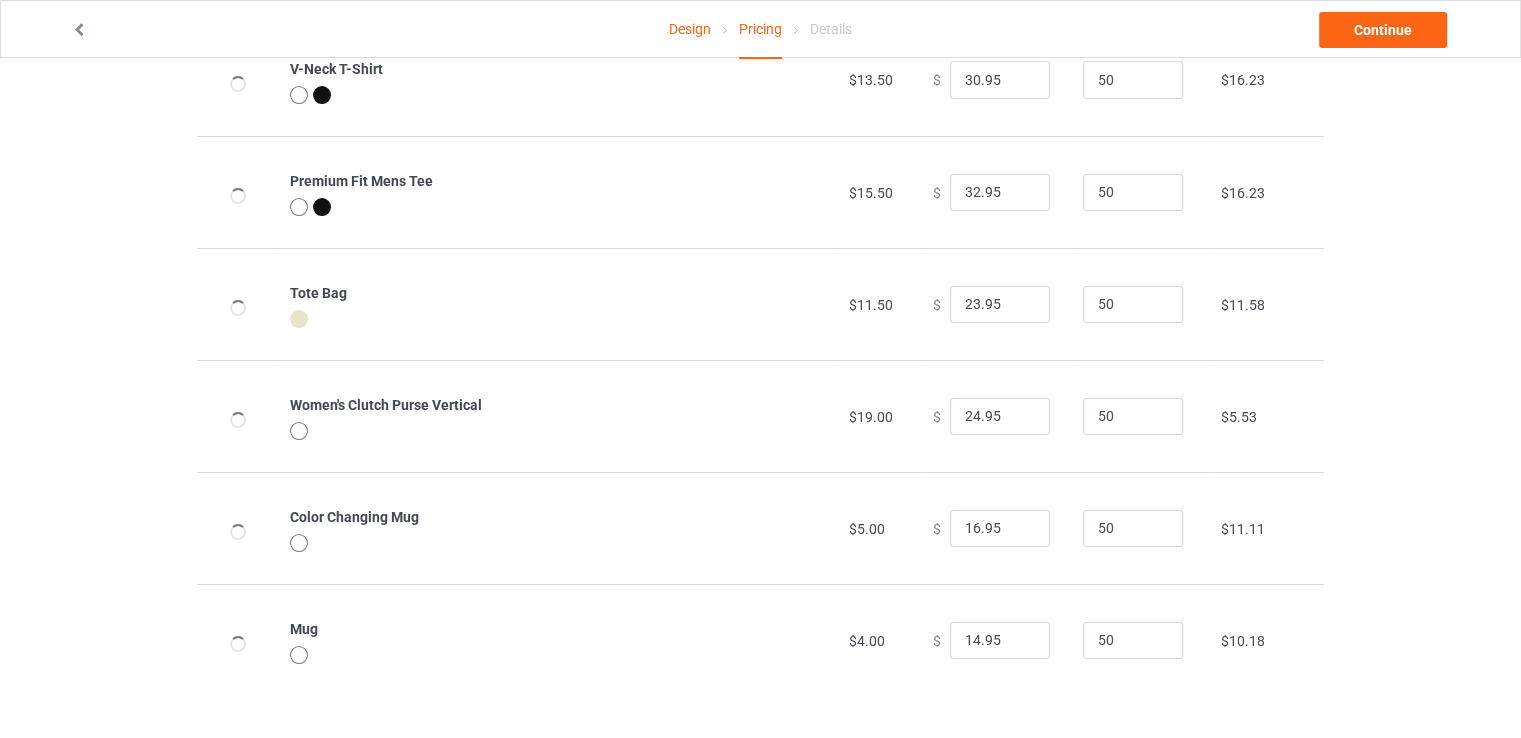 scroll, scrollTop: 0, scrollLeft: 0, axis: both 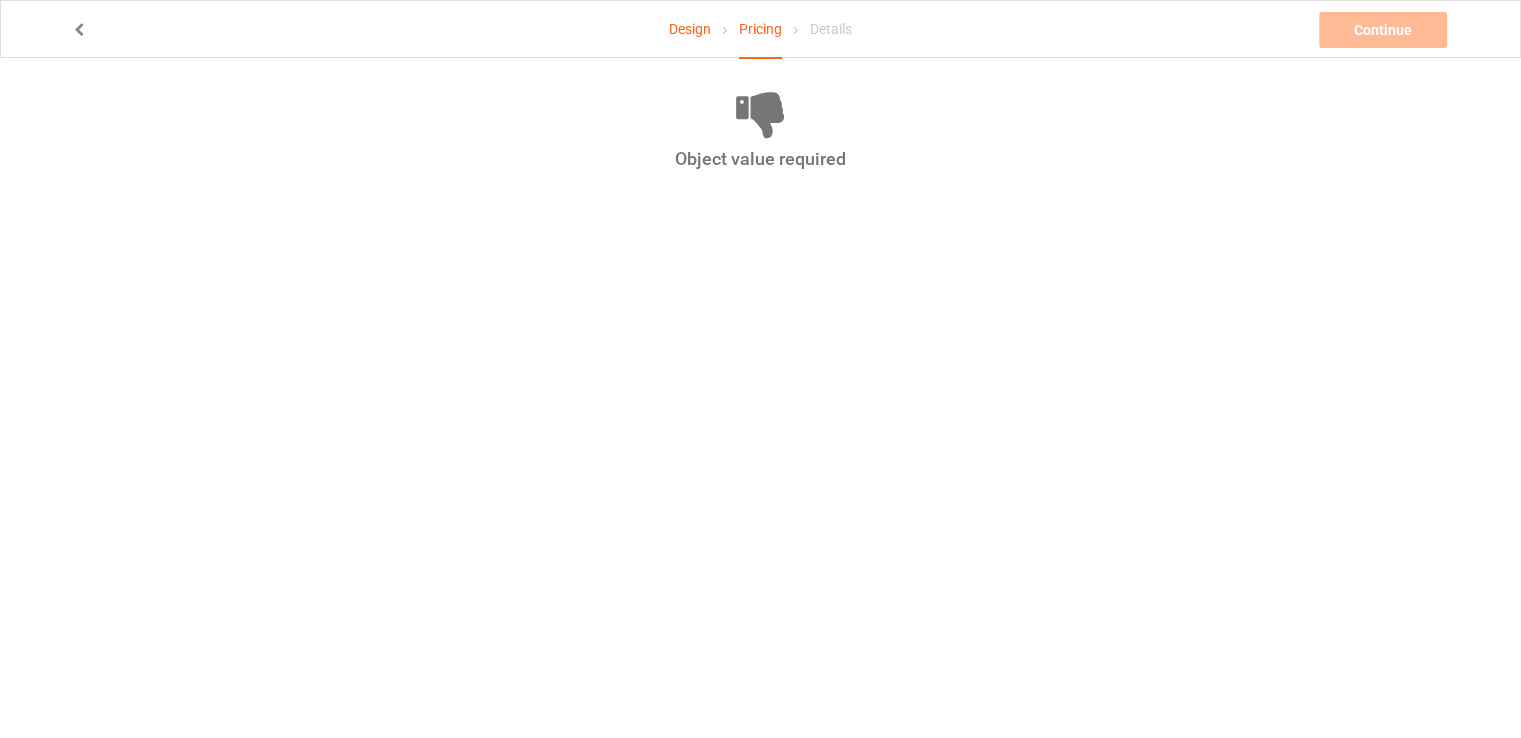 click on "Design" at bounding box center (690, 29) 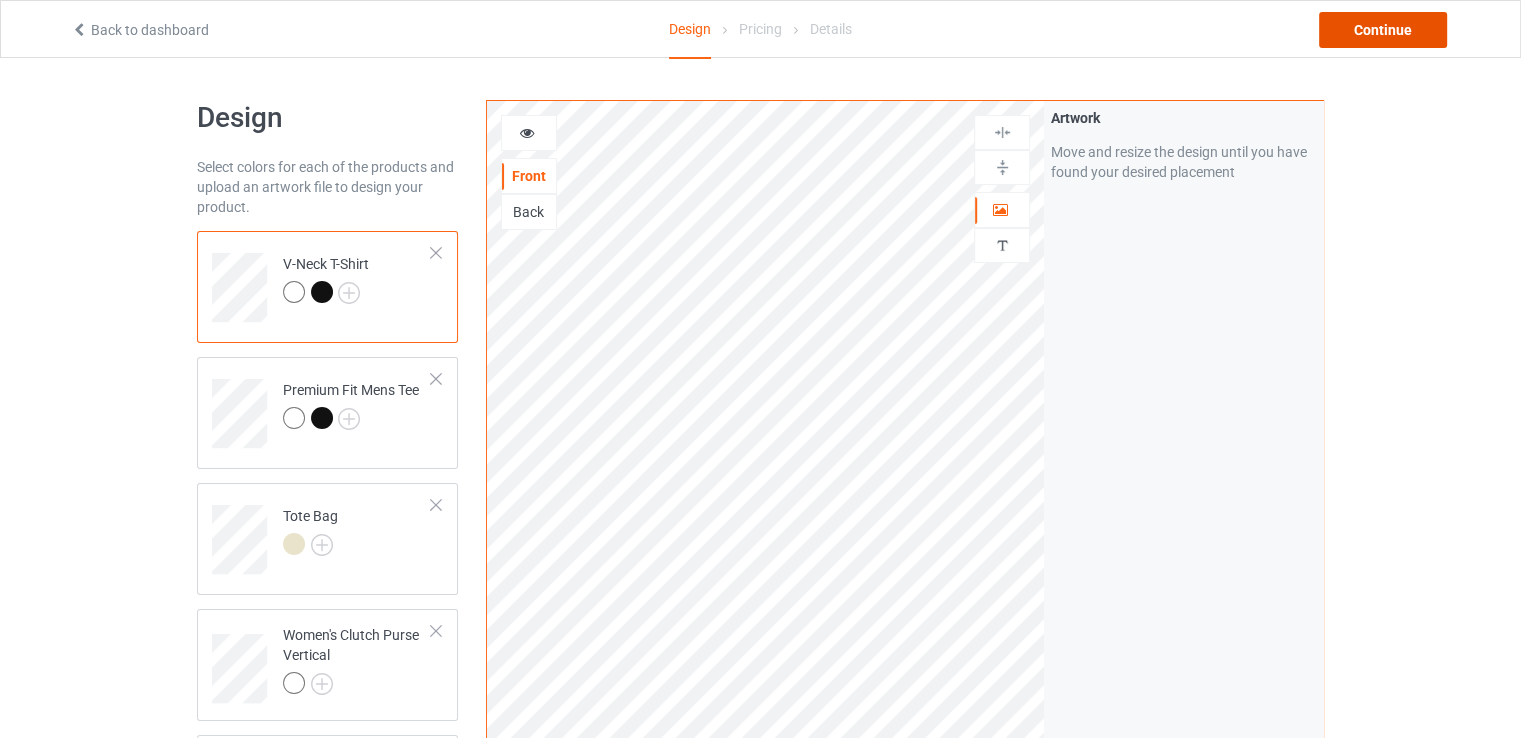click on "Continue" at bounding box center [1383, 30] 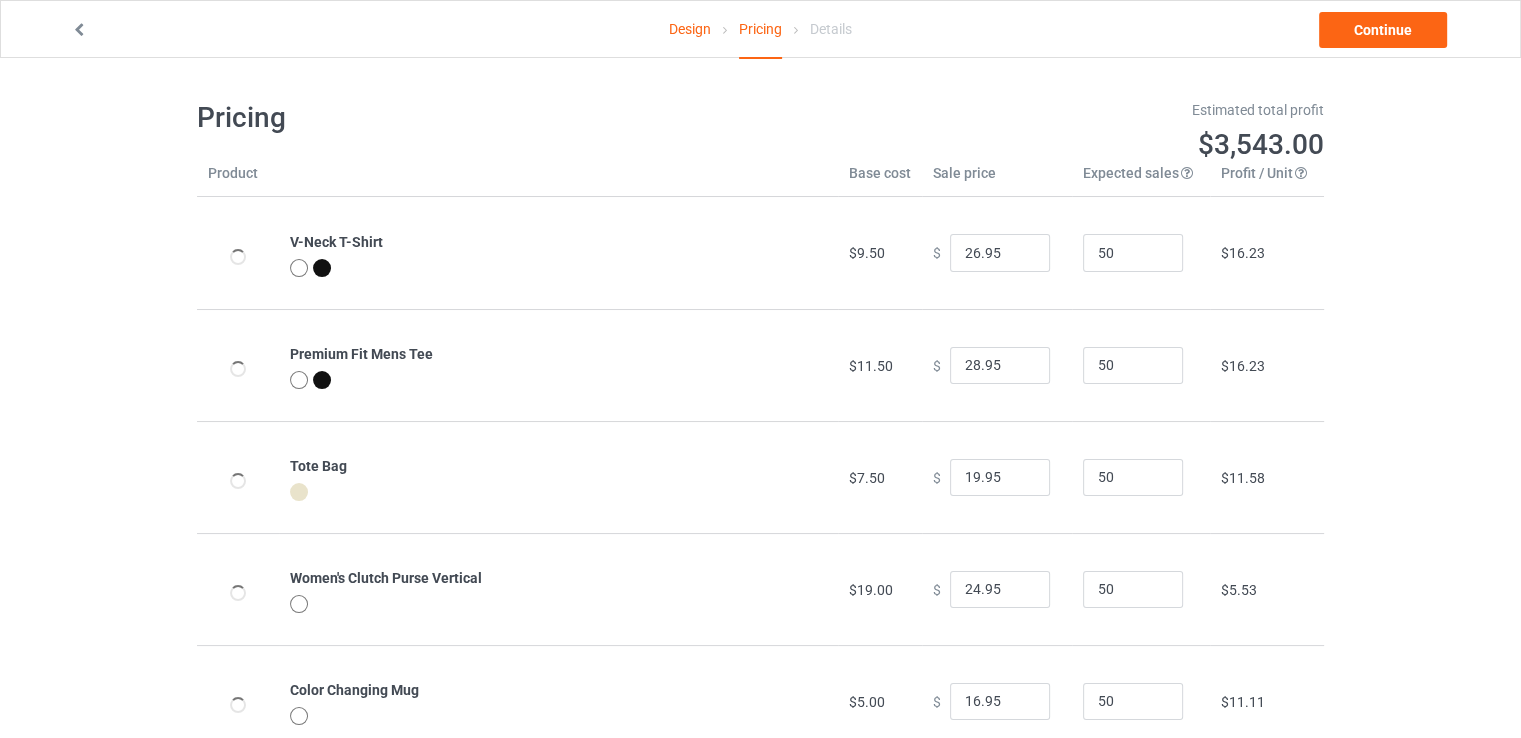 type on "30.95" 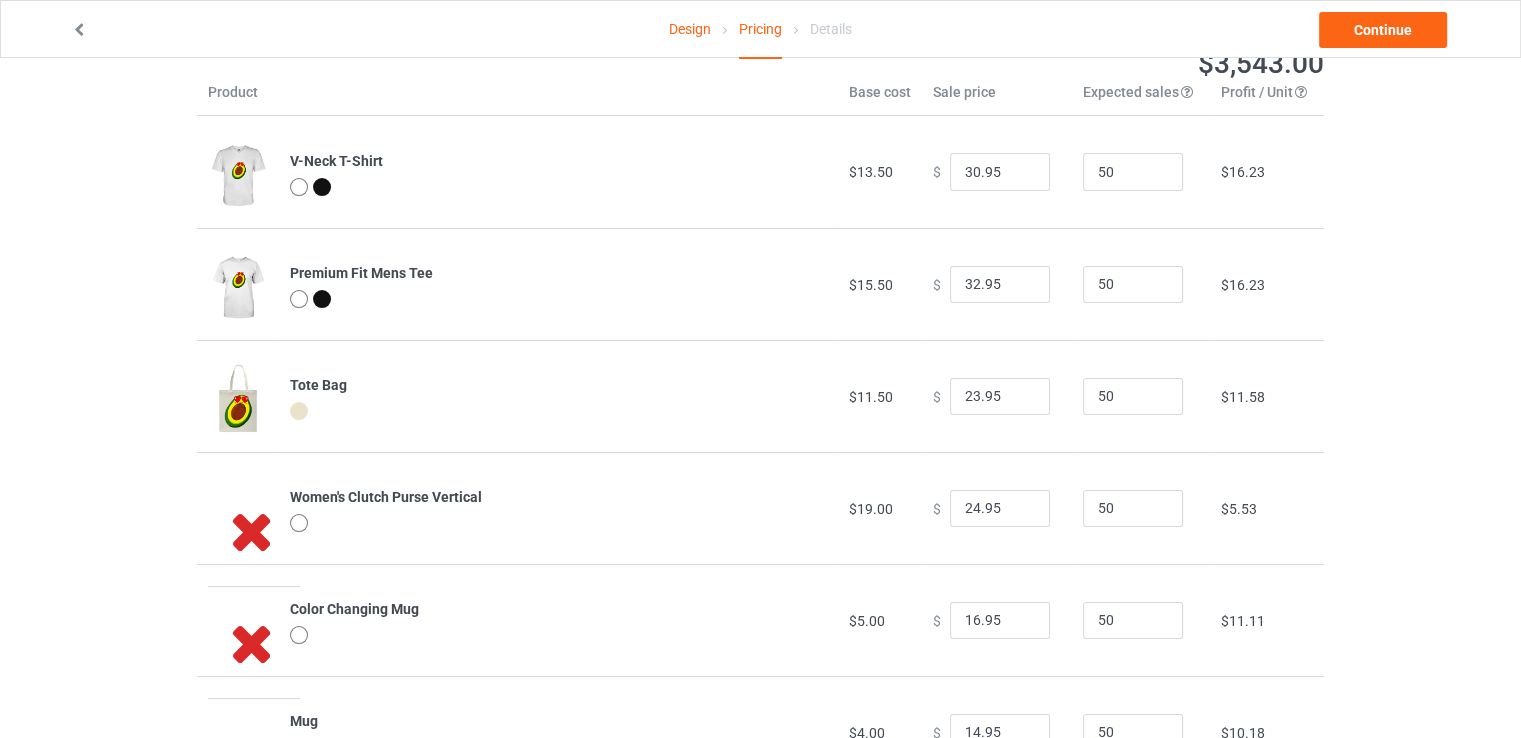 scroll, scrollTop: 65, scrollLeft: 0, axis: vertical 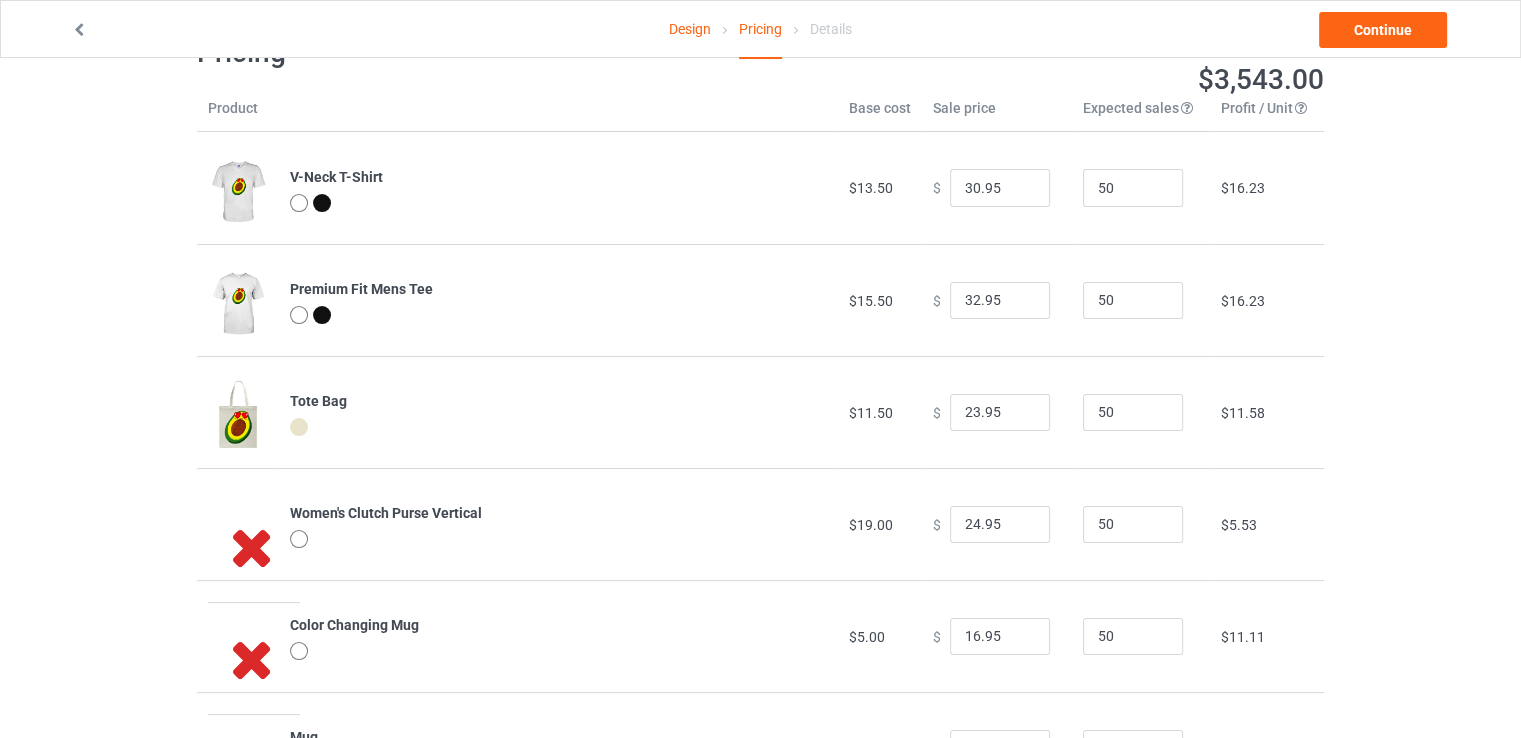 click on "Design" at bounding box center (690, 29) 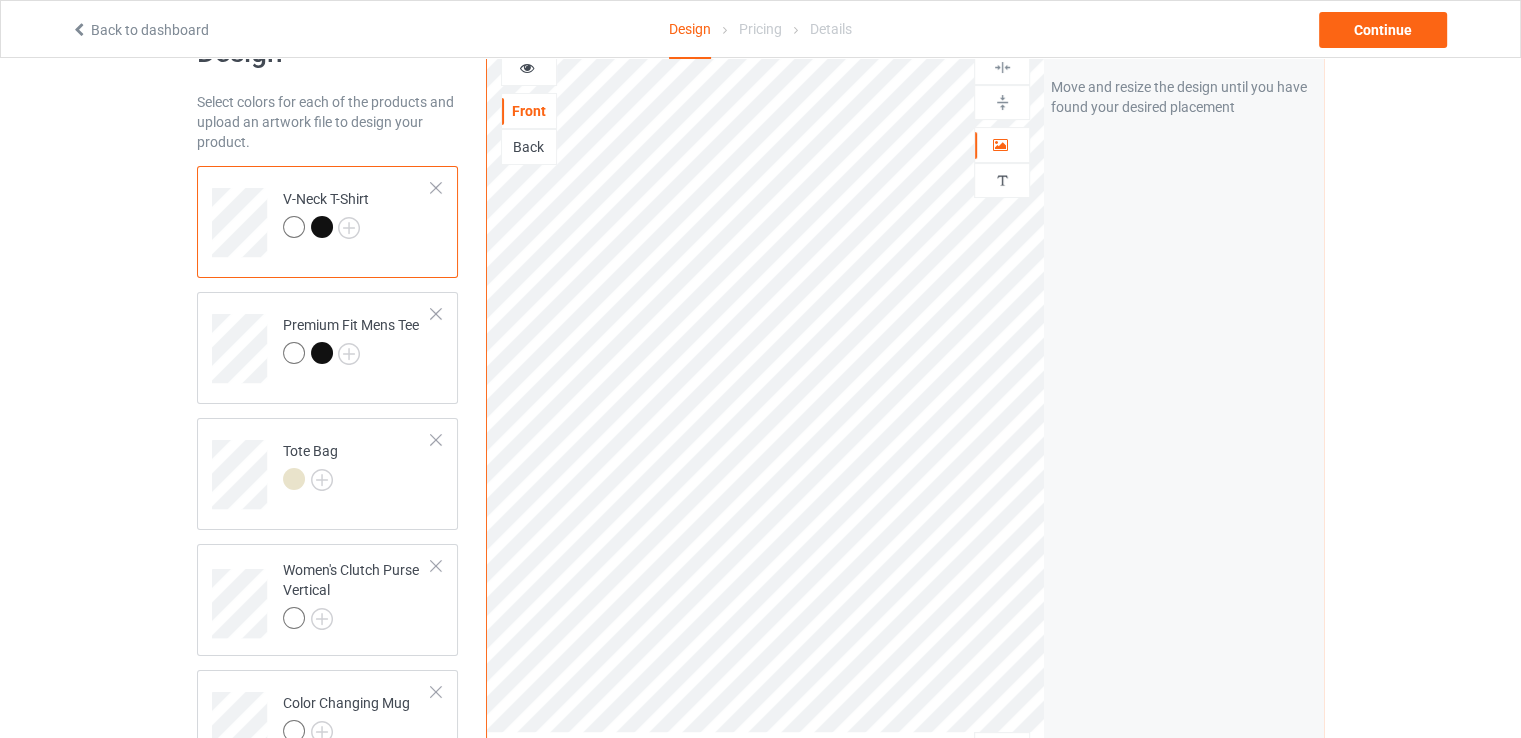 scroll, scrollTop: 0, scrollLeft: 0, axis: both 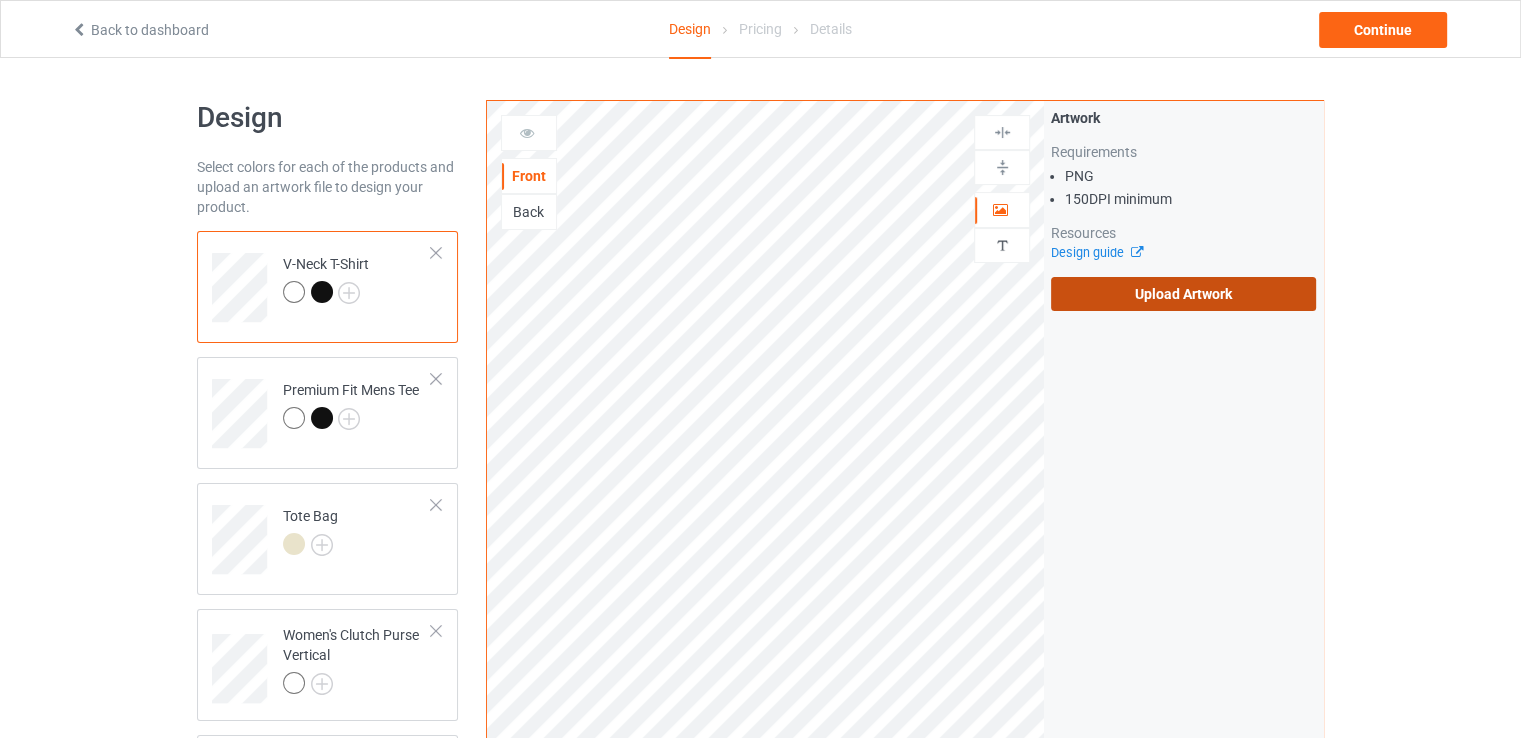 click on "Upload Artwork" at bounding box center (1183, 294) 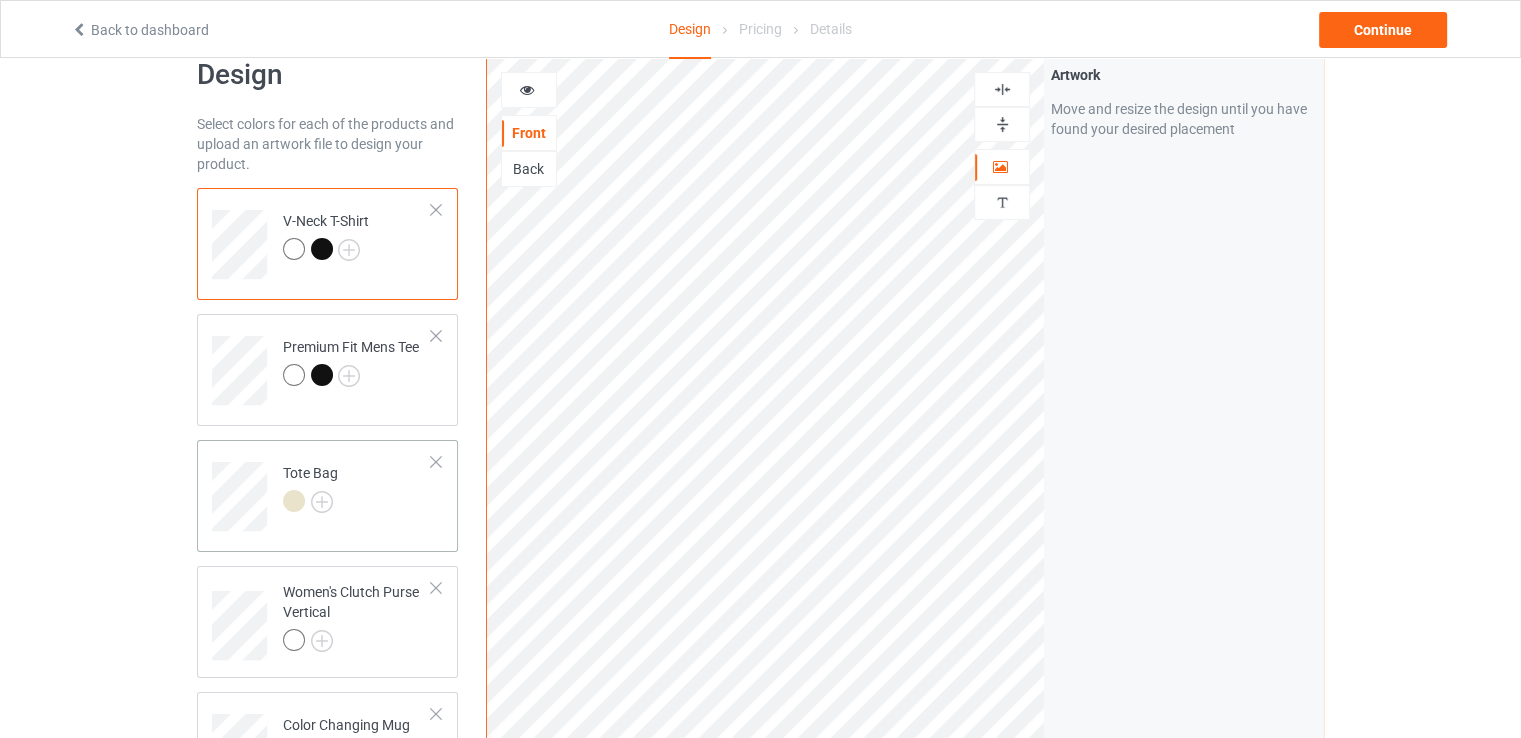 scroll, scrollTop: 52, scrollLeft: 0, axis: vertical 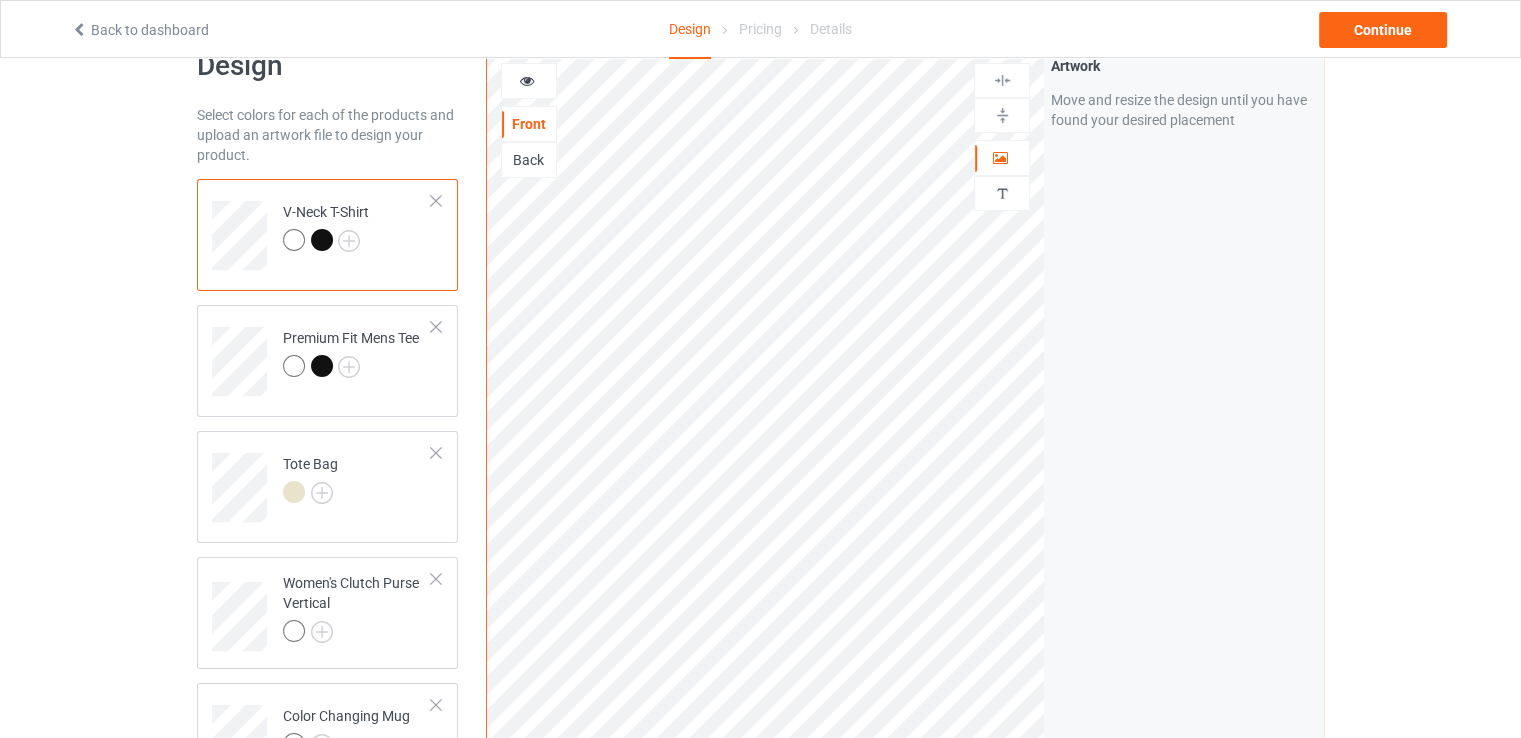 click on "Back" at bounding box center (529, 160) 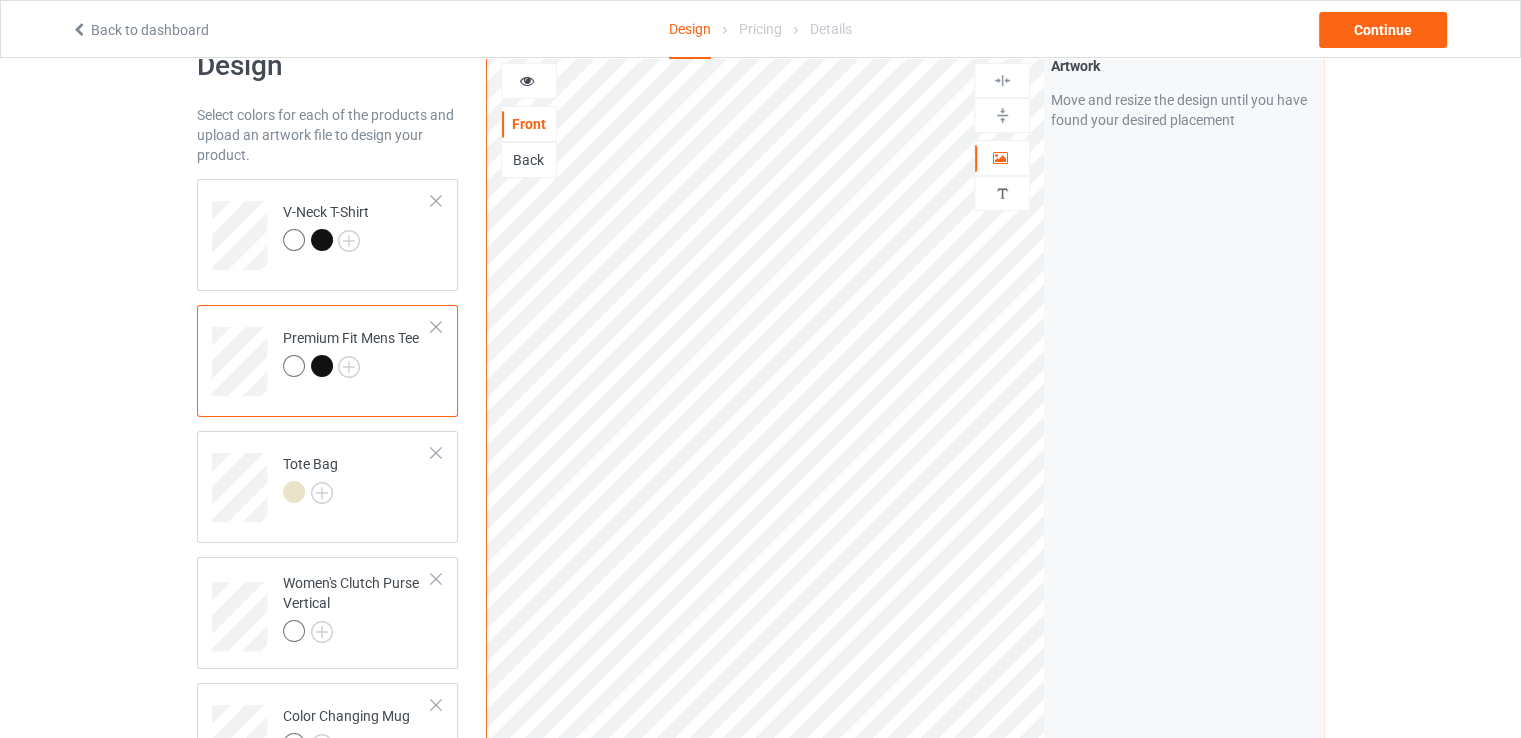 click on "Back" at bounding box center [529, 160] 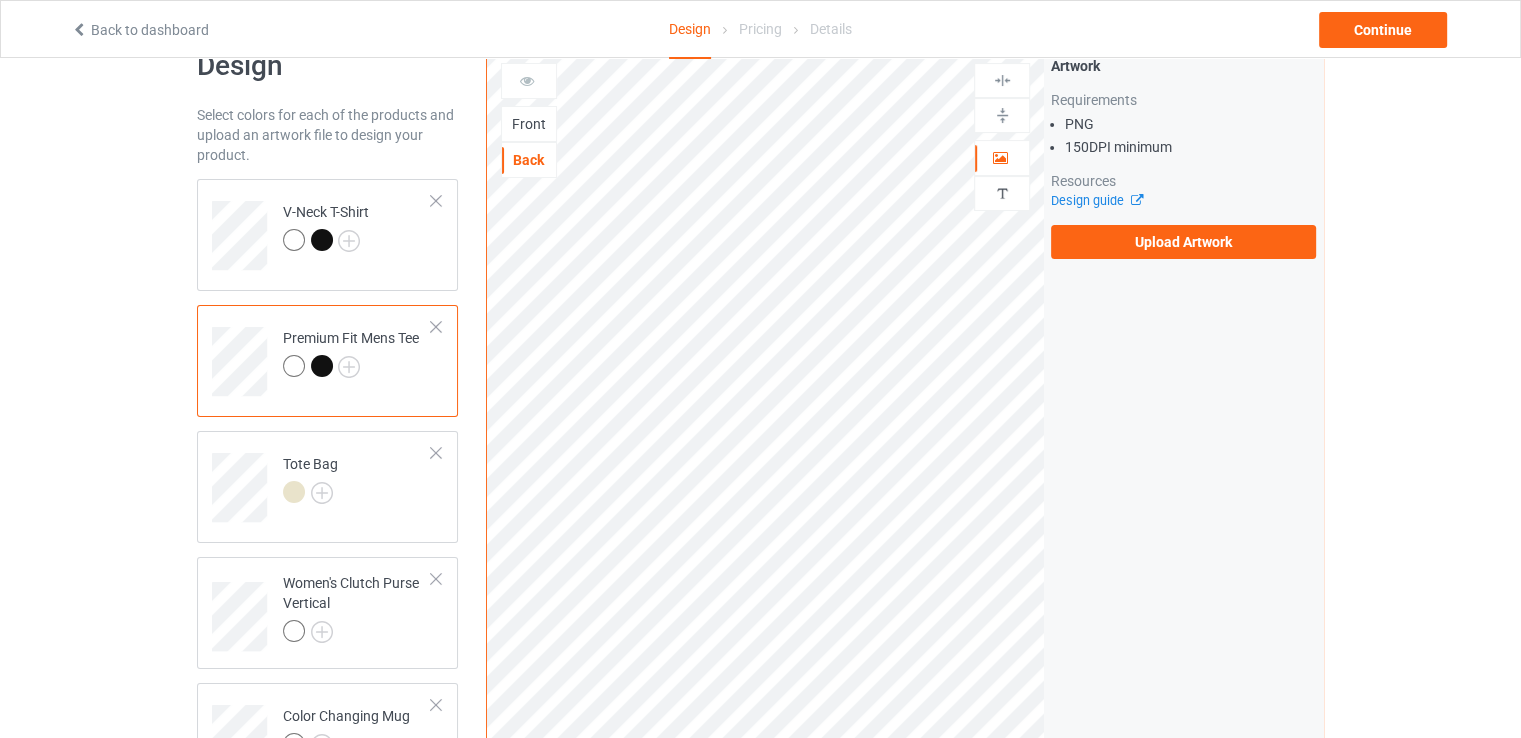 click on "Front" at bounding box center [529, 124] 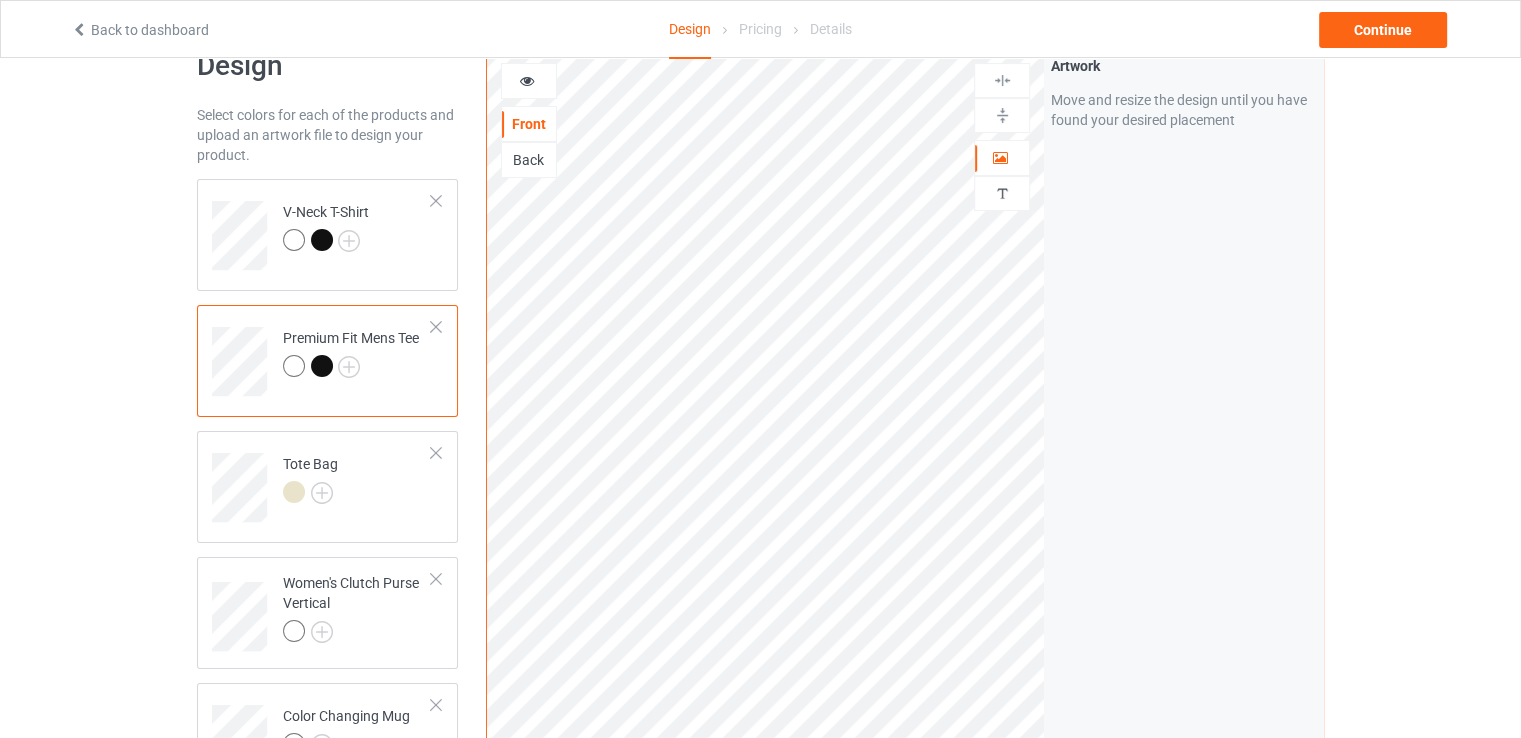 click on "Back" at bounding box center (529, 160) 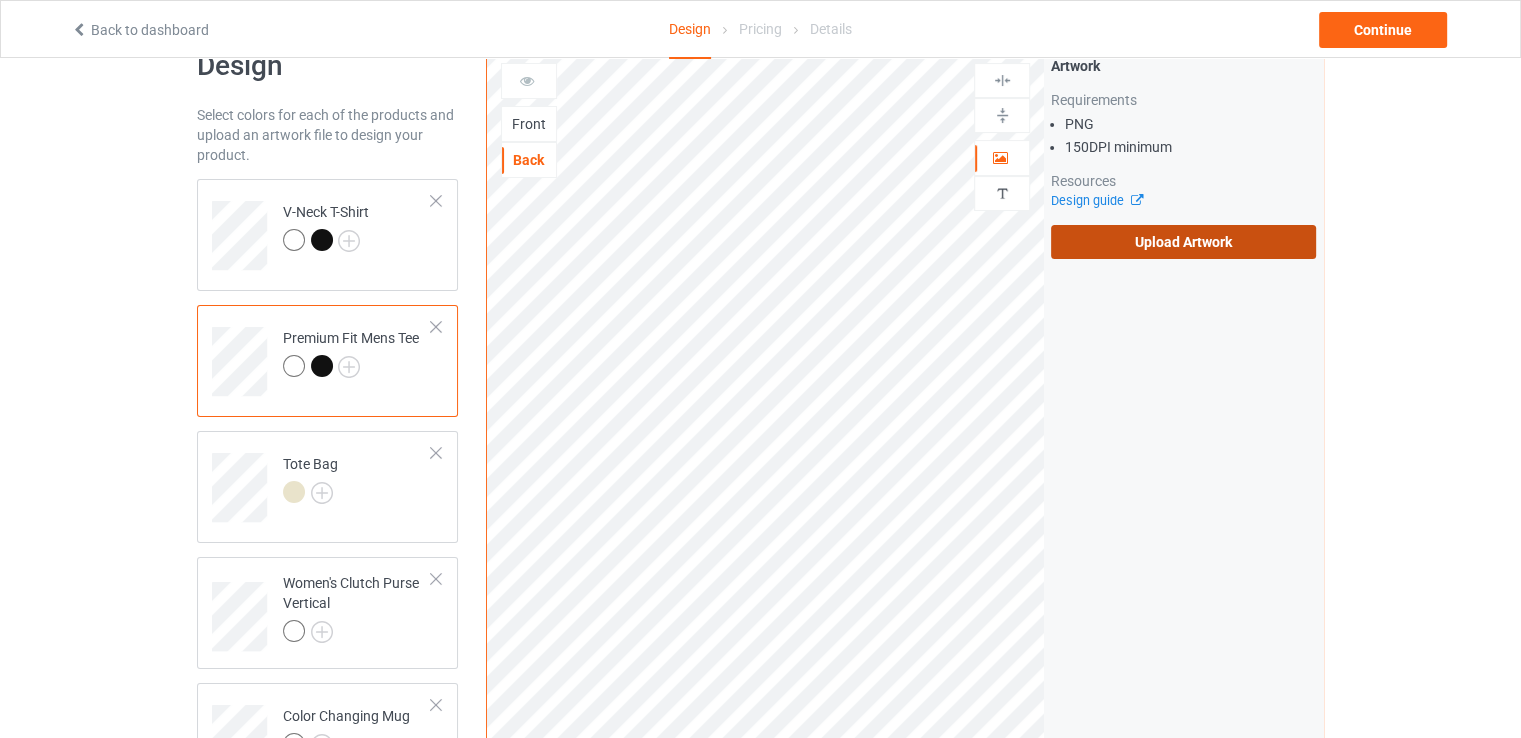 click on "Upload Artwork" at bounding box center (1183, 242) 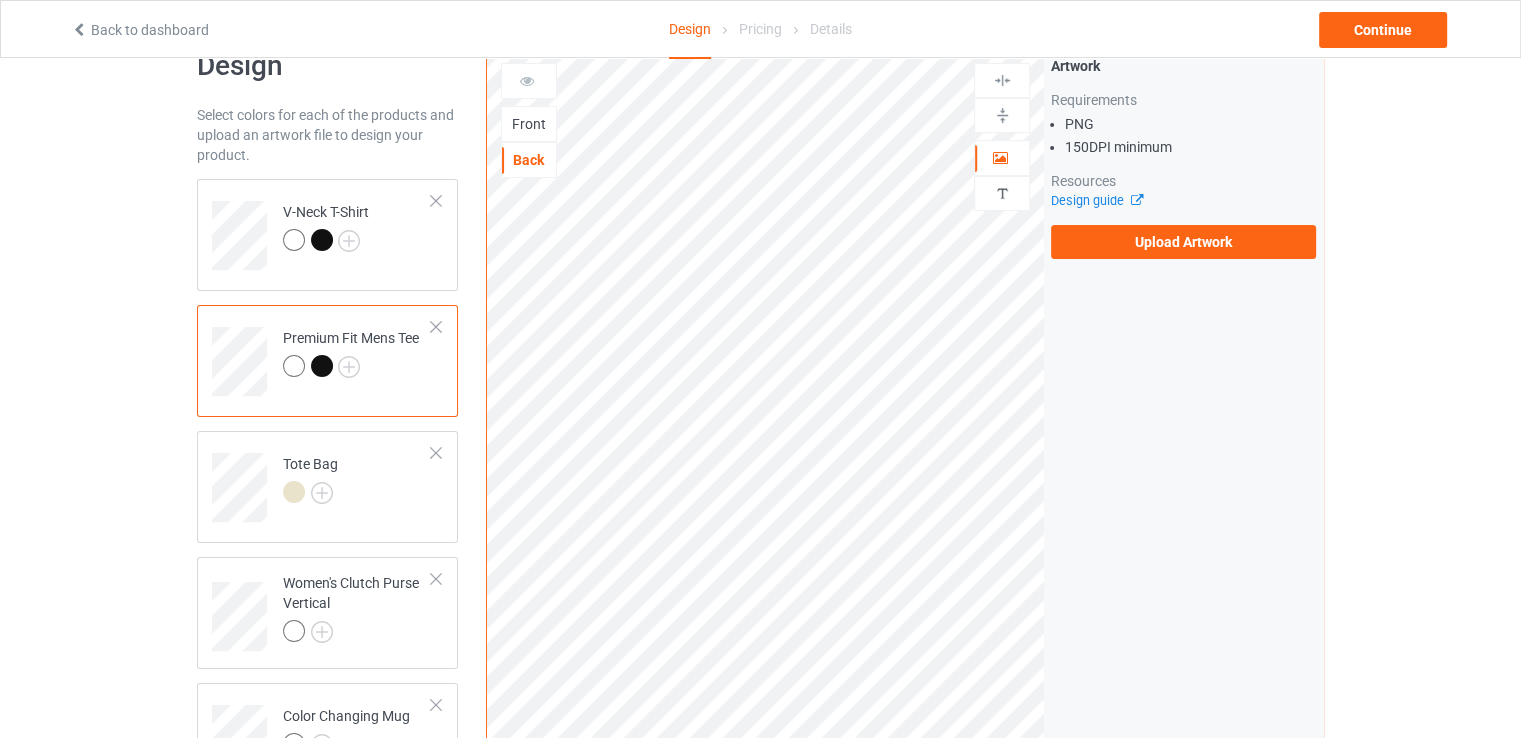 click on "Front" at bounding box center [529, 124] 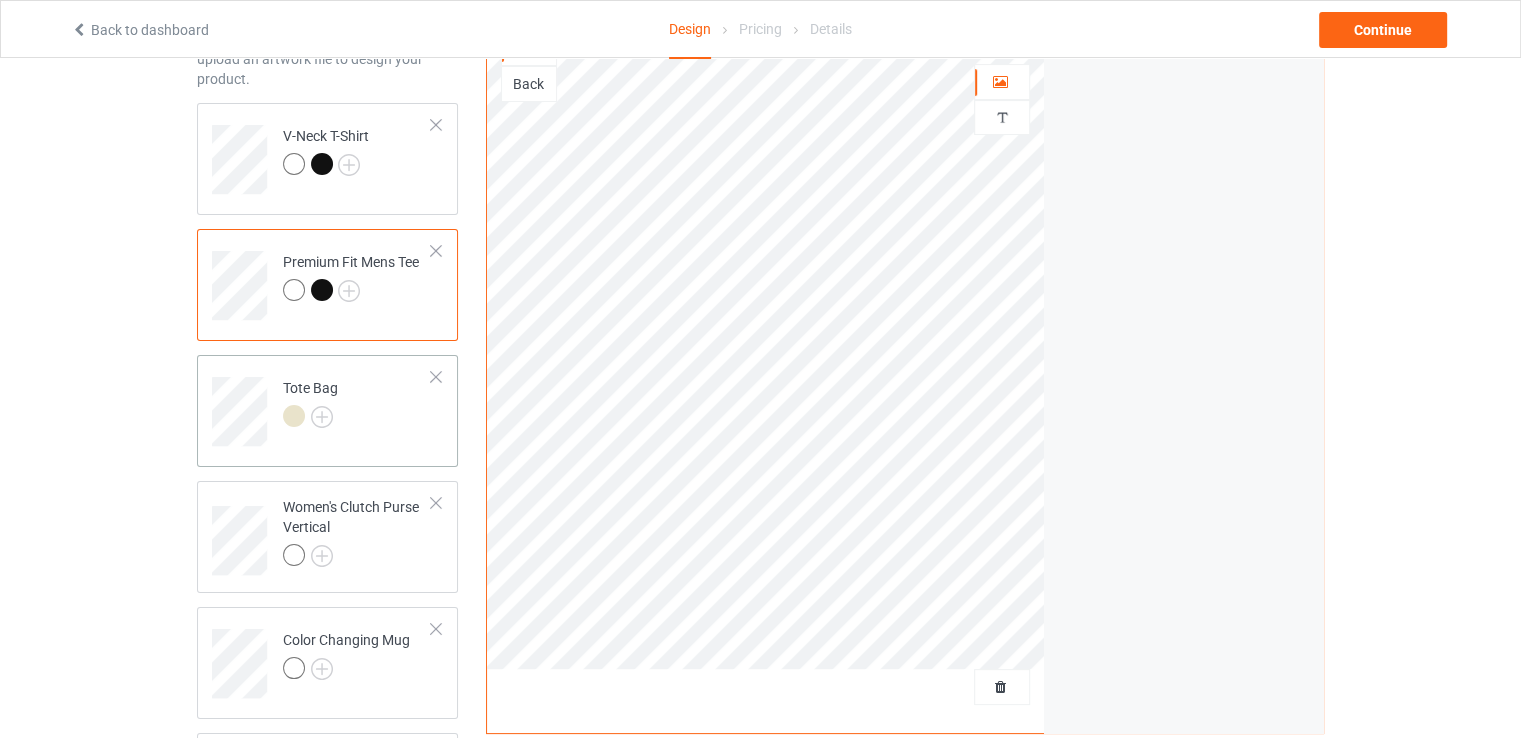 scroll, scrollTop: 136, scrollLeft: 0, axis: vertical 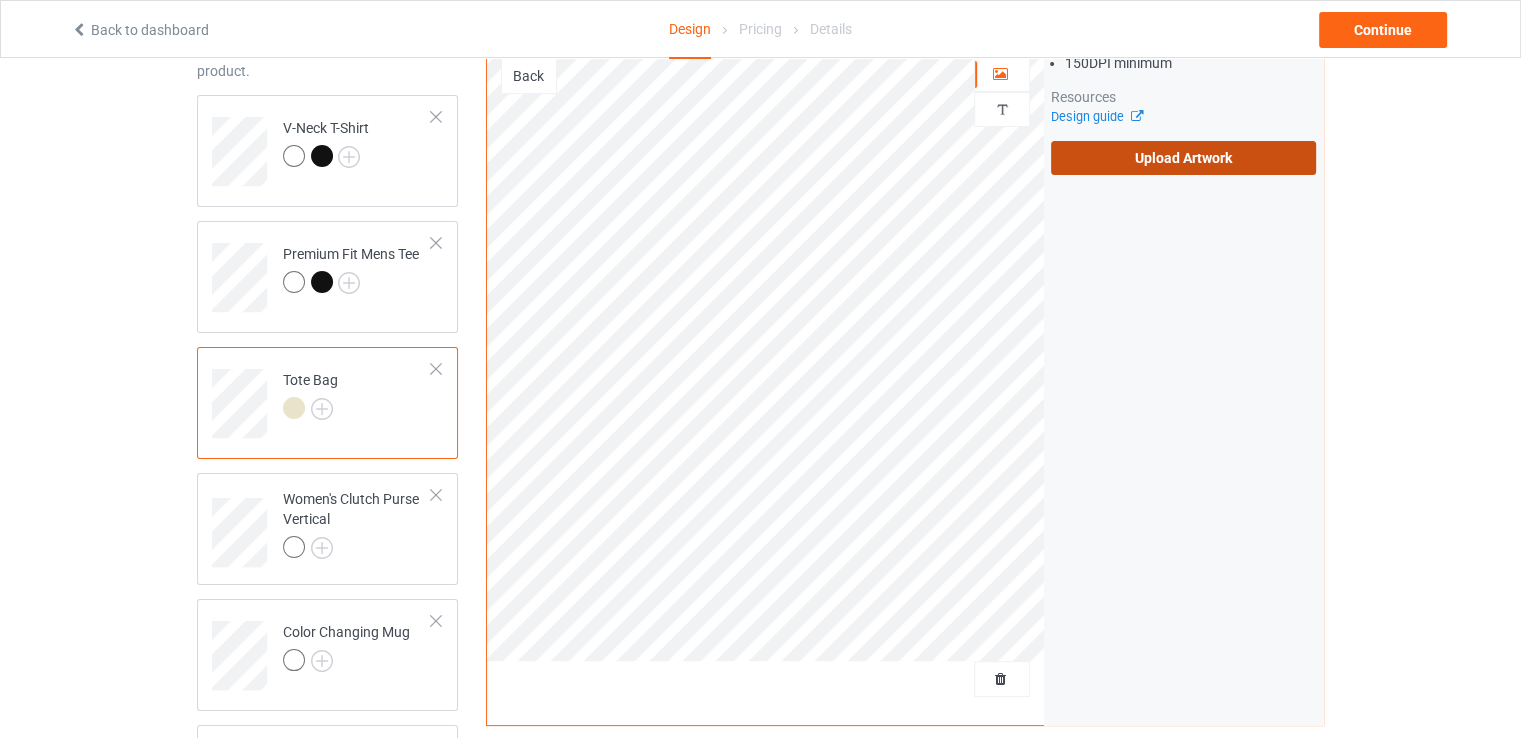 click on "Upload Artwork" at bounding box center (1183, 158) 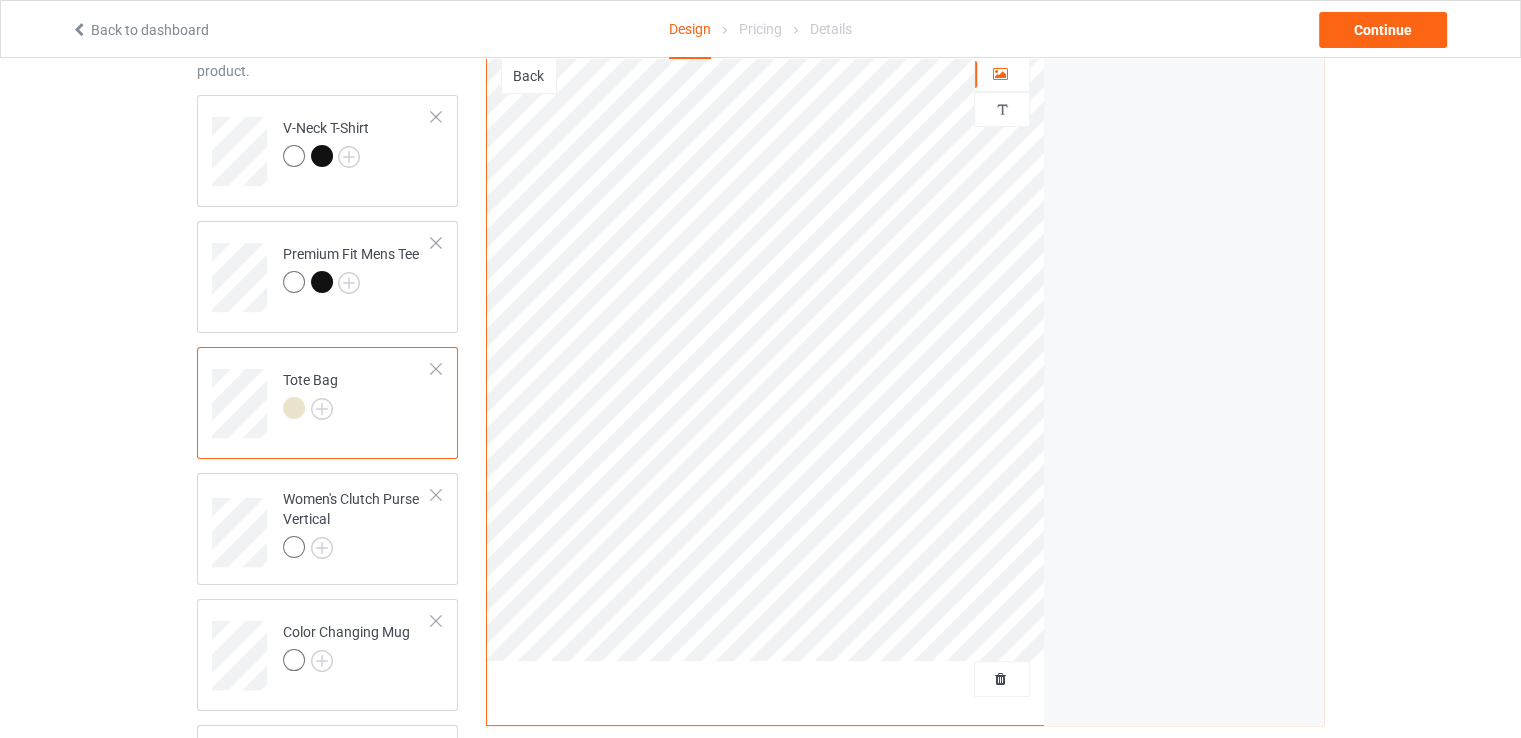 click at bounding box center [294, 408] 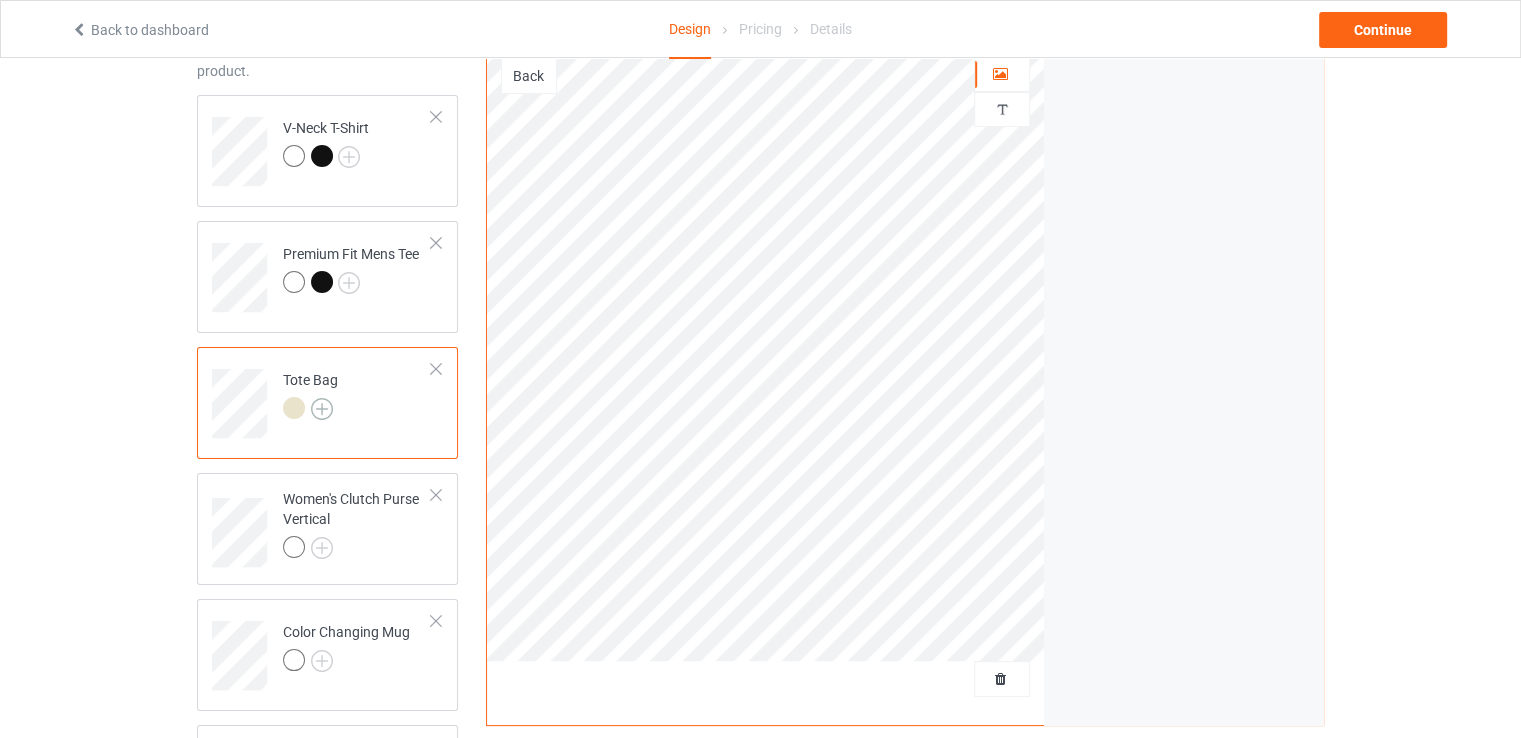 click at bounding box center [322, 409] 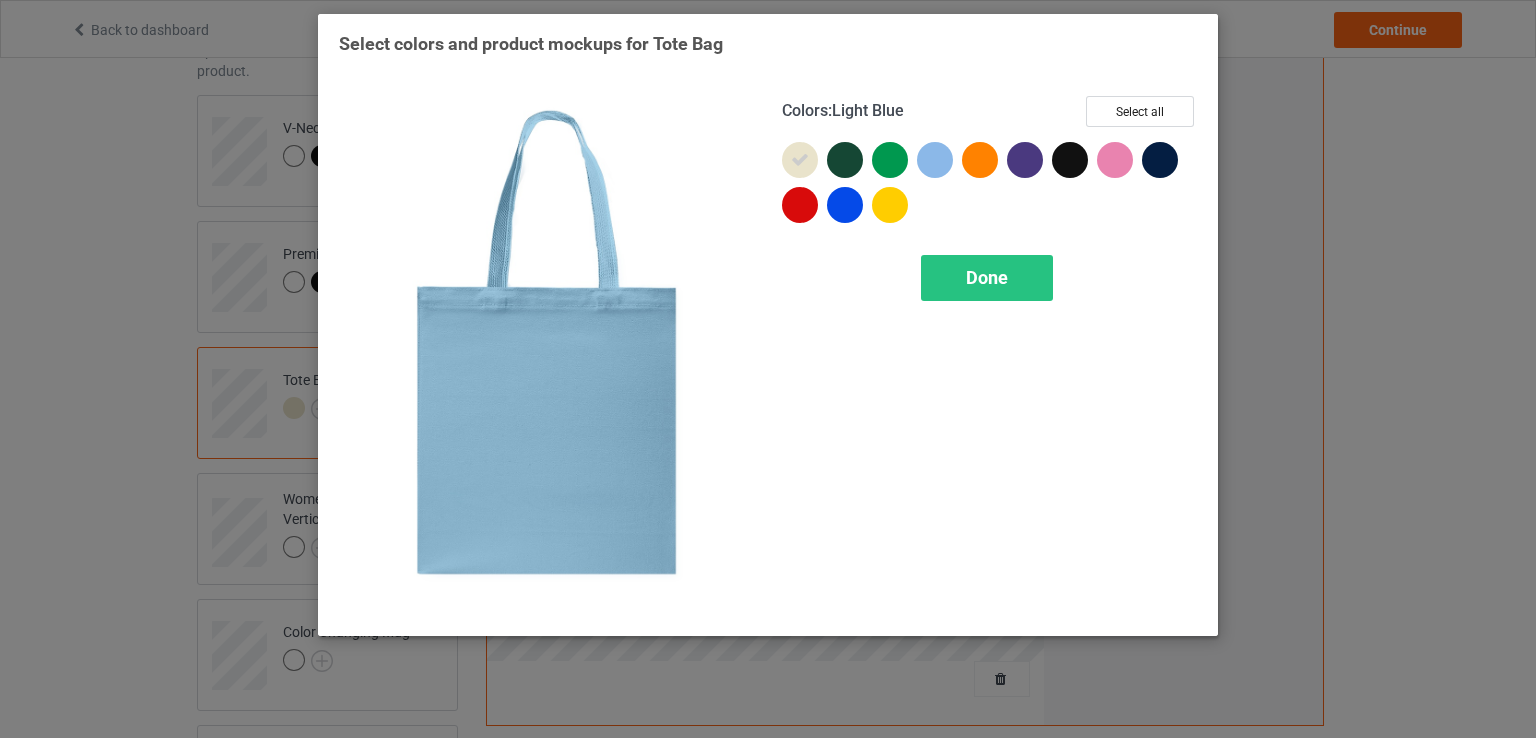 click at bounding box center (935, 160) 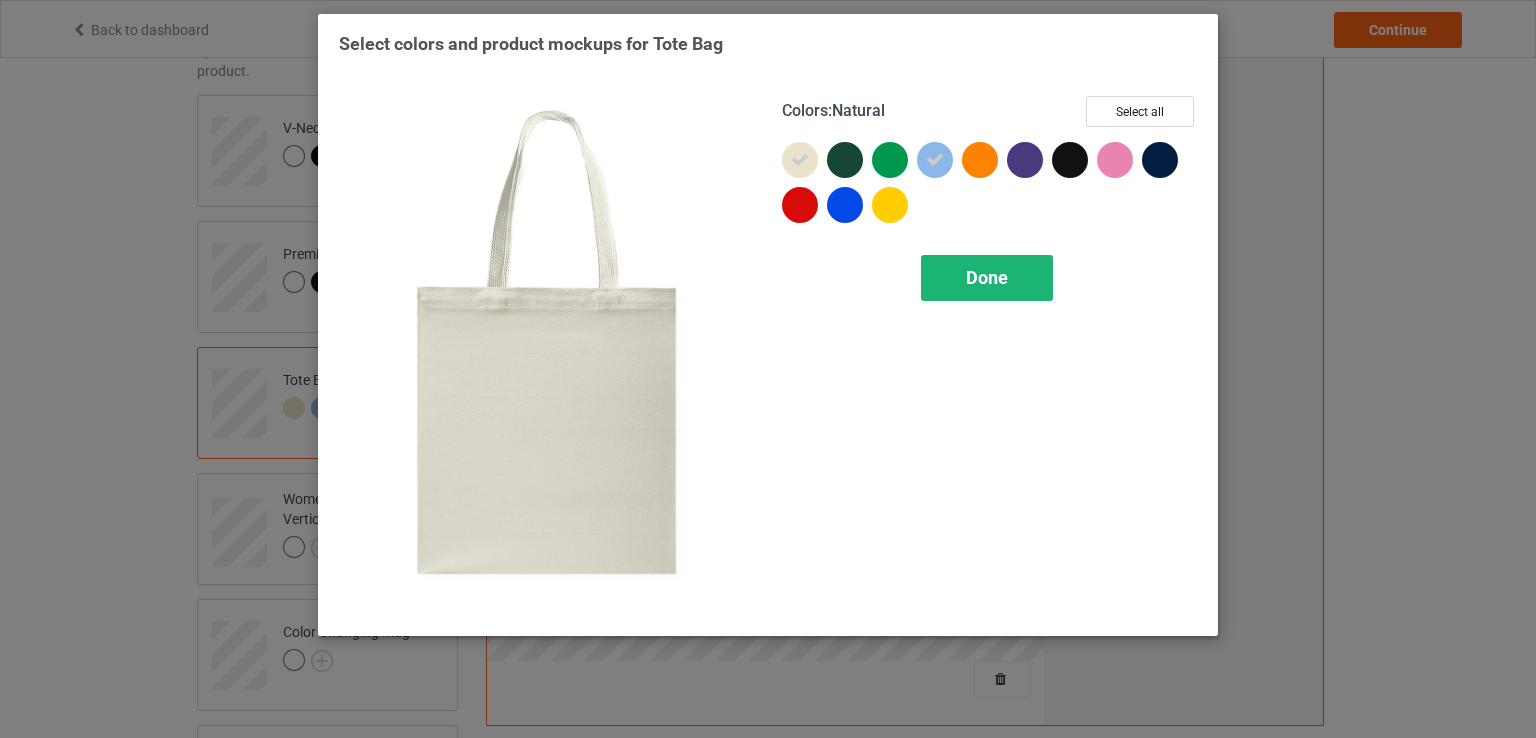 click on "Done" at bounding box center [987, 277] 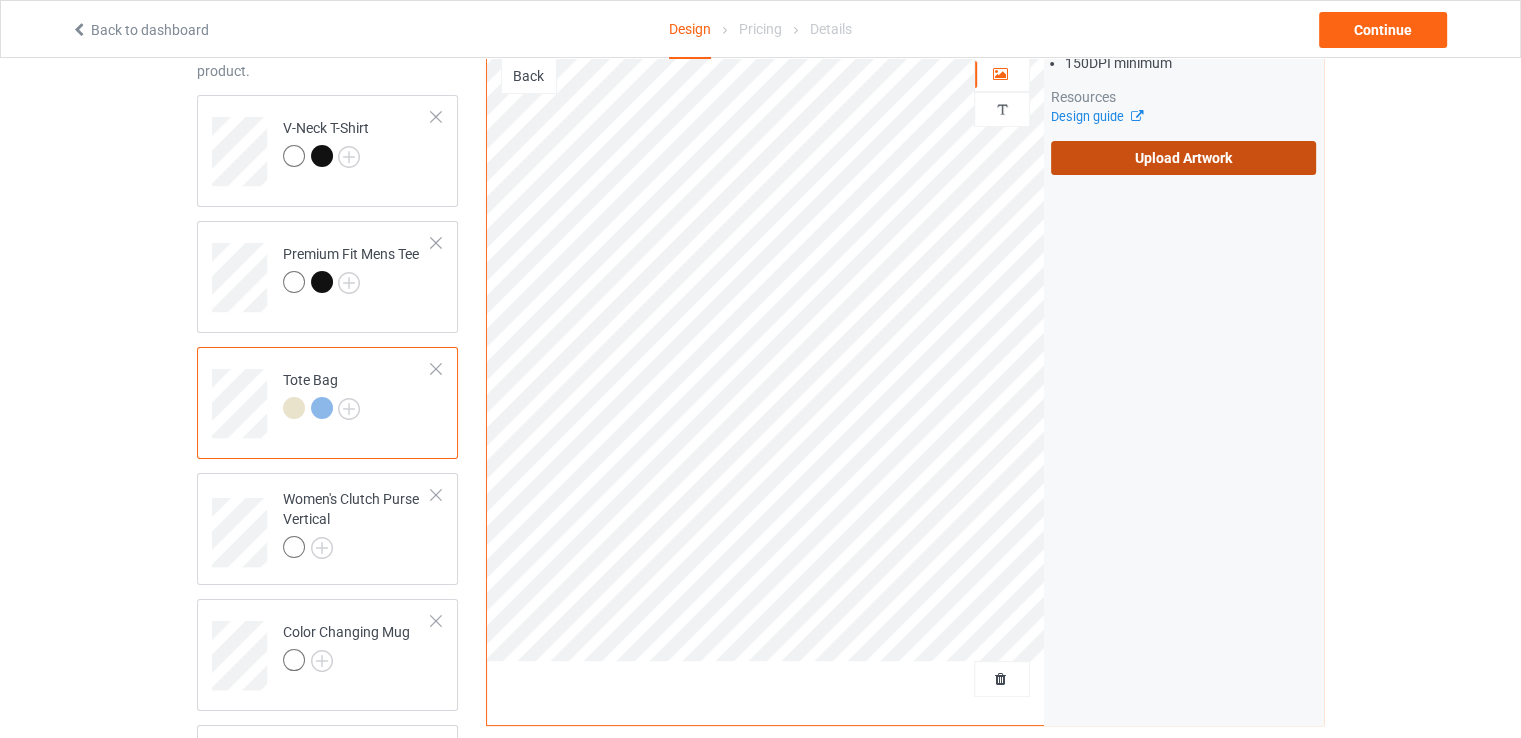 click on "Upload Artwork" at bounding box center [1183, 158] 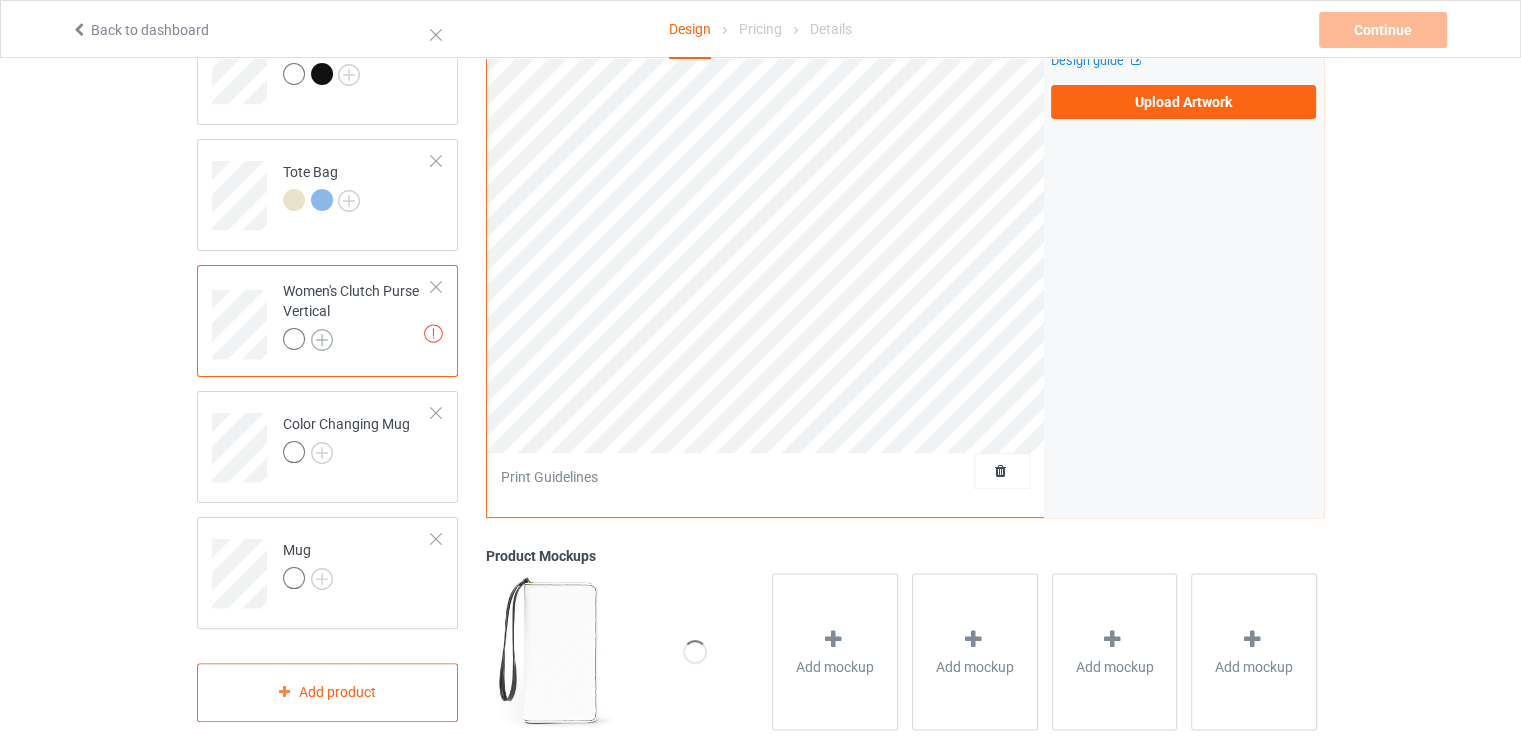 scroll, scrollTop: 339, scrollLeft: 0, axis: vertical 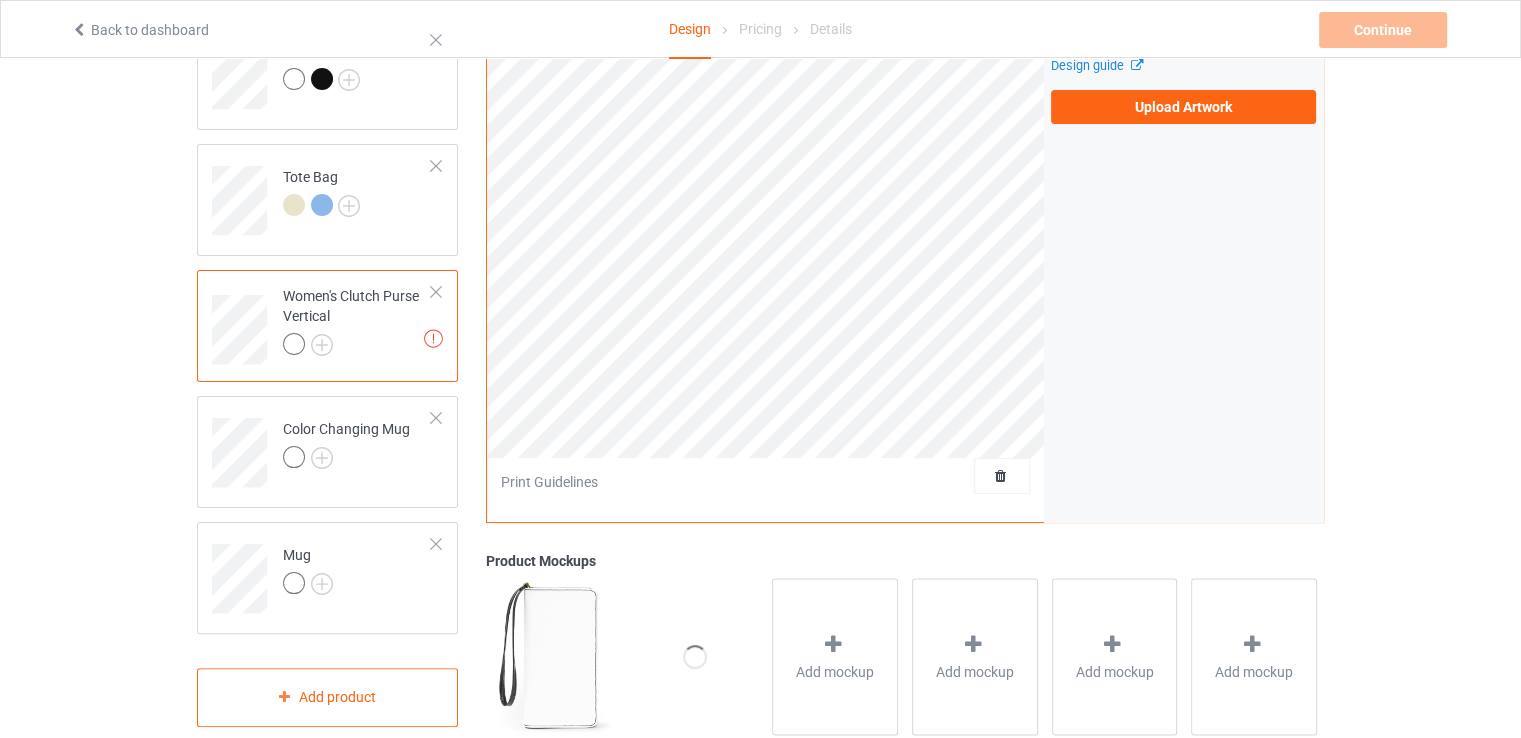 click at bounding box center [436, 292] 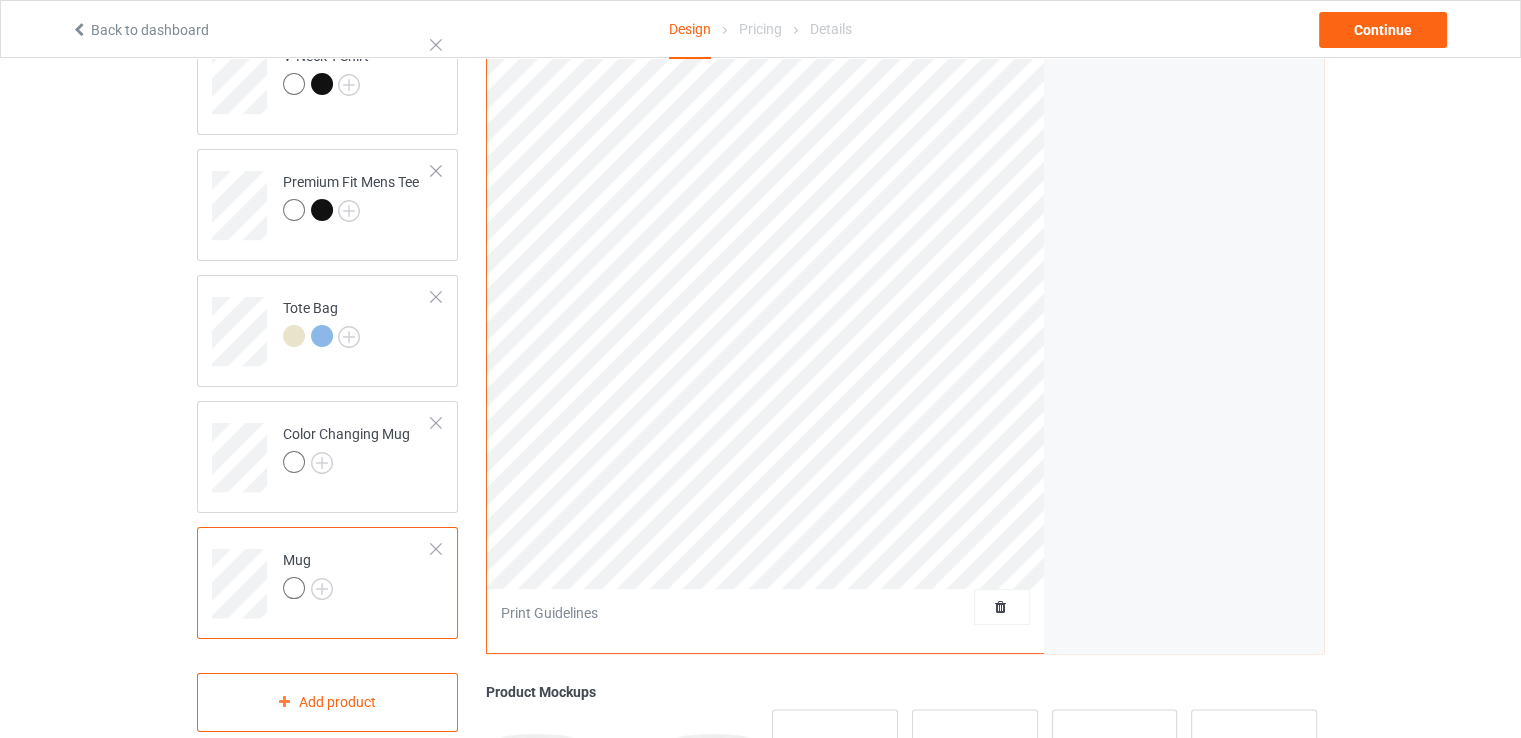 scroll, scrollTop: 207, scrollLeft: 0, axis: vertical 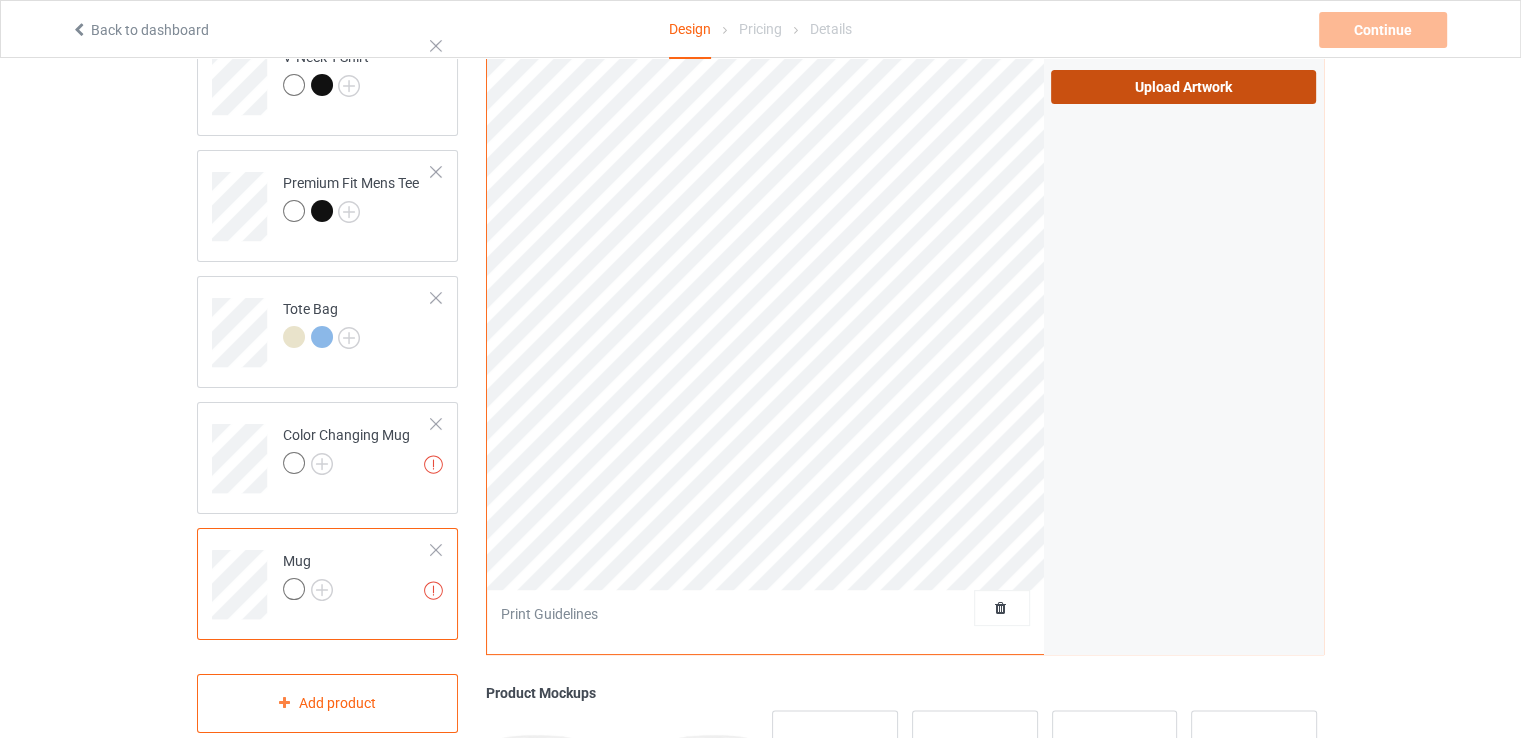 click on "Upload Artwork" at bounding box center [1183, 87] 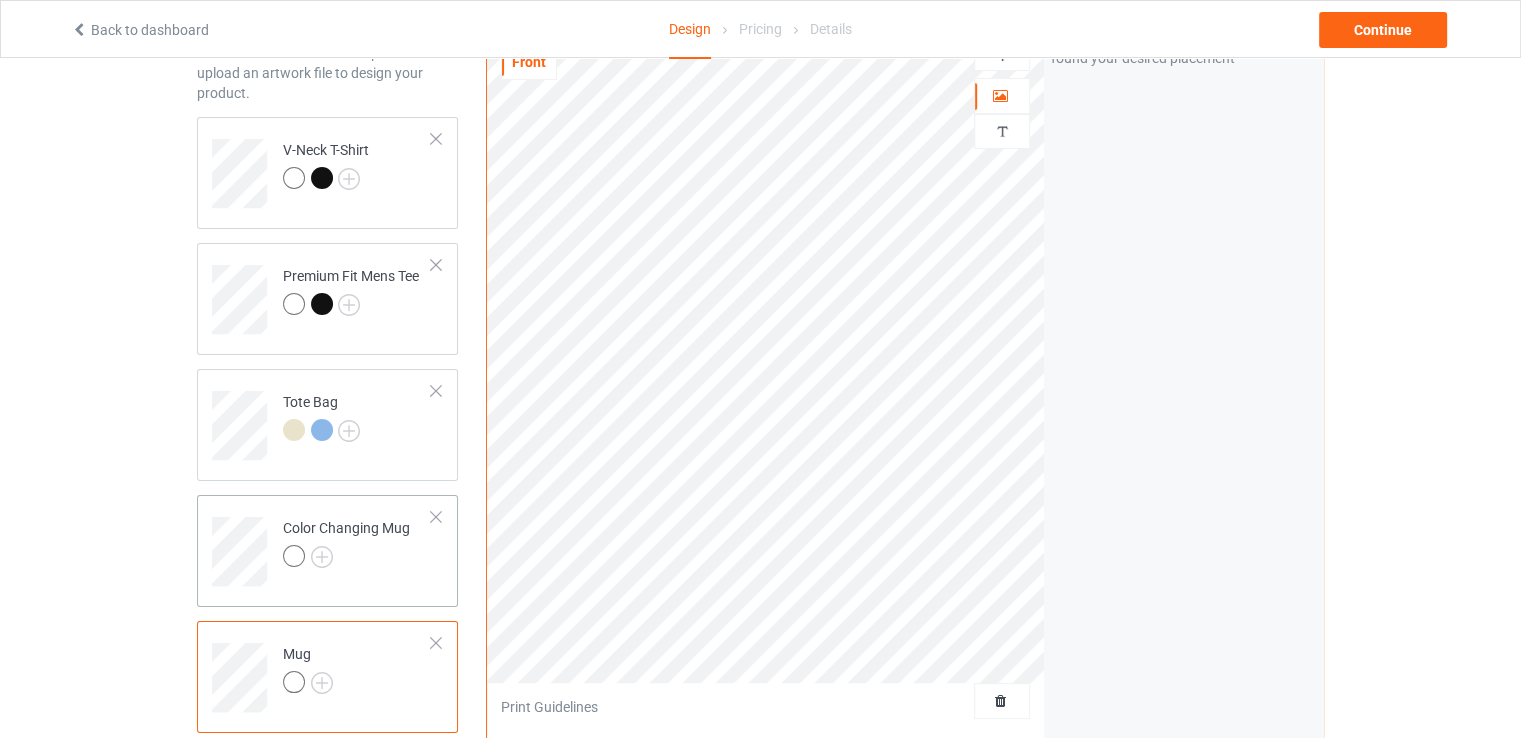 scroll, scrollTop: 0, scrollLeft: 0, axis: both 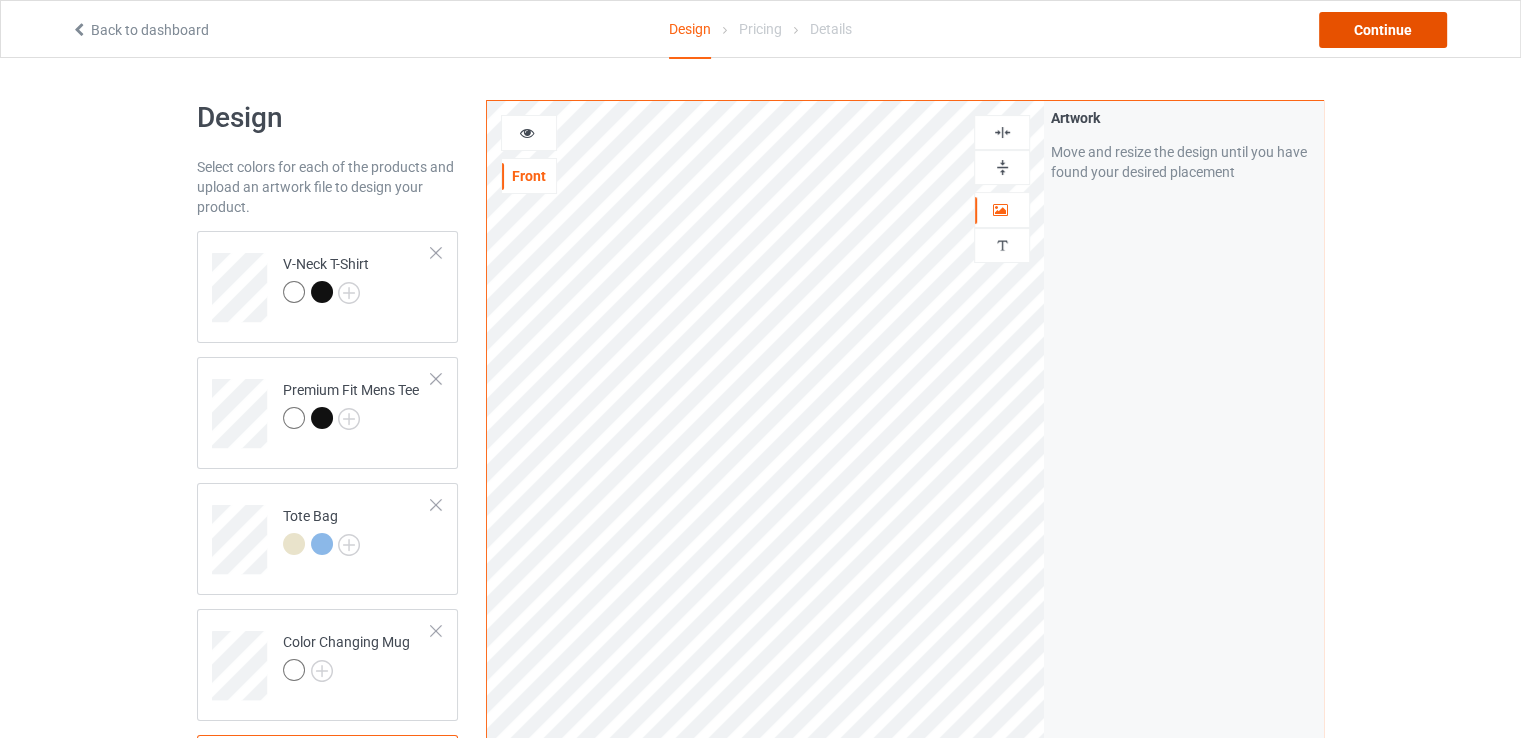 click on "Continue" at bounding box center [1383, 30] 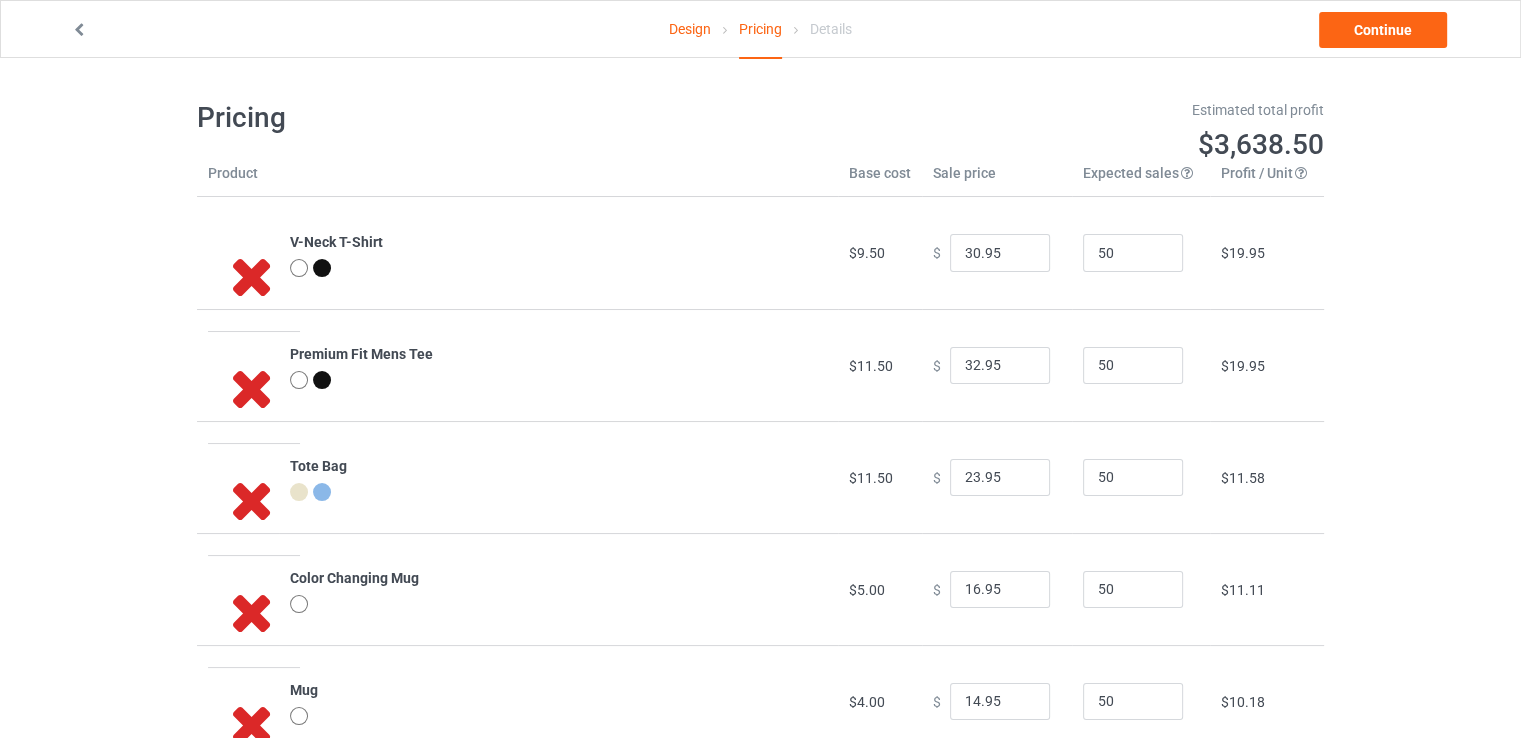 scroll, scrollTop: 61, scrollLeft: 0, axis: vertical 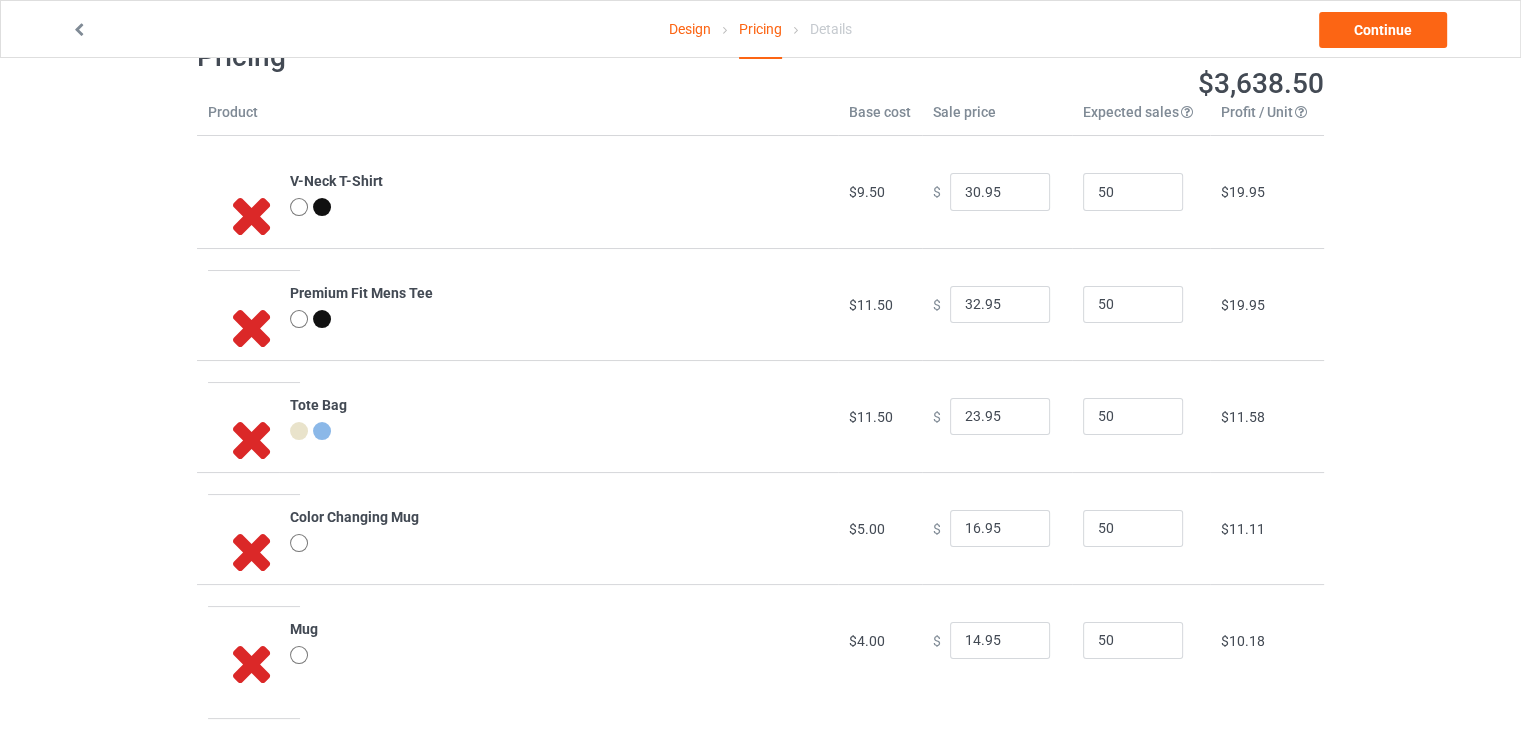 click on "Design" at bounding box center (690, 29) 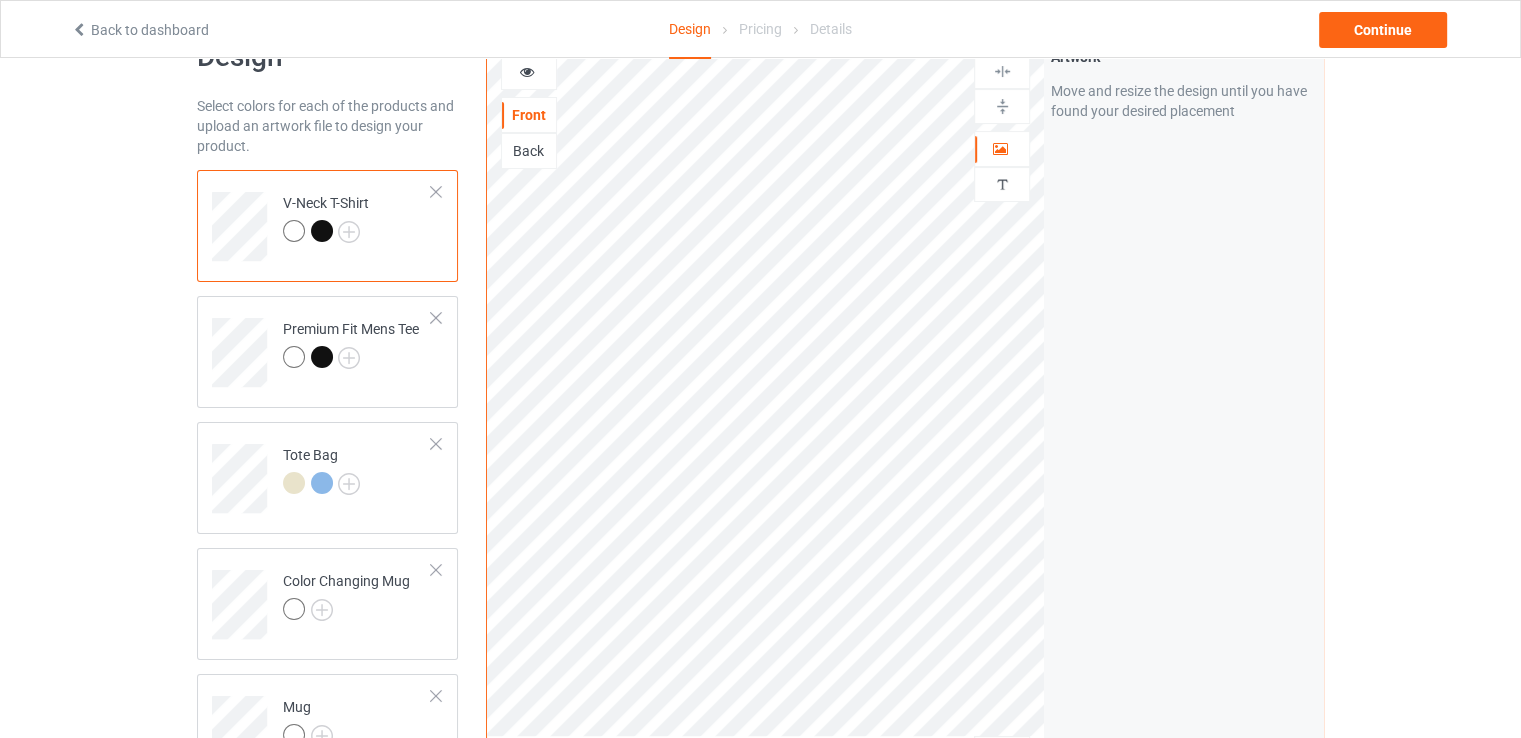 scroll, scrollTop: 0, scrollLeft: 0, axis: both 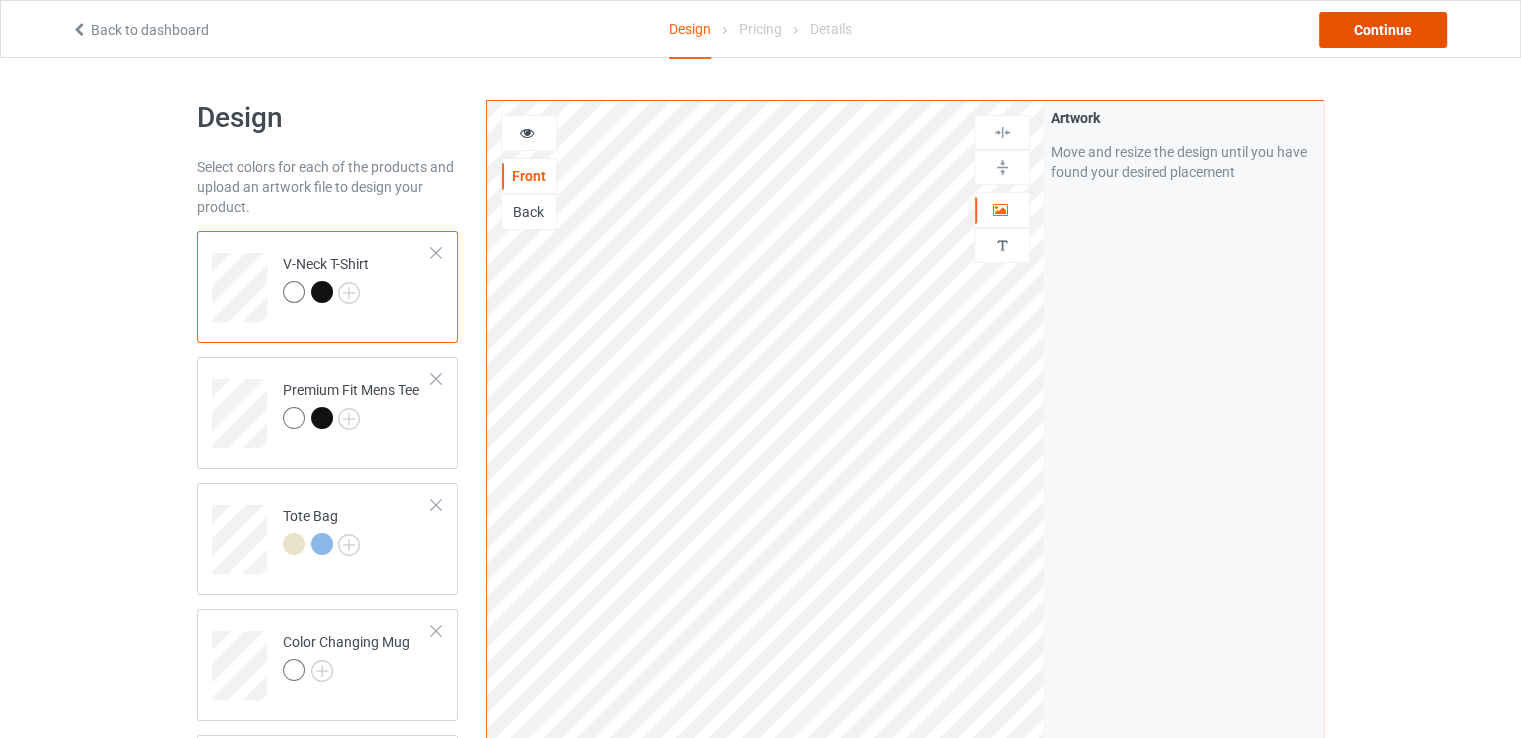 click on "Continue" at bounding box center [1383, 30] 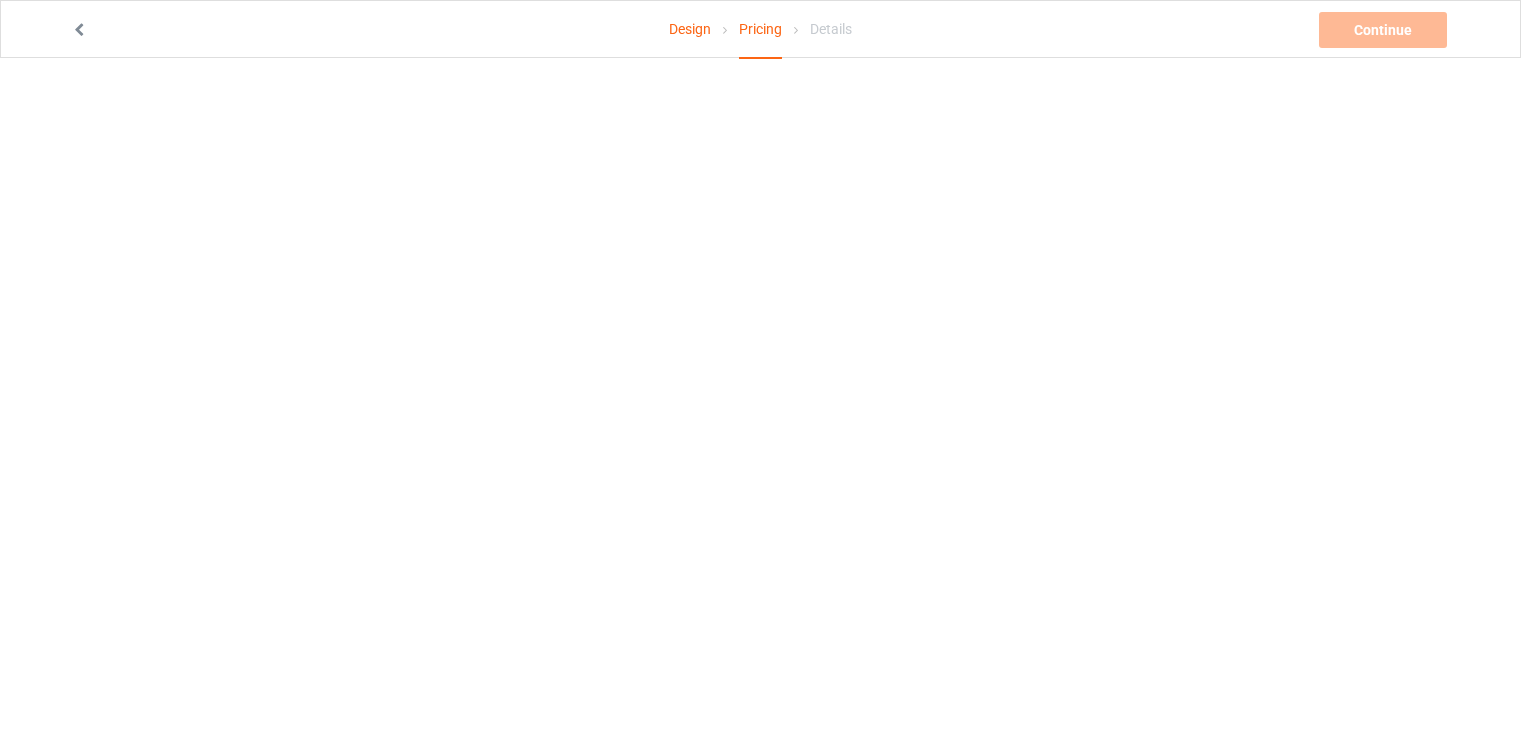 scroll, scrollTop: 0, scrollLeft: 0, axis: both 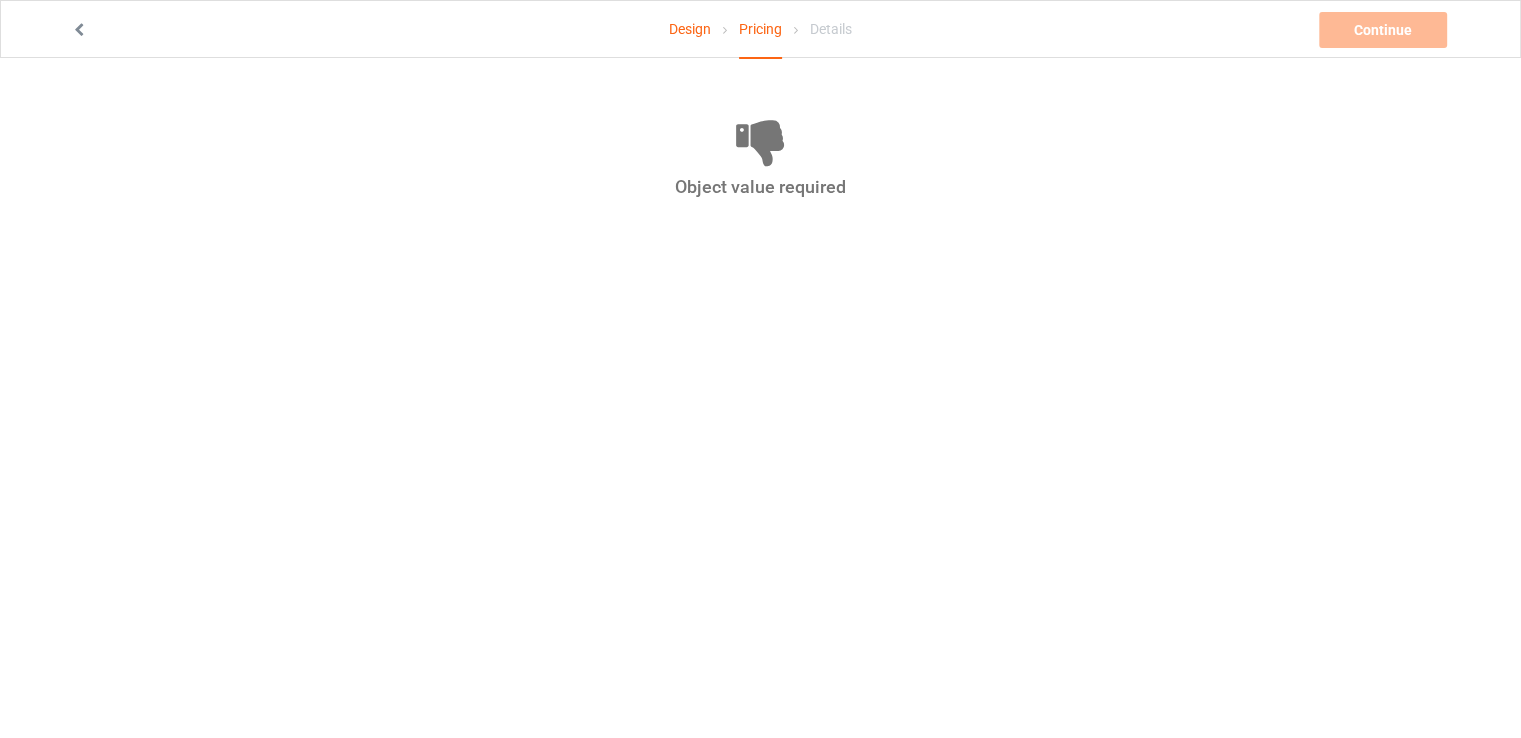 click on "Design" at bounding box center (690, 29) 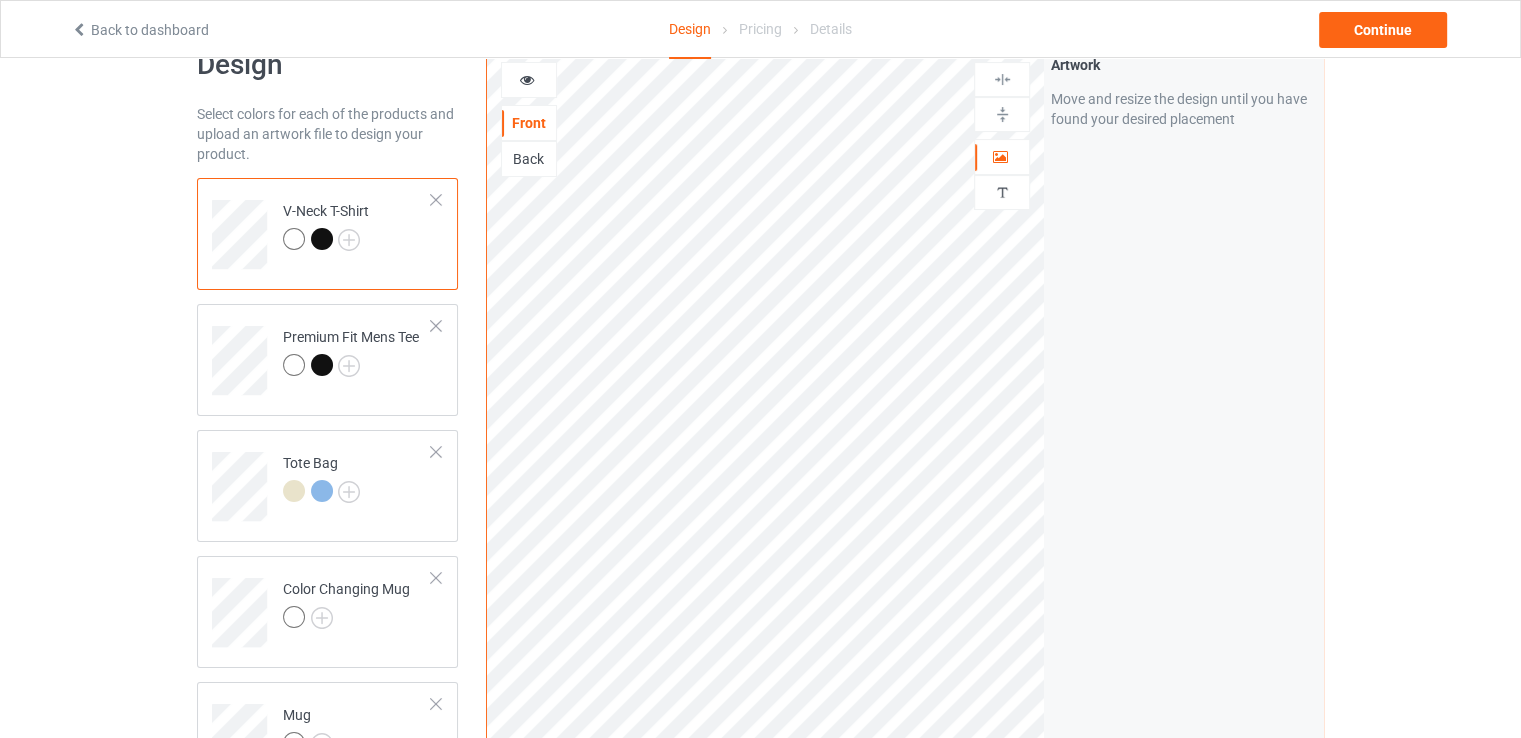 scroll, scrollTop: 0, scrollLeft: 0, axis: both 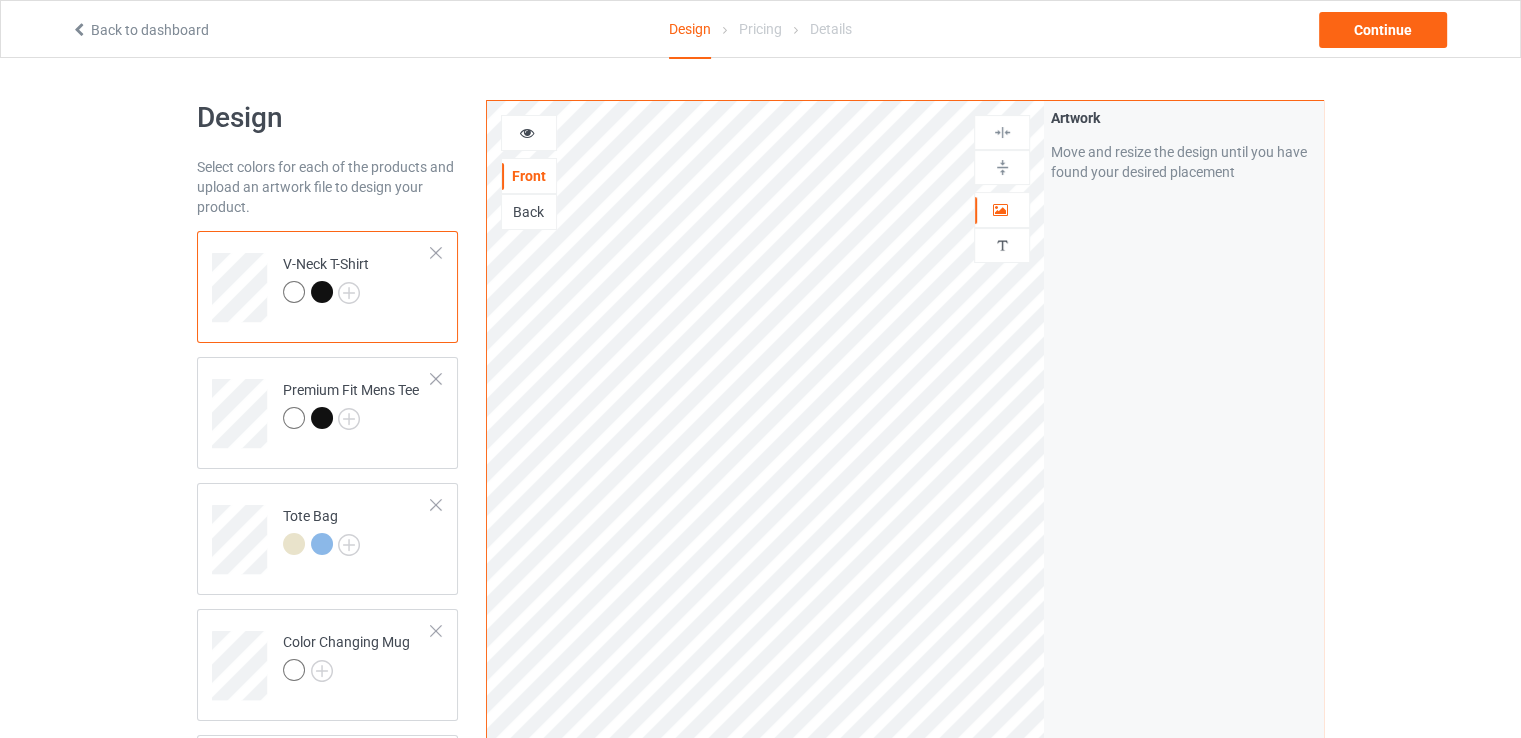 click at bounding box center (294, 292) 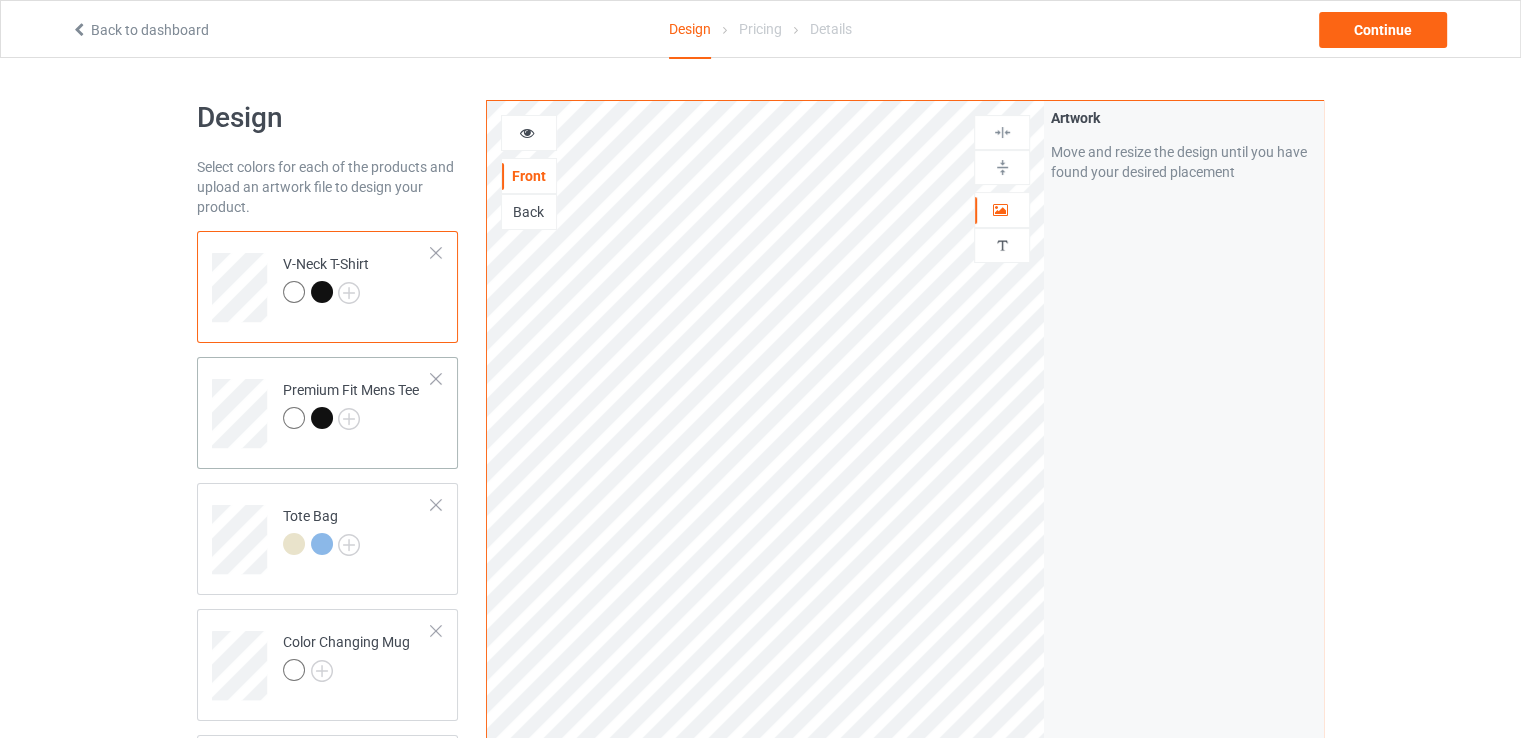 click at bounding box center (294, 418) 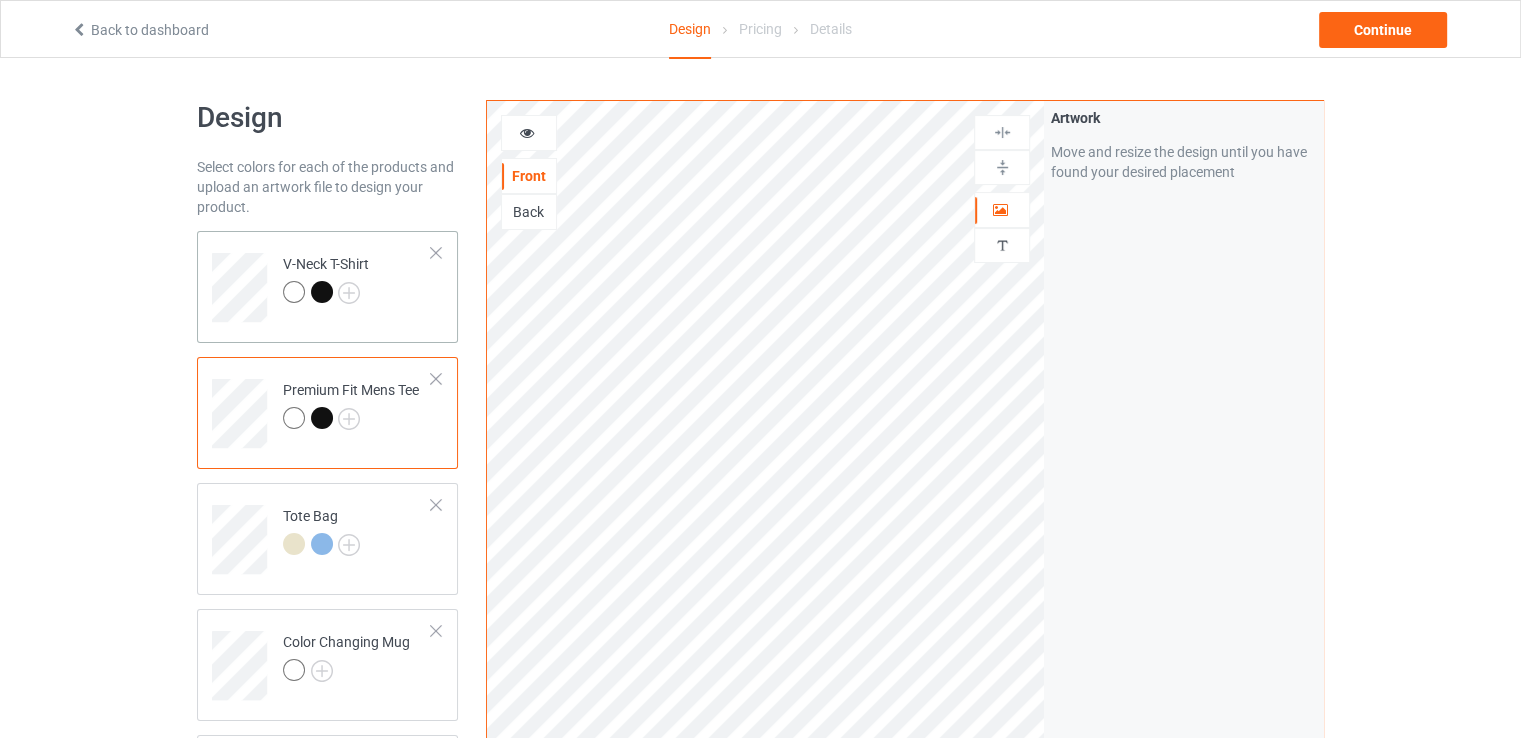 click at bounding box center [294, 292] 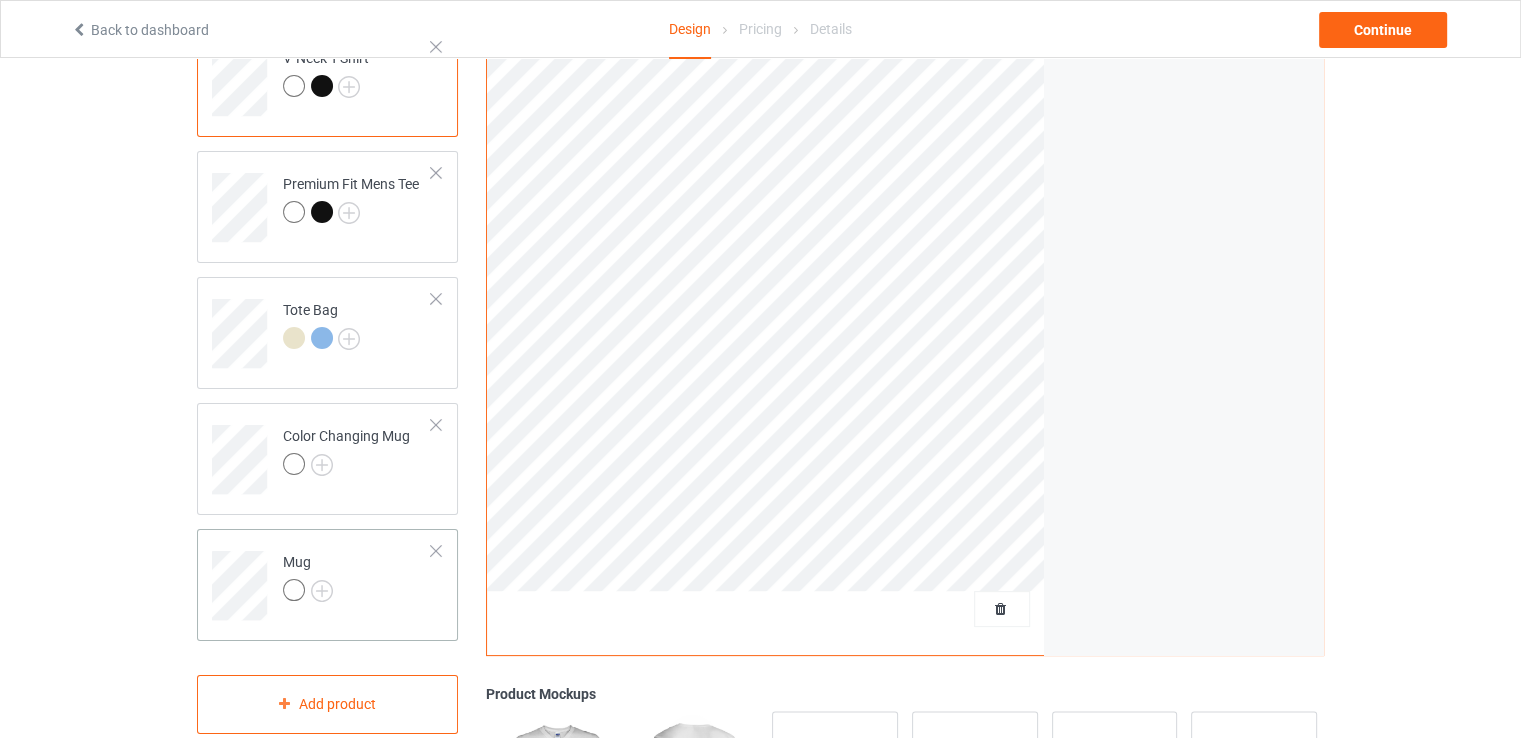 scroll, scrollTop: 204, scrollLeft: 0, axis: vertical 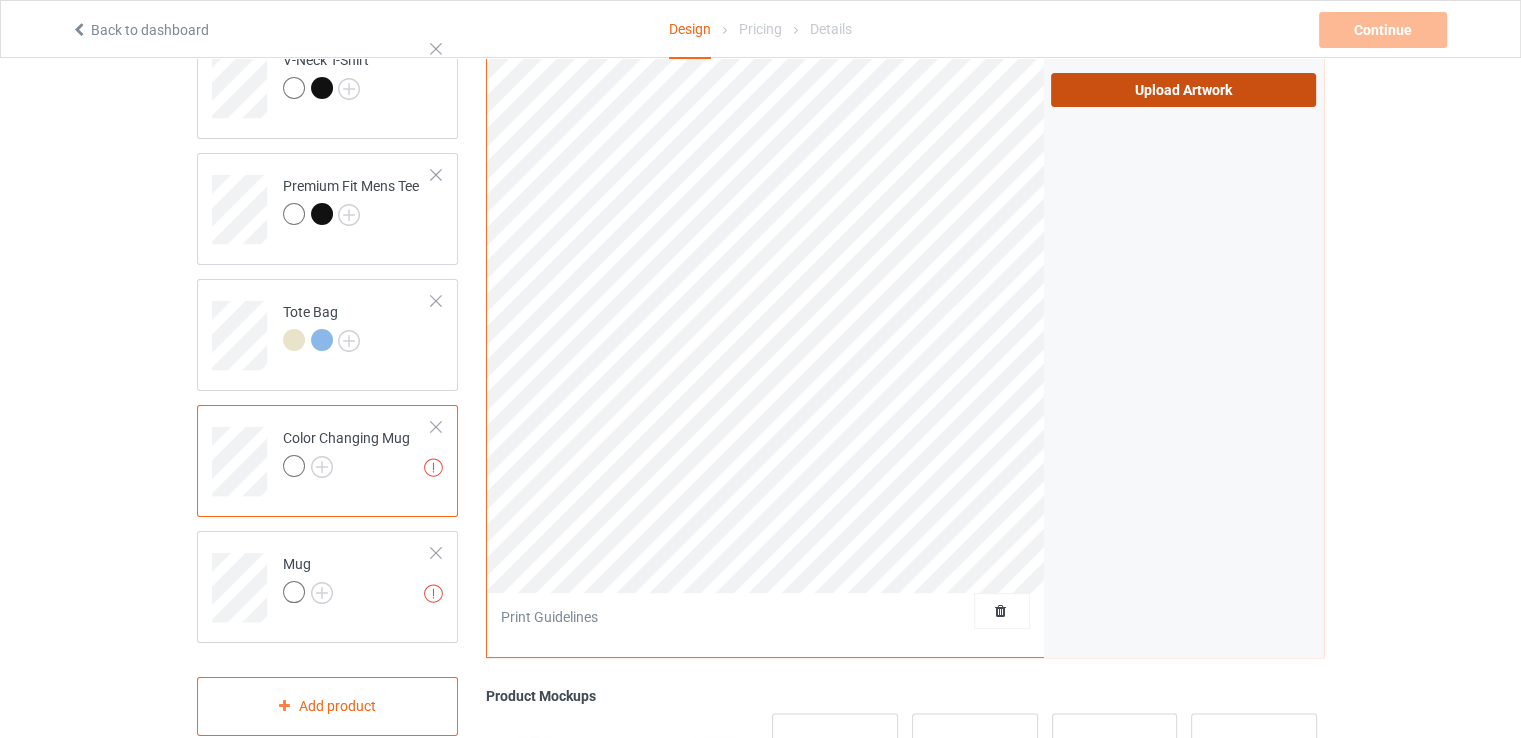 click on "Upload Artwork" at bounding box center [1183, 90] 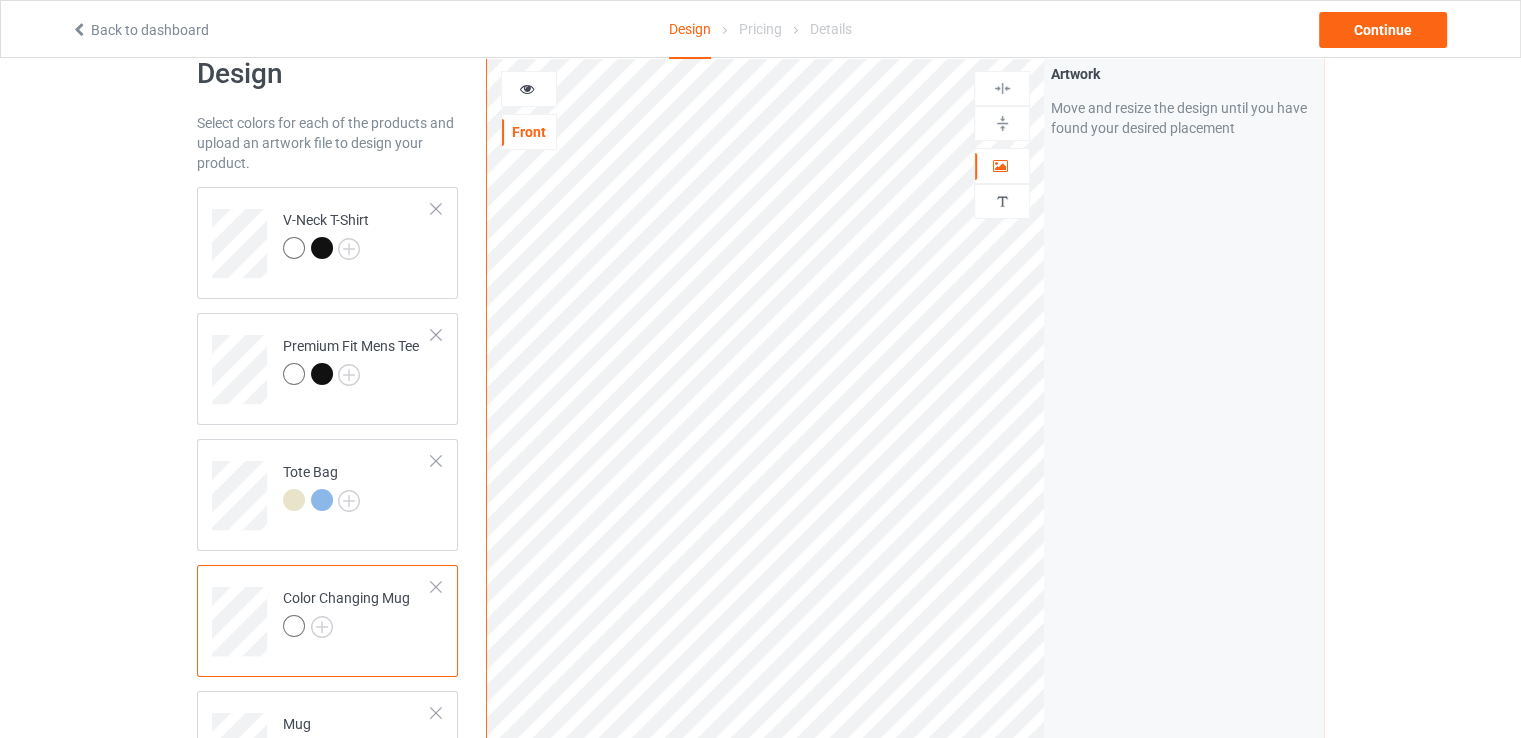 scroll, scrollTop: 26, scrollLeft: 0, axis: vertical 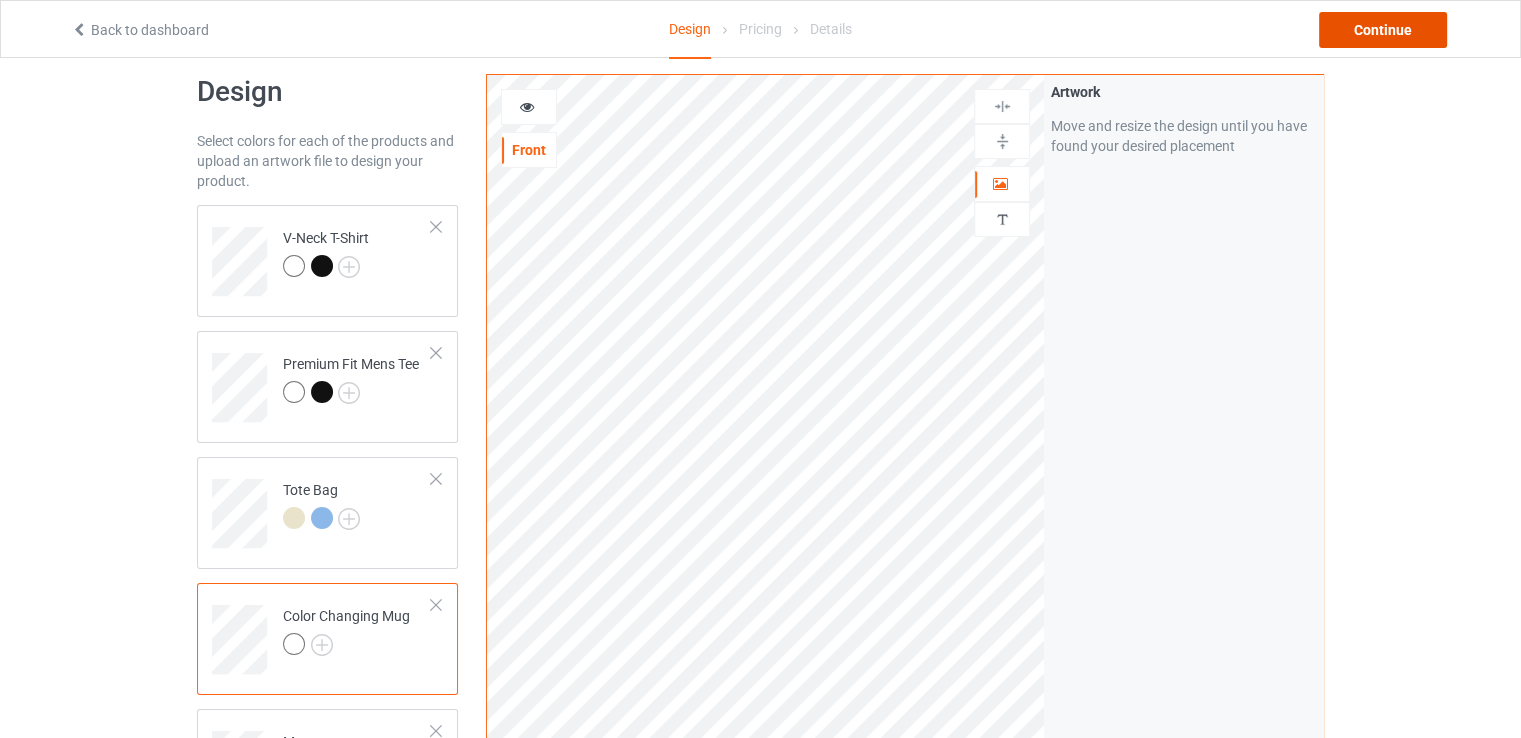 click on "Continue" at bounding box center (1383, 30) 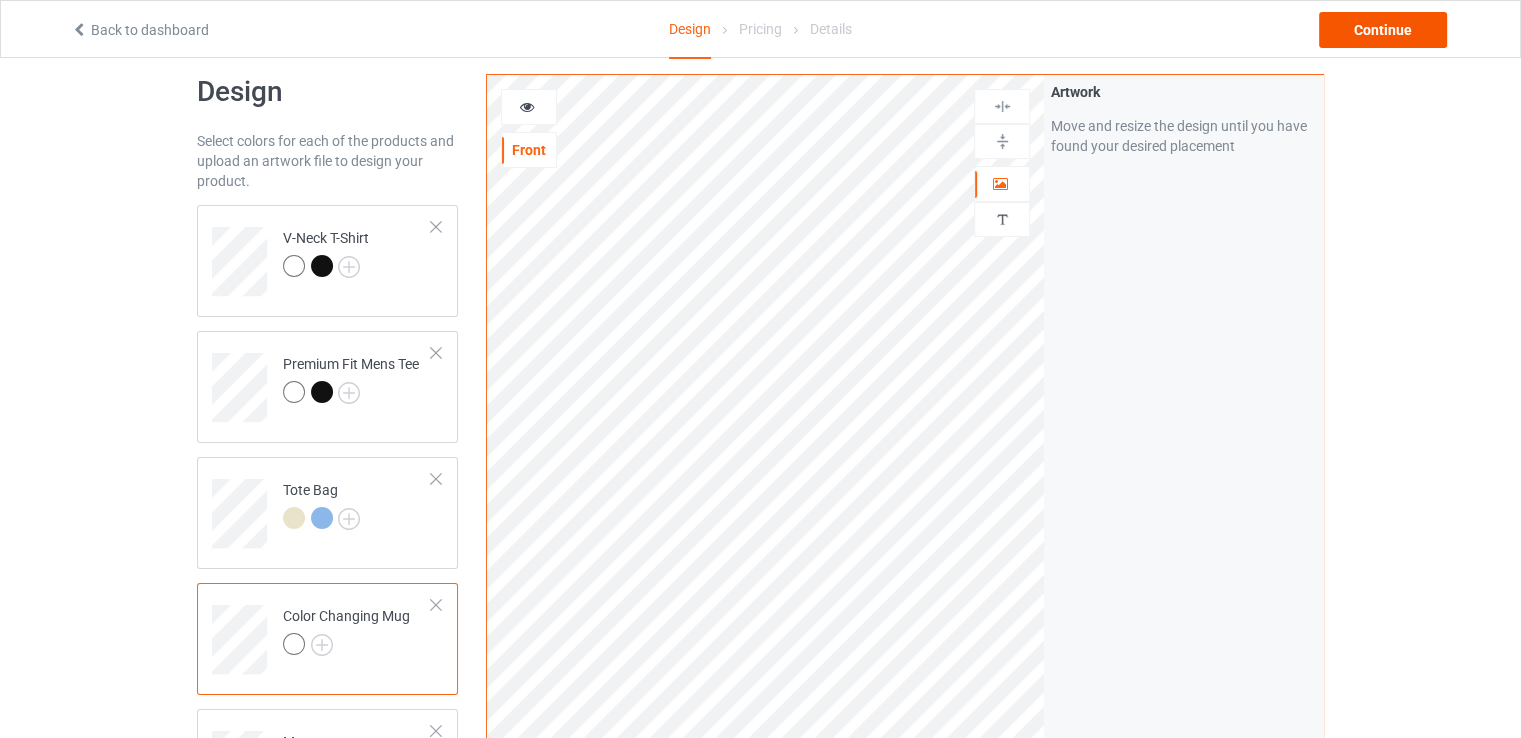 scroll, scrollTop: 0, scrollLeft: 0, axis: both 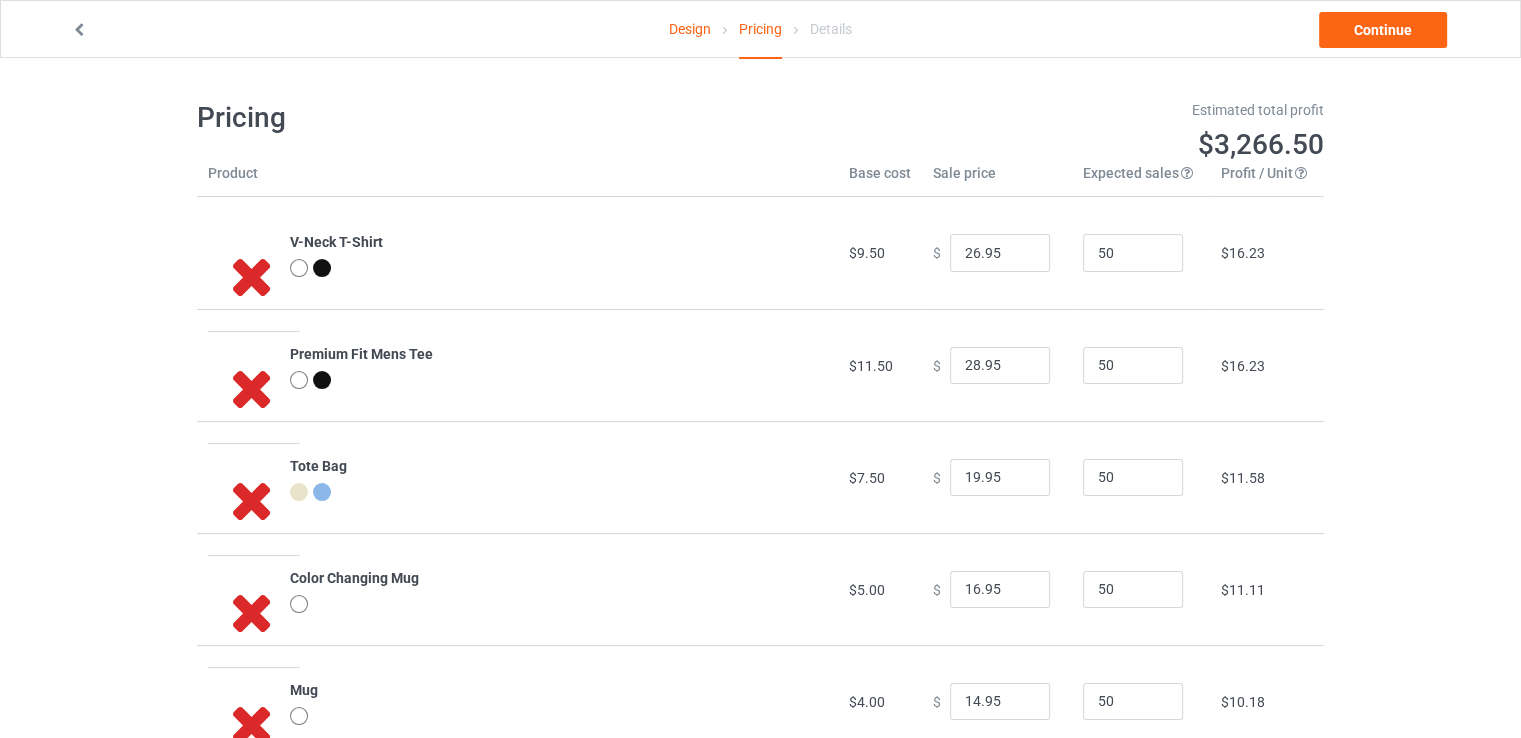 click on "Design Pricing Details" at bounding box center (760, 30) 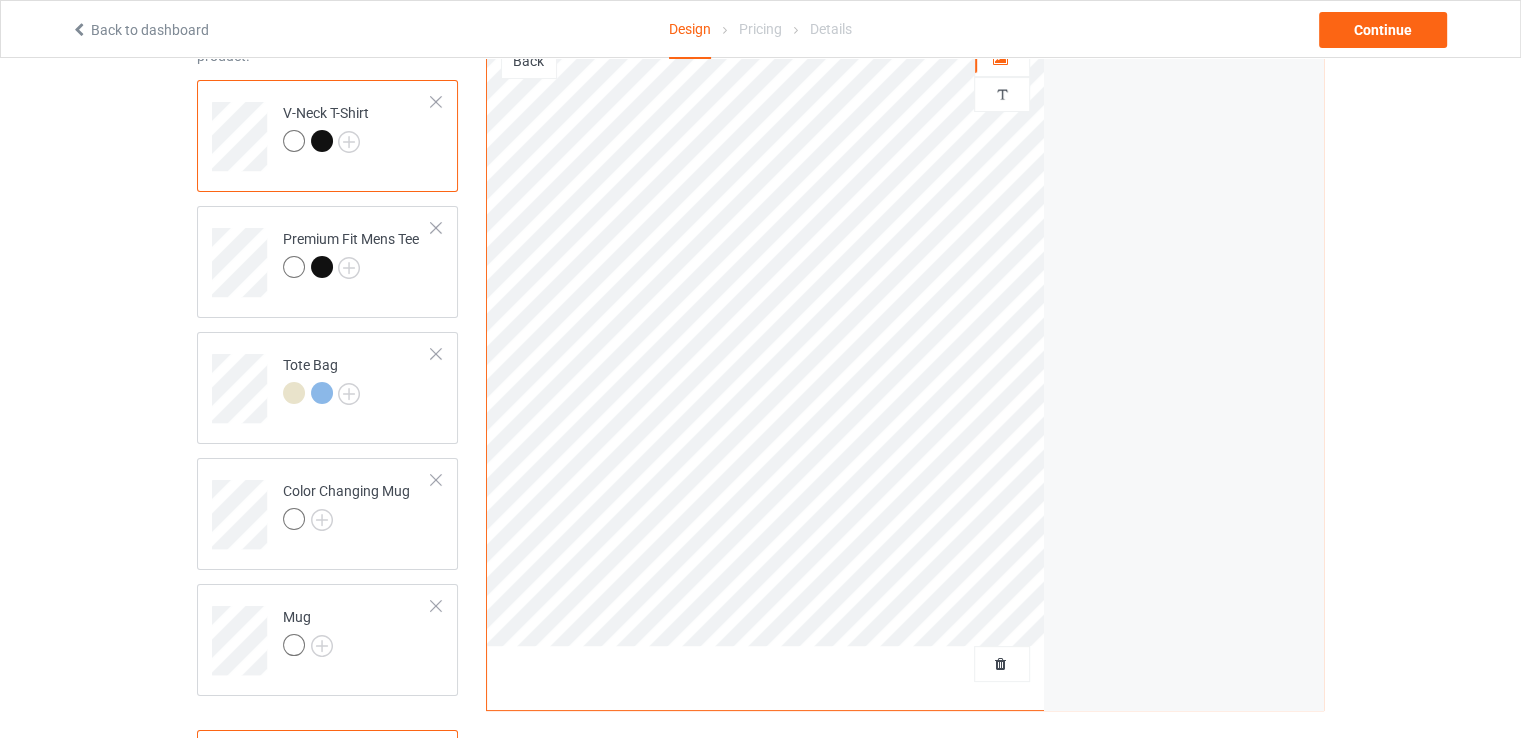 scroll, scrollTop: 0, scrollLeft: 0, axis: both 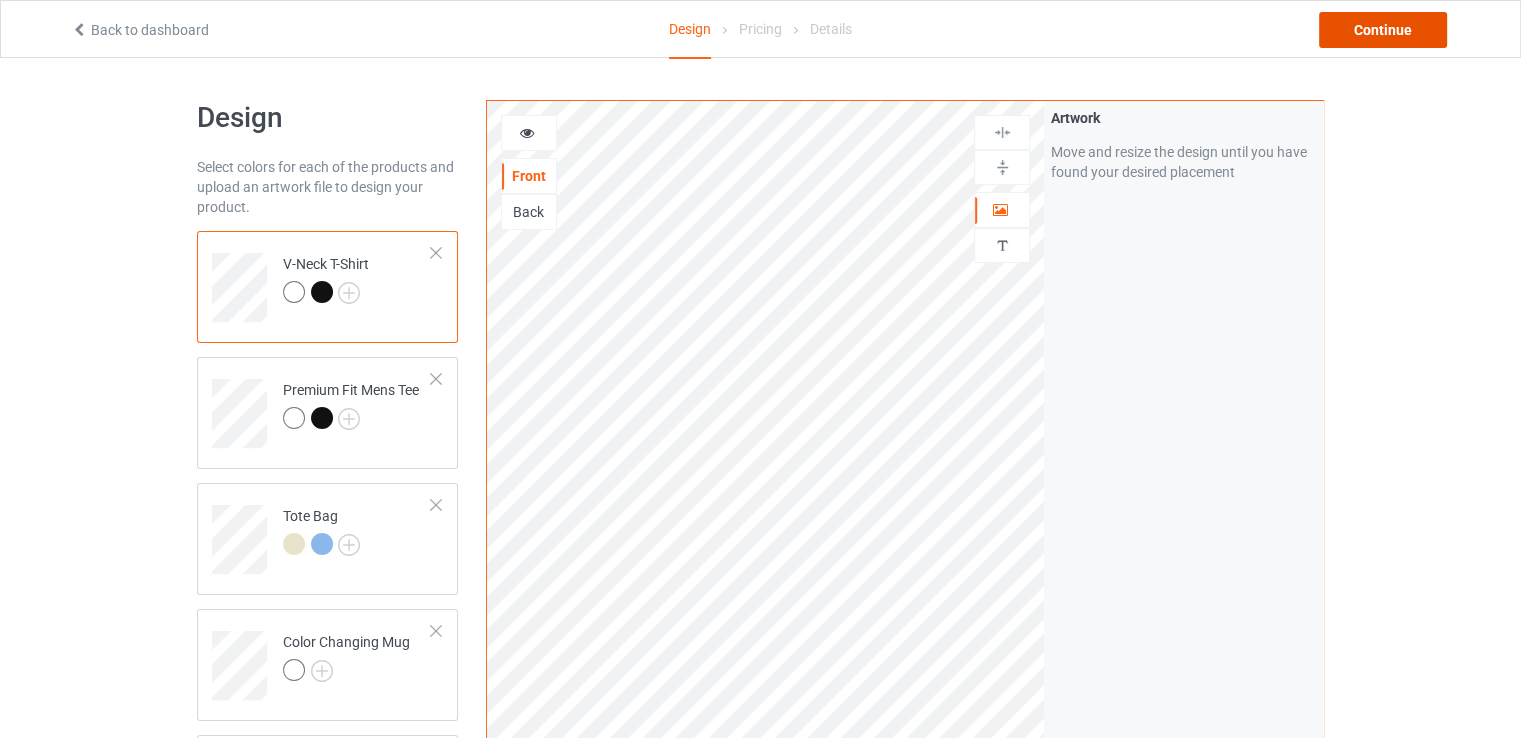 click on "Continue" at bounding box center [1383, 30] 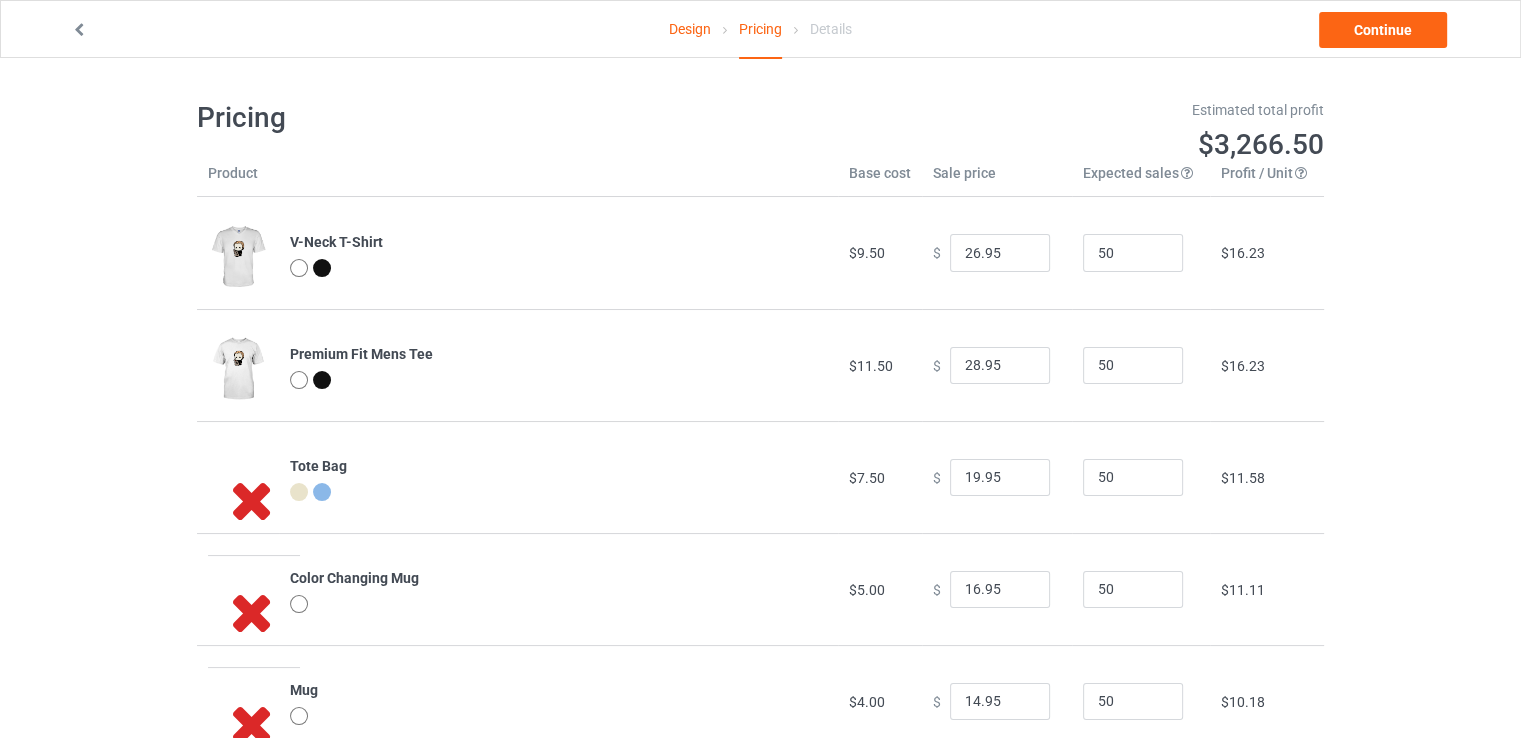 scroll, scrollTop: 0, scrollLeft: 0, axis: both 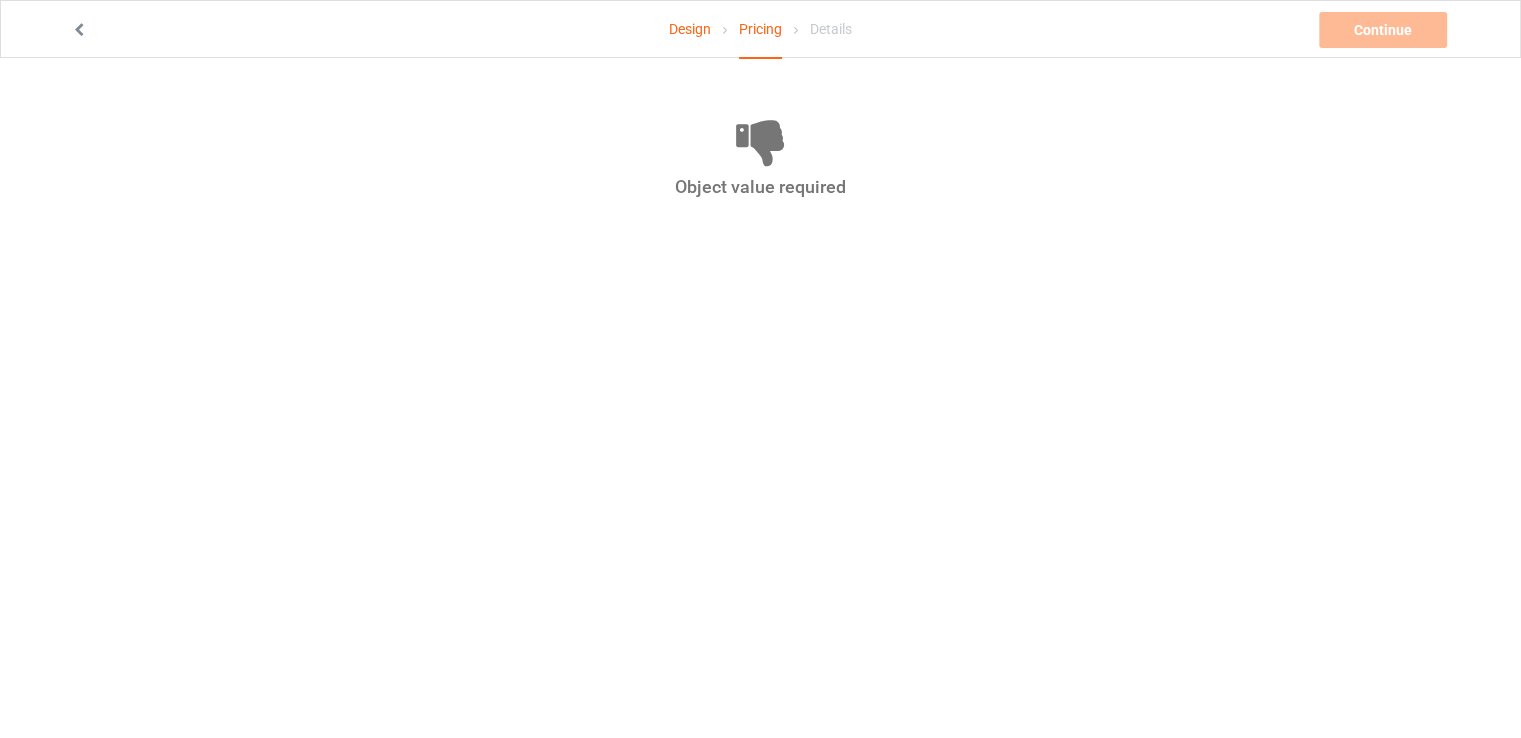 click on "Design" at bounding box center (690, 29) 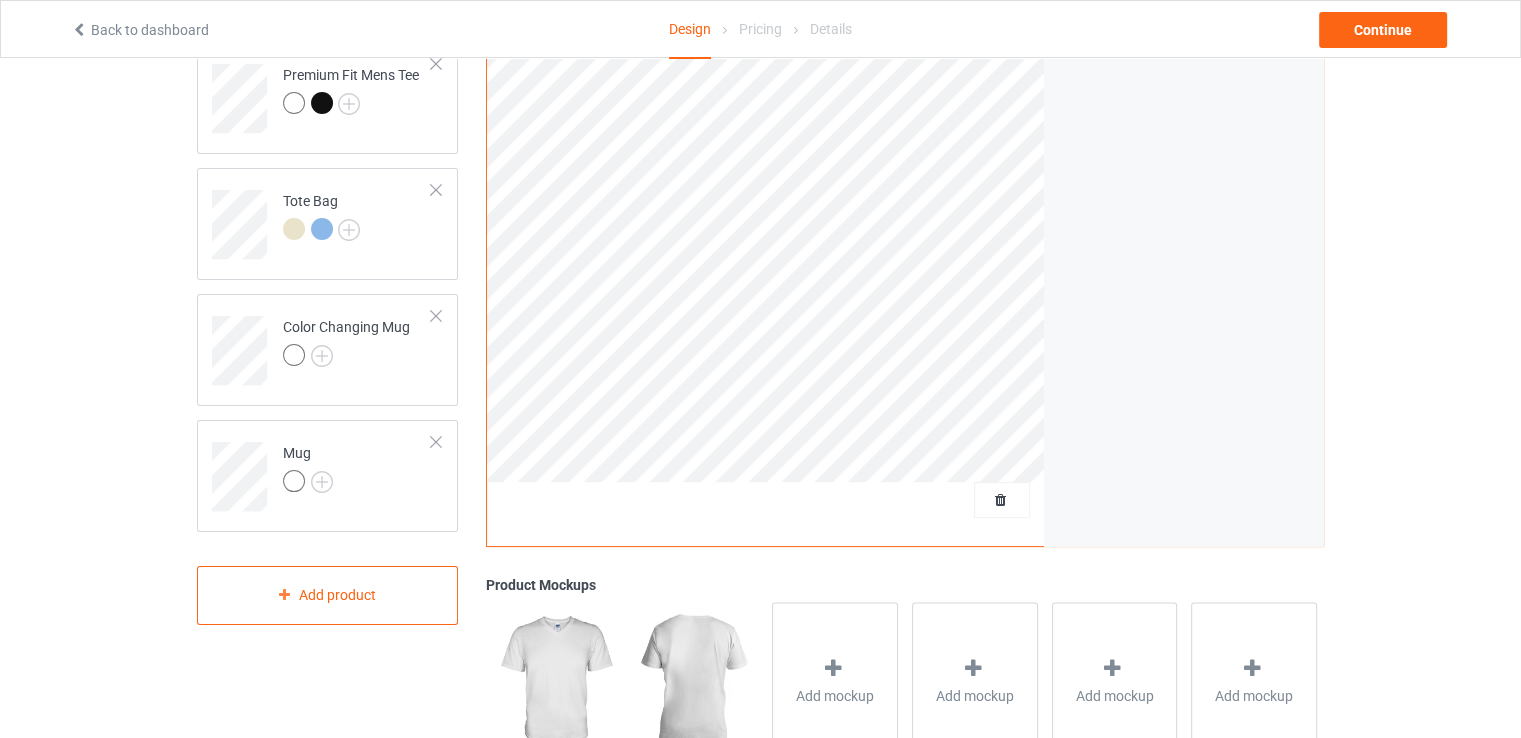 scroll, scrollTop: 264, scrollLeft: 0, axis: vertical 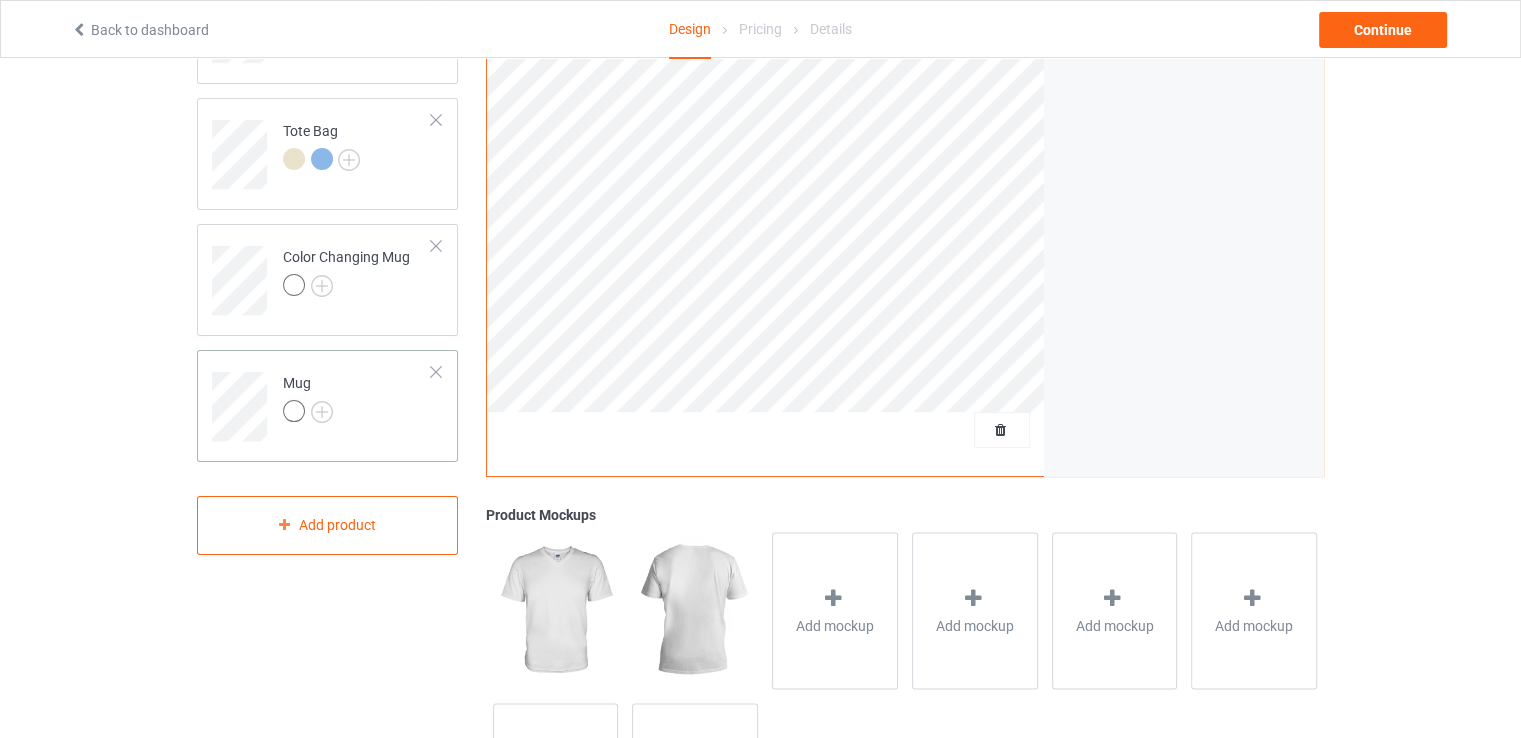 click at bounding box center (294, 411) 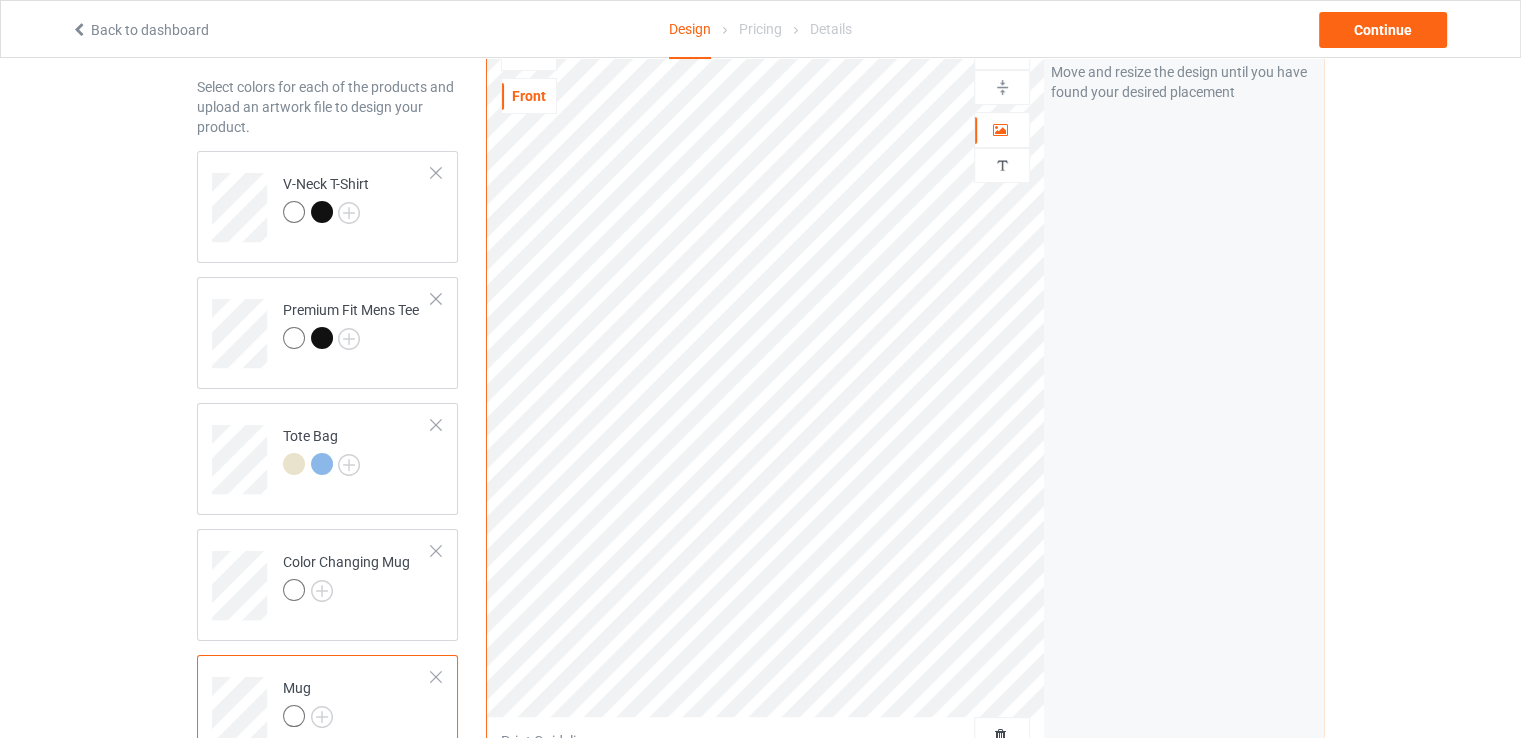 scroll, scrollTop: 76, scrollLeft: 0, axis: vertical 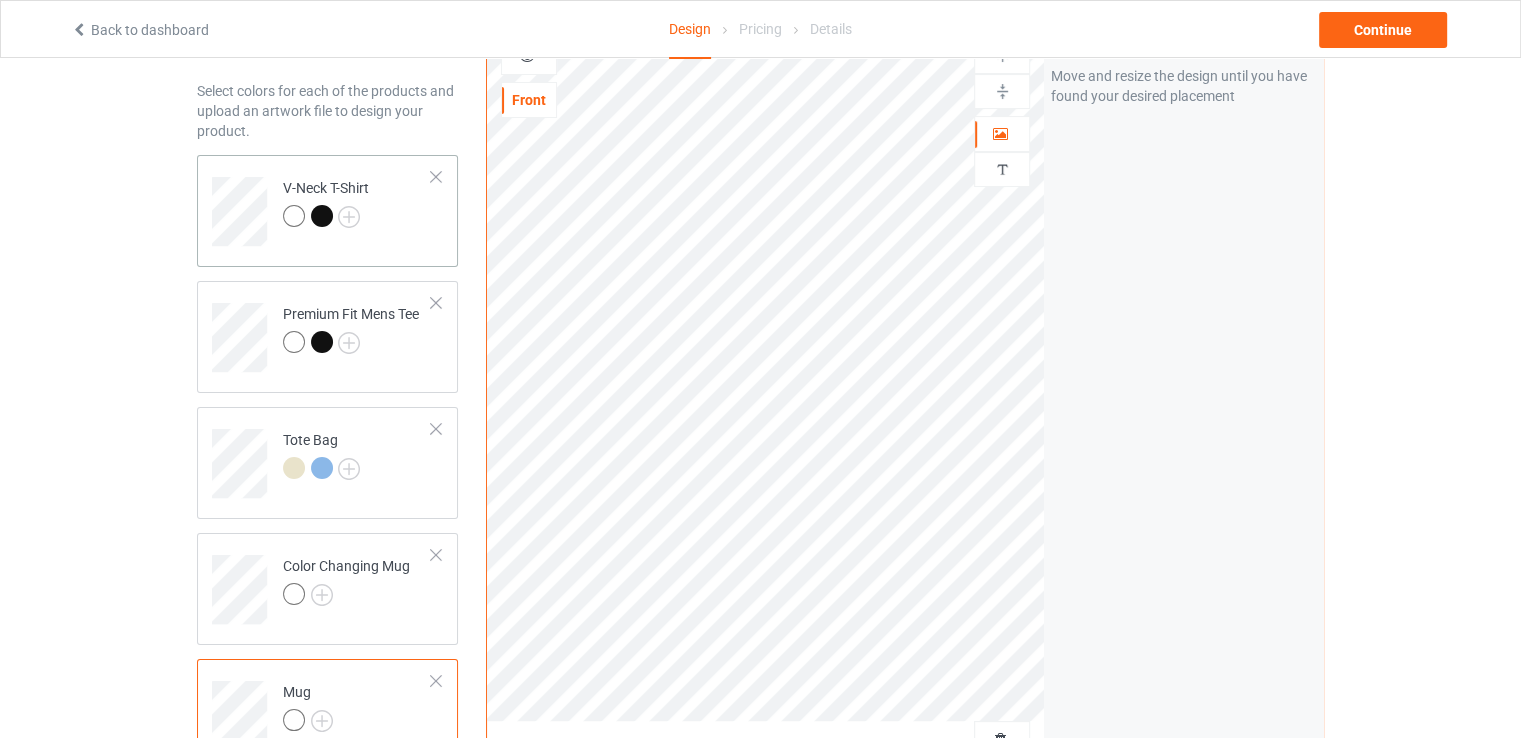 click at bounding box center [294, 216] 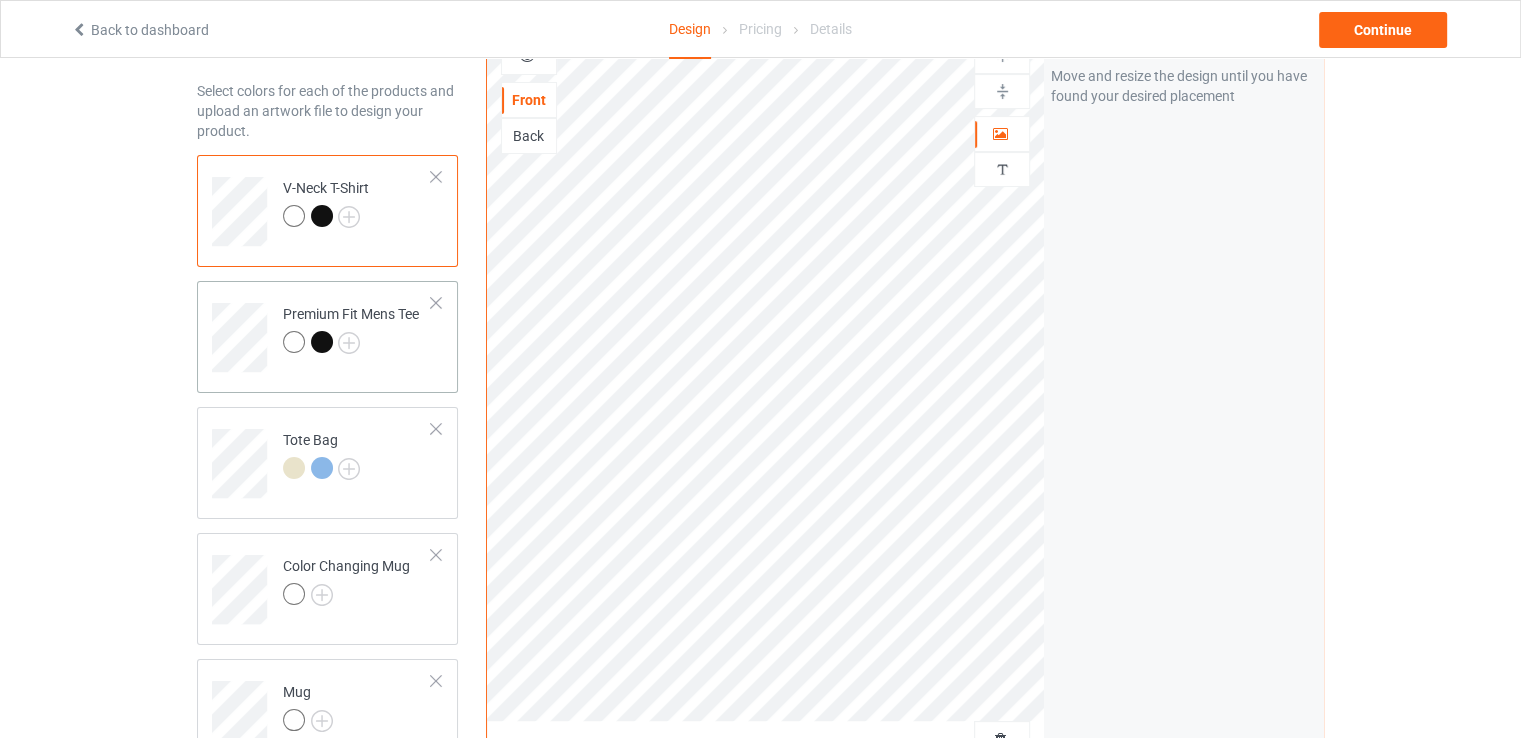 click at bounding box center (294, 342) 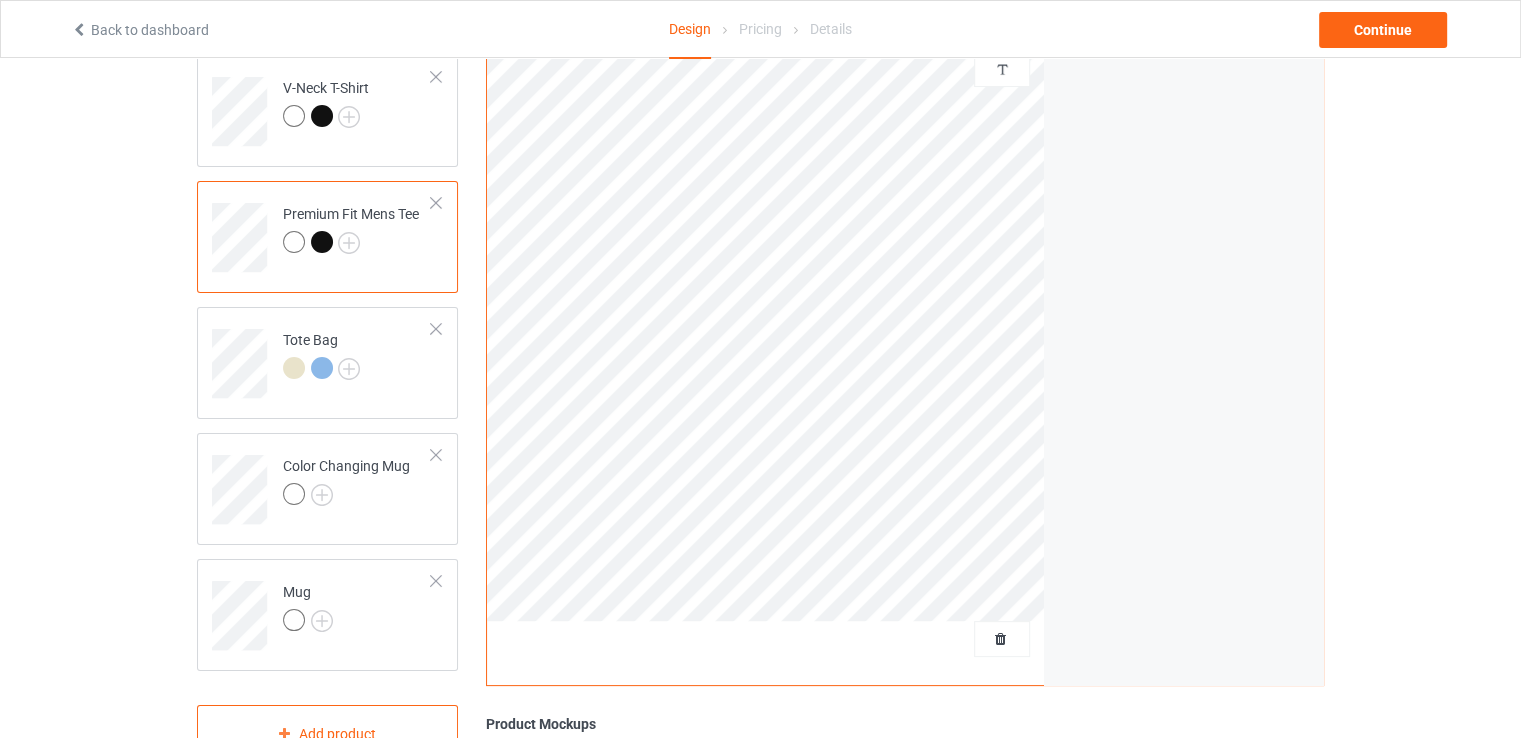 scroll, scrollTop: 174, scrollLeft: 0, axis: vertical 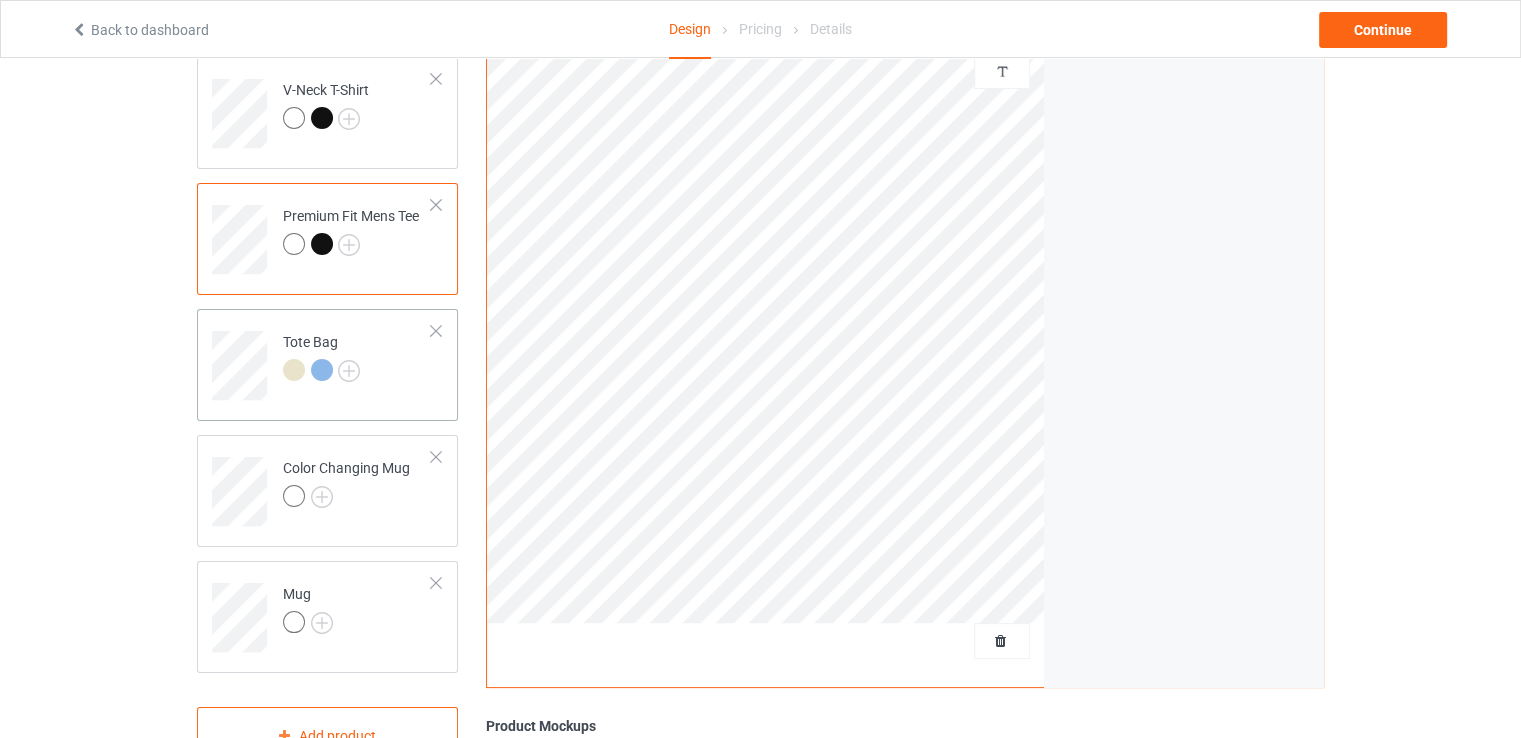 click at bounding box center (294, 370) 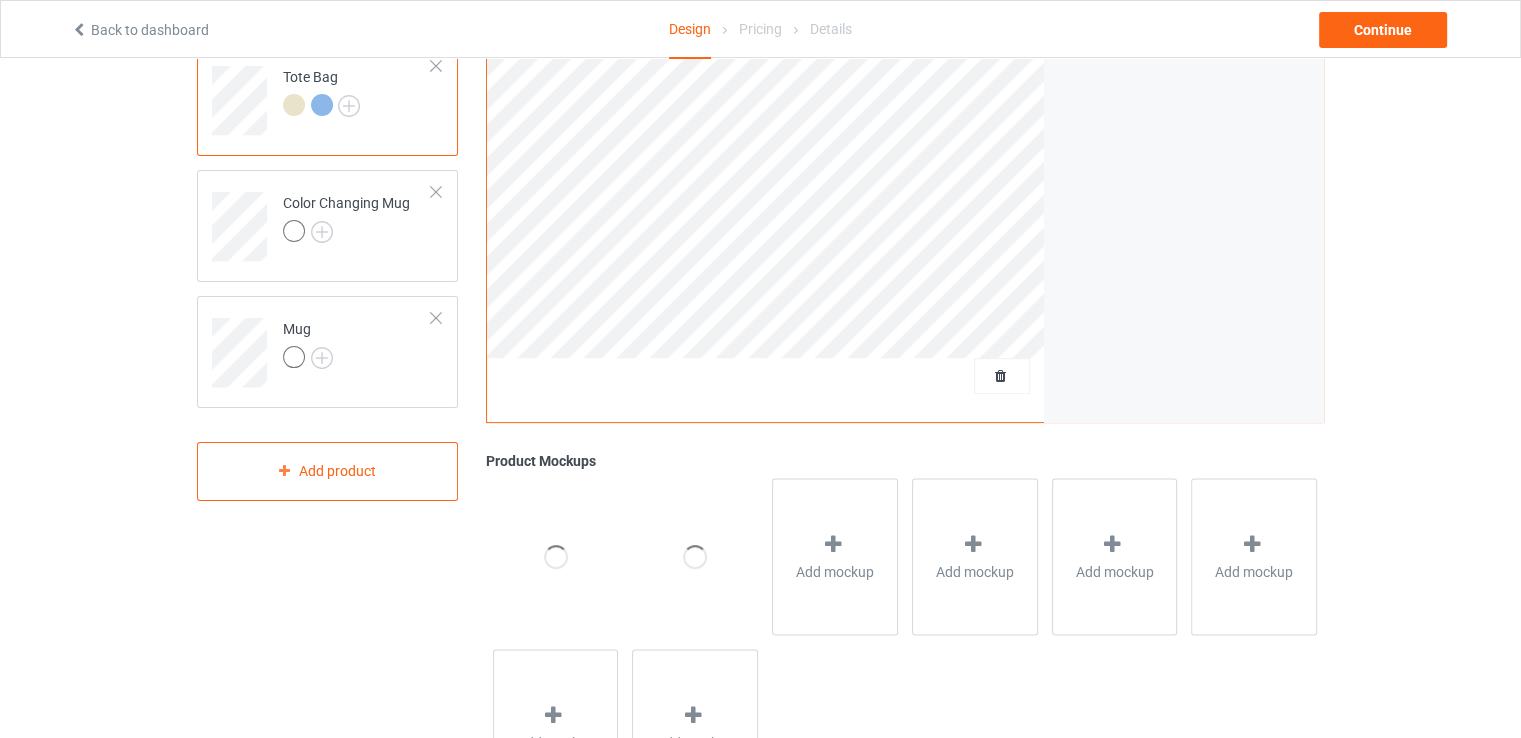 scroll, scrollTop: 417, scrollLeft: 0, axis: vertical 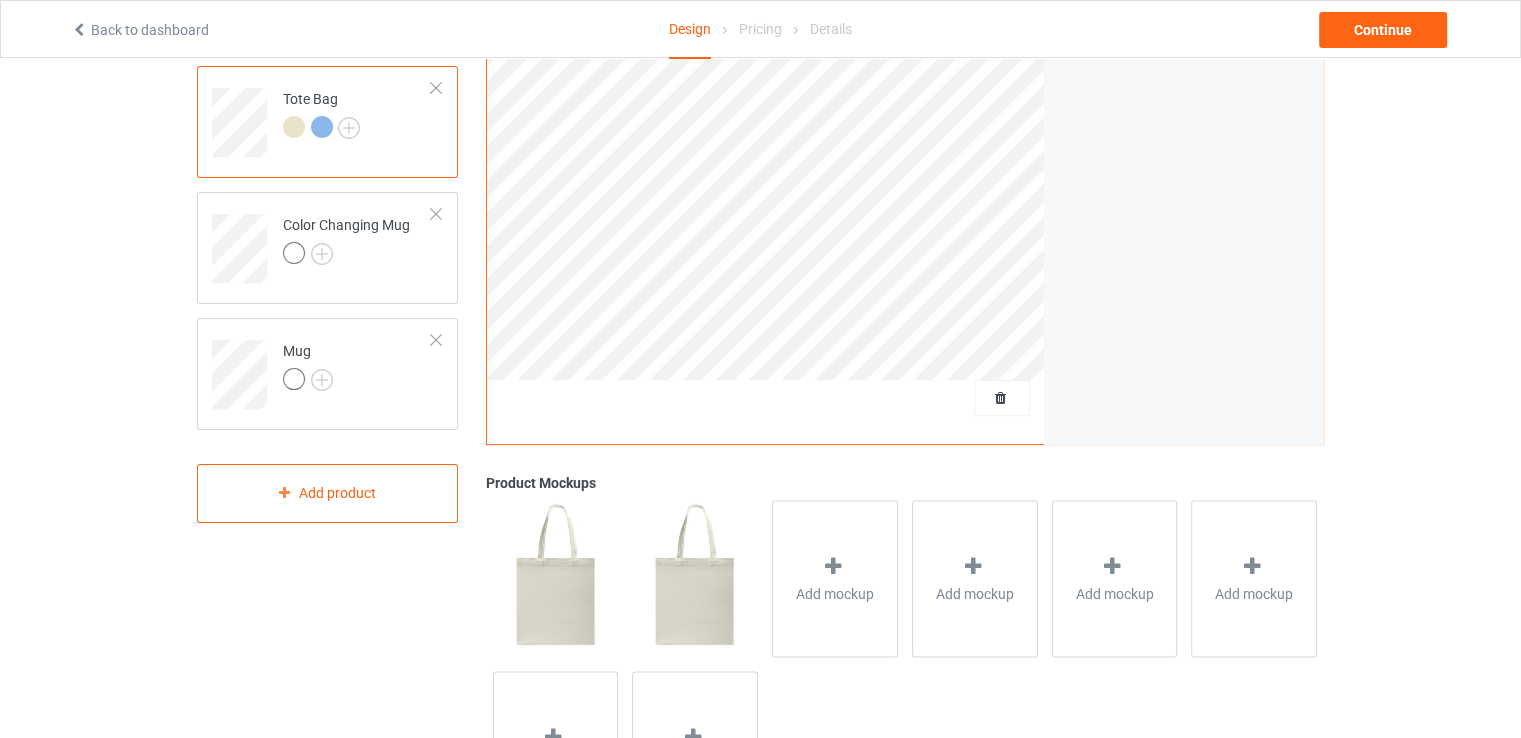 click on "Design Select colors for each of the products and upload an artwork file to design your product. V-Neck T-Shirt Premium Fit Mens Tee Tote Bag Color Changing Mug Mug Add product Front Back Artwork Personalized text Artwork Move and resize the design until you have found your desired placement Product Mockups Add mockup Add mockup Add mockup Add mockup Add mockup Add mockup" at bounding box center [760, 259] 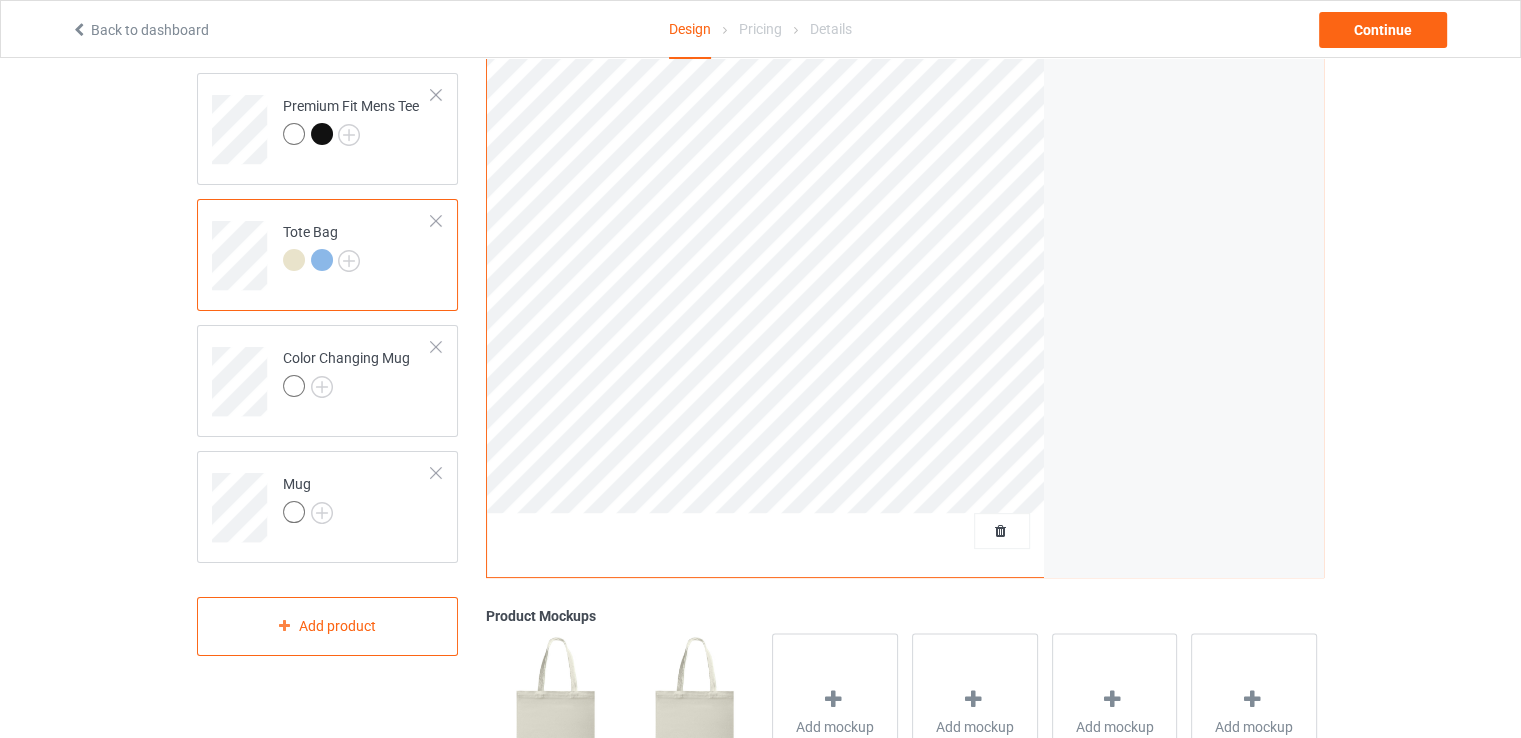scroll, scrollTop: 0, scrollLeft: 0, axis: both 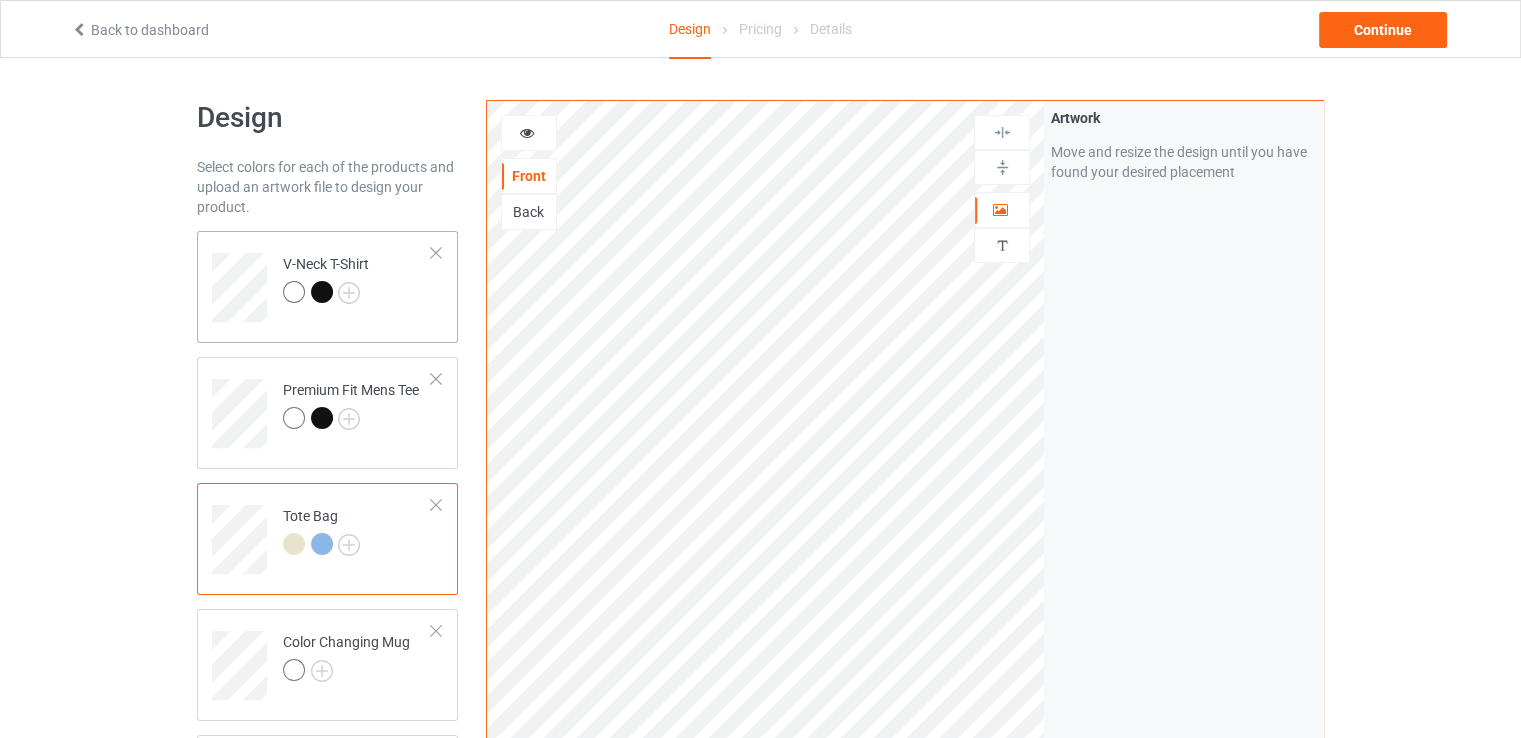 click at bounding box center [294, 292] 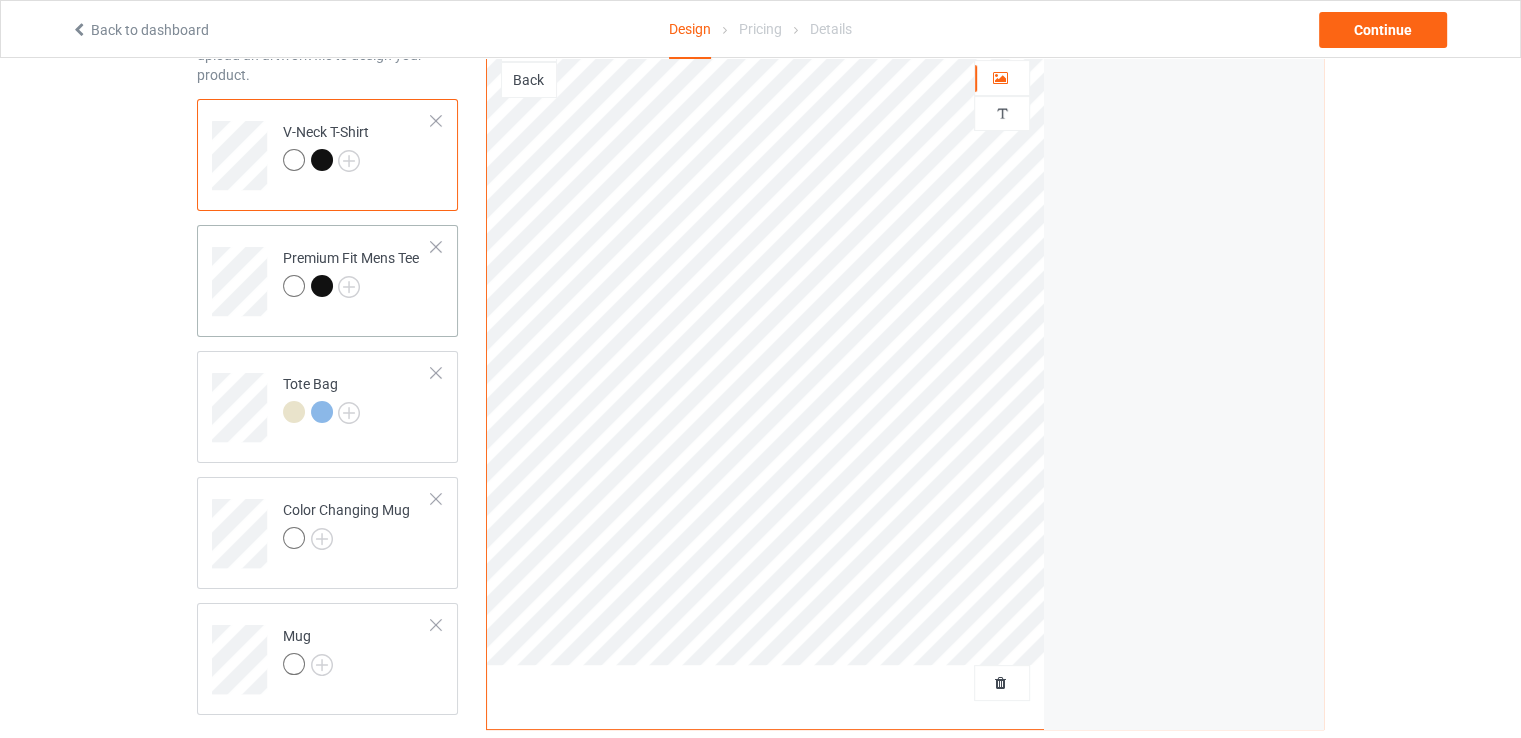click at bounding box center (294, 286) 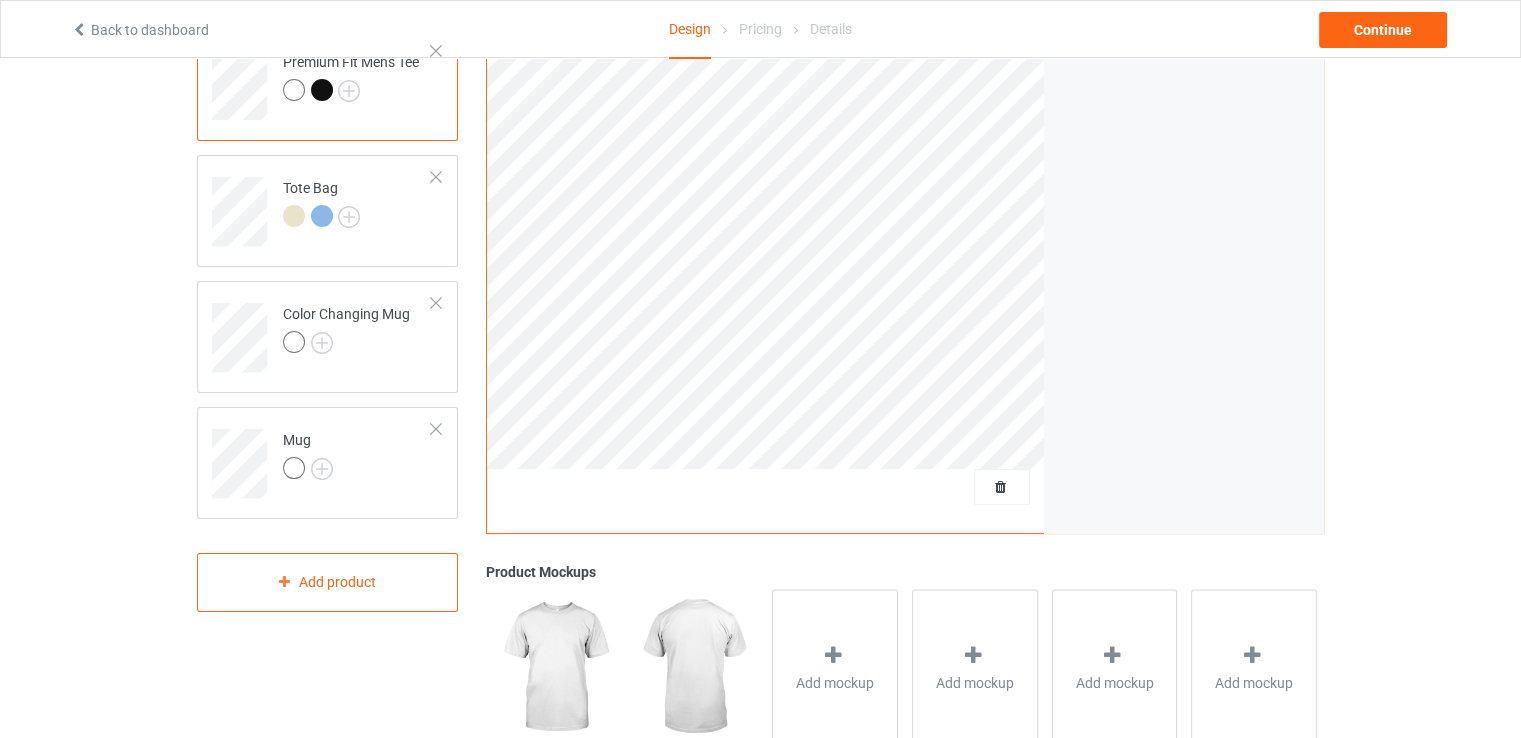 scroll, scrollTop: 305, scrollLeft: 0, axis: vertical 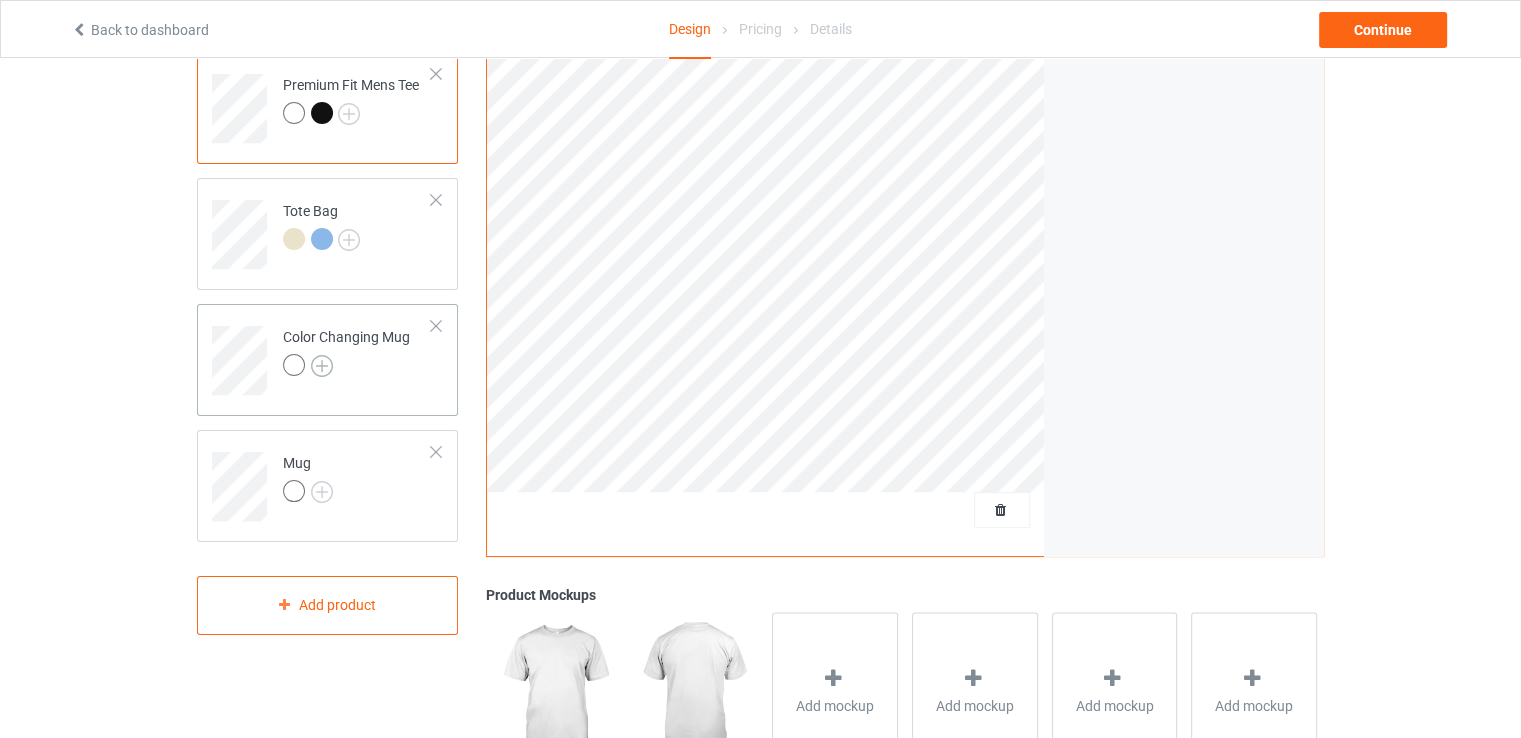 click at bounding box center [322, 366] 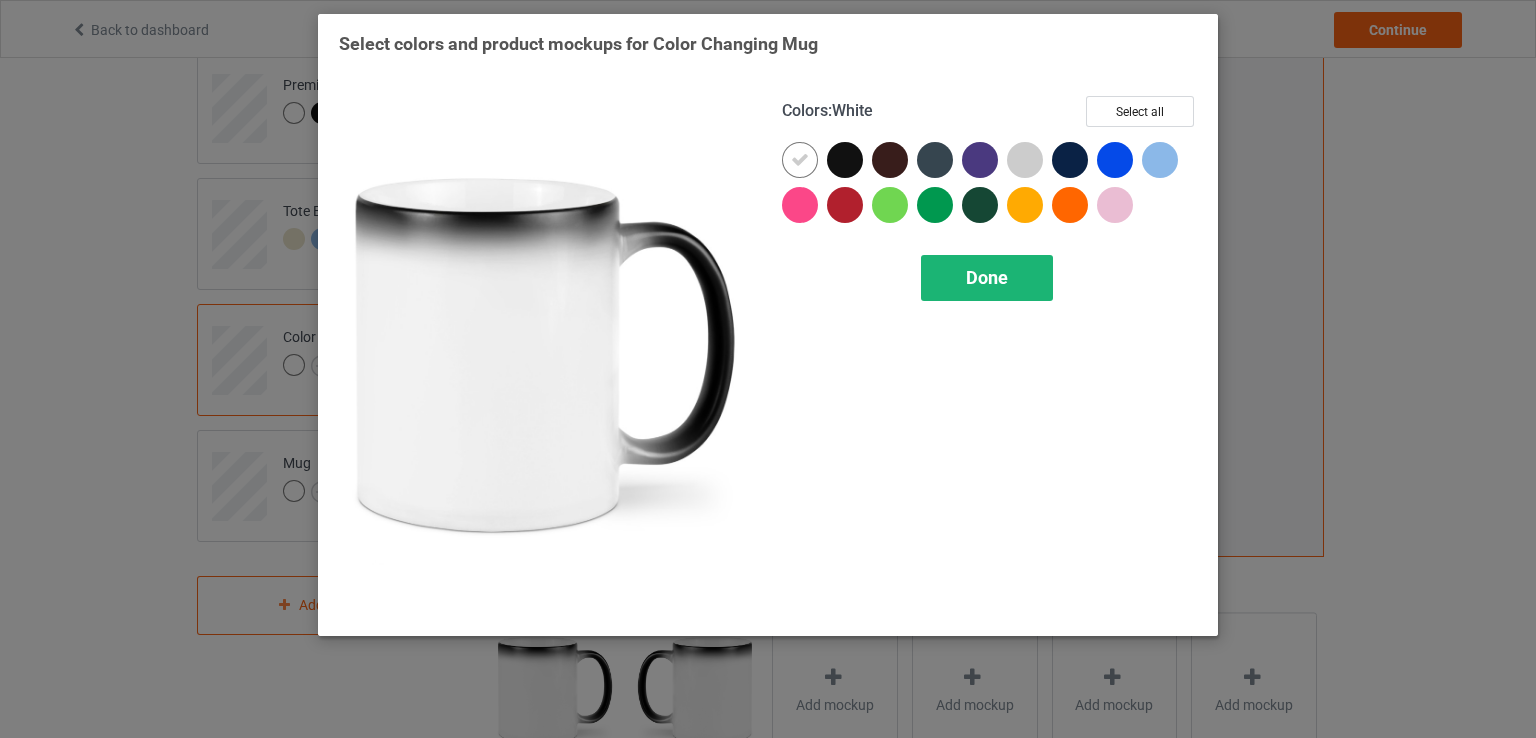 click on "Done" at bounding box center [987, 278] 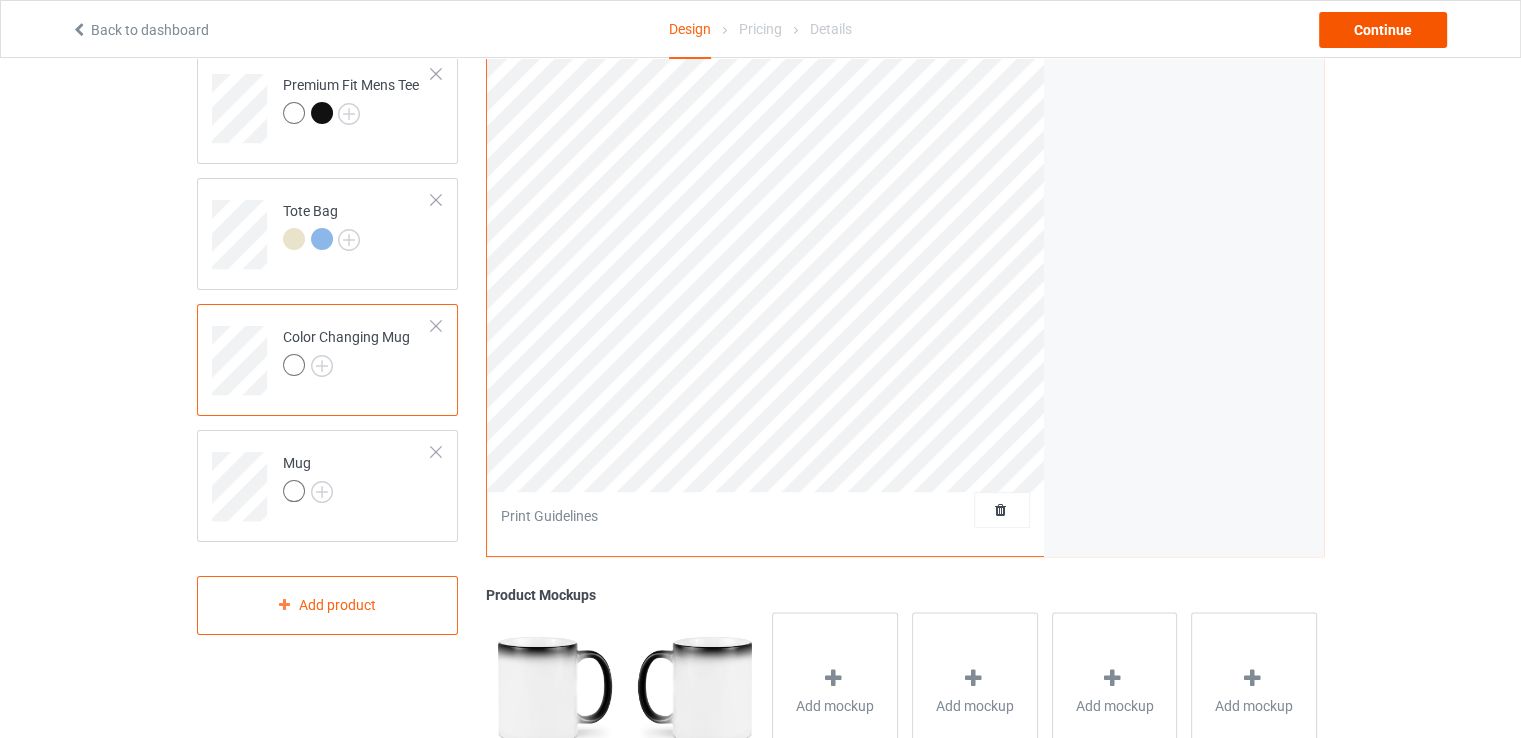 click on "Continue" at bounding box center [1383, 30] 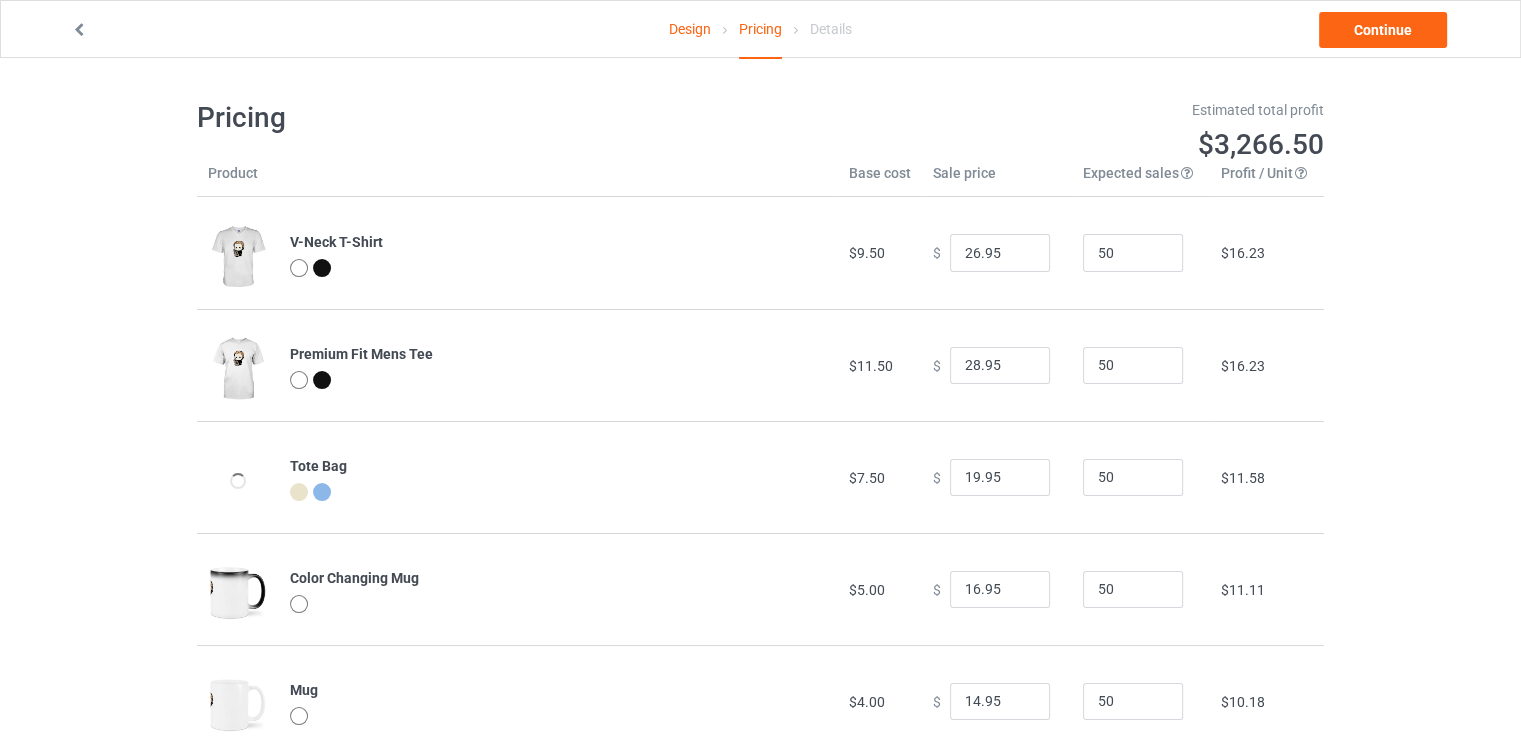 scroll, scrollTop: 61, scrollLeft: 0, axis: vertical 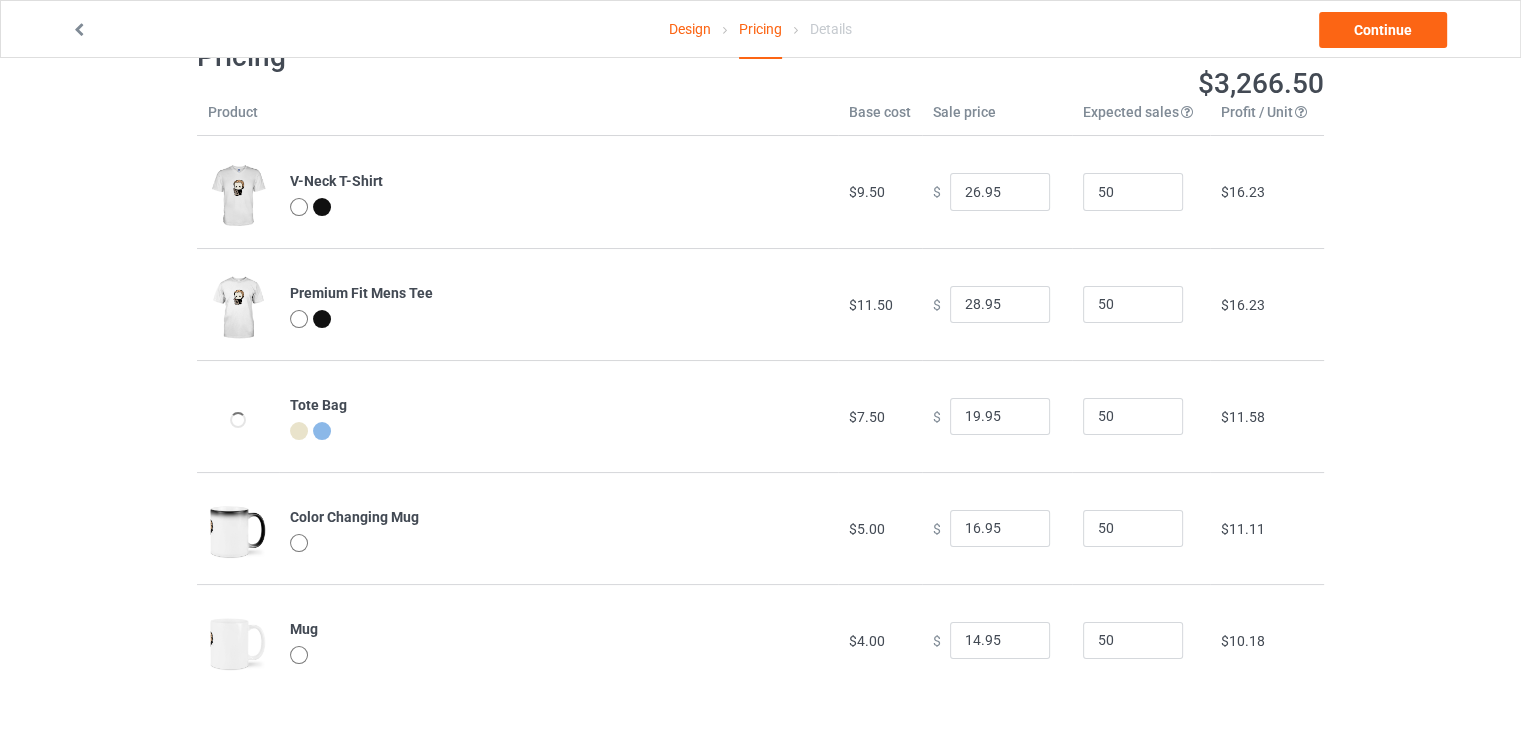 click on "Design Pricing Details Continue Pricing Estimated total profit $3,266.50 Product Base cost Sale price Expected sales   Your expected sales will change your profit estimate (on the right), but will not affect the actual amount of profit you earn. Profit / Unit   Your profit is your sale price minus your base cost and processing fee. V-Neck T-Shirt $9.50 $     26.95 50 $16.23 Premium Fit Mens Tee $11.50 $     28.95 50 $16.23 Tote Bag $7.50 $     19.95 50 $11.58 Color Changing Mug $5.00 $     16.95 50 $11.11 Mug $4.00 $     14.95 50 $10.18" at bounding box center [760, 367] 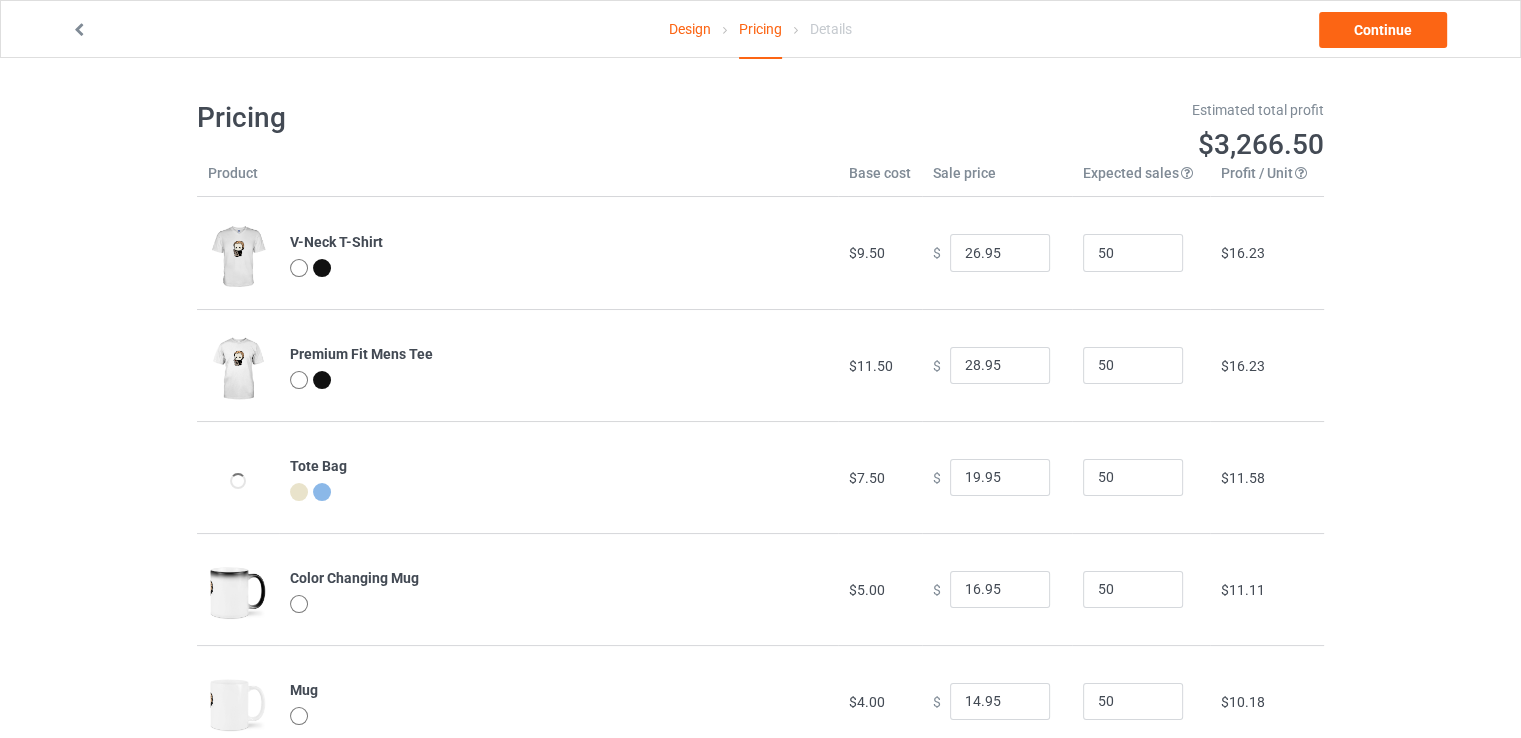 scroll, scrollTop: 61, scrollLeft: 0, axis: vertical 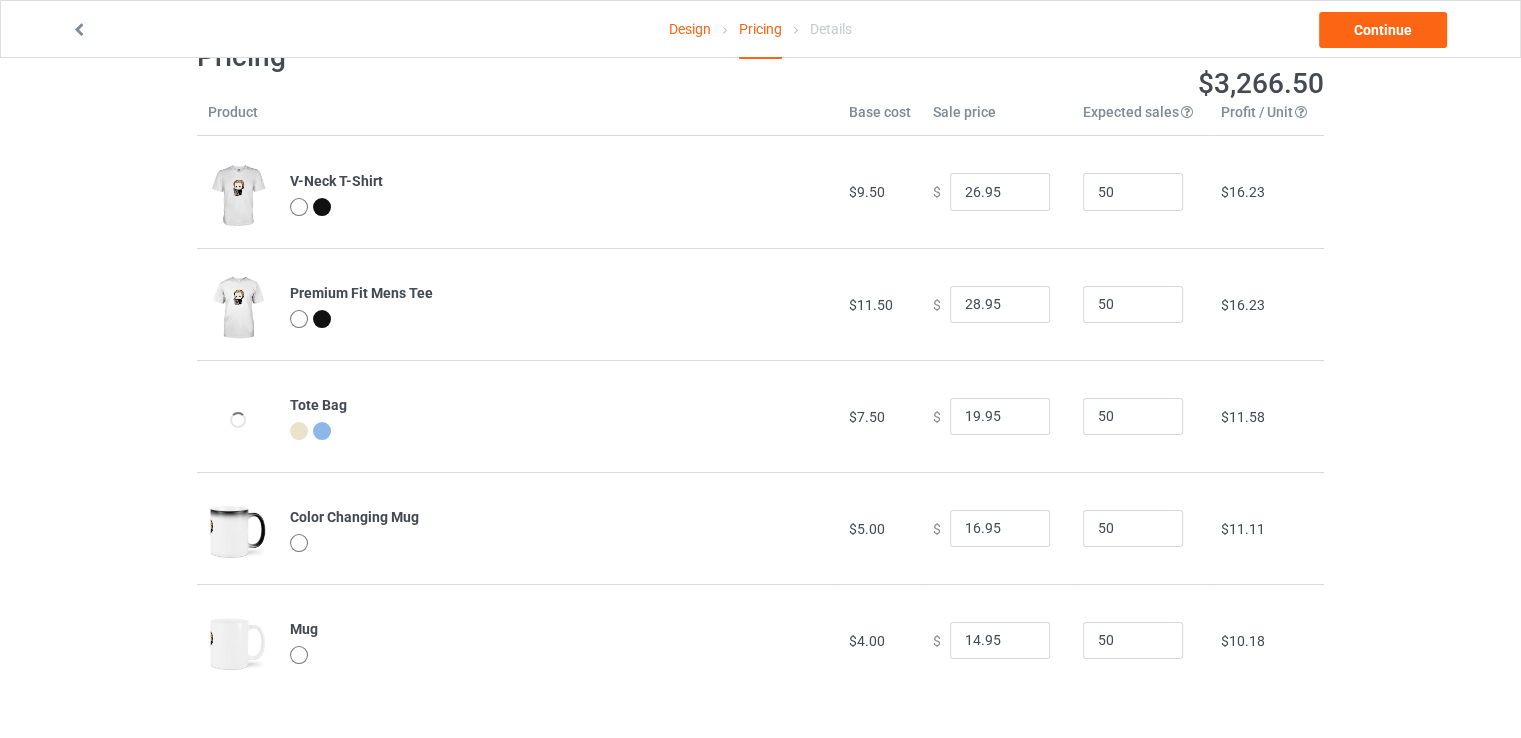 click on "Design Pricing Details Continue Pricing Estimated total profit $3,266.50 Product Base cost Sale price Expected sales   Your expected sales will change your profit estimate (on the right), but will not affect the actual amount of profit you earn. Profit / Unit   Your profit is your sale price minus your base cost and processing fee. V-Neck T-Shirt $9.50 $     26.95 50 $16.23 Premium Fit Mens Tee $11.50 $     28.95 50 $16.23 Tote Bag $7.50 $     19.95 50 $11.58 Color Changing Mug $5.00 $     16.95 50 $11.11 Mug $4.00 $     14.95 50 $10.18" at bounding box center [760, 367] 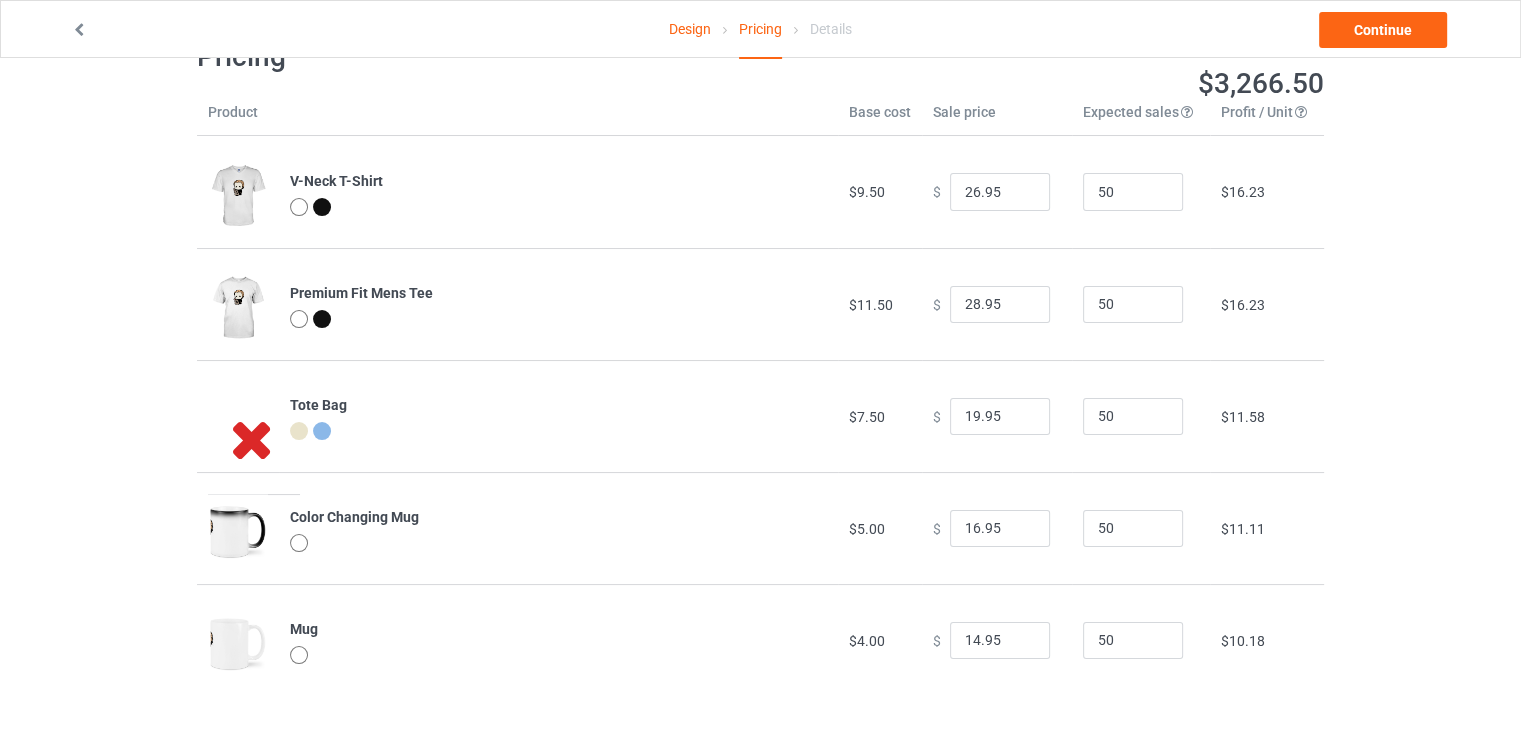 click on "Design Pricing Details Continue Pricing Estimated total profit $3,266.50 Product Base cost Sale price Expected sales   Your expected sales will change your profit estimate (on the right), but will not affect the actual amount of profit you earn. Profit / Unit   Your profit is your sale price minus your base cost and processing fee. V-Neck T-Shirt $9.50 $     26.95 50 $16.23 Premium Fit Mens Tee $11.50 $     28.95 50 $16.23 Tote Bag $7.50 $     19.95 50 $11.58 Color Changing Mug $5.00 $     16.95 50 $11.11 Mug $4.00 $     14.95 50 $10.18" at bounding box center (760, 367) 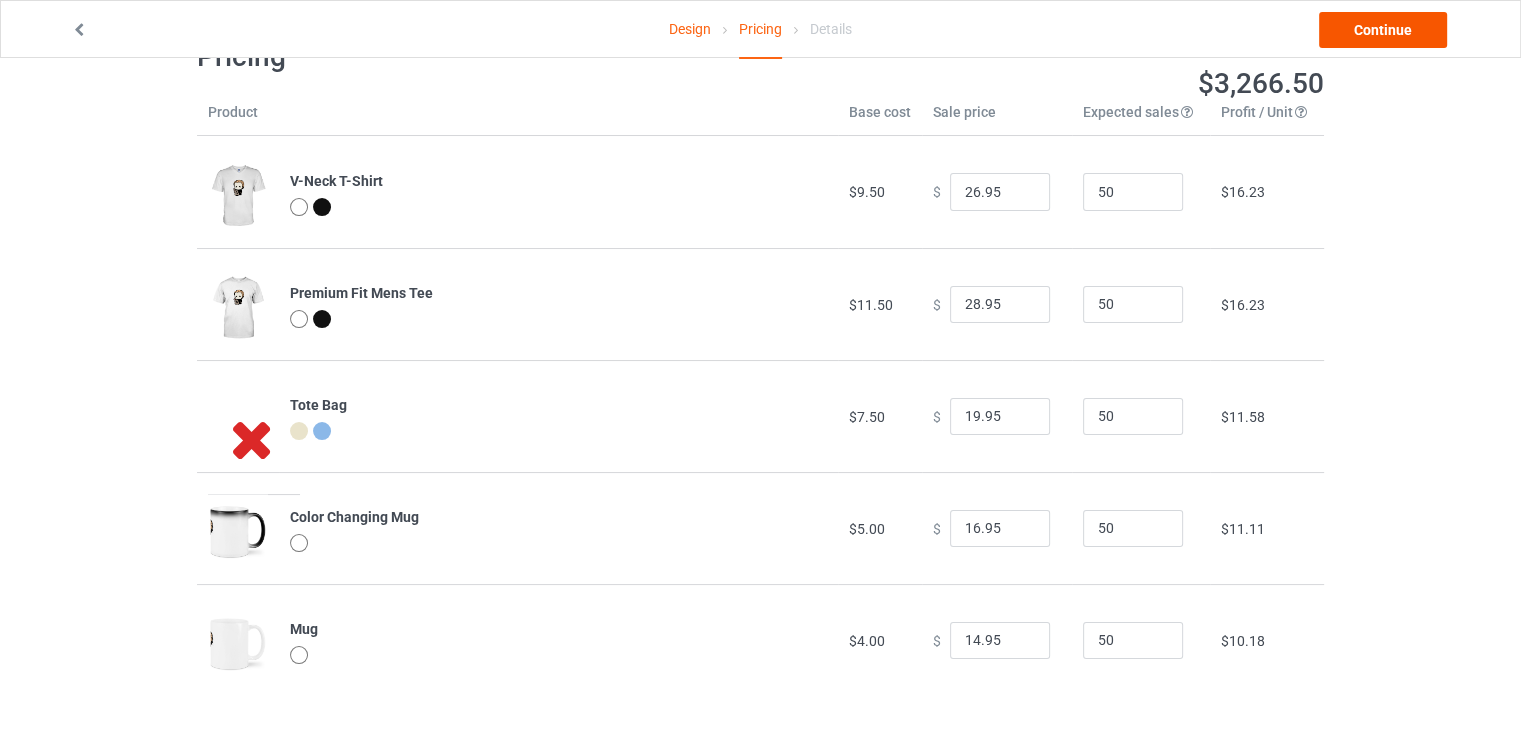 click on "Continue" at bounding box center [1383, 30] 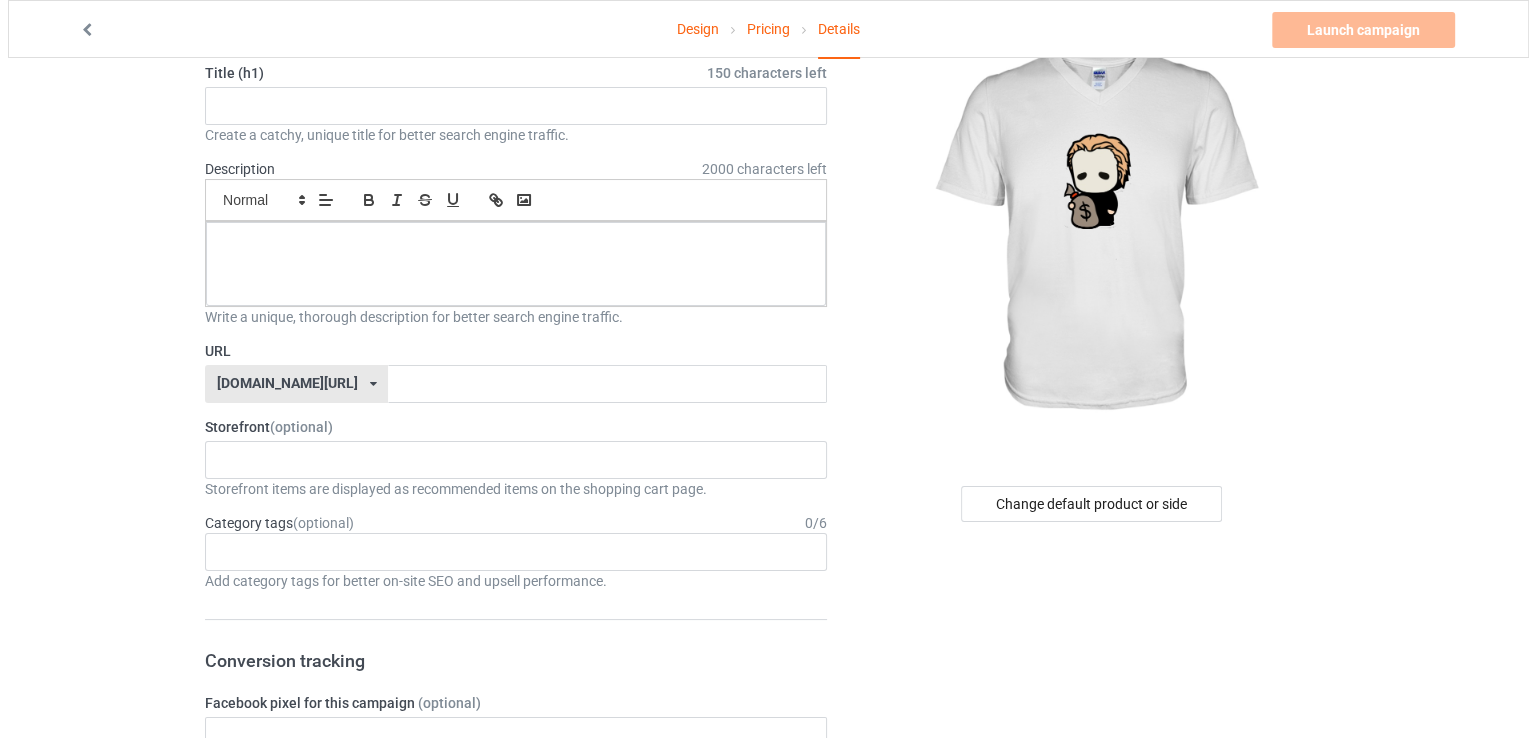 scroll, scrollTop: 73, scrollLeft: 0, axis: vertical 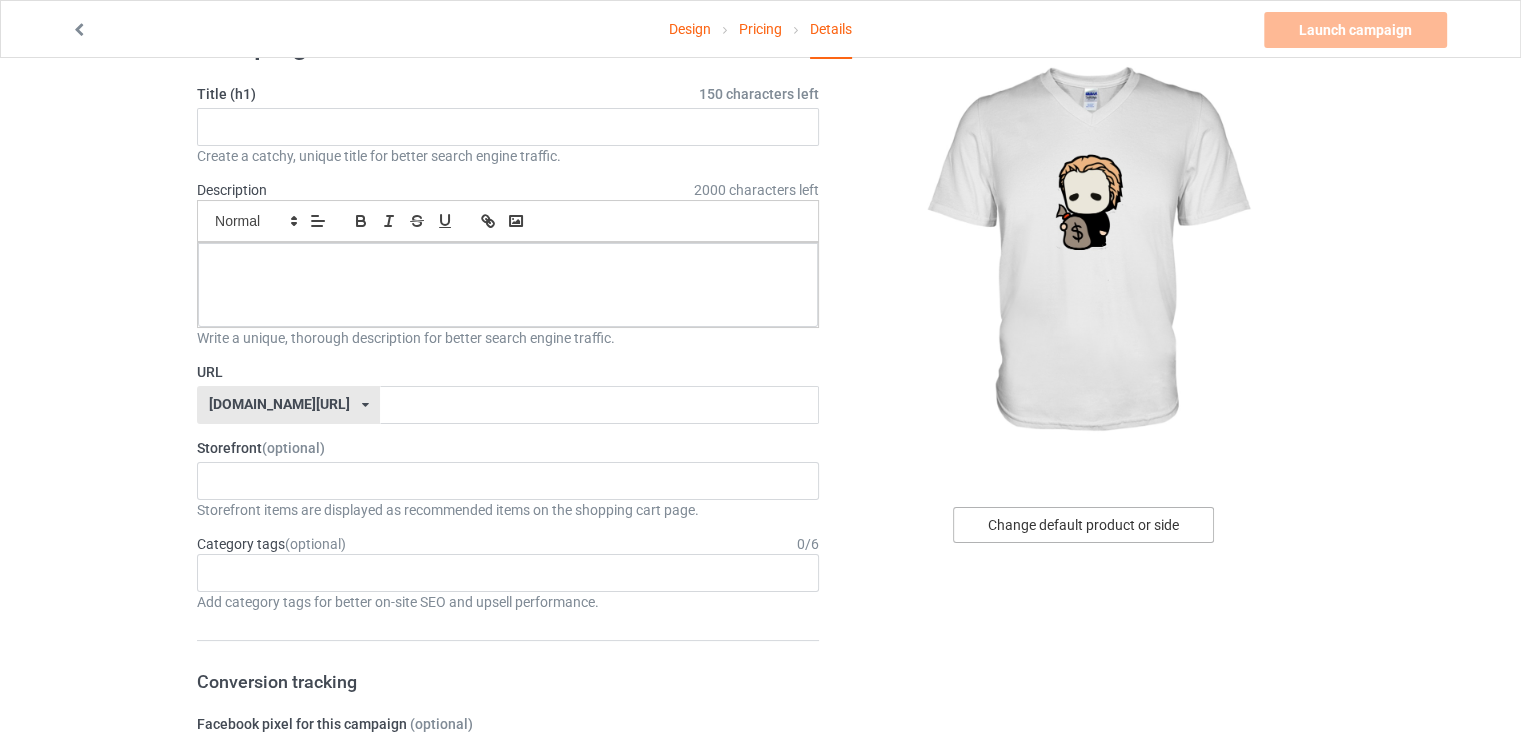 click on "Change default product or side" at bounding box center (1083, 525) 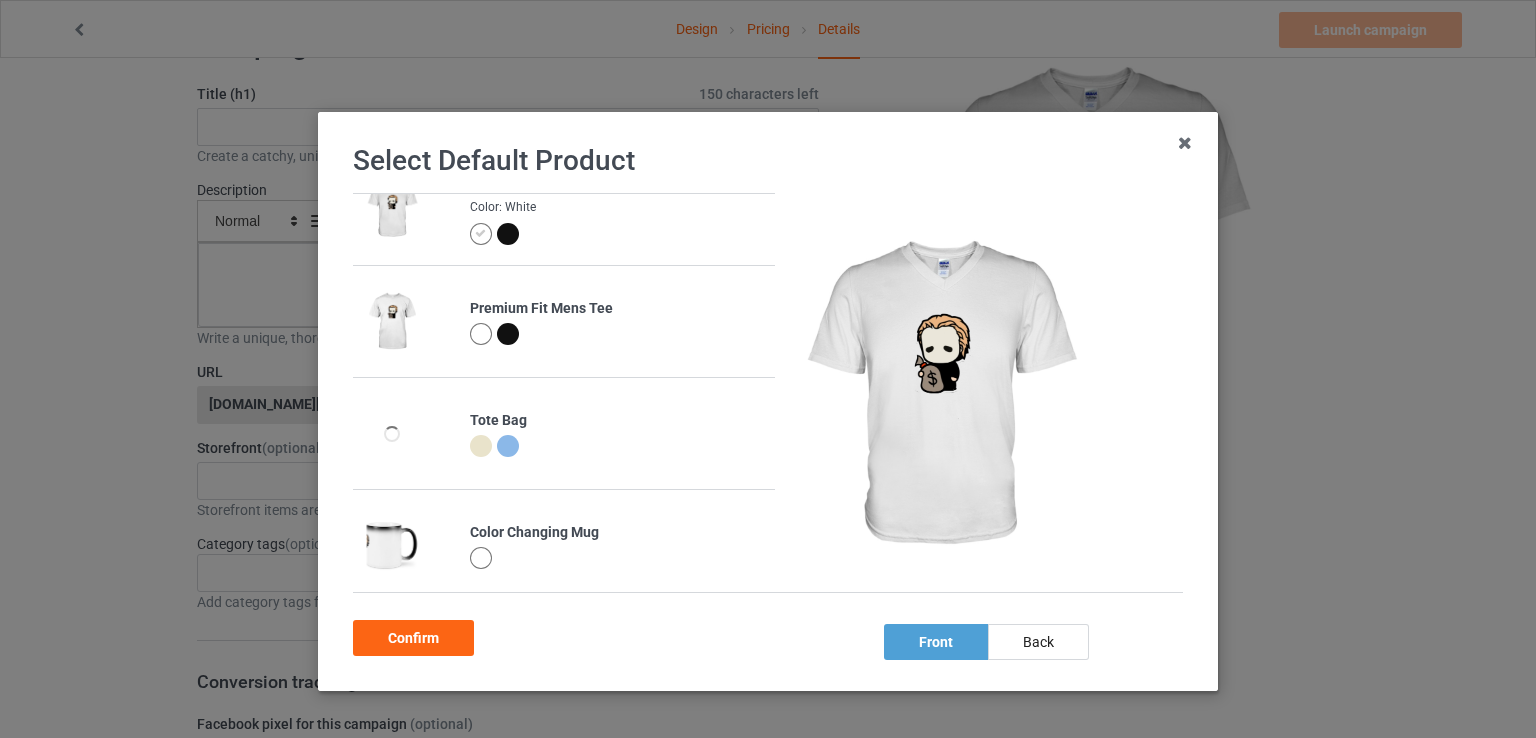 scroll, scrollTop: 0, scrollLeft: 0, axis: both 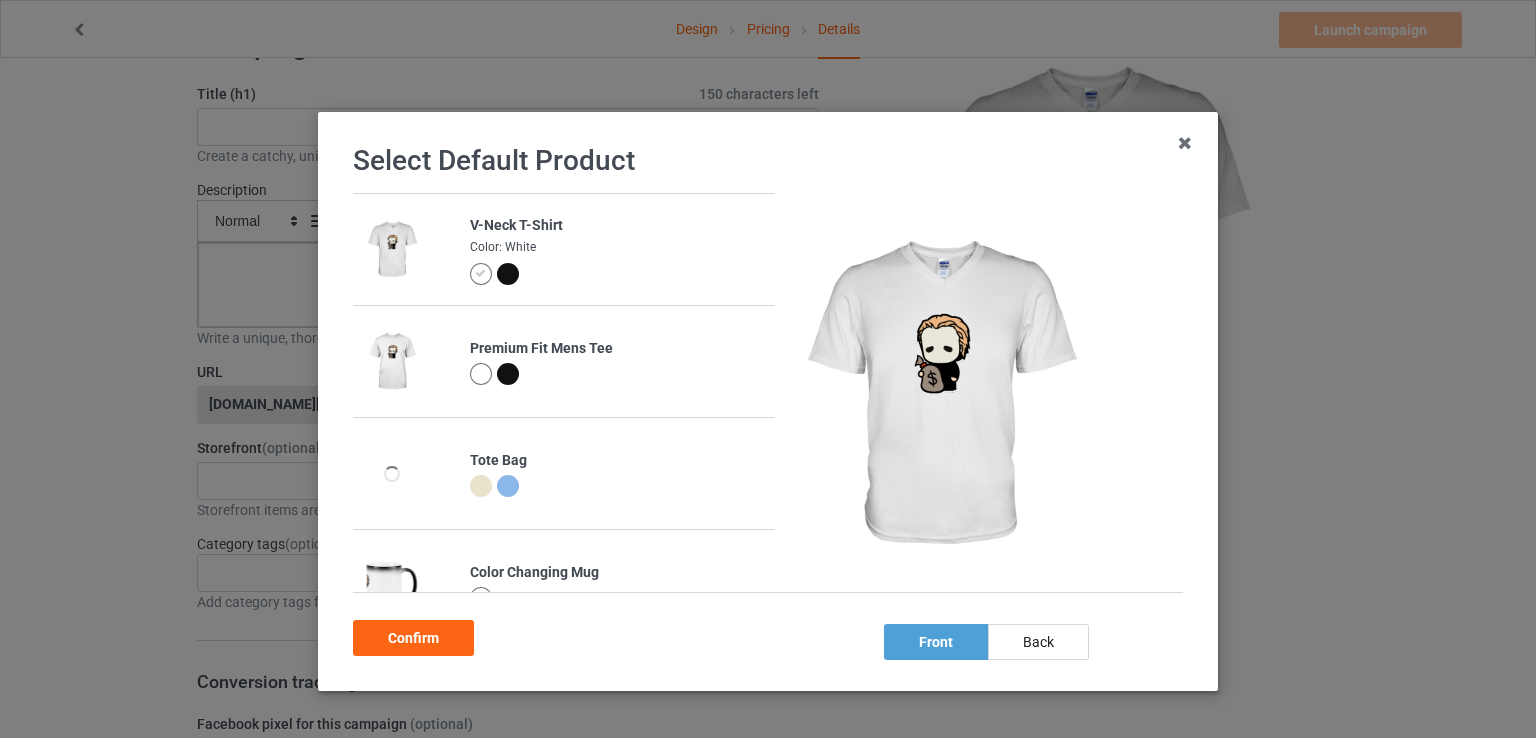 click at bounding box center (508, 274) 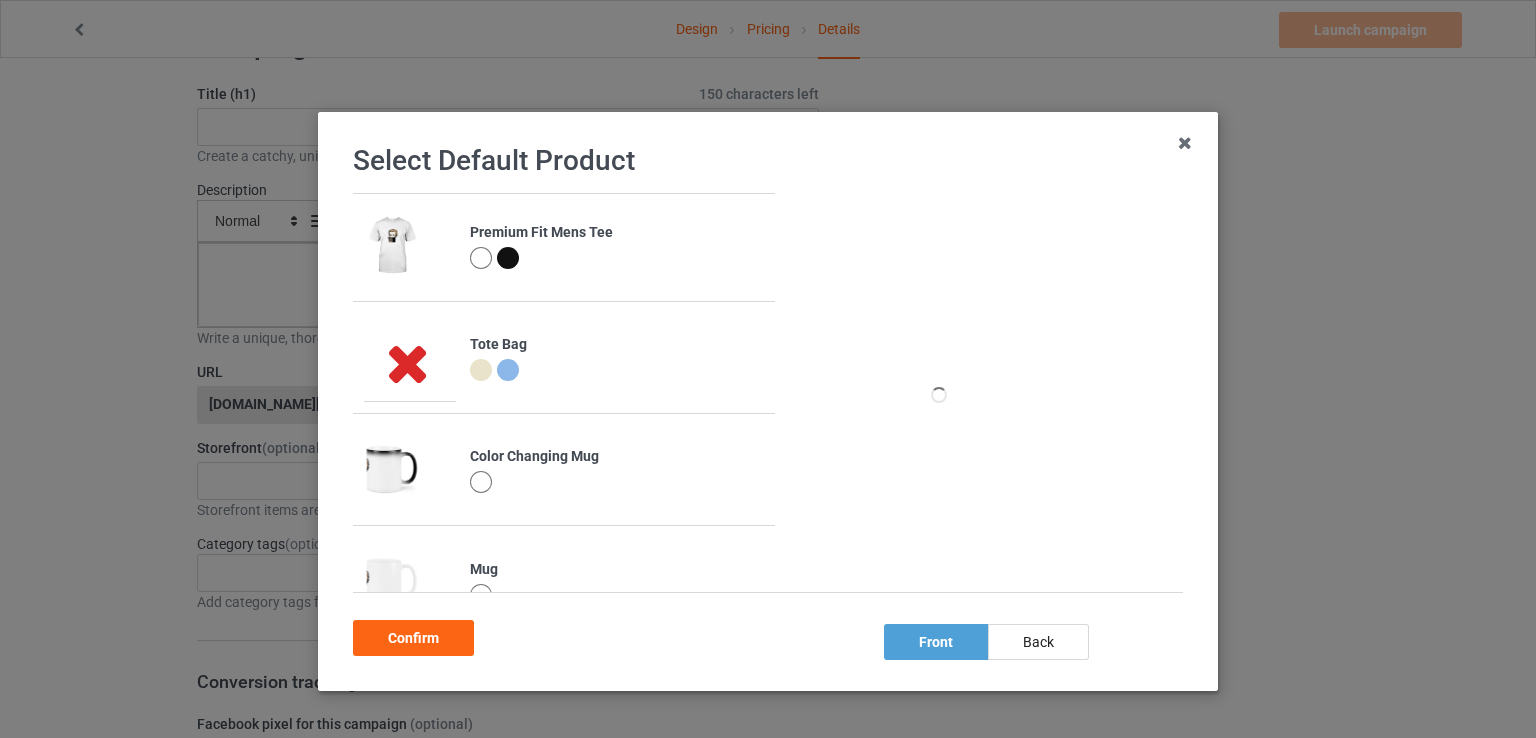 scroll, scrollTop: 161, scrollLeft: 0, axis: vertical 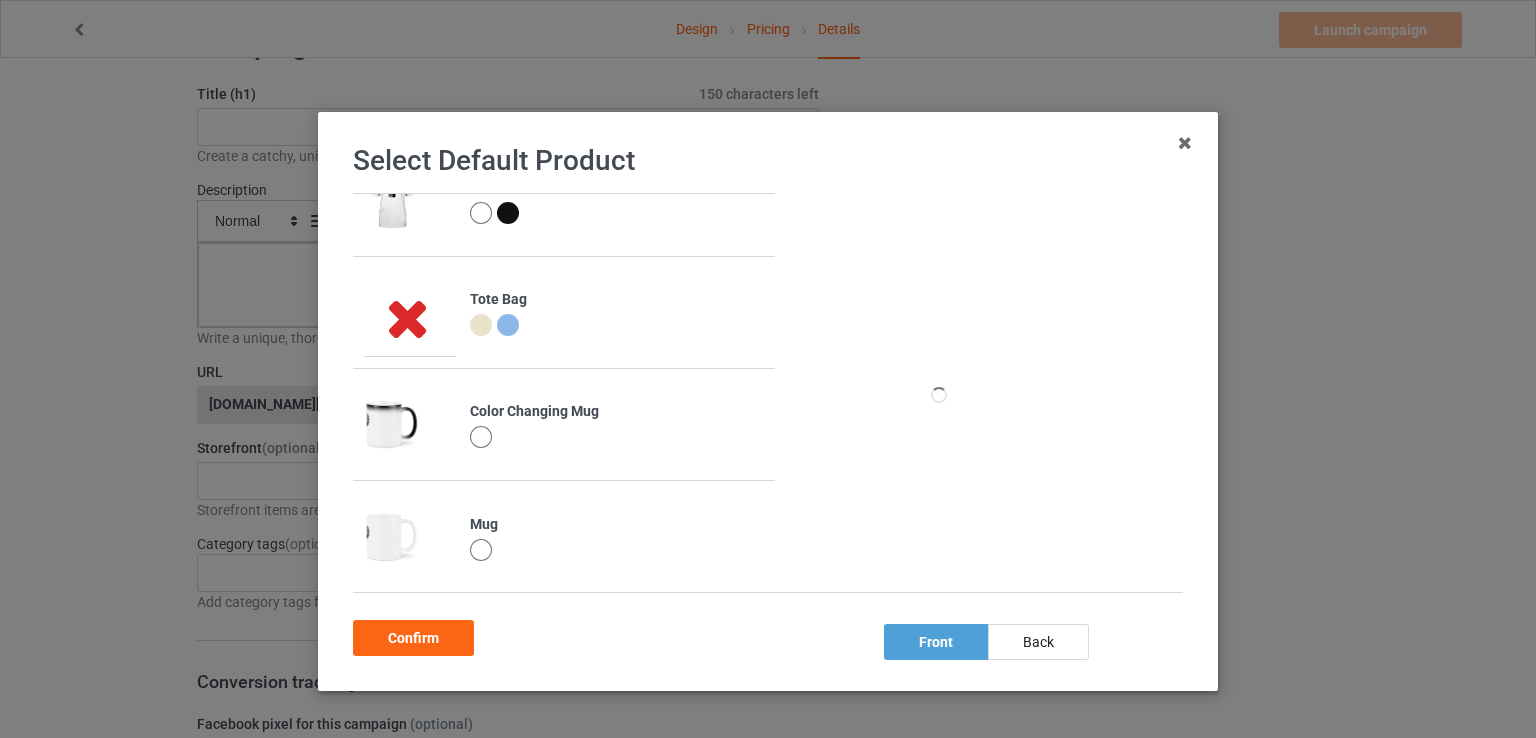 click at bounding box center (391, 424) 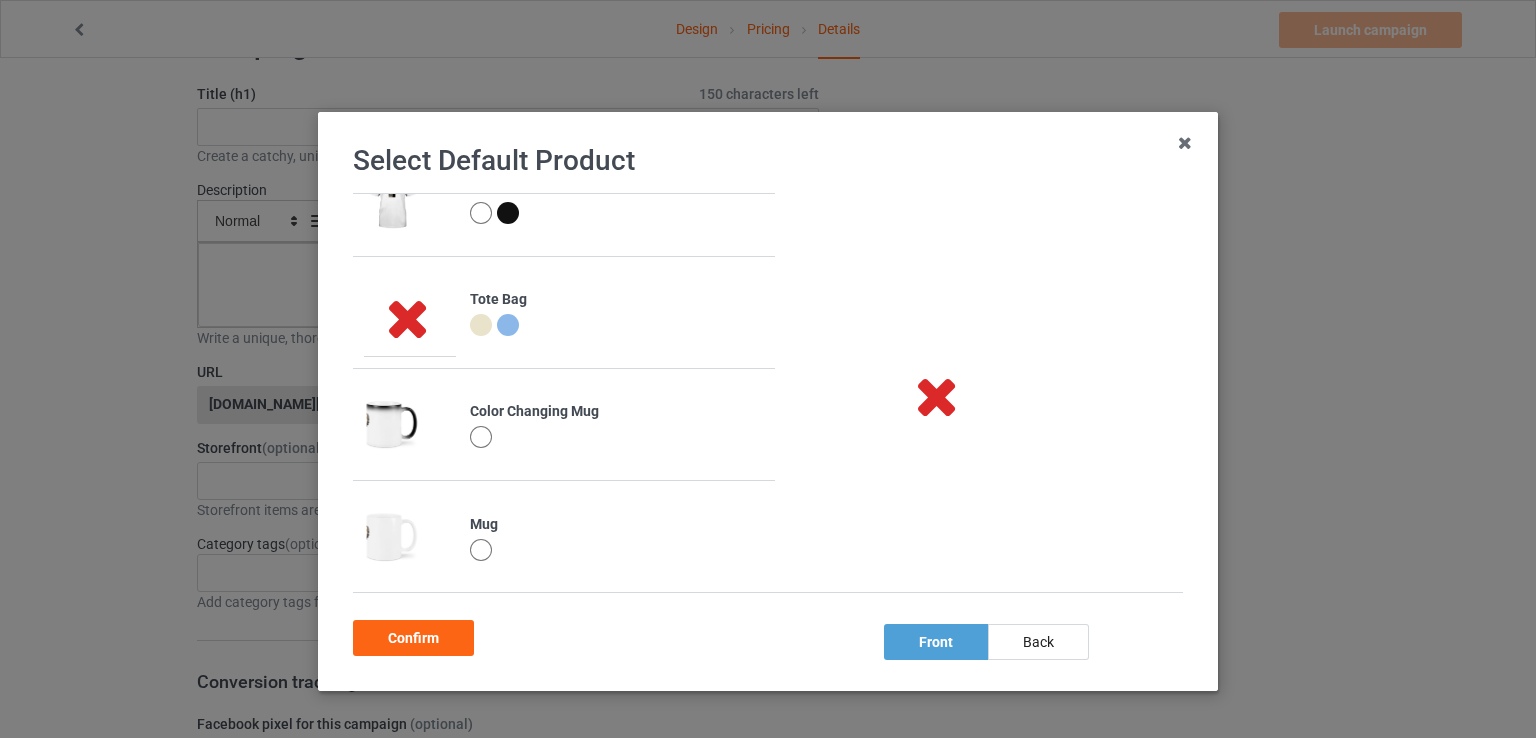 click at bounding box center (391, 537) 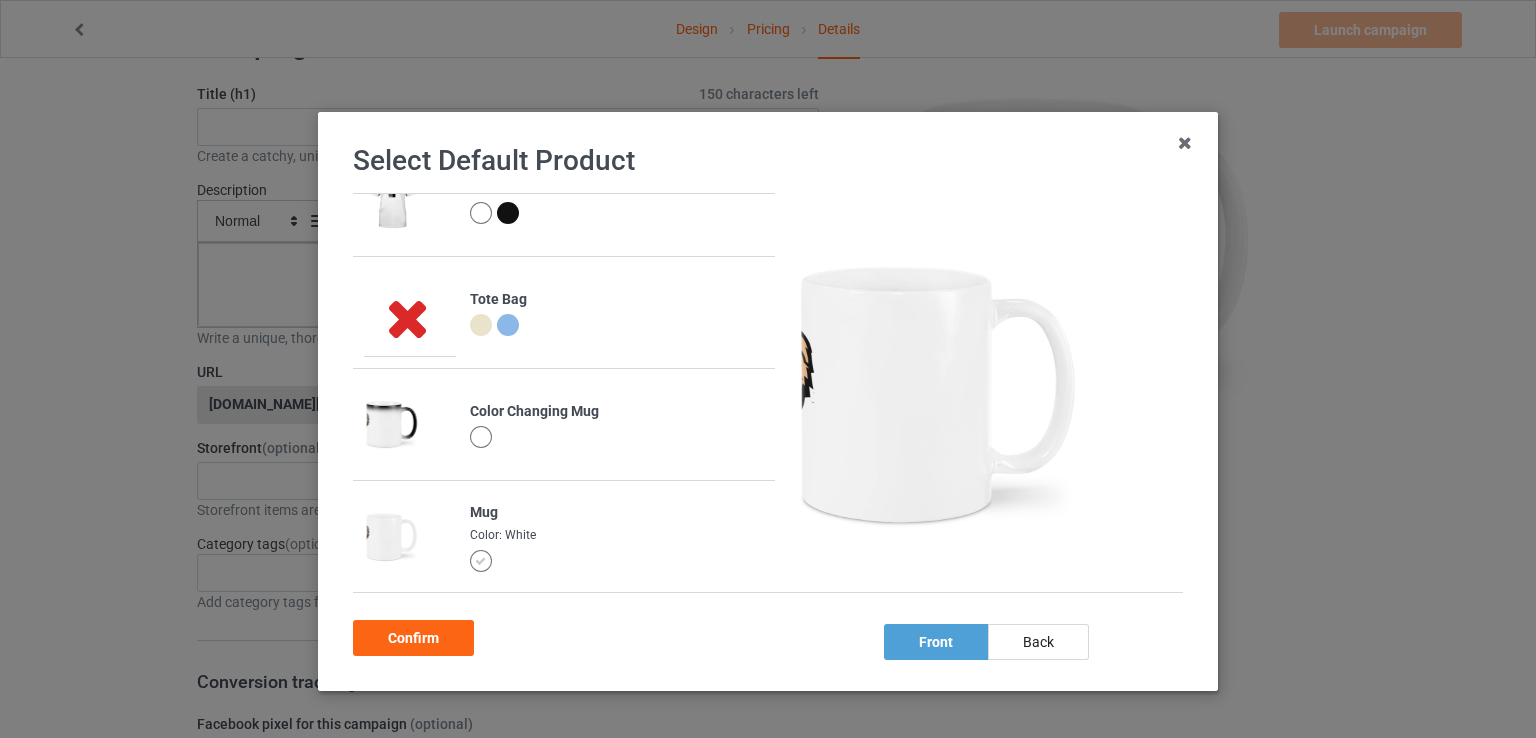 click at bounding box center (481, 325) 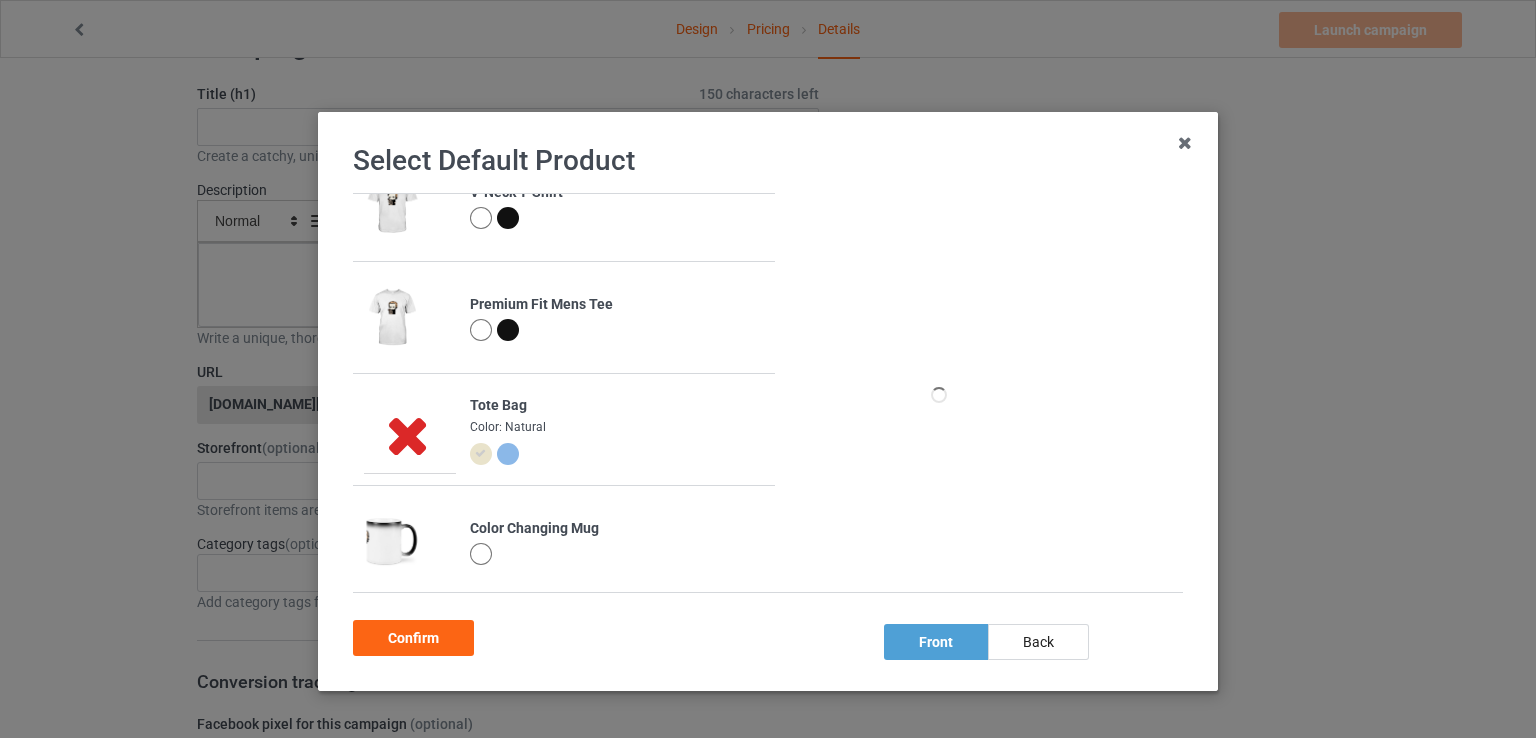 scroll, scrollTop: 0, scrollLeft: 0, axis: both 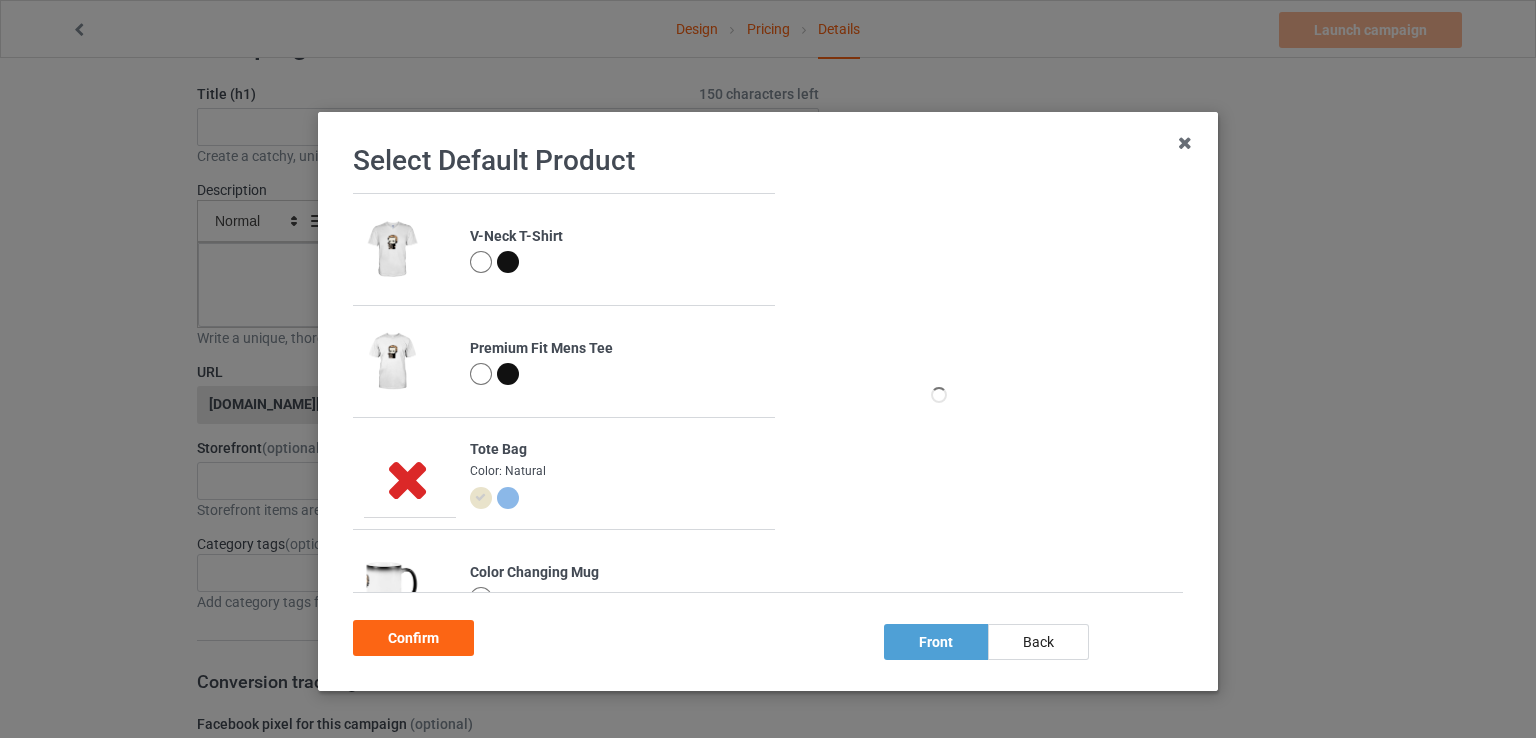 click at bounding box center (508, 262) 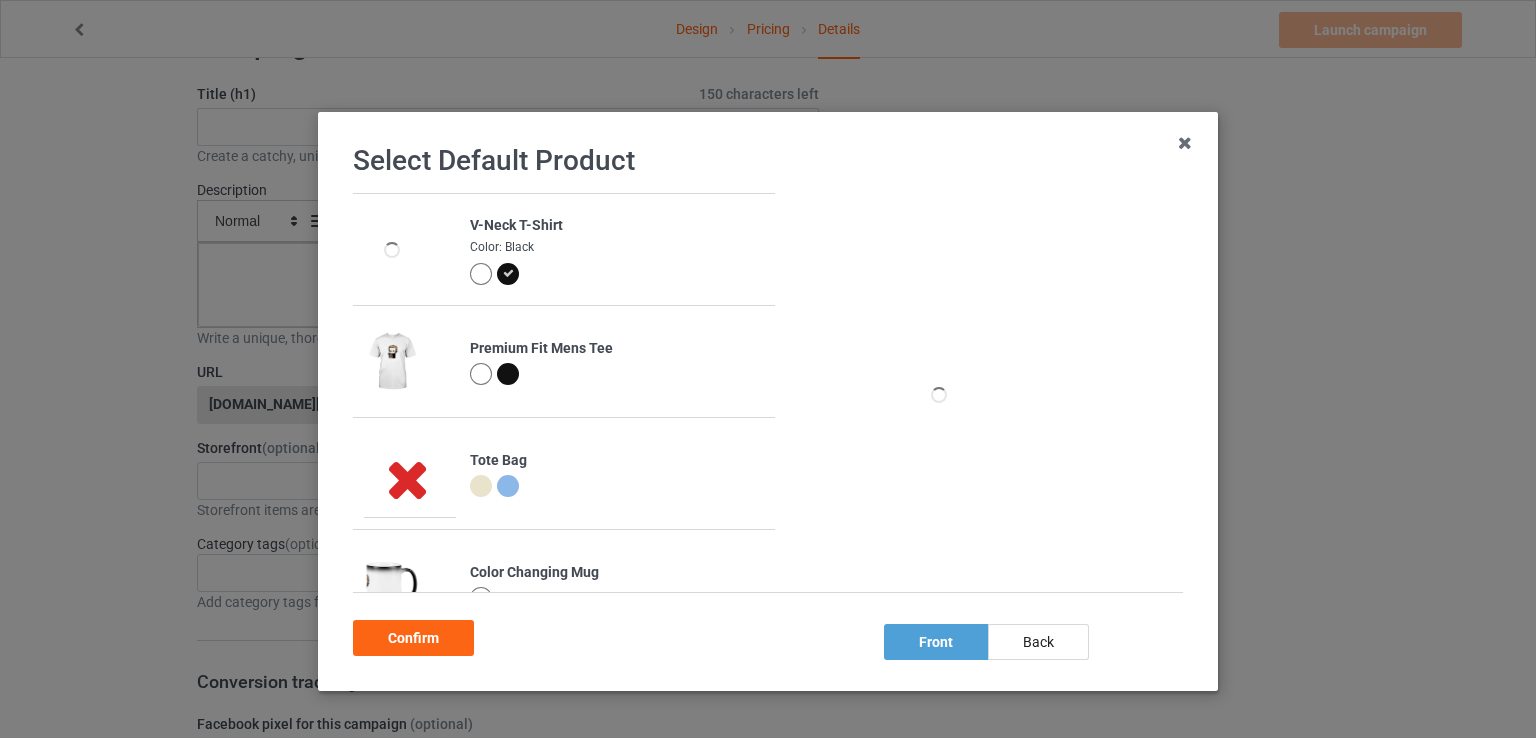 click at bounding box center [481, 274] 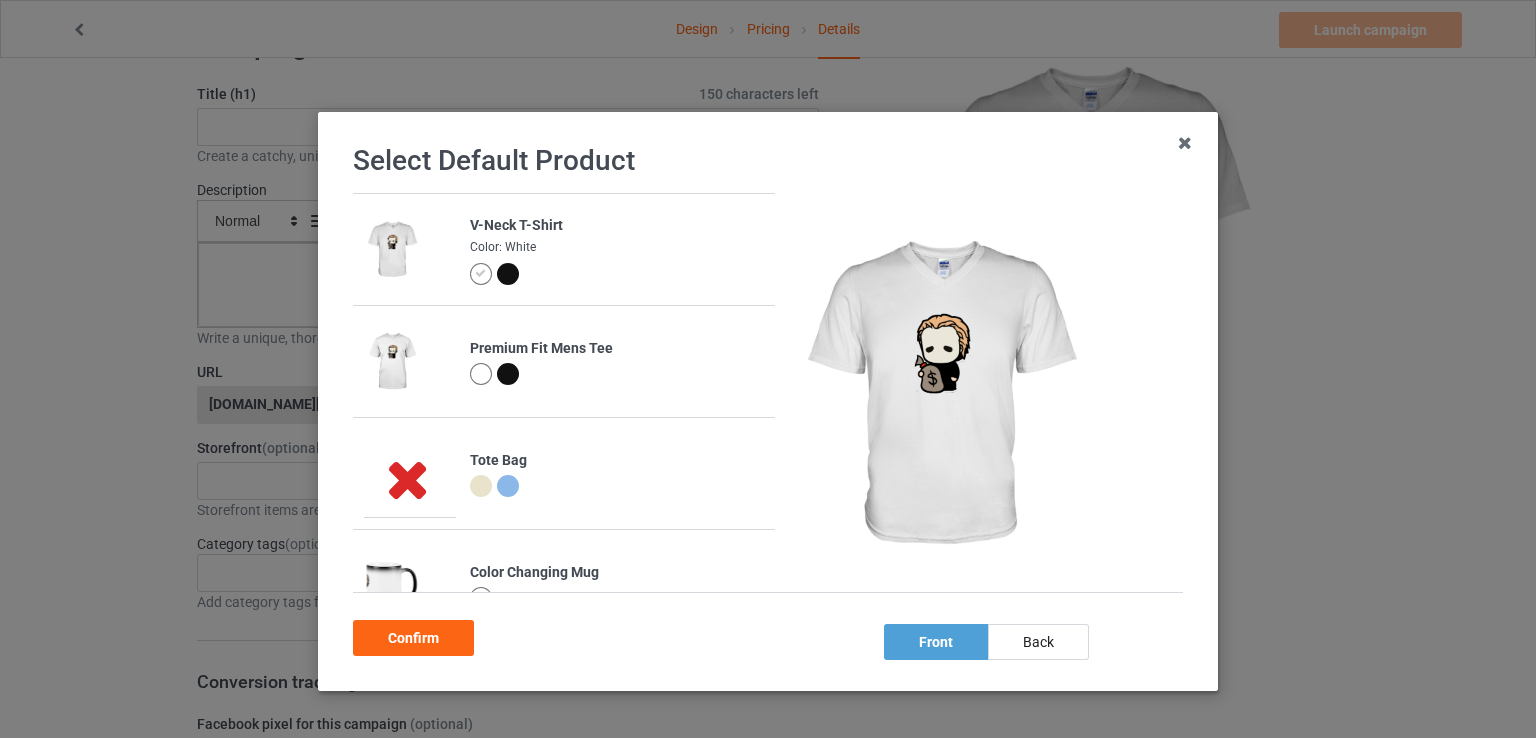 click at bounding box center [511, 377] 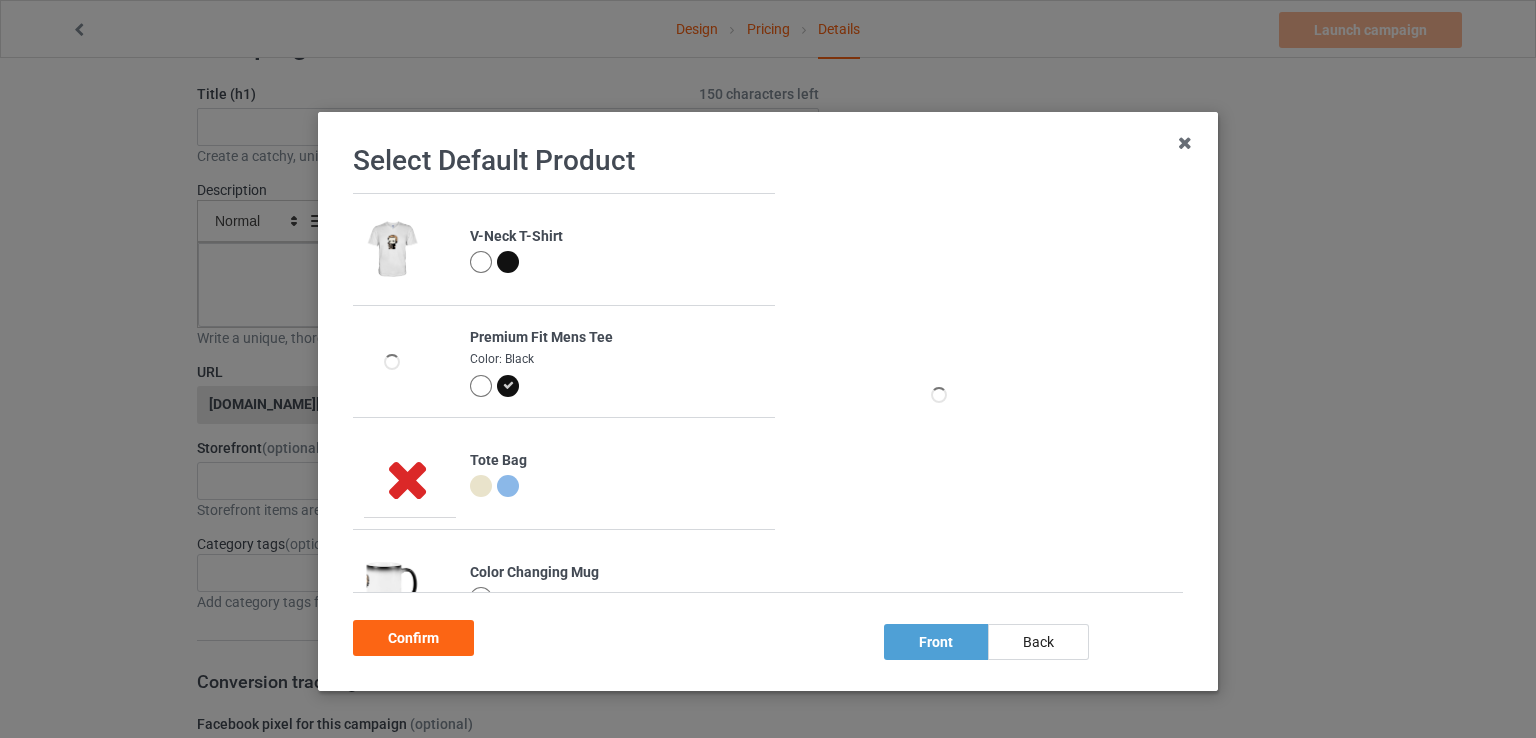 click at bounding box center [508, 385] 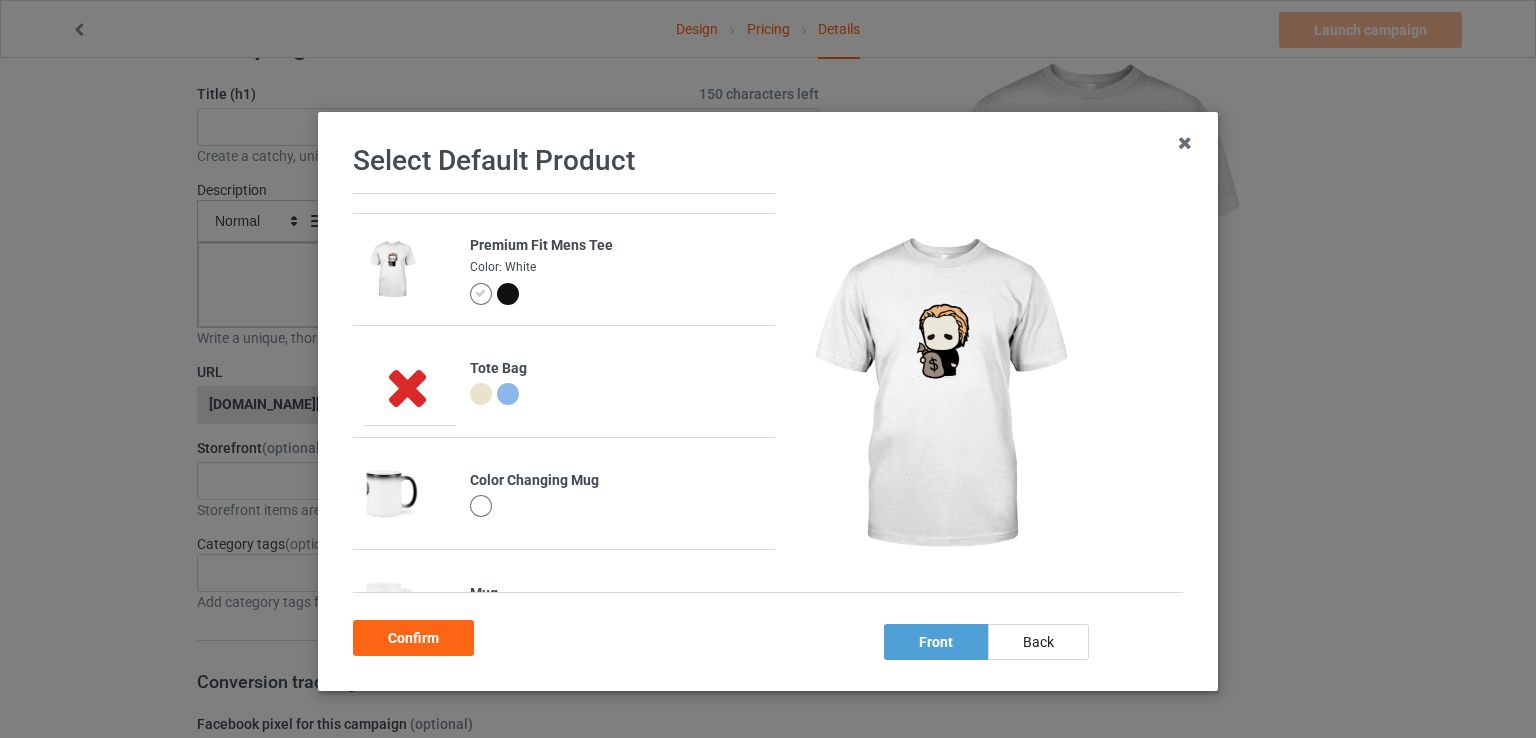 scroll, scrollTop: 161, scrollLeft: 0, axis: vertical 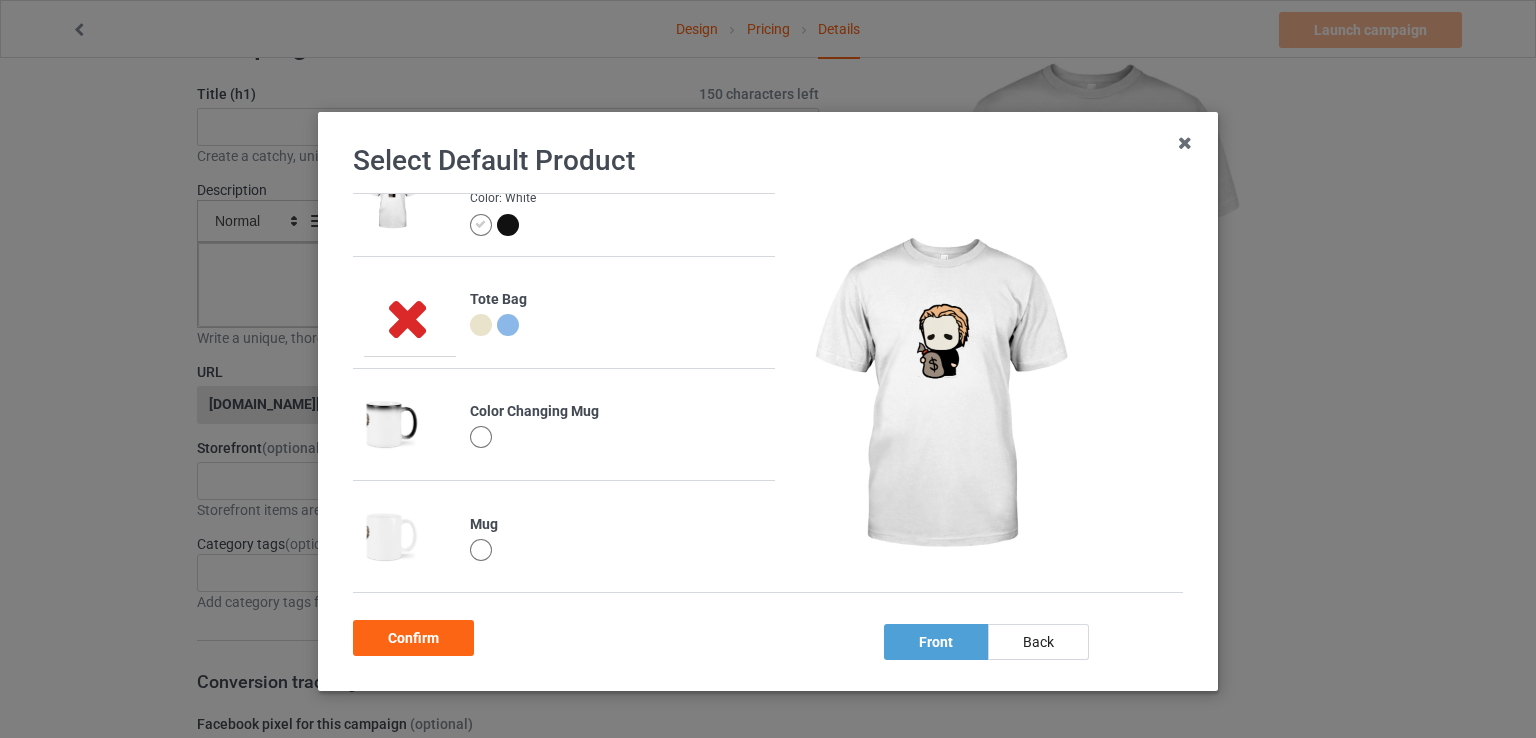 click at bounding box center [391, 424] 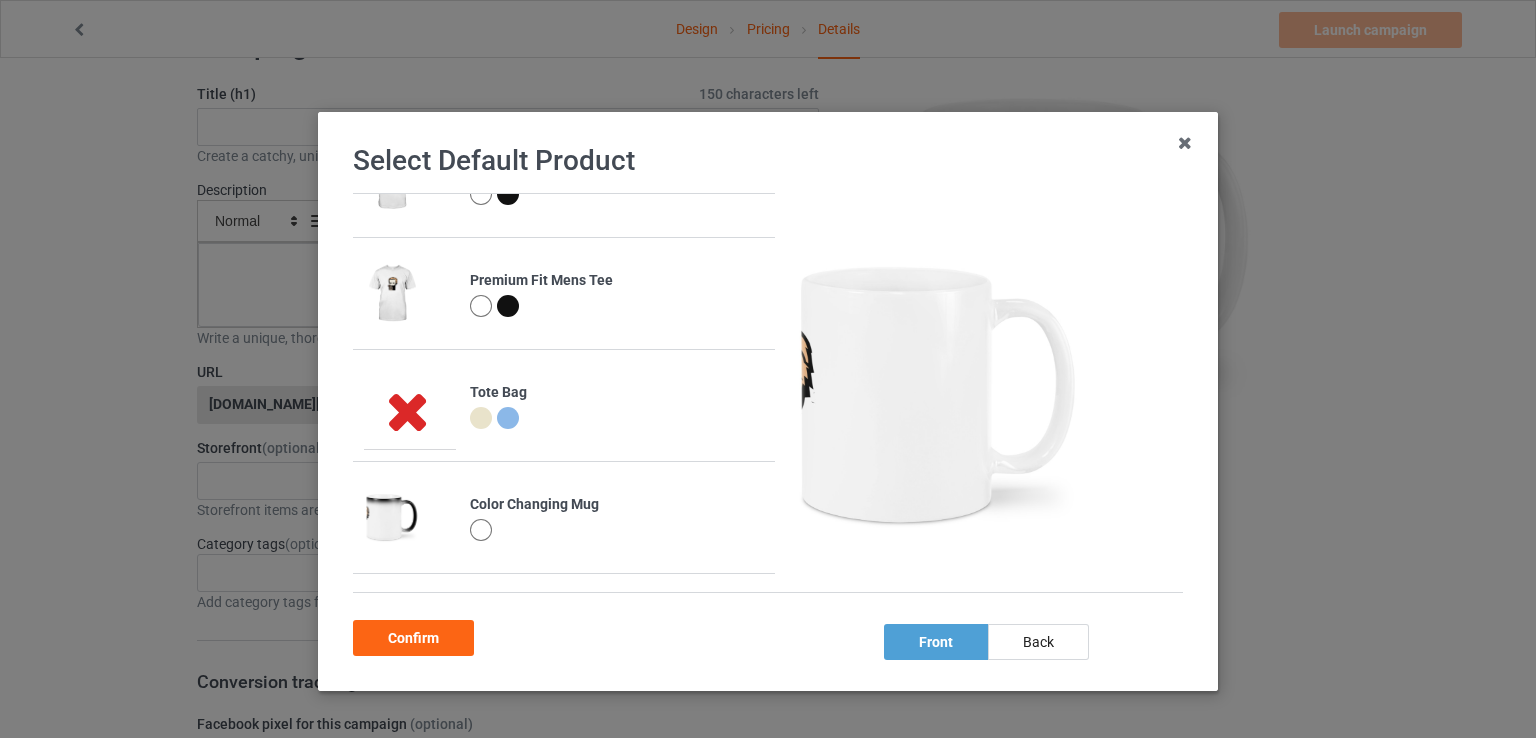 scroll, scrollTop: 0, scrollLeft: 0, axis: both 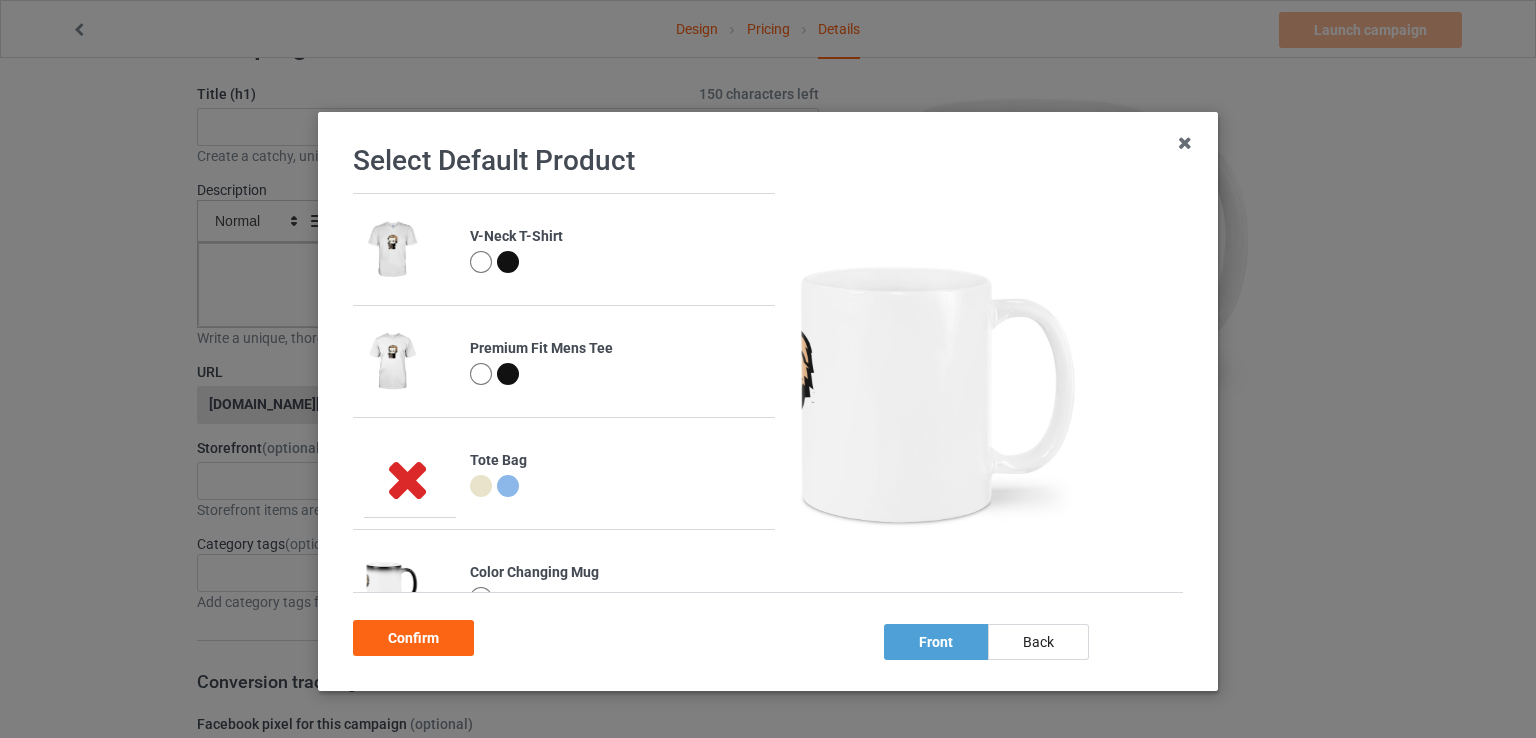click at bounding box center (508, 374) 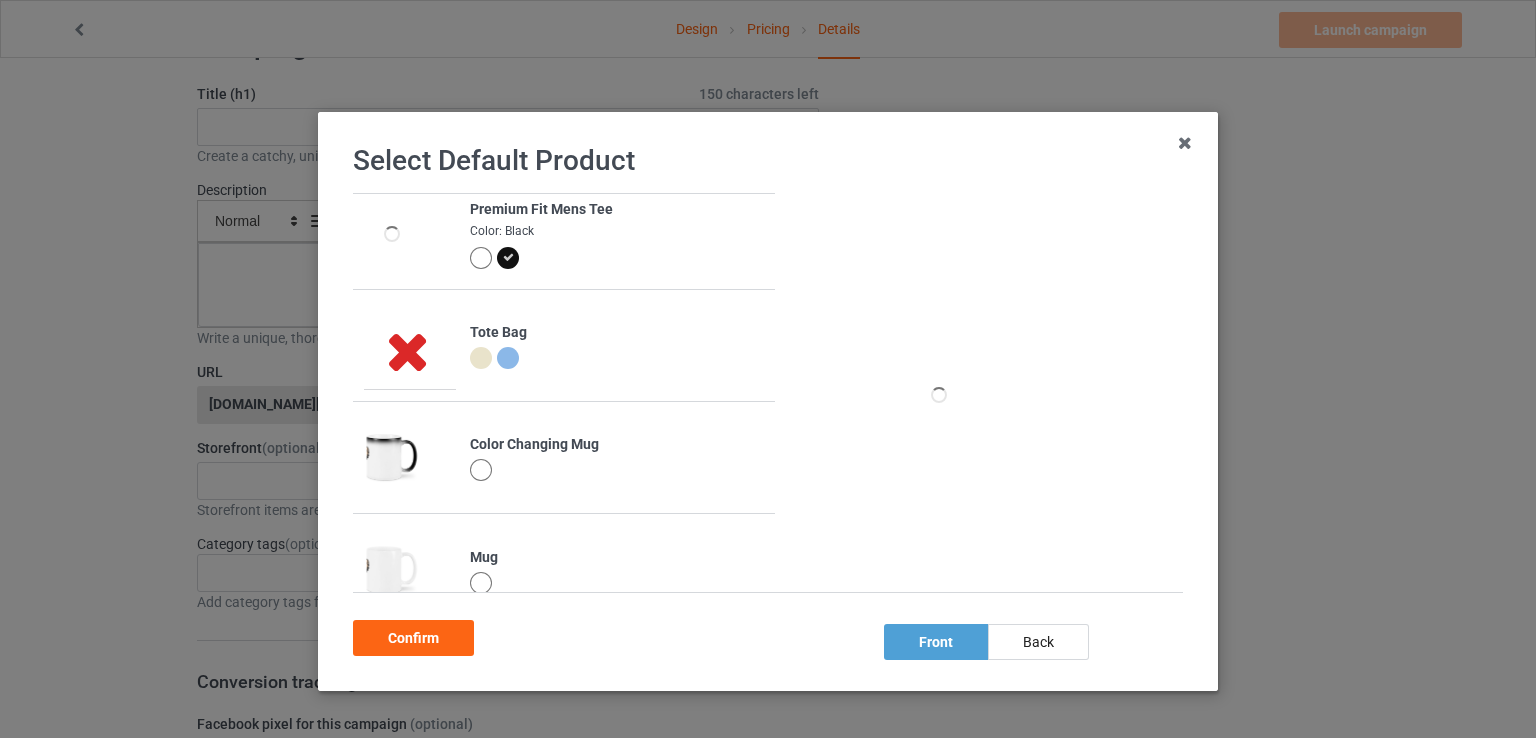 scroll, scrollTop: 161, scrollLeft: 0, axis: vertical 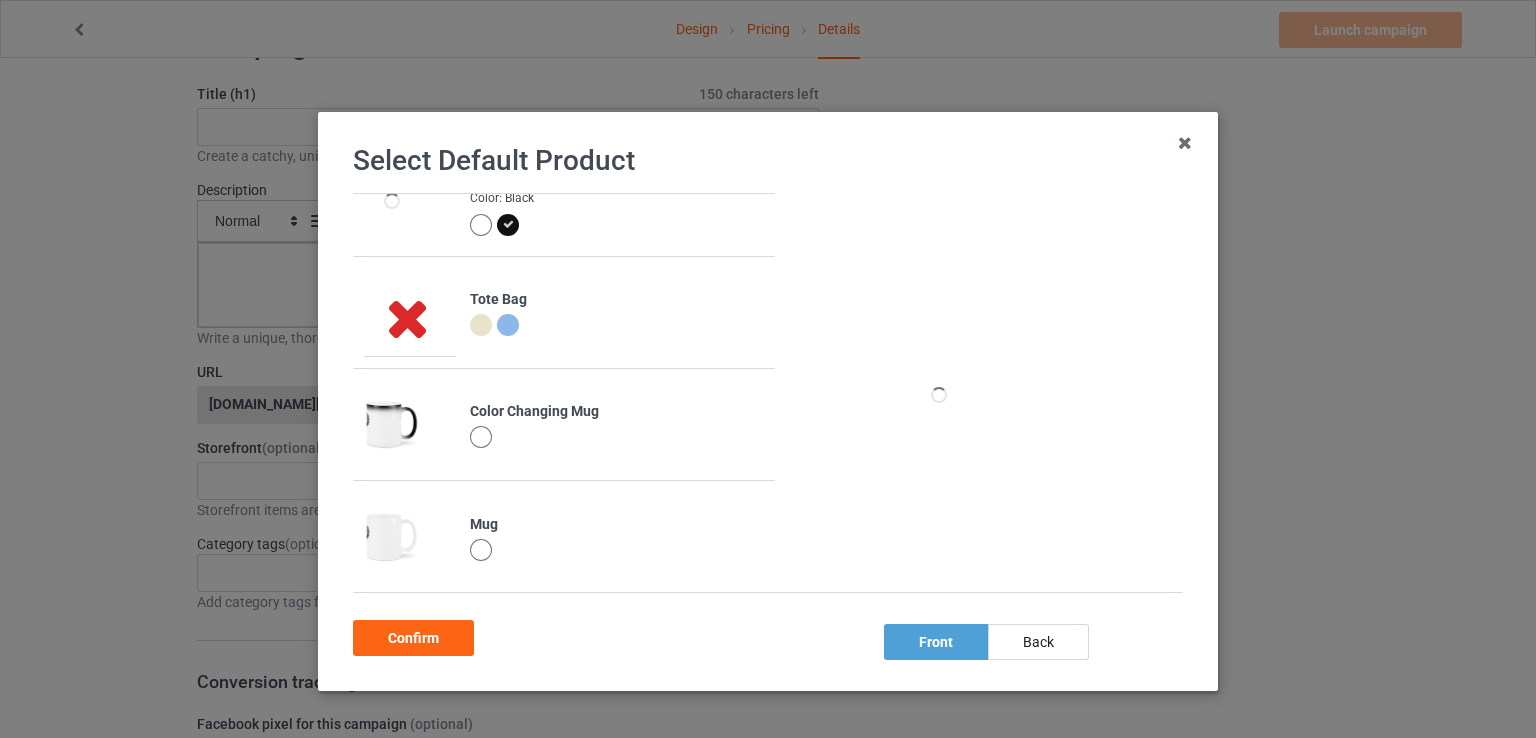 click at bounding box center (391, 424) 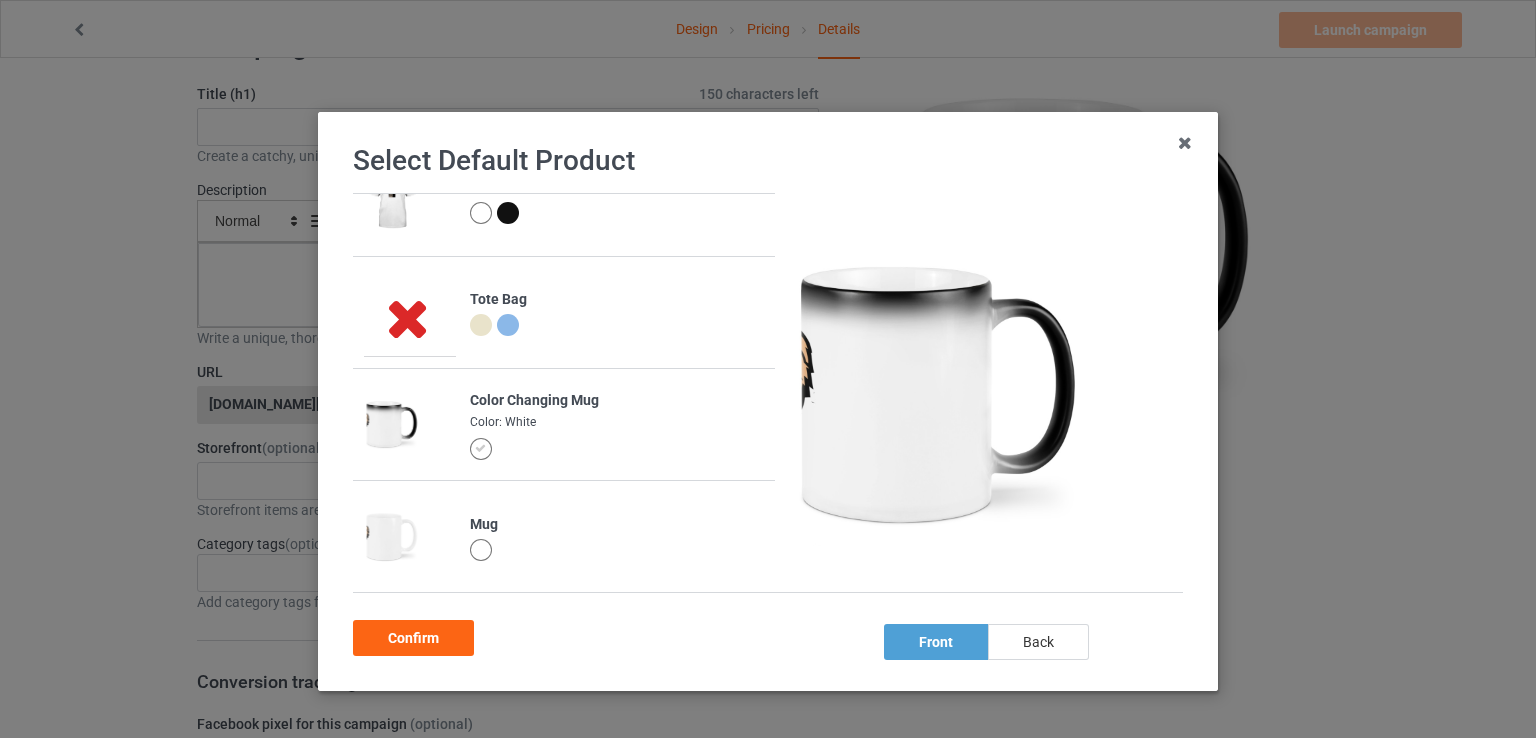 click on "back" at bounding box center (1038, 642) 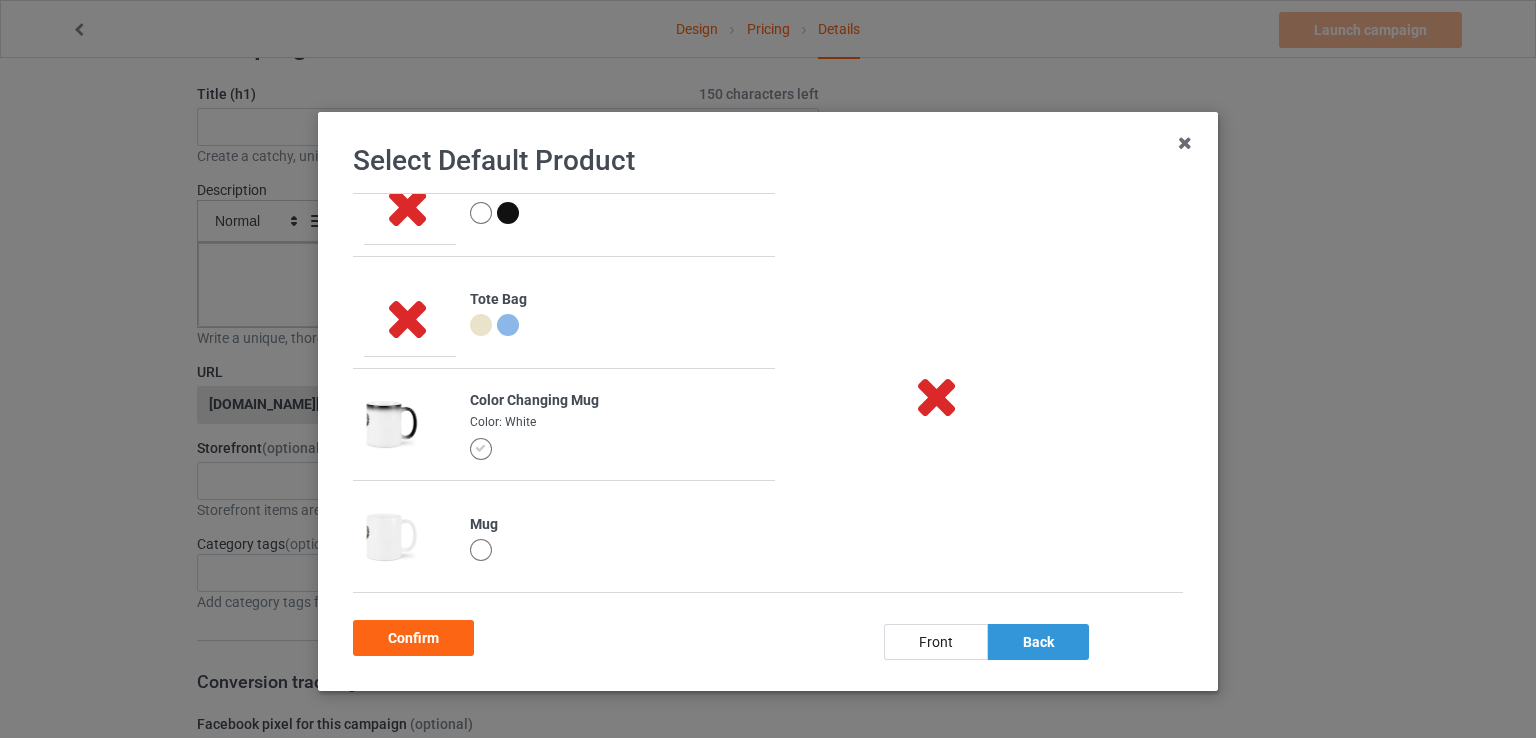 scroll, scrollTop: 0, scrollLeft: 0, axis: both 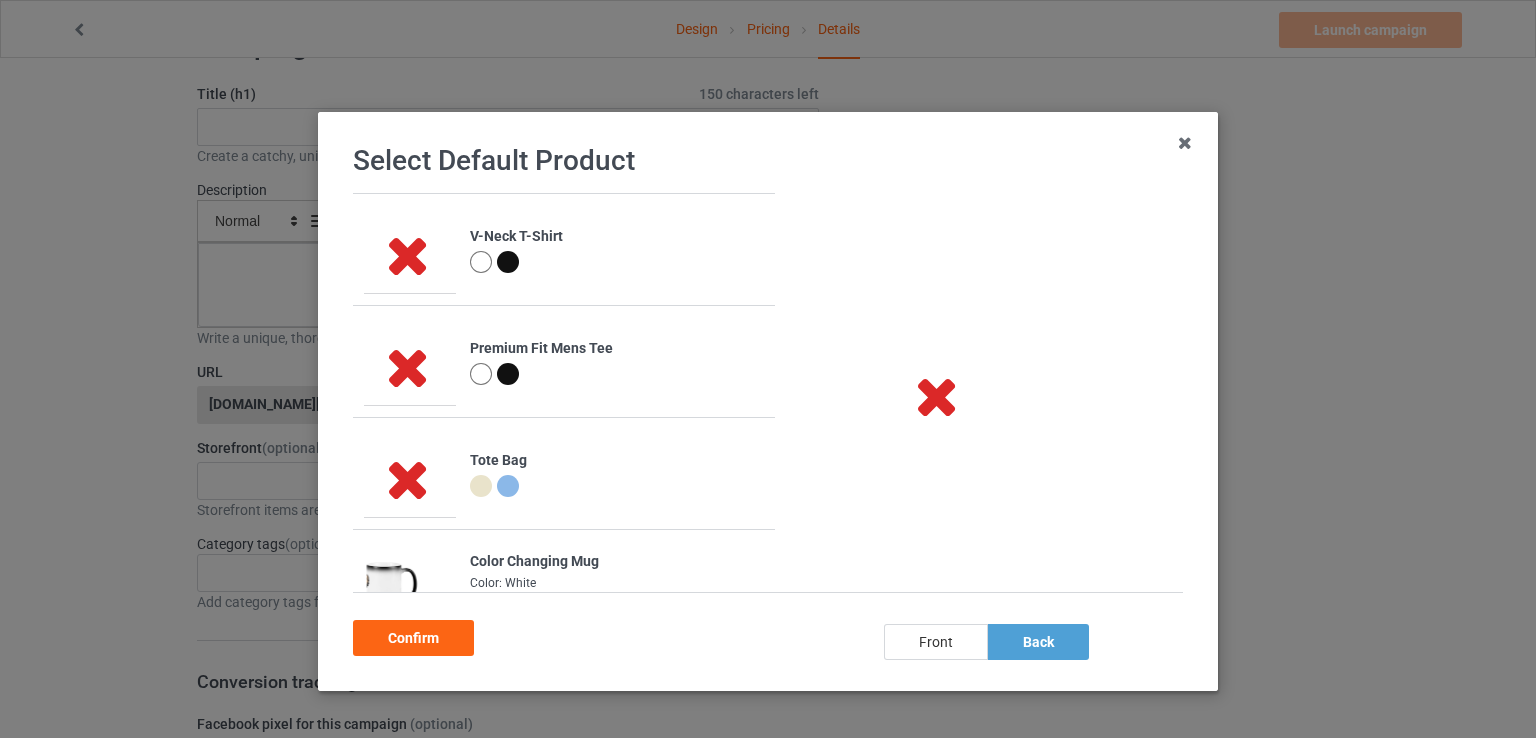 click on "front" at bounding box center [936, 642] 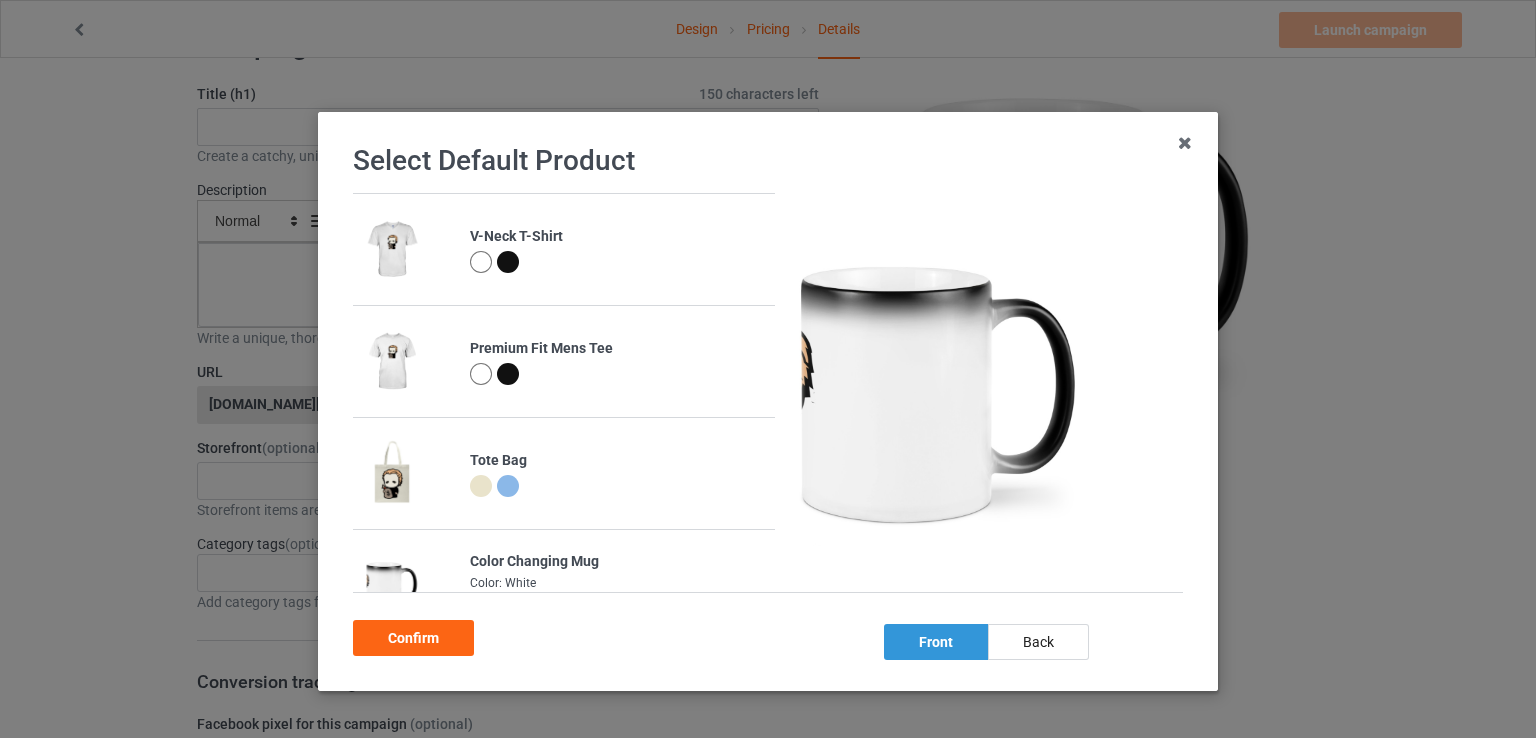scroll, scrollTop: 161, scrollLeft: 0, axis: vertical 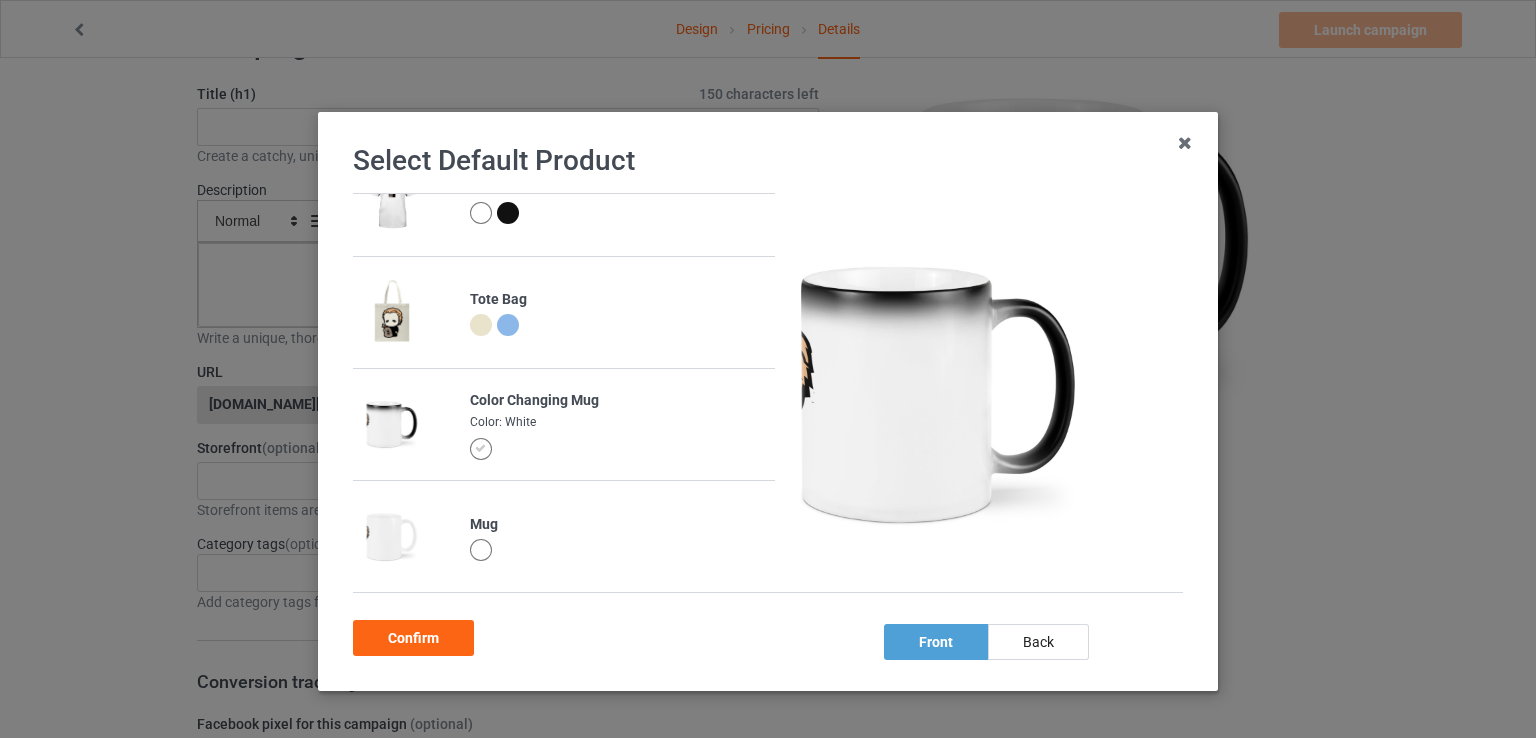 click at bounding box center [391, 312] 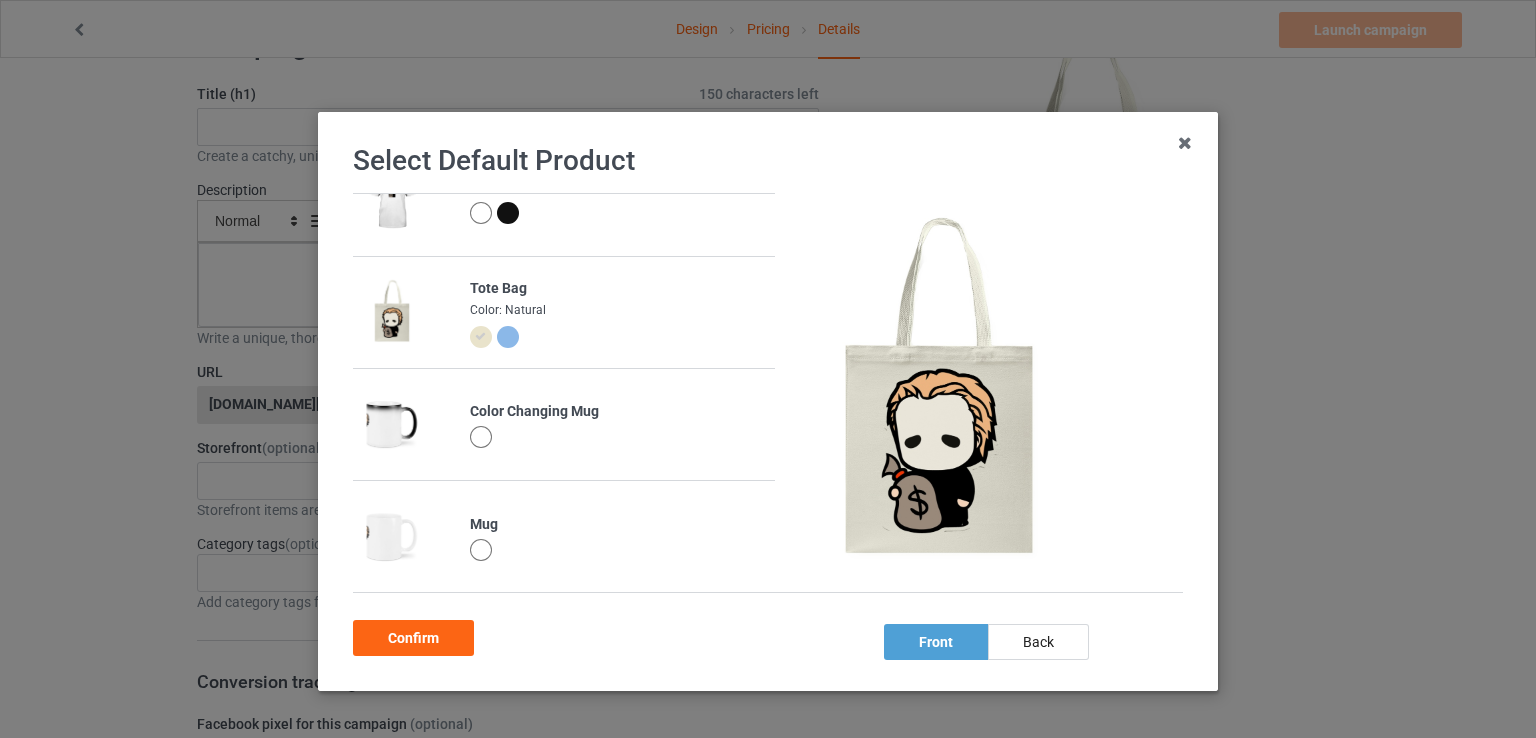 click at bounding box center (511, 340) 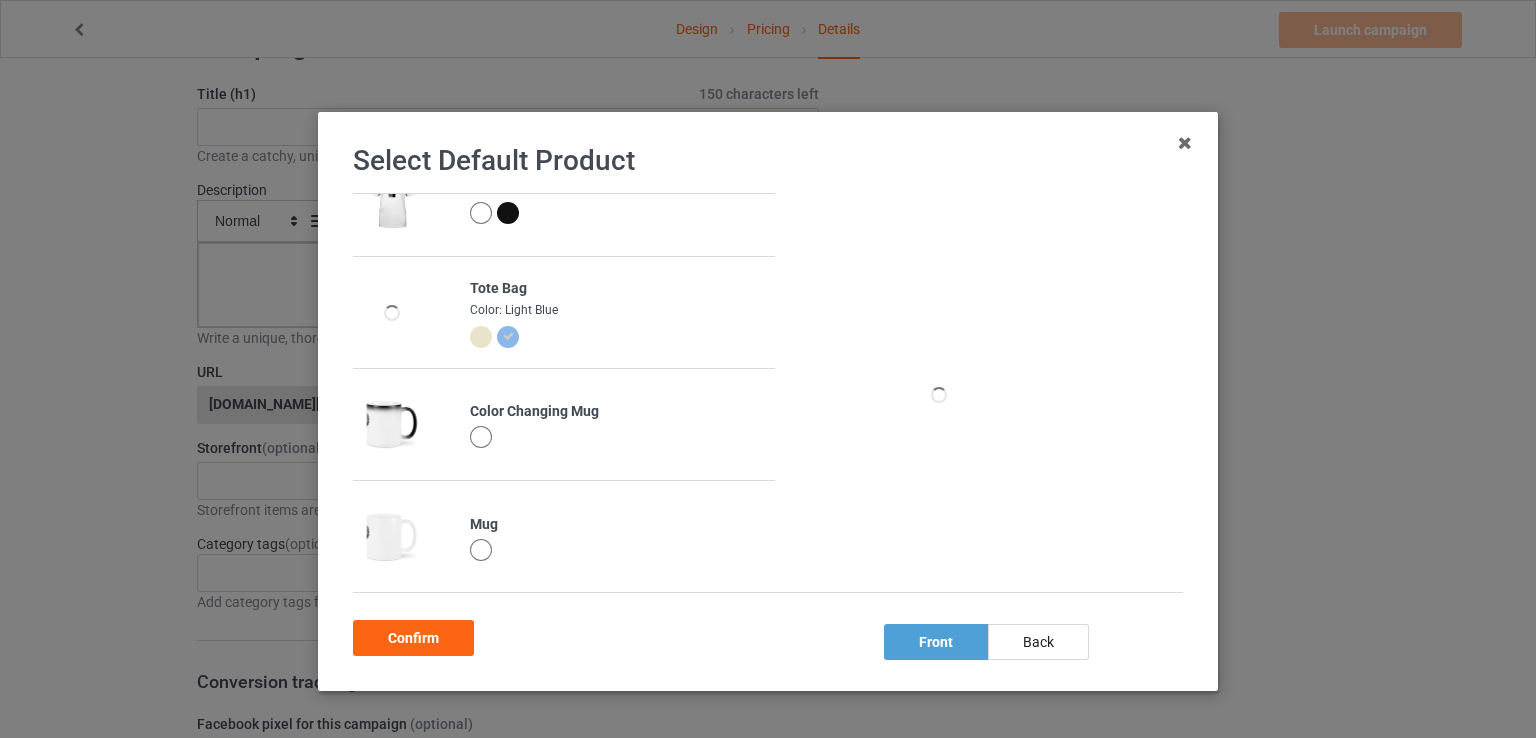 click at bounding box center (481, 337) 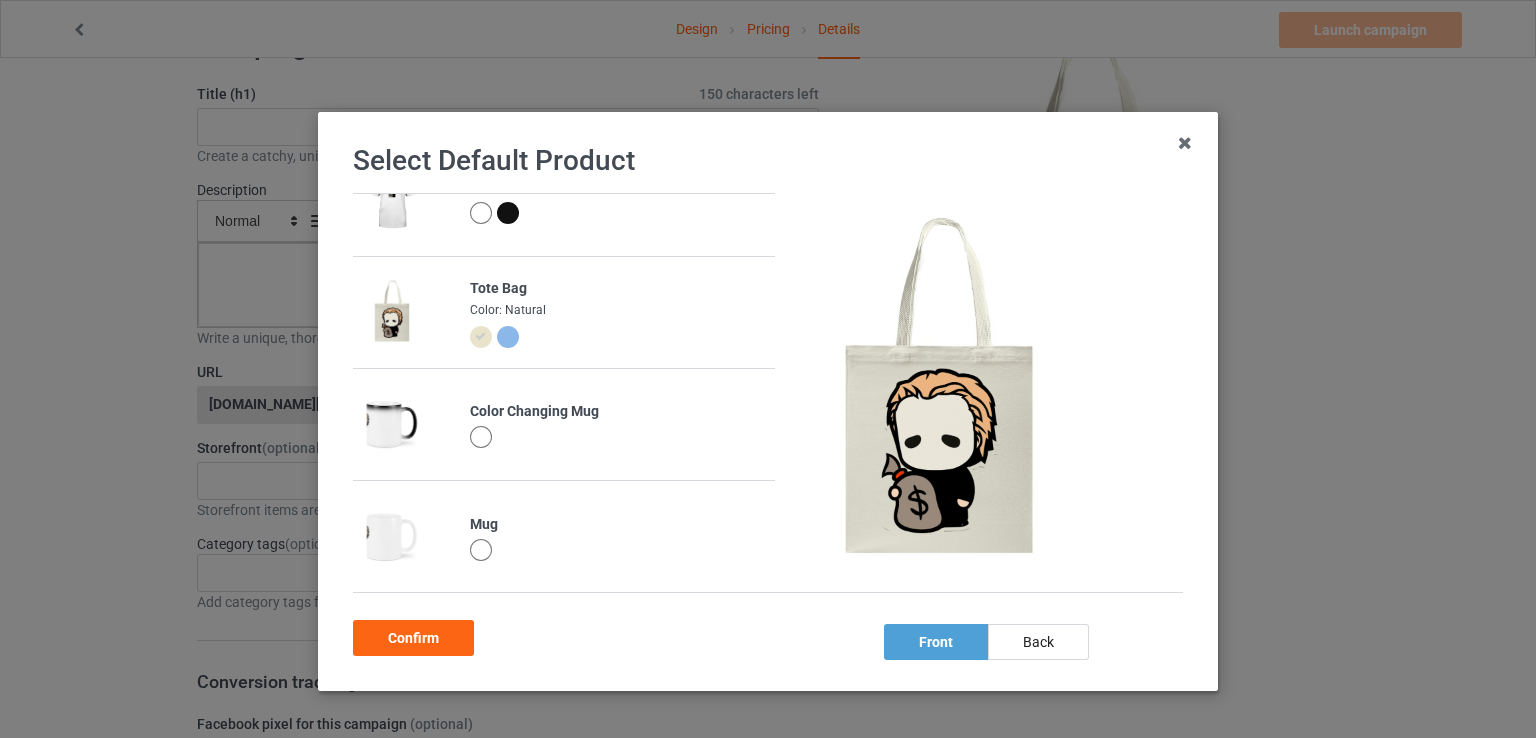 scroll, scrollTop: 65, scrollLeft: 0, axis: vertical 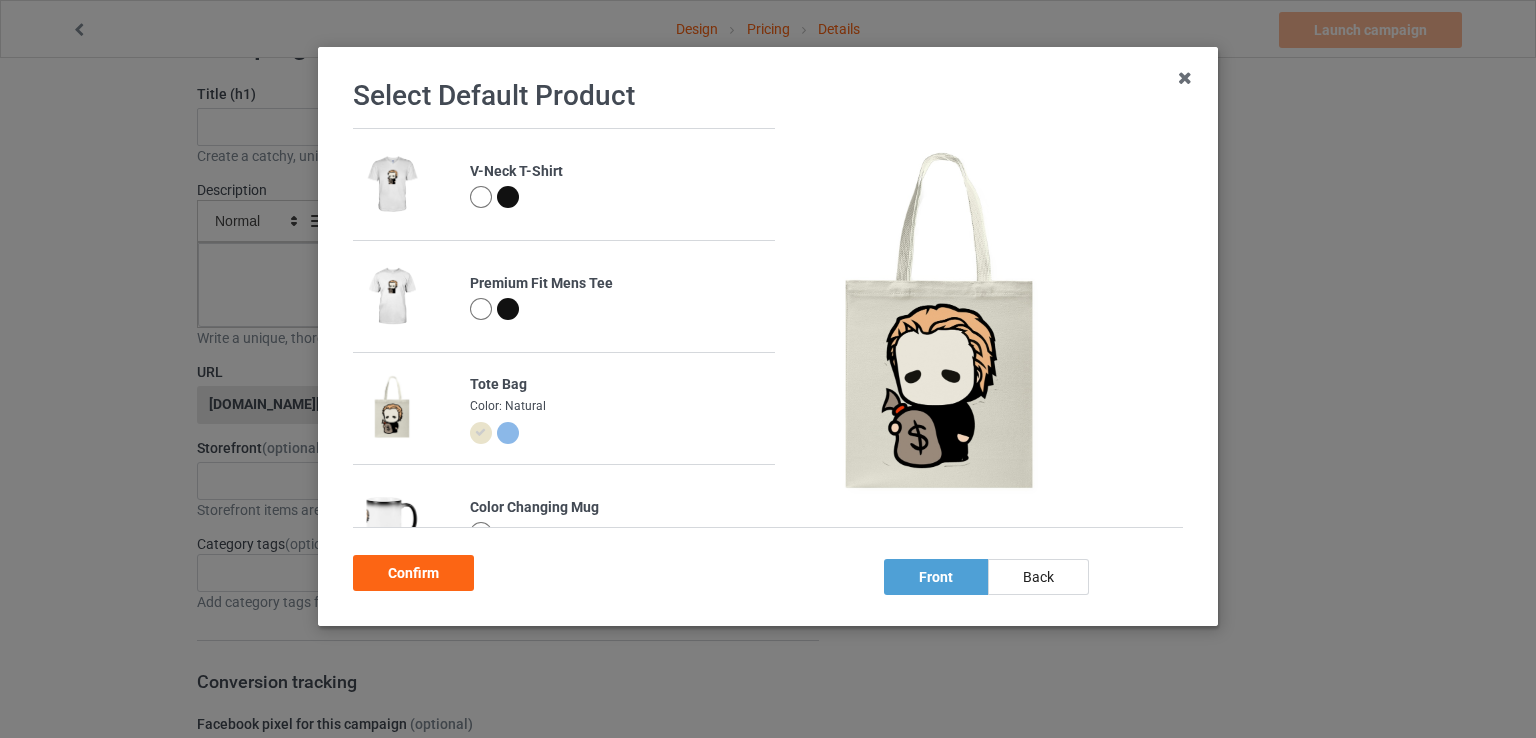 click at bounding box center (508, 197) 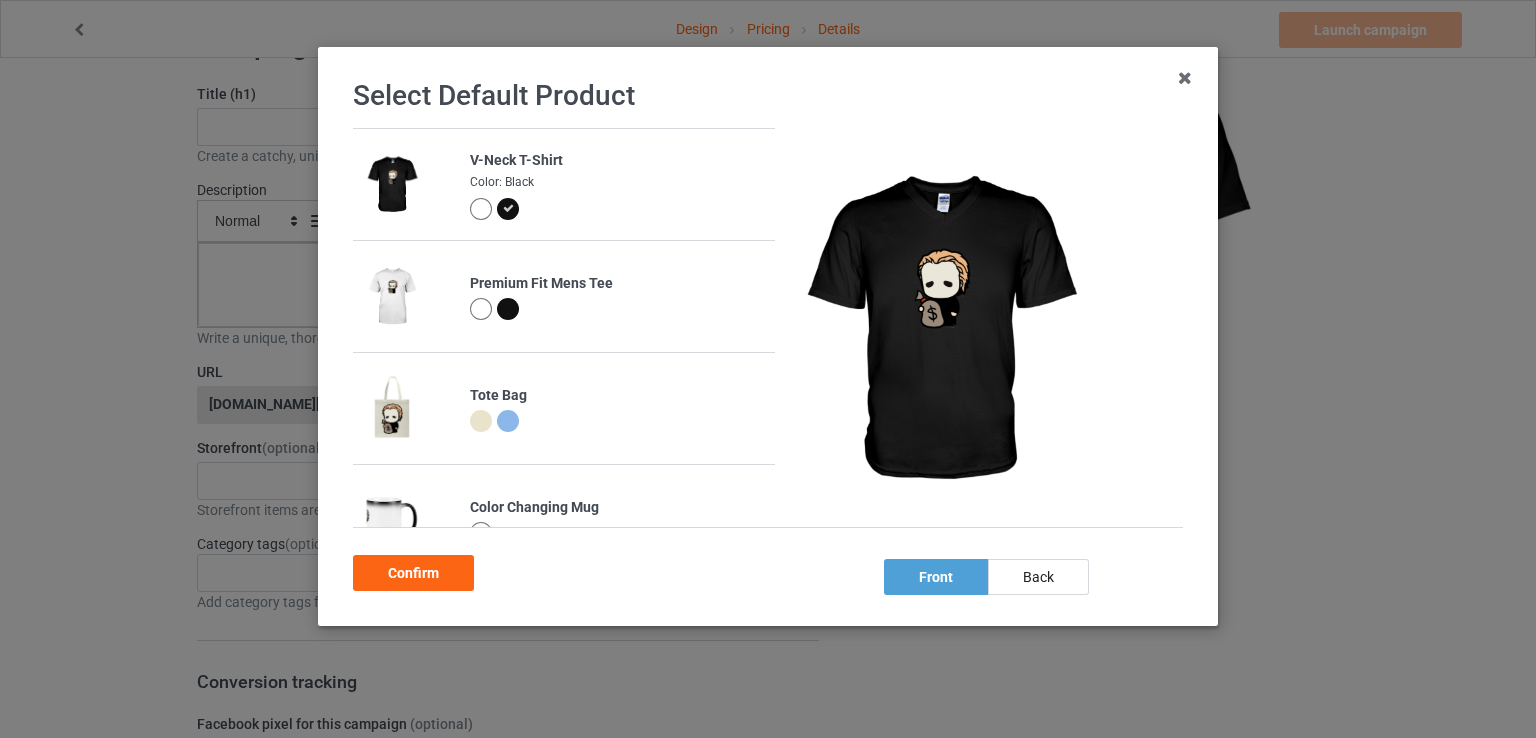 click at bounding box center [511, 312] 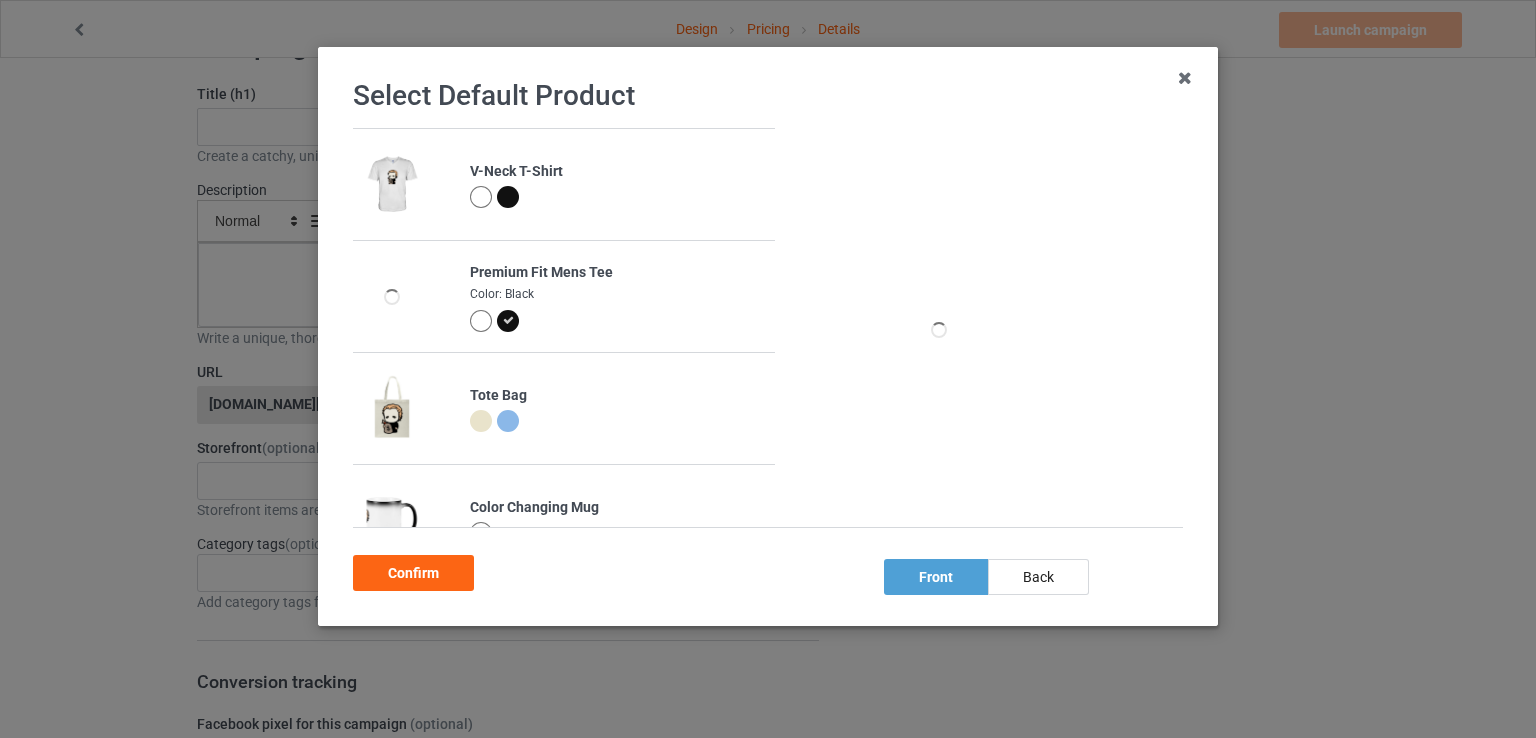 click at bounding box center (511, 424) 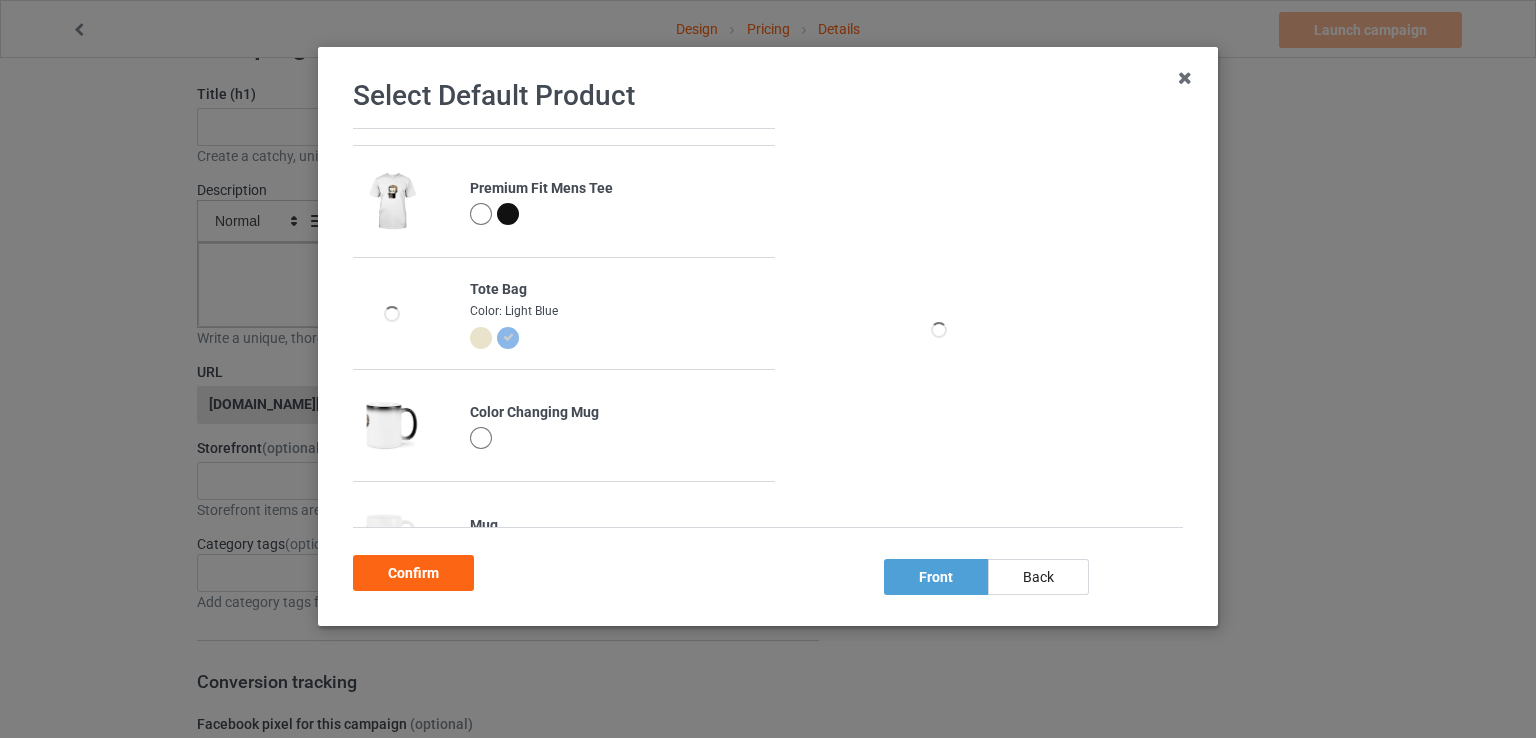 scroll, scrollTop: 161, scrollLeft: 0, axis: vertical 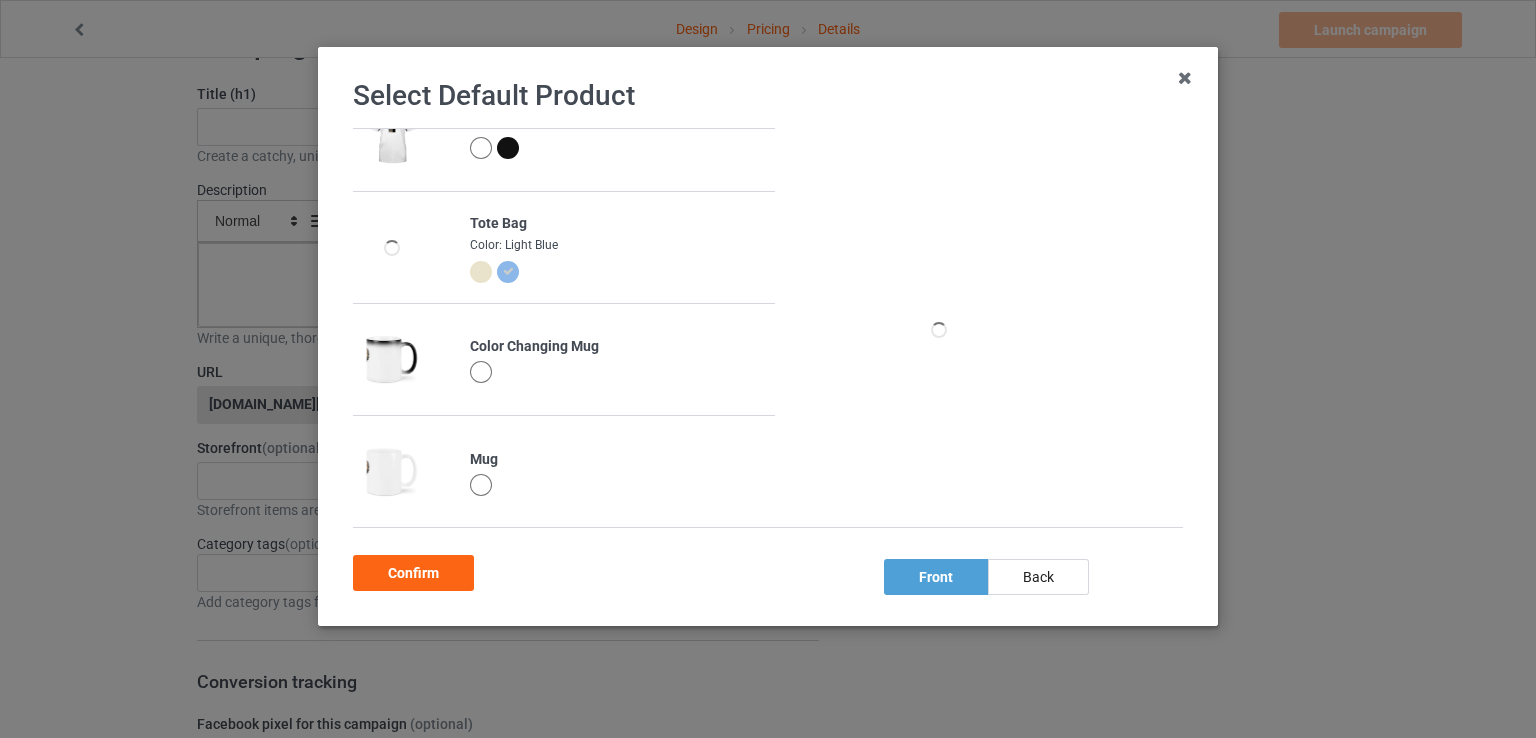 click at bounding box center (484, 375) 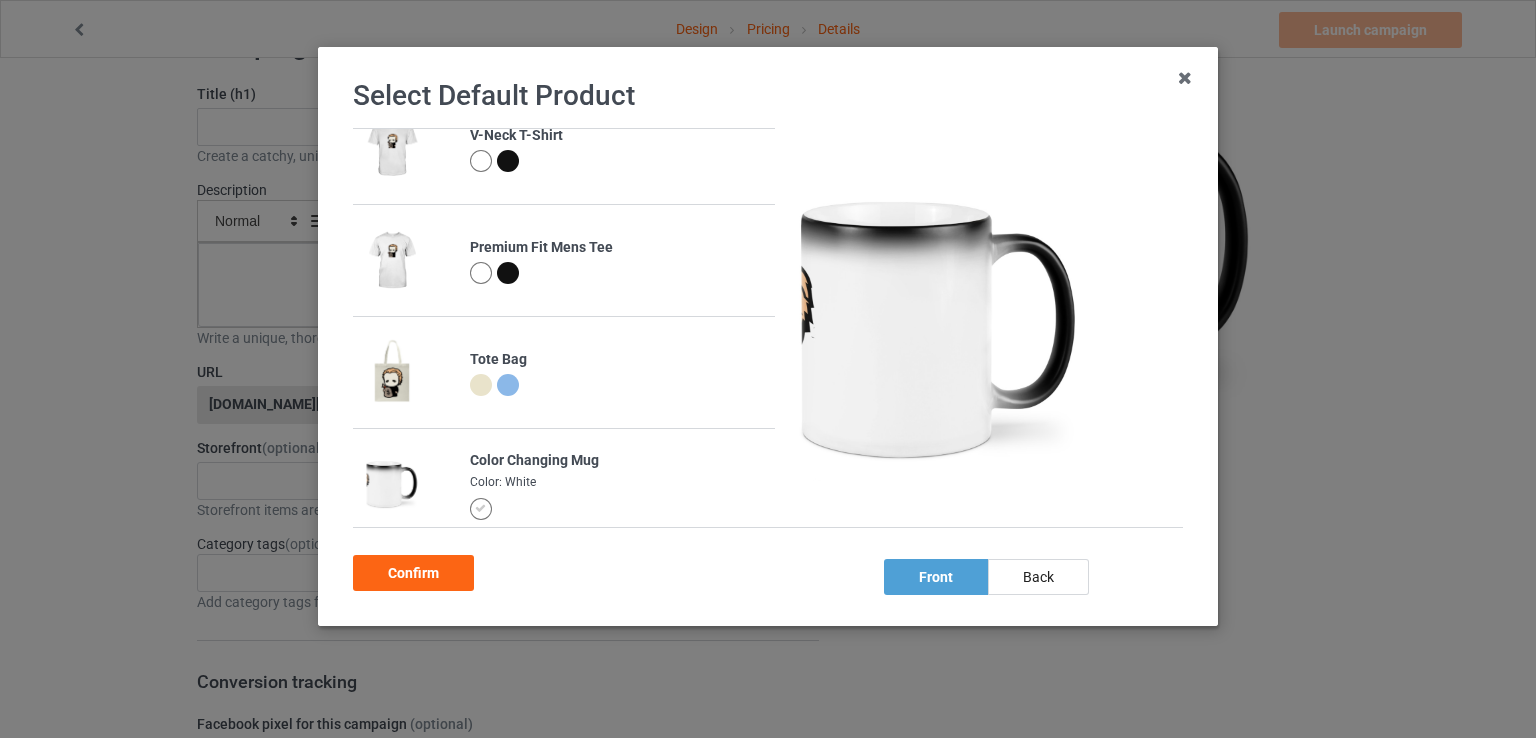 scroll, scrollTop: 0, scrollLeft: 0, axis: both 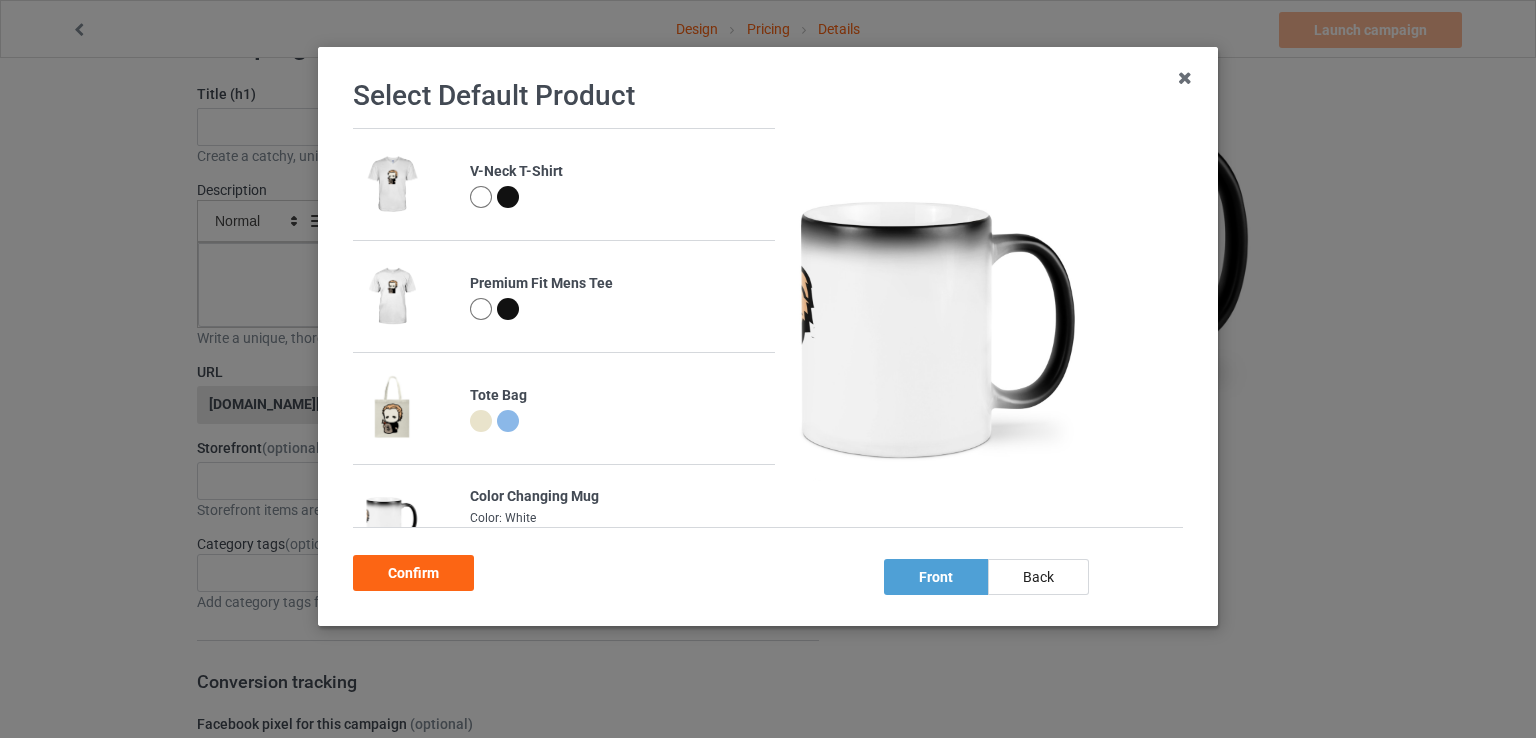 click at bounding box center [508, 309] 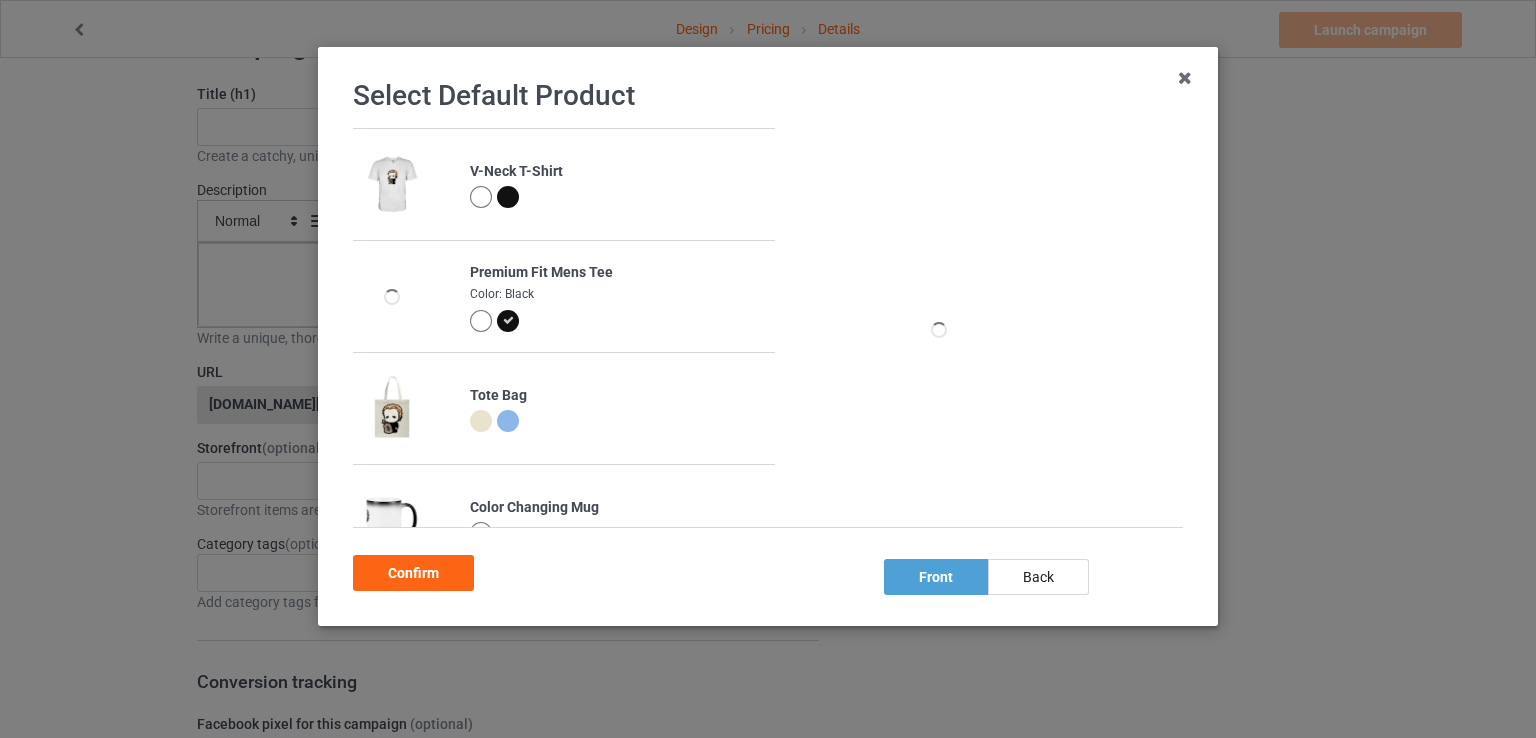 click at bounding box center [508, 197] 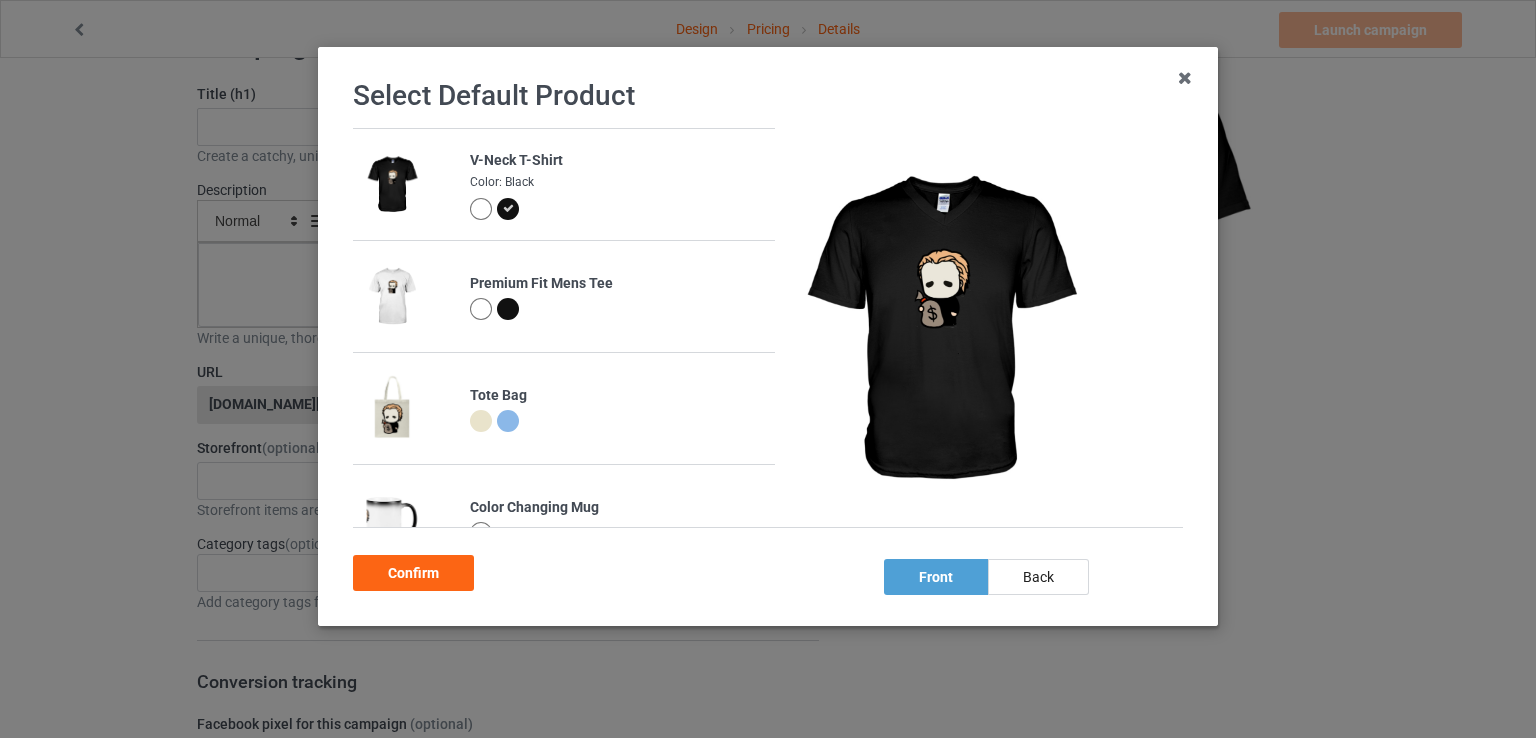 click at bounding box center [391, 408] 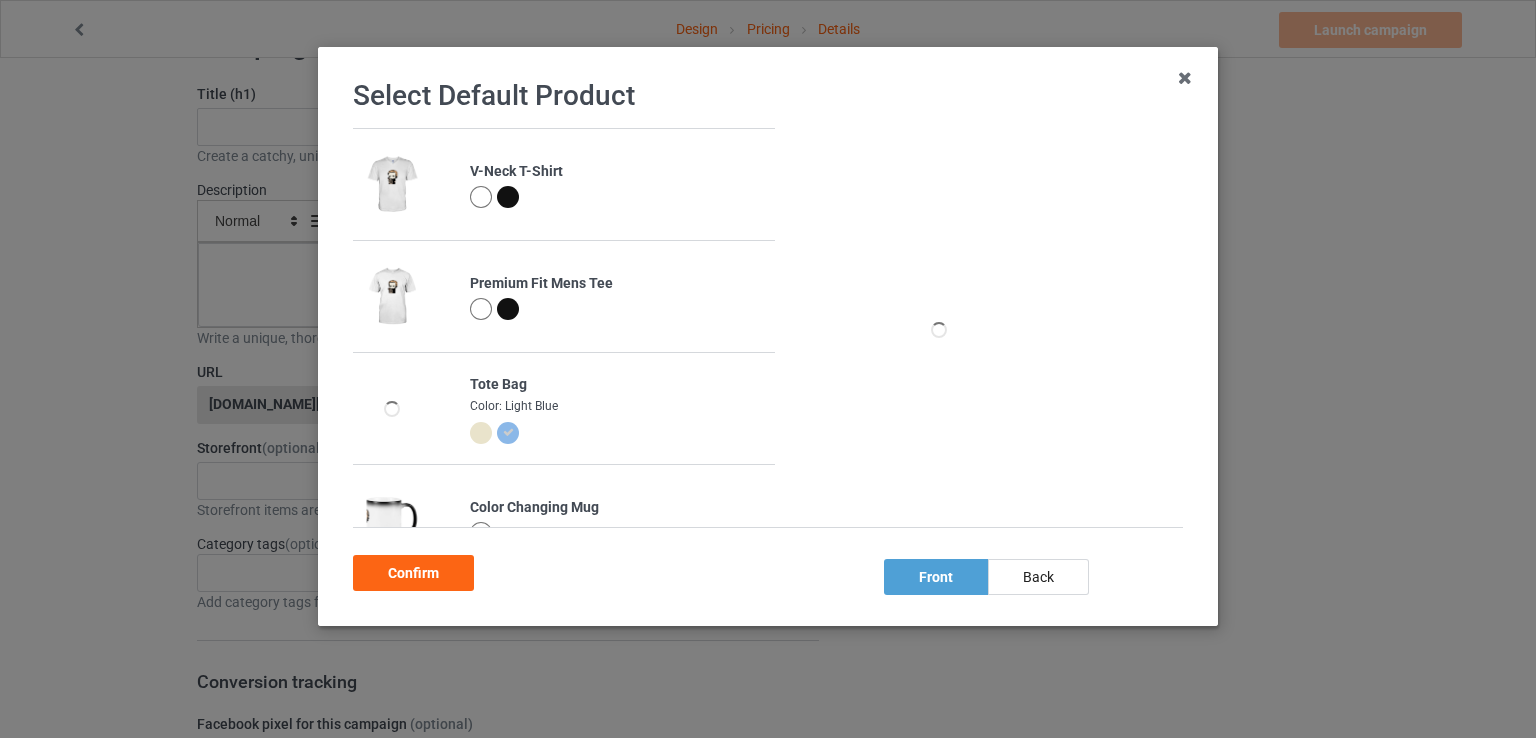 click at bounding box center [508, 309] 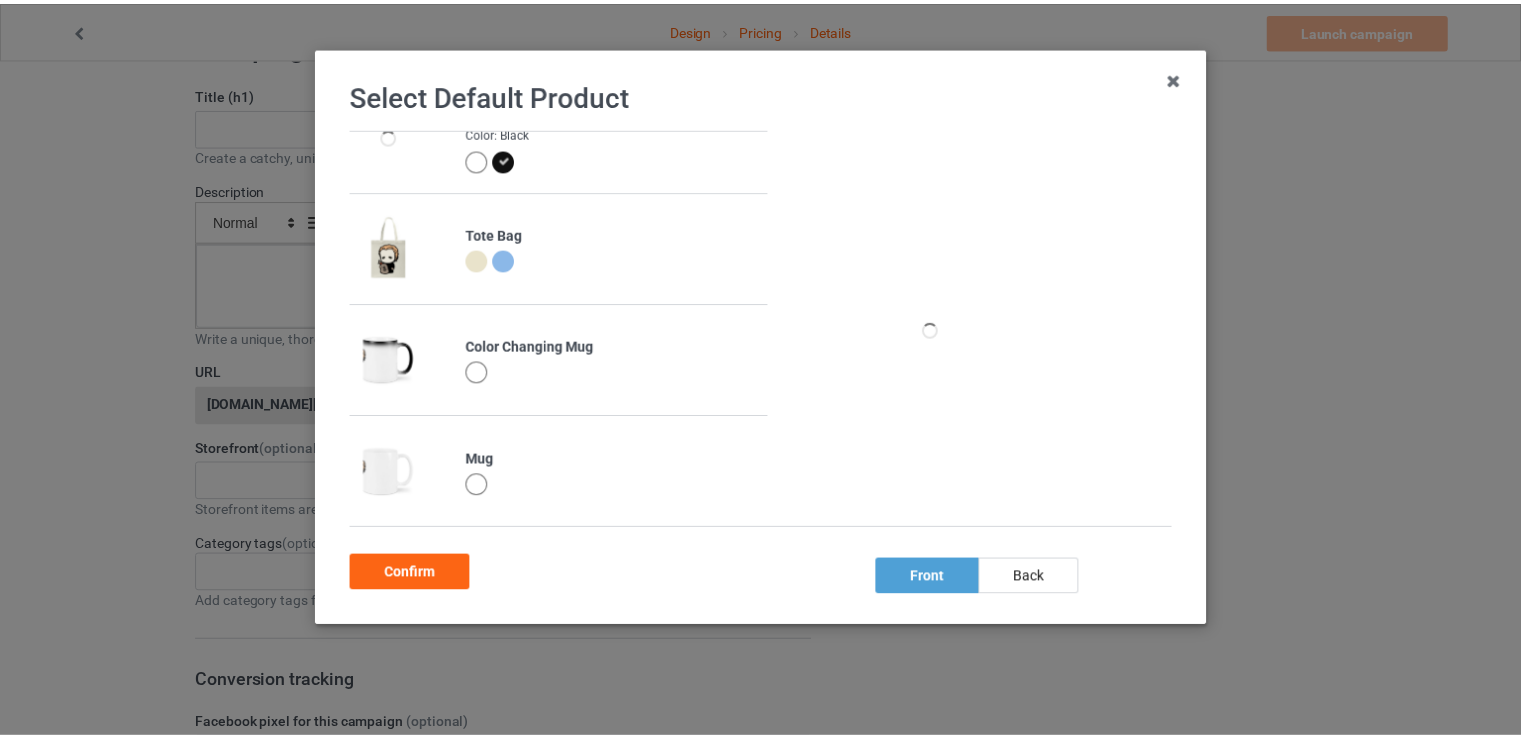 scroll, scrollTop: 0, scrollLeft: 0, axis: both 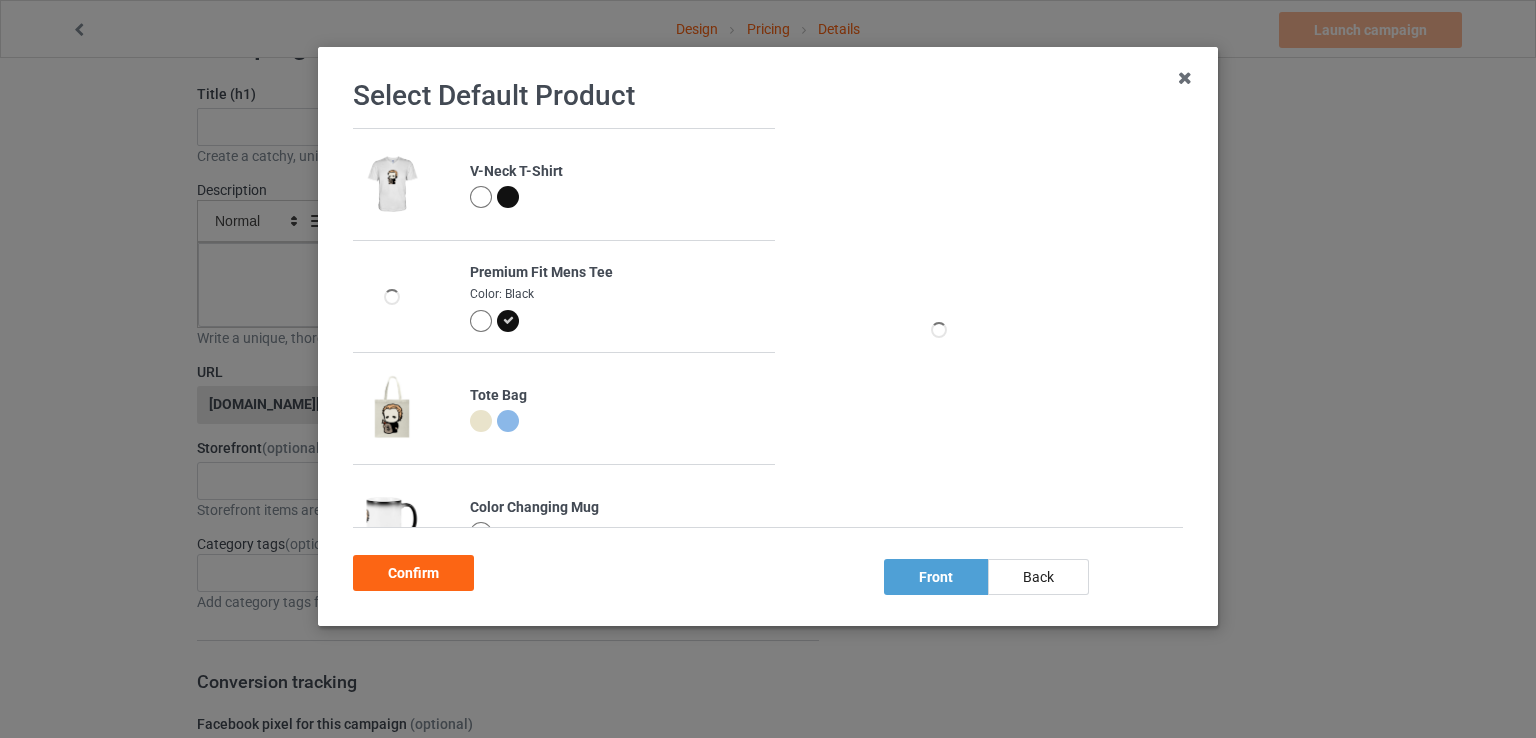 click at bounding box center [508, 197] 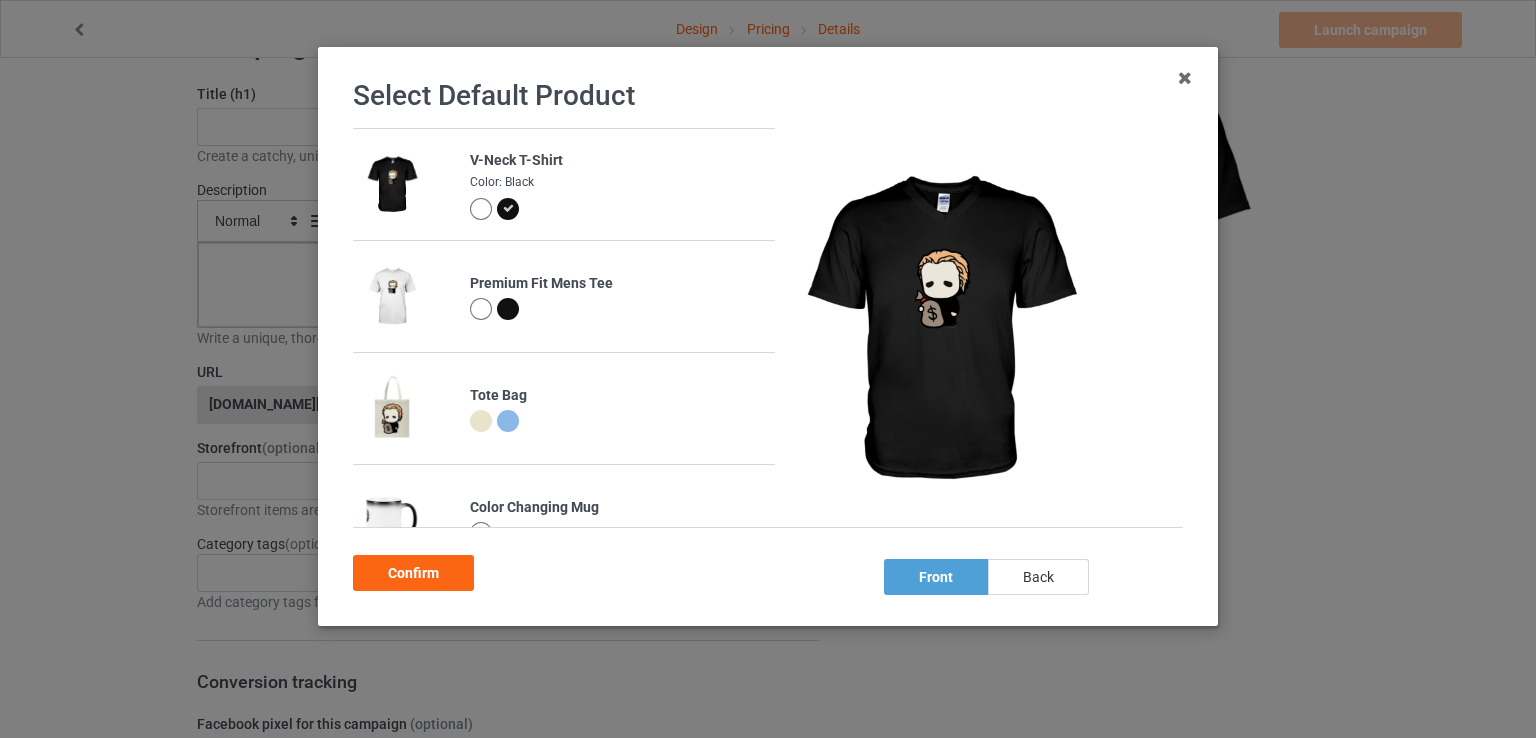click on "back" at bounding box center [1038, 577] 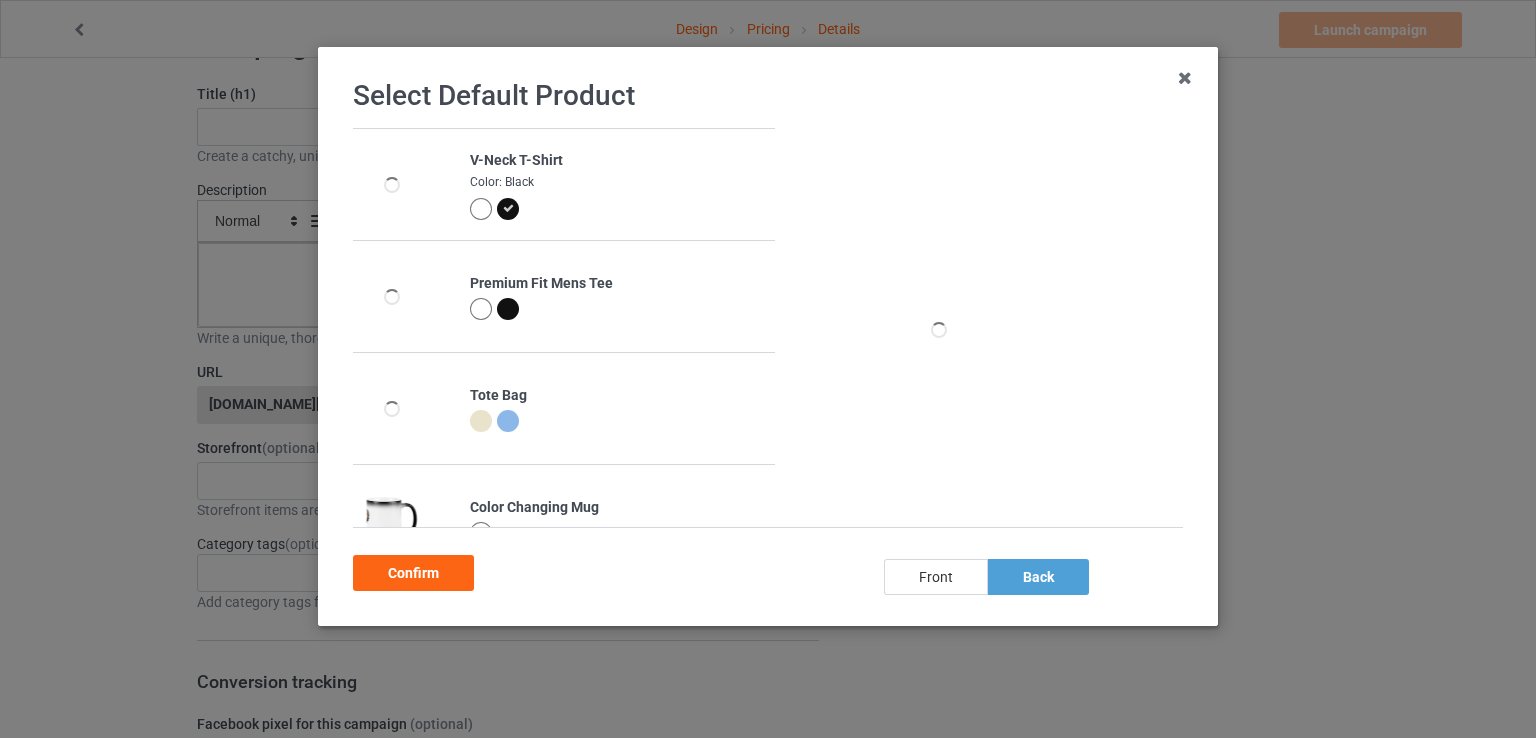 click on "front" at bounding box center (936, 577) 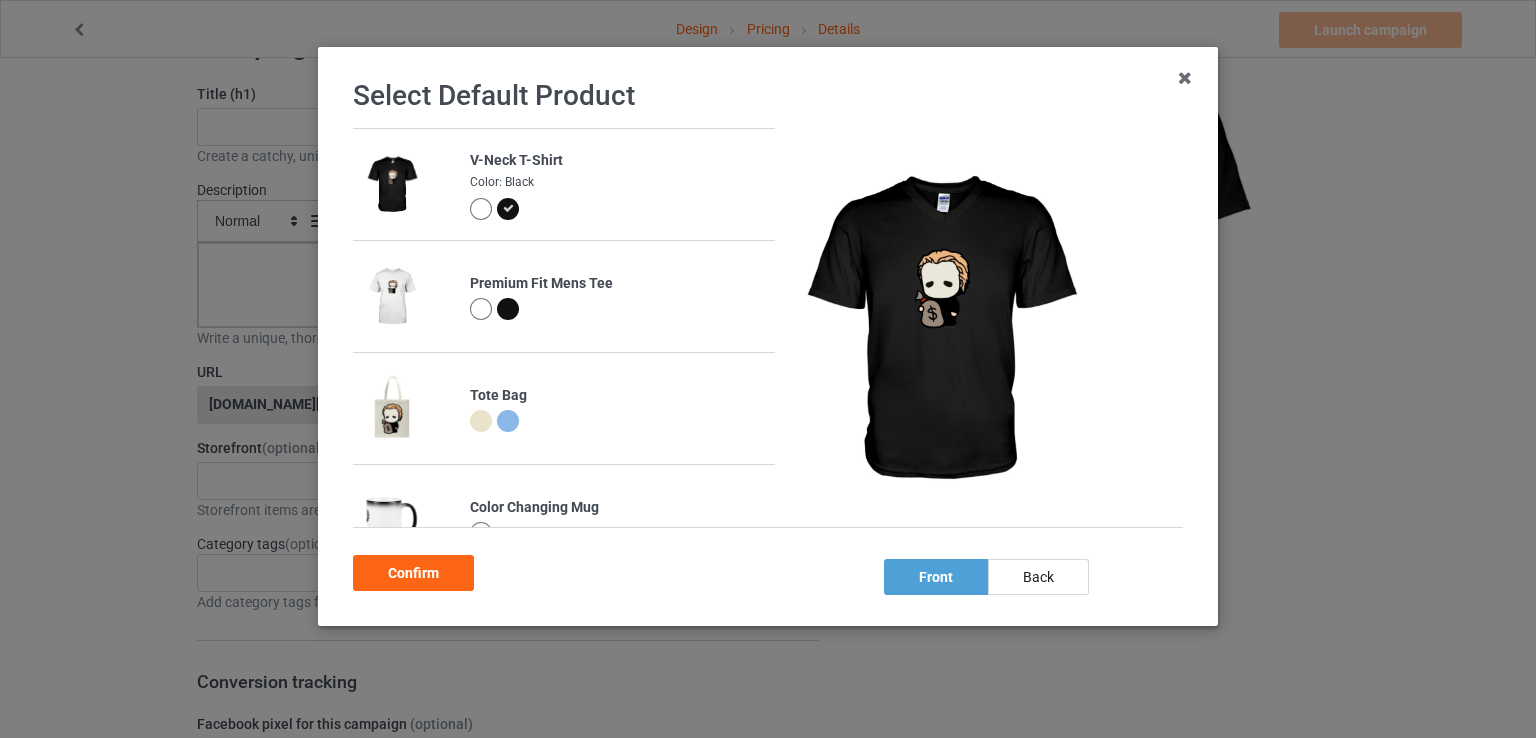 click at bounding box center (481, 309) 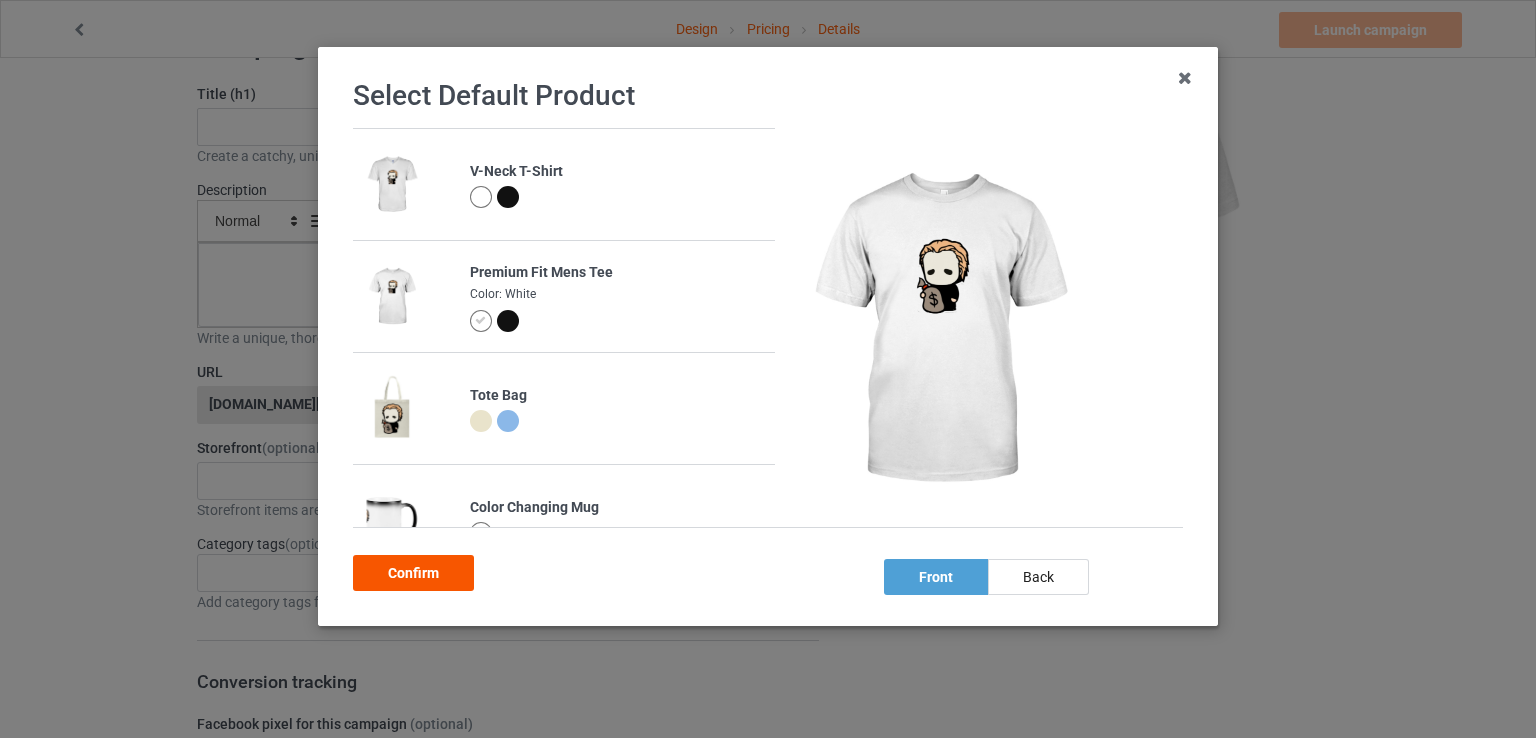 click on "Confirm" at bounding box center [413, 573] 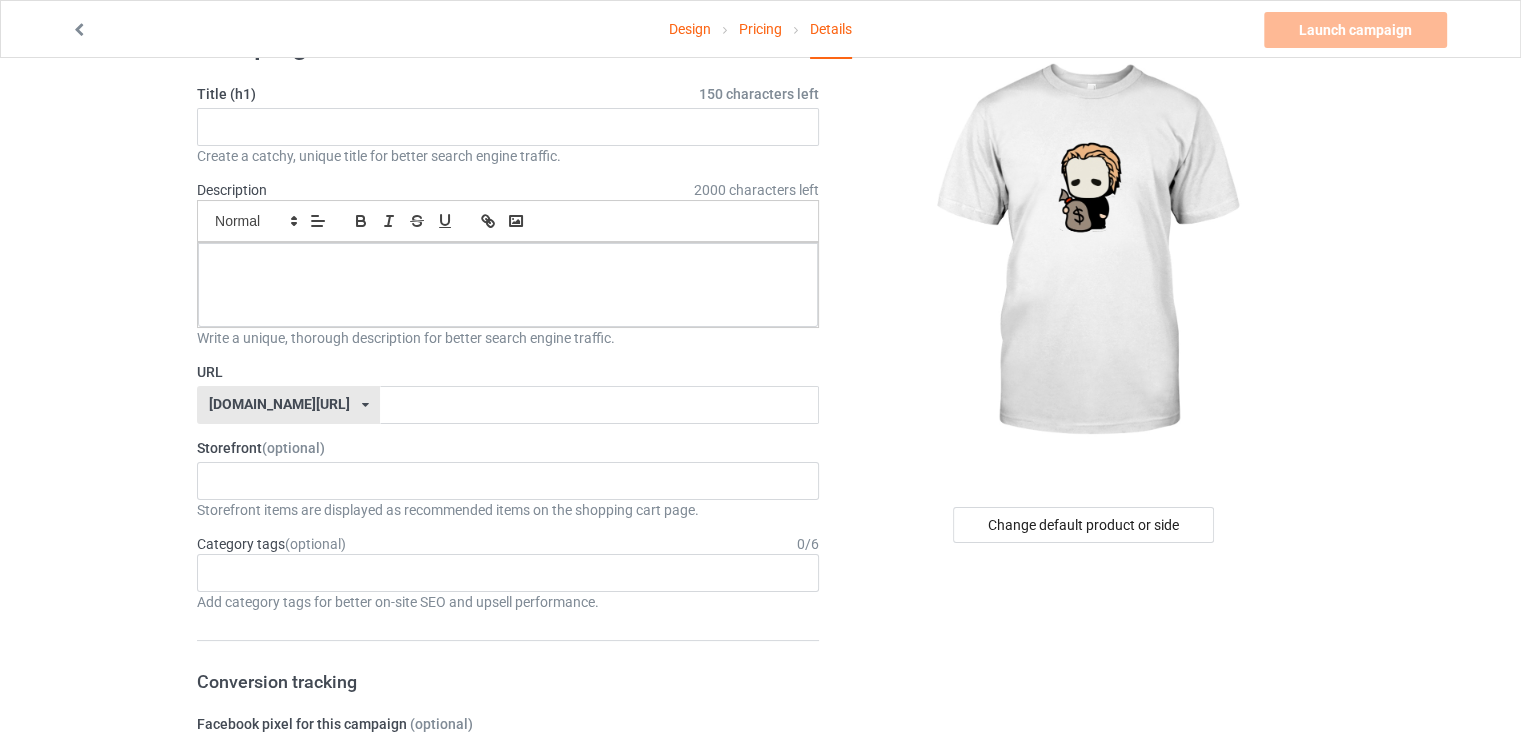 click on "Design Pricing Details Launch campaign Please enter campaign title Campaign Info Title (h1) 150   characters left Create a catchy, unique title for better search engine traffic. Description 2000   characters left       Small Normal Large Big Huge                                                                                     Write a unique, thorough description for better search engine traffic. URL [DOMAIN_NAME][URL] [DOMAIN_NAME][URL] [DOMAIN_NAME][URL] 660f5a4154addf002f3f4f7d 587d0d41cee36fd012c64a69 Storefront (optional) Mistervaden Tees: Wearable Art, Exclusive Graphics 678f2bffcf1eda00352a9793 Storefront items are displayed as recommended items on the shopping cart page. Category tags (optional) 0 / 6 Age > [DEMOGRAPHIC_DATA] > 1 Age > [DEMOGRAPHIC_DATA] Months > 1 Month Age > [DEMOGRAPHIC_DATA] Months Age > [DEMOGRAPHIC_DATA] Age > [DEMOGRAPHIC_DATA] > 10 Age > [DEMOGRAPHIC_DATA] Months > 10 Month Age > [DEMOGRAPHIC_DATA] > 100 Sports > Running > 10K Run Age > [DEMOGRAPHIC_DATA] > 11 Age > [DEMOGRAPHIC_DATA] Months > 11 Month Age > [DEMOGRAPHIC_DATA] > 12 Age > [DEMOGRAPHIC_DATA] Months > 12 Month Age > [DEMOGRAPHIC_DATA] > 13 Age > [DEMOGRAPHIC_DATA] > 14 Age > [DEMOGRAPHIC_DATA] > 15 Age > [DEMOGRAPHIC_DATA]" at bounding box center [760, 1021] 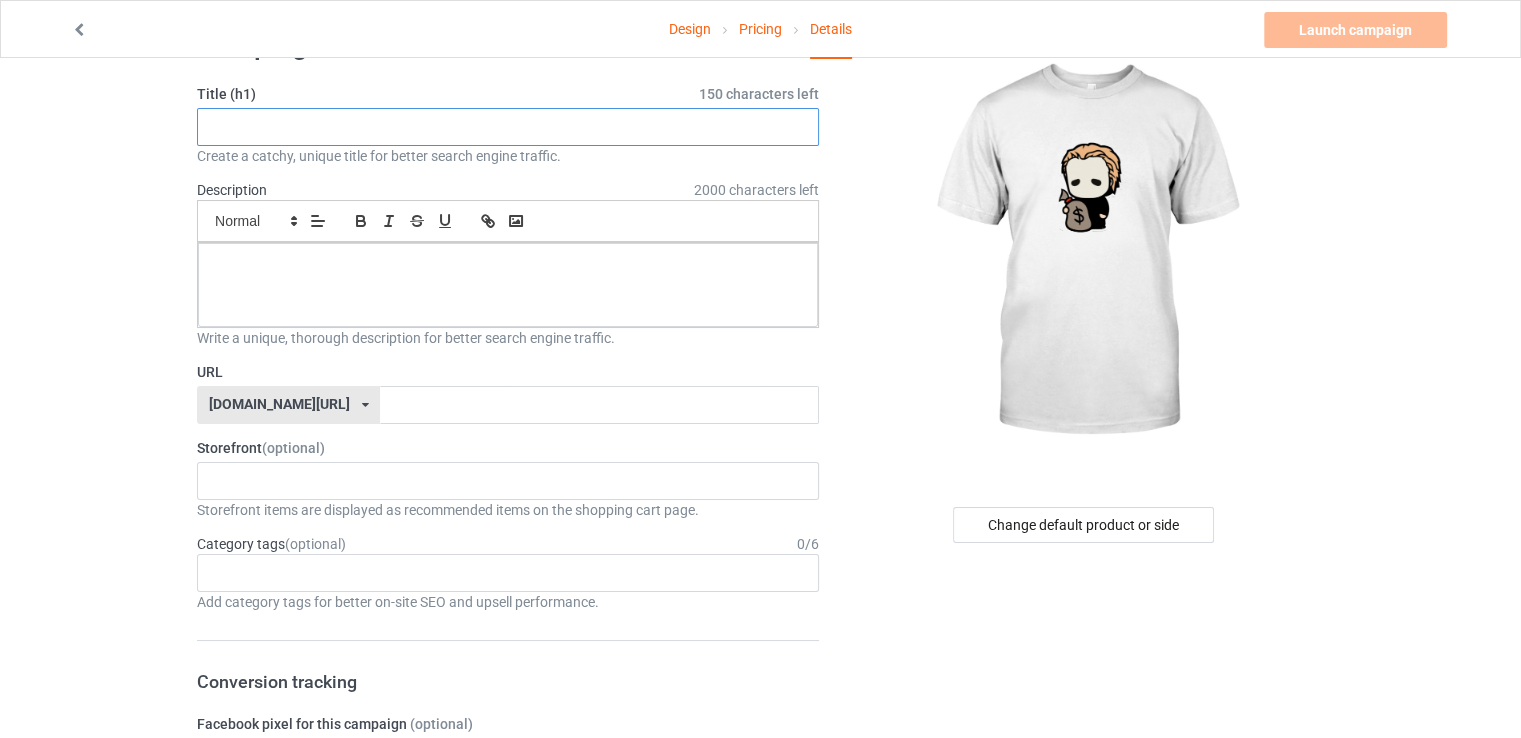 click at bounding box center (508, 127) 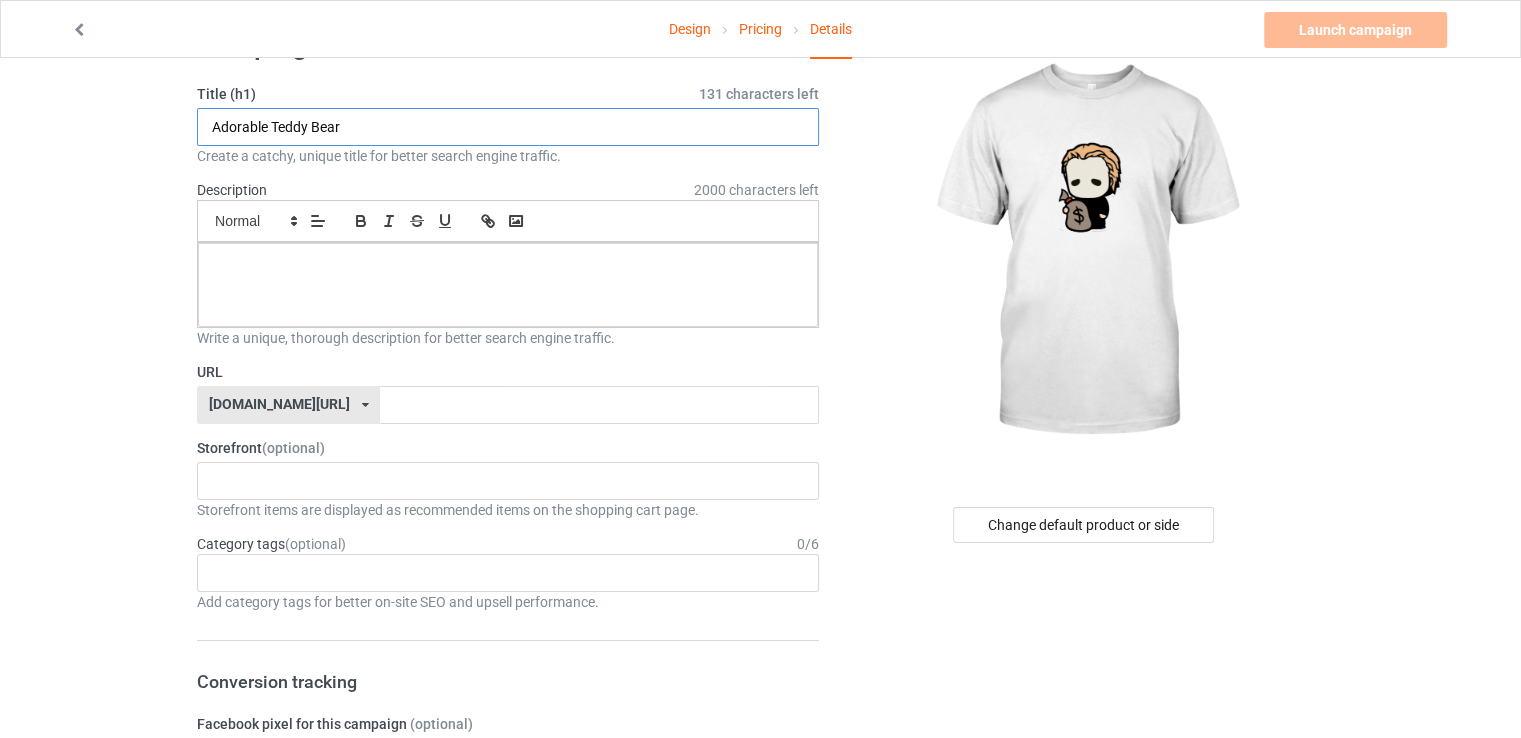 scroll, scrollTop: 0, scrollLeft: 0, axis: both 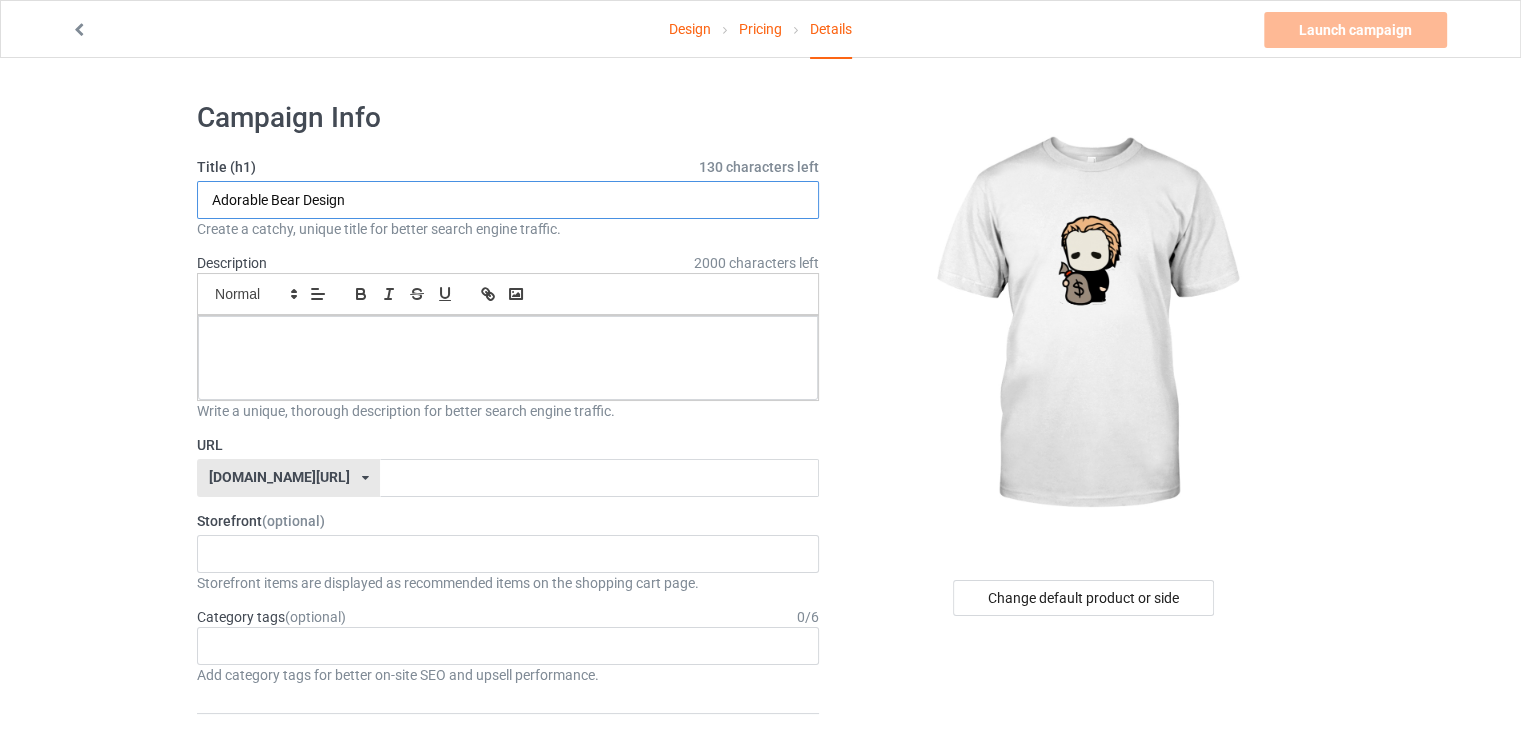 type on "Adorable Bear Design" 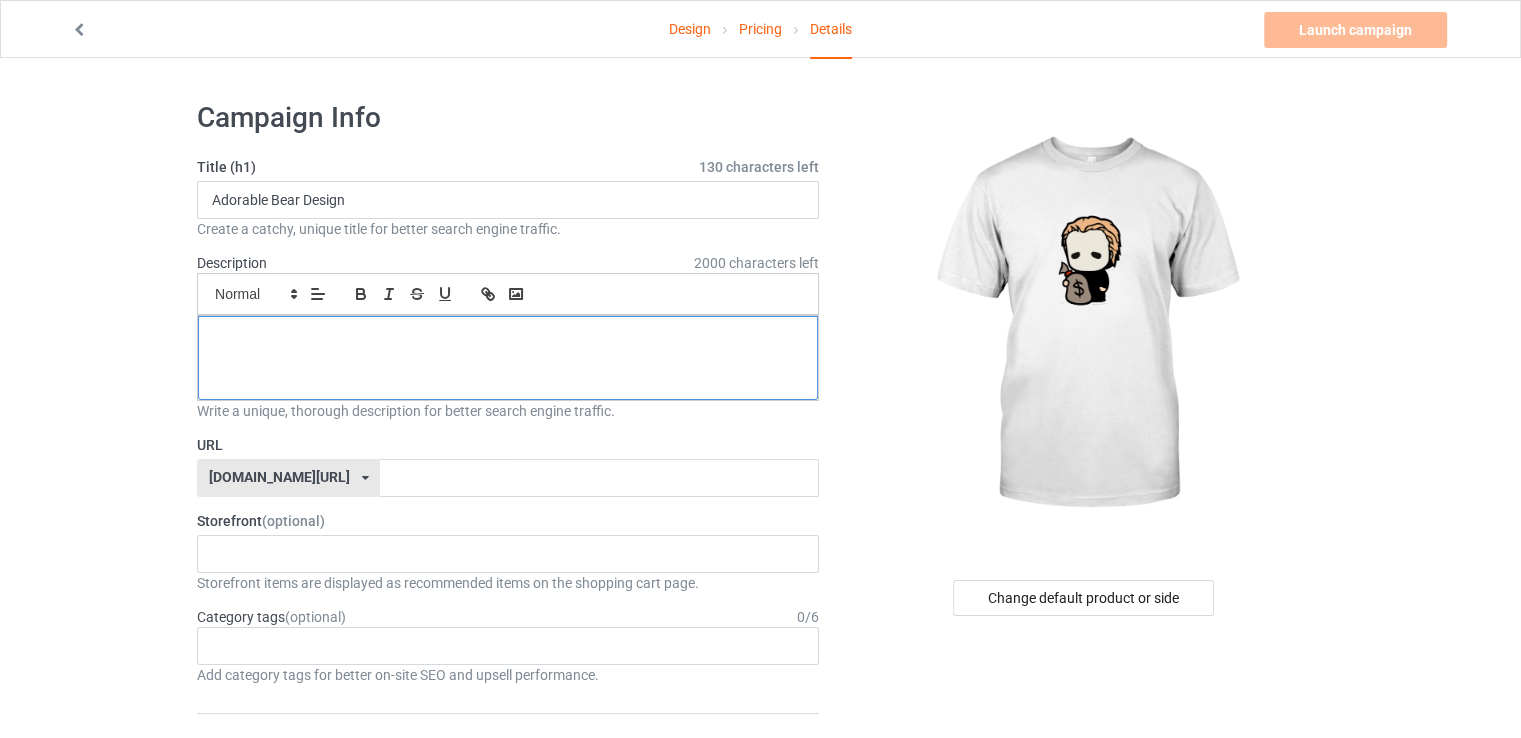click at bounding box center (508, 358) 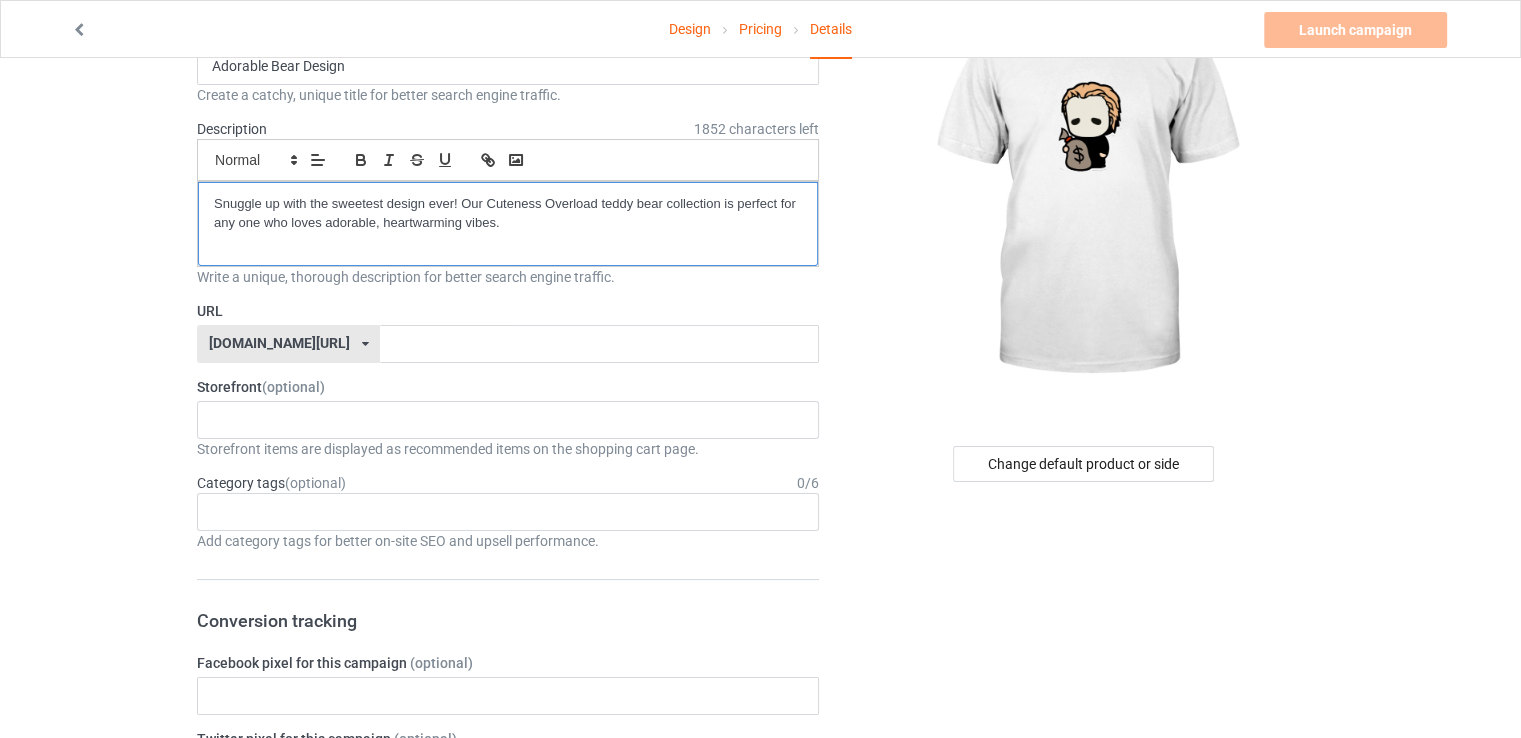 scroll, scrollTop: 136, scrollLeft: 0, axis: vertical 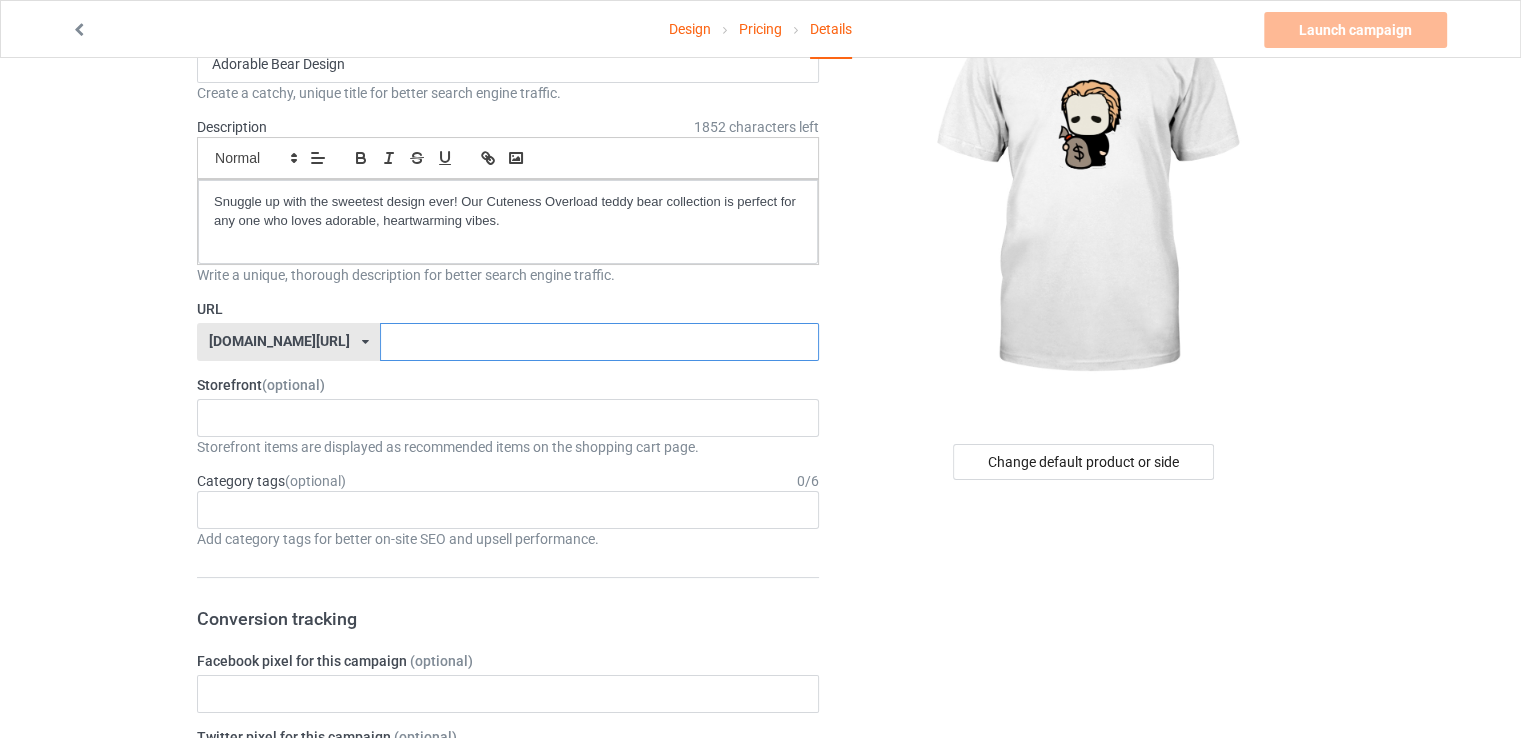 click at bounding box center [599, 342] 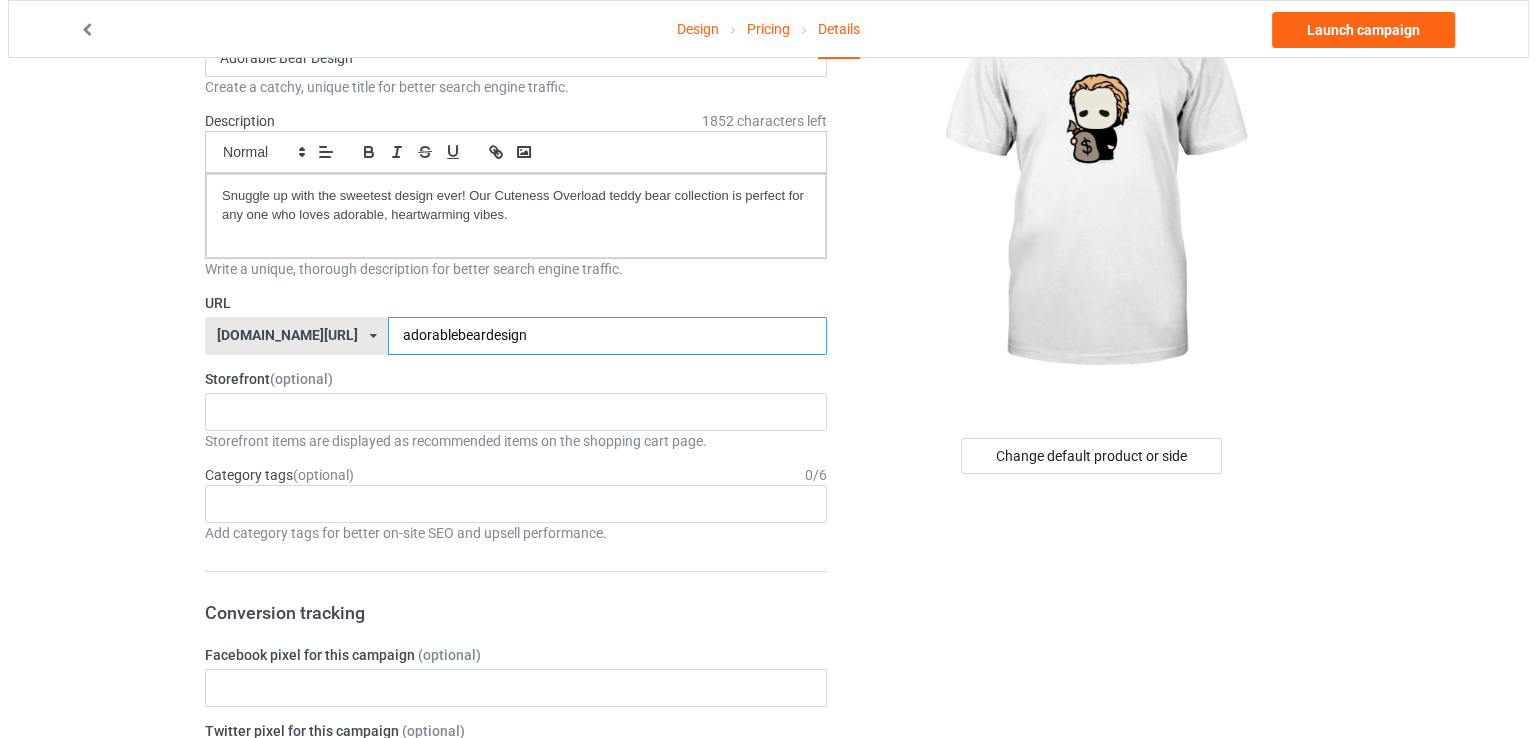scroll, scrollTop: 0, scrollLeft: 0, axis: both 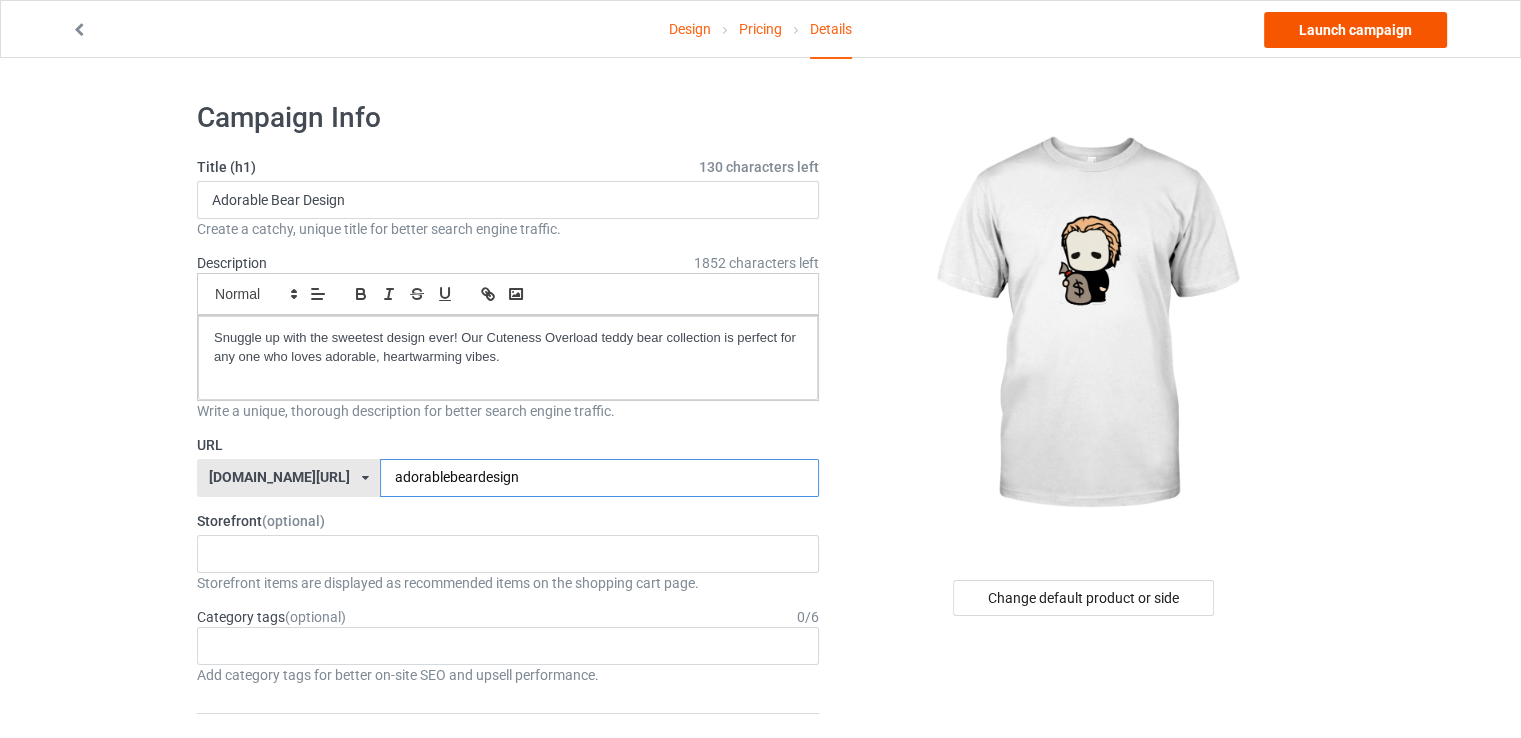 type on "adorablebeardesign" 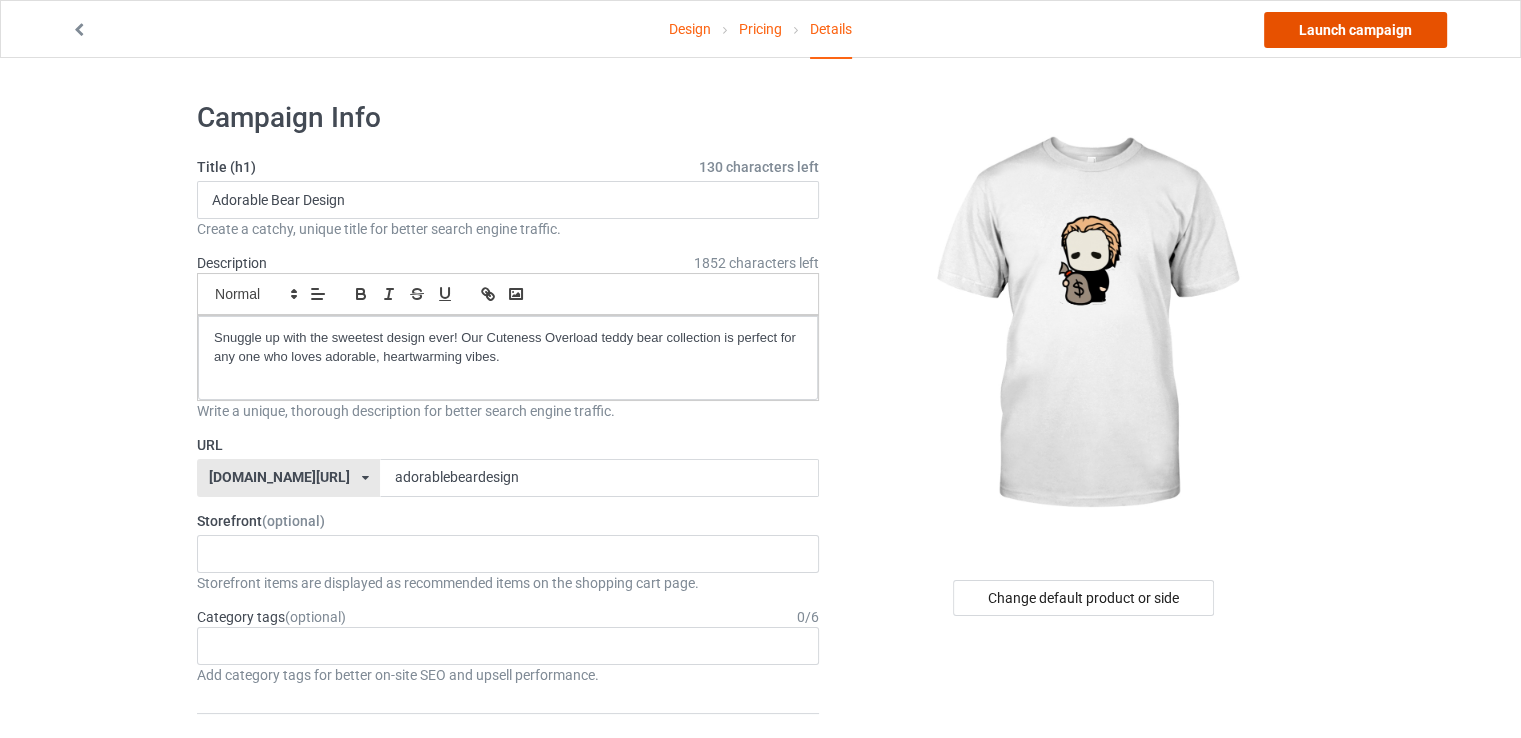 click on "Launch campaign" at bounding box center (1355, 30) 